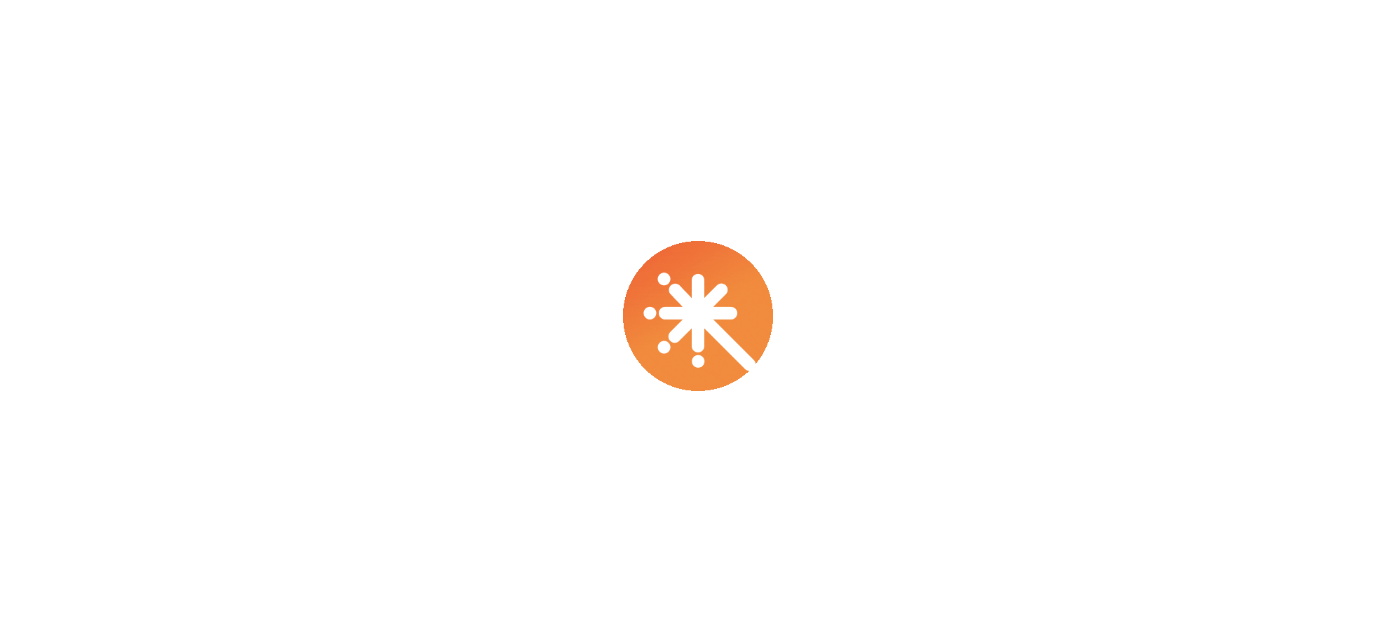 scroll, scrollTop: 0, scrollLeft: 0, axis: both 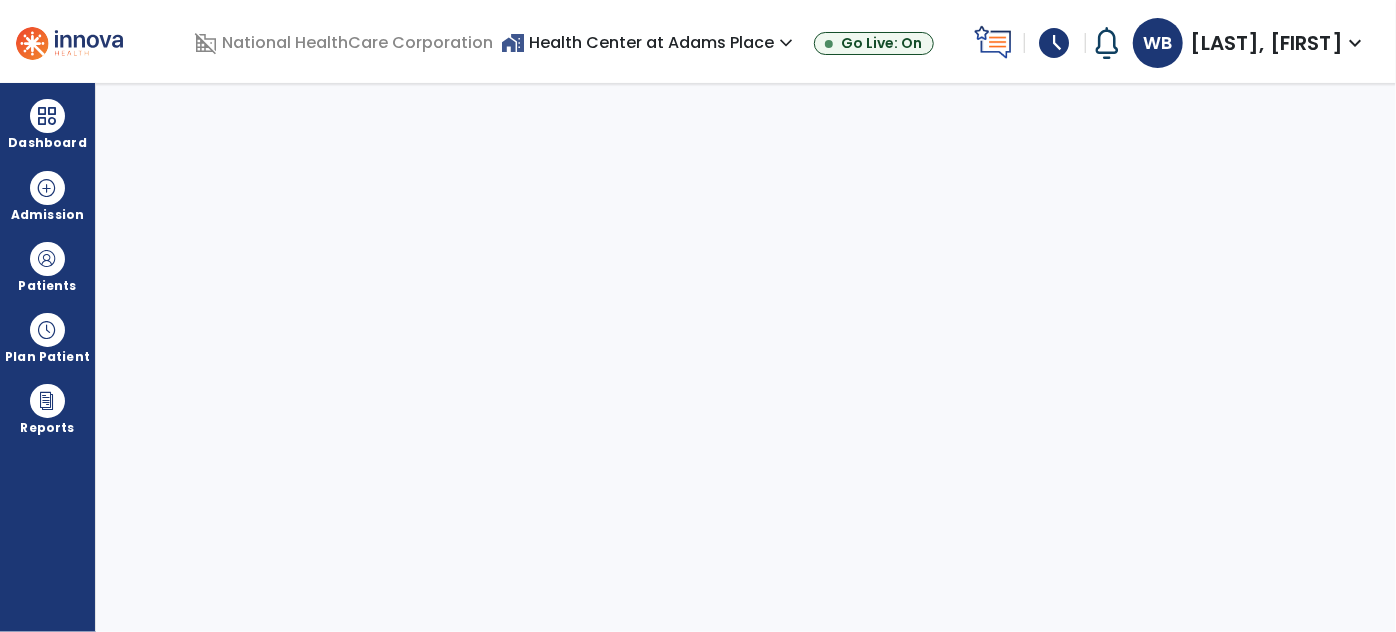 select on "****" 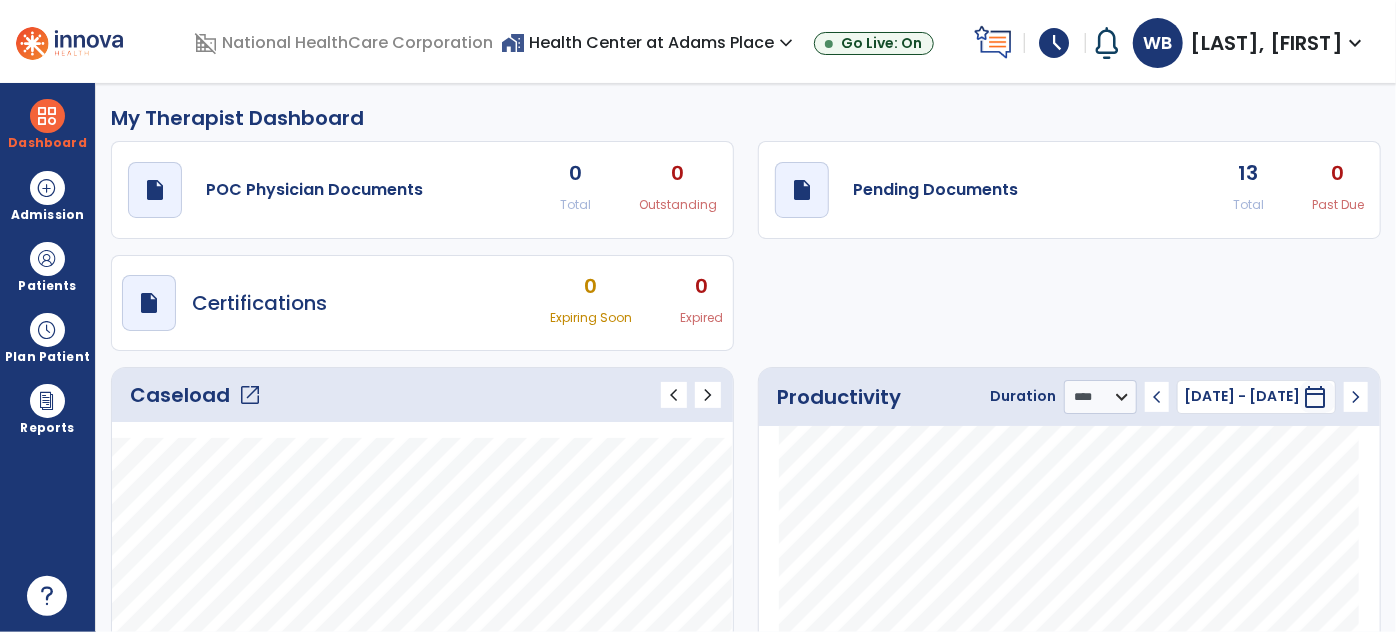 click on "open_in_new" 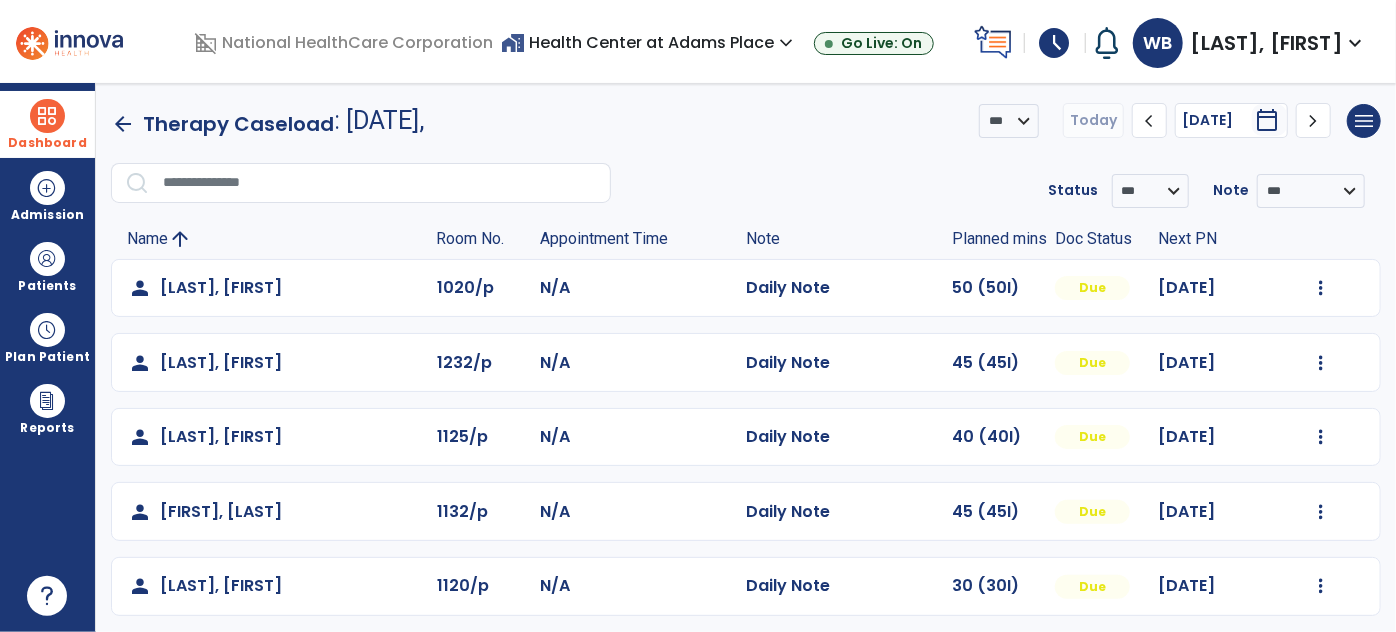 click at bounding box center [47, 116] 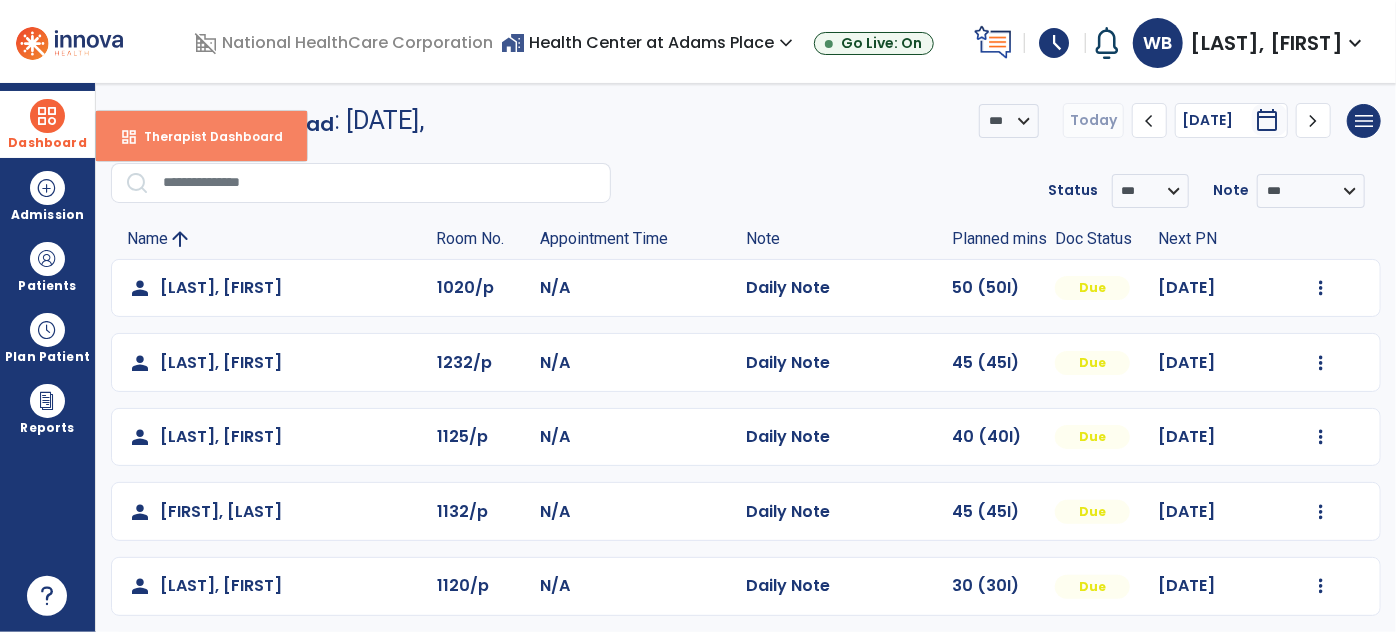 click on "Therapist Dashboard" at bounding box center (205, 136) 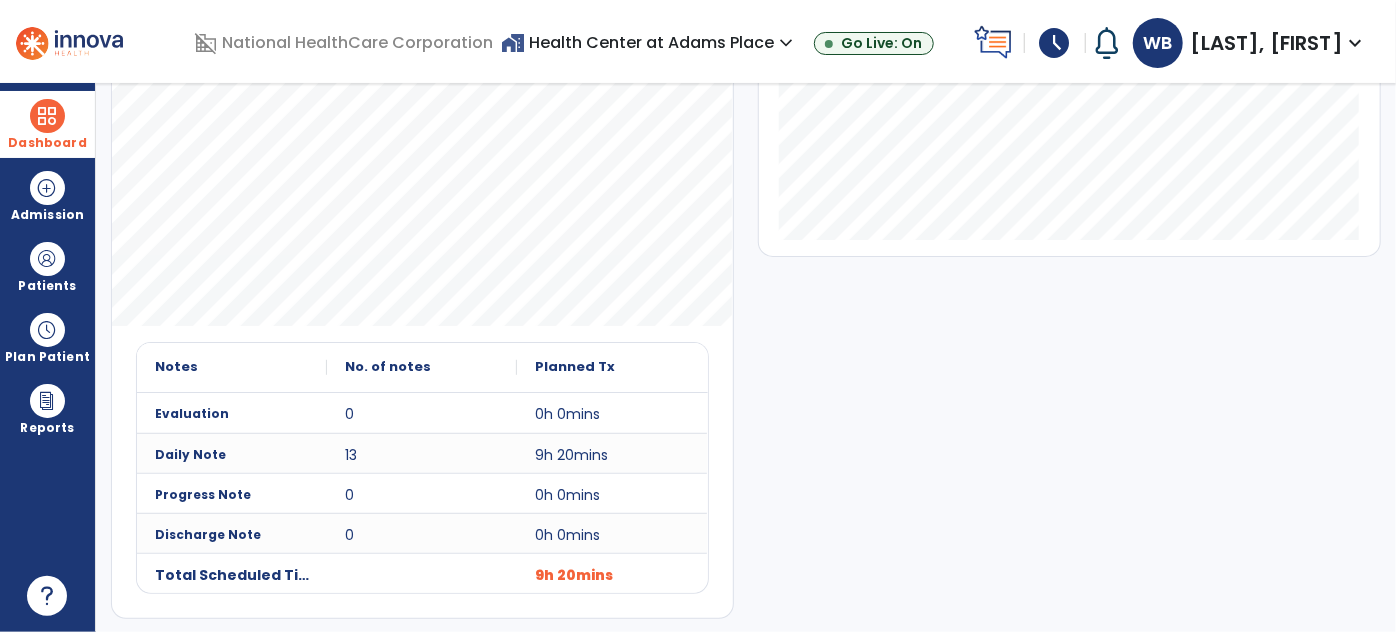 scroll, scrollTop: 0, scrollLeft: 0, axis: both 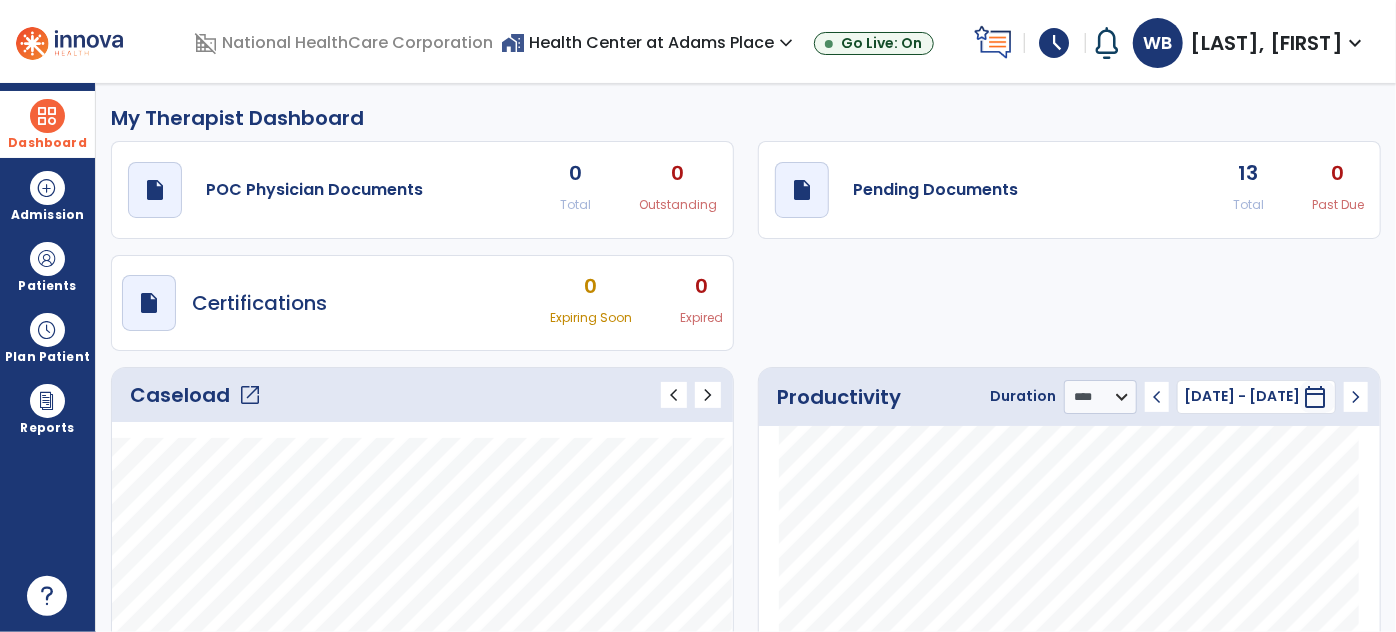 click on "open_in_new" 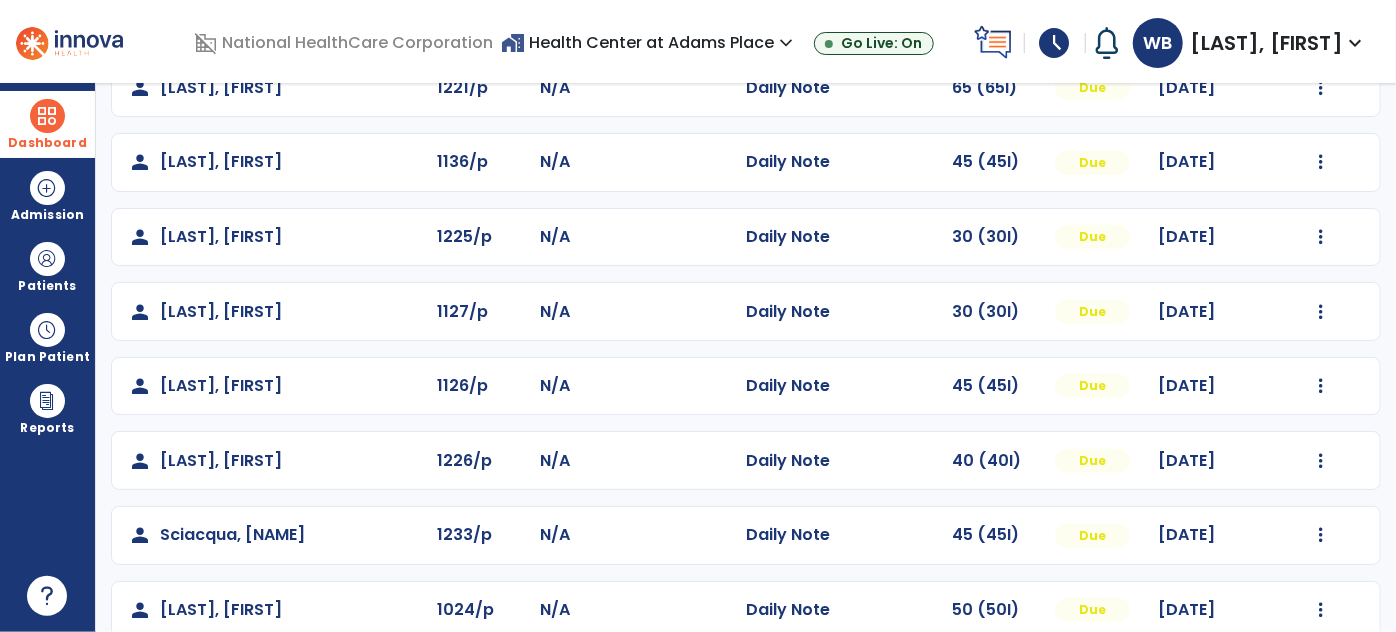 scroll, scrollTop: 602, scrollLeft: 0, axis: vertical 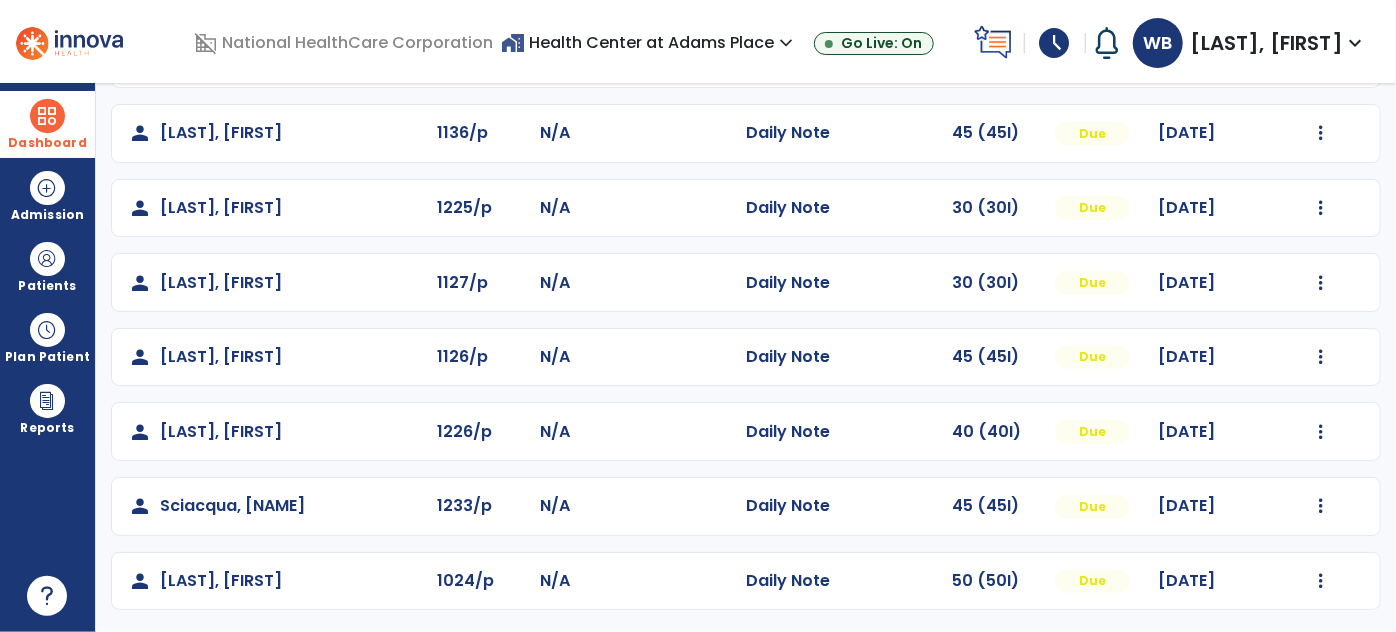 click on "person [LAST], [FIRST] 1020/p N/A Daily Note 50 (50I) Due [DATE] Mark Visit As Complete Reset Note Open Document G + C Mins person [LAST], [FIRST] 1232/p N/A Daily Note 45 (45I) Due [DATE] Mark Visit As Complete Reset Note Open Document G + C Mins person [LAST], [FIRST] 1125/p N/A Daily Note 40 (40I) Due [DATE] Mark Visit As Complete Reset Note Open Document G + C Mins person [LAST], [FIRST] 1132/p N/A Daily Note 45 (45I) Due [DATE] Mark Visit As Complete Reset Note Open Document G + C Mins person [LAST], [FIRST] 1120/p N/A Daily Note 30 (30I) Due [DATE] Mark Visit As Complete Reset Note Open Document G + C Mins person [LAST], [FIRST] 1221/p N/A Daily Note 65 (65I) Due [DATE] Mark Visit As Complete Reset Note Open Document G + C Mins person [LAST], [FIRST] 1136/p N/A Daily Note 45 (45I) Due [DATE] Mark Visit As Complete Reset Note Open Document G + C Mins person [LAST], [FIRST] N/A" 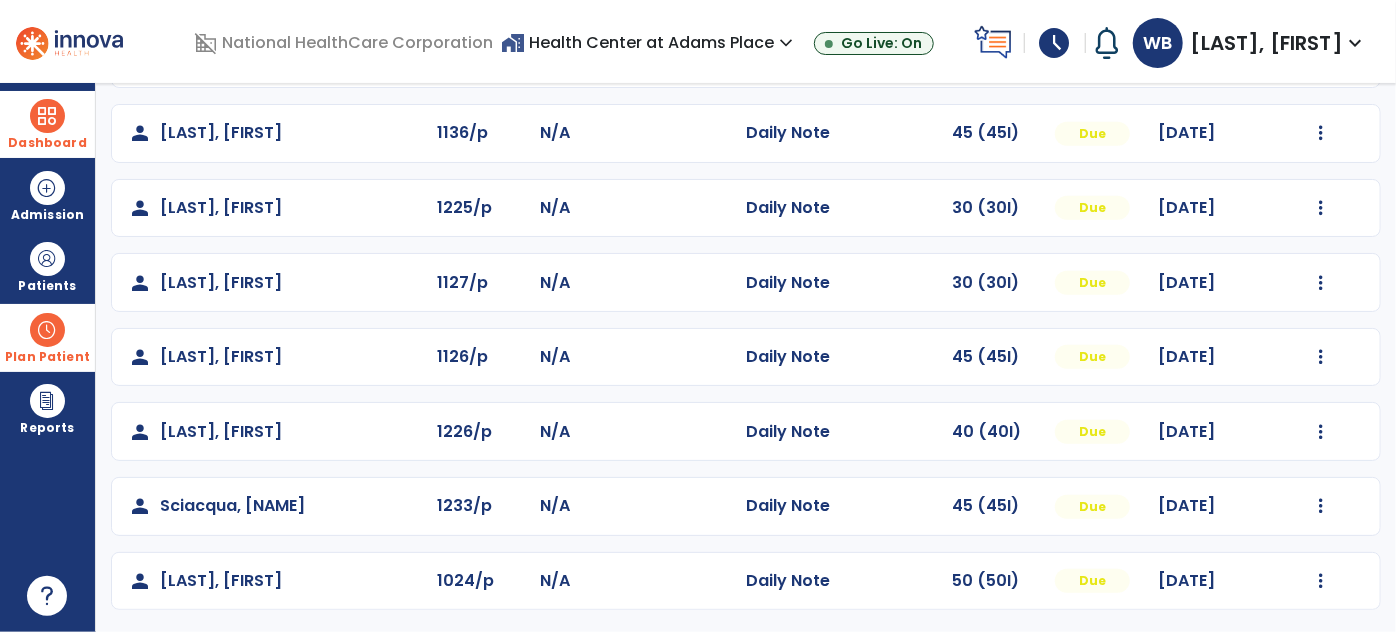 click at bounding box center (47, 330) 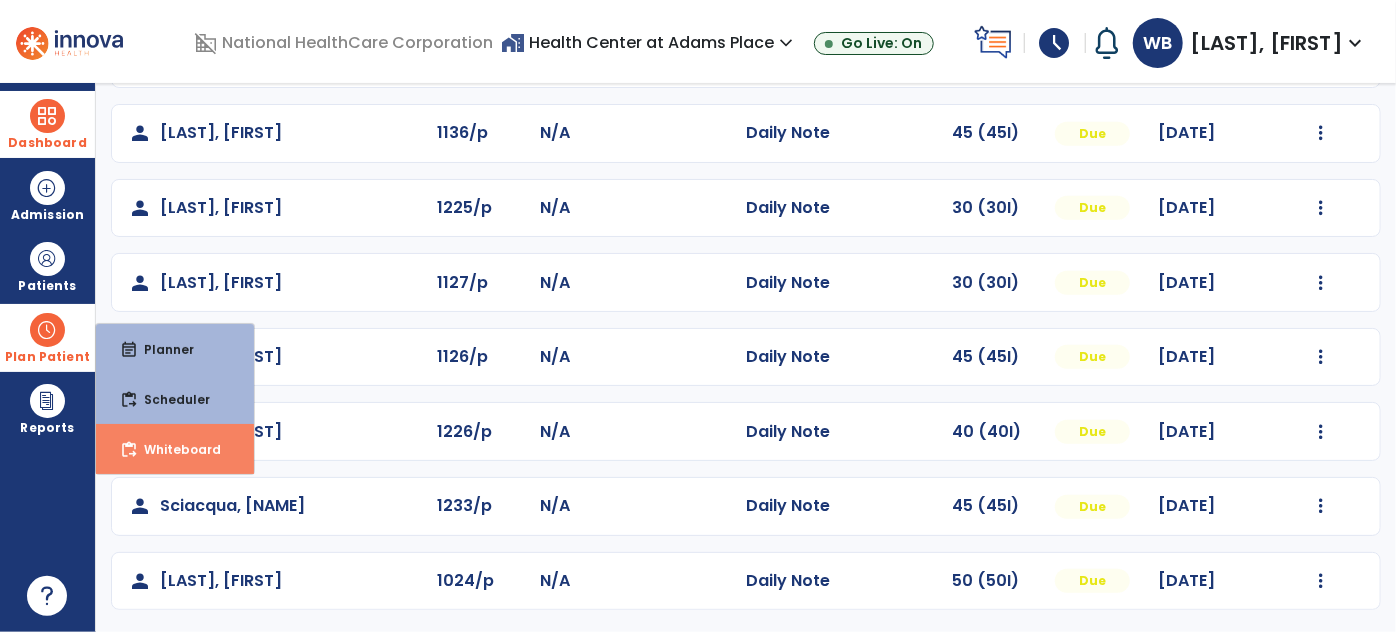 click on "content_paste_go  Whiteboard" at bounding box center (175, 449) 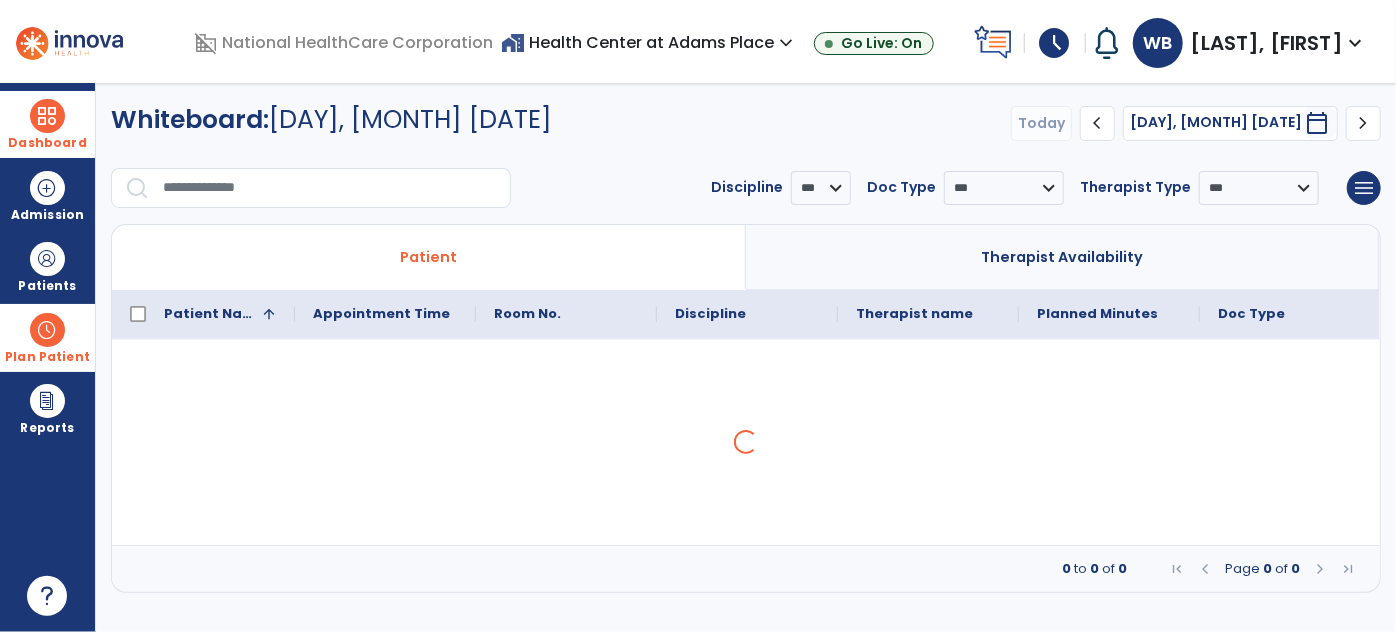 scroll, scrollTop: 0, scrollLeft: 0, axis: both 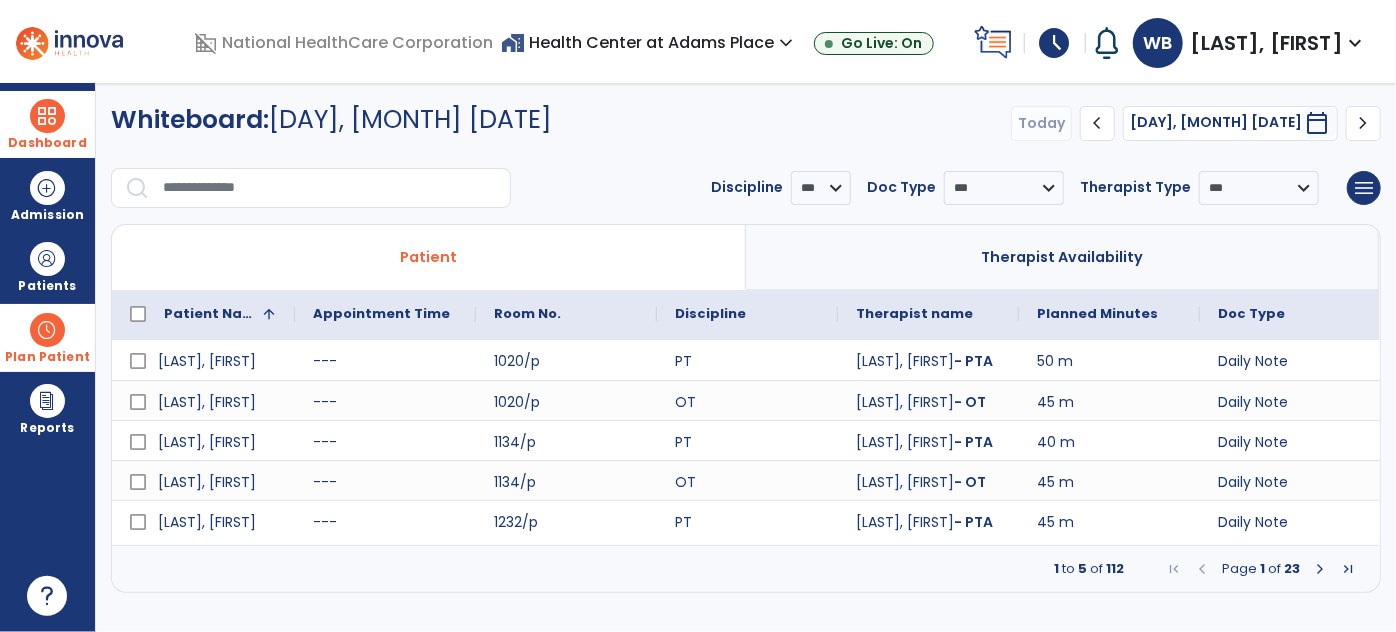 click at bounding box center (47, 330) 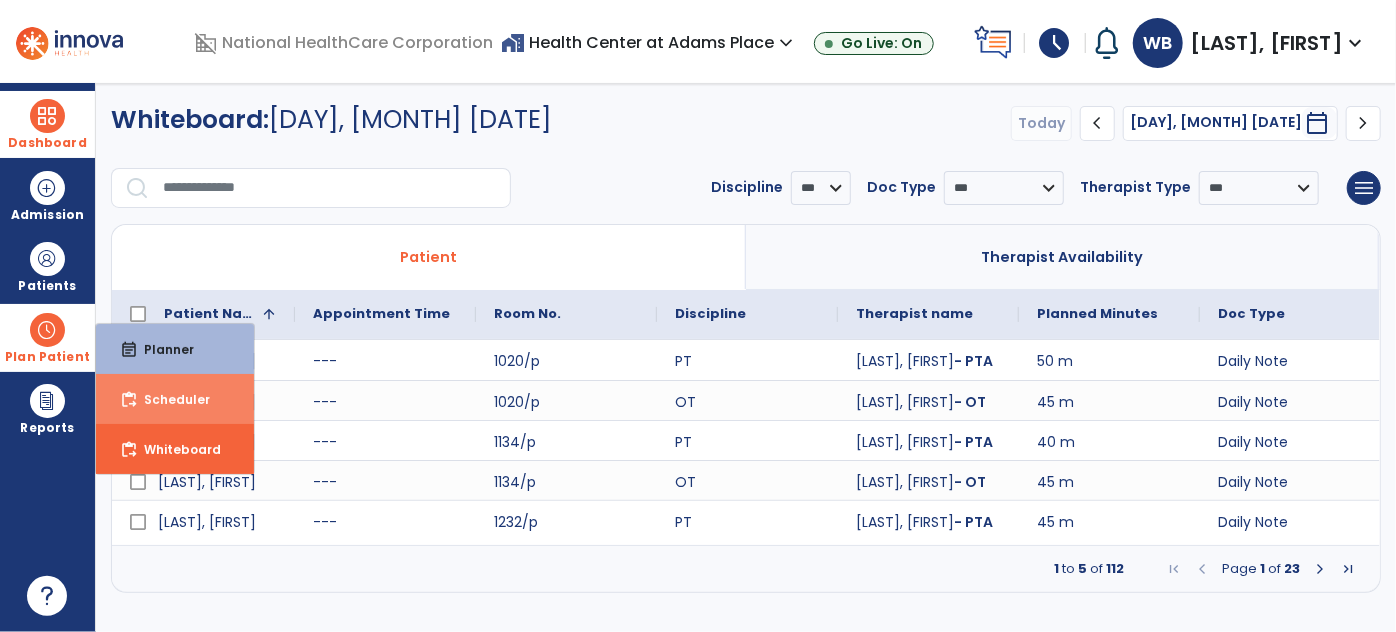 click on "content_paste_go" at bounding box center [129, 400] 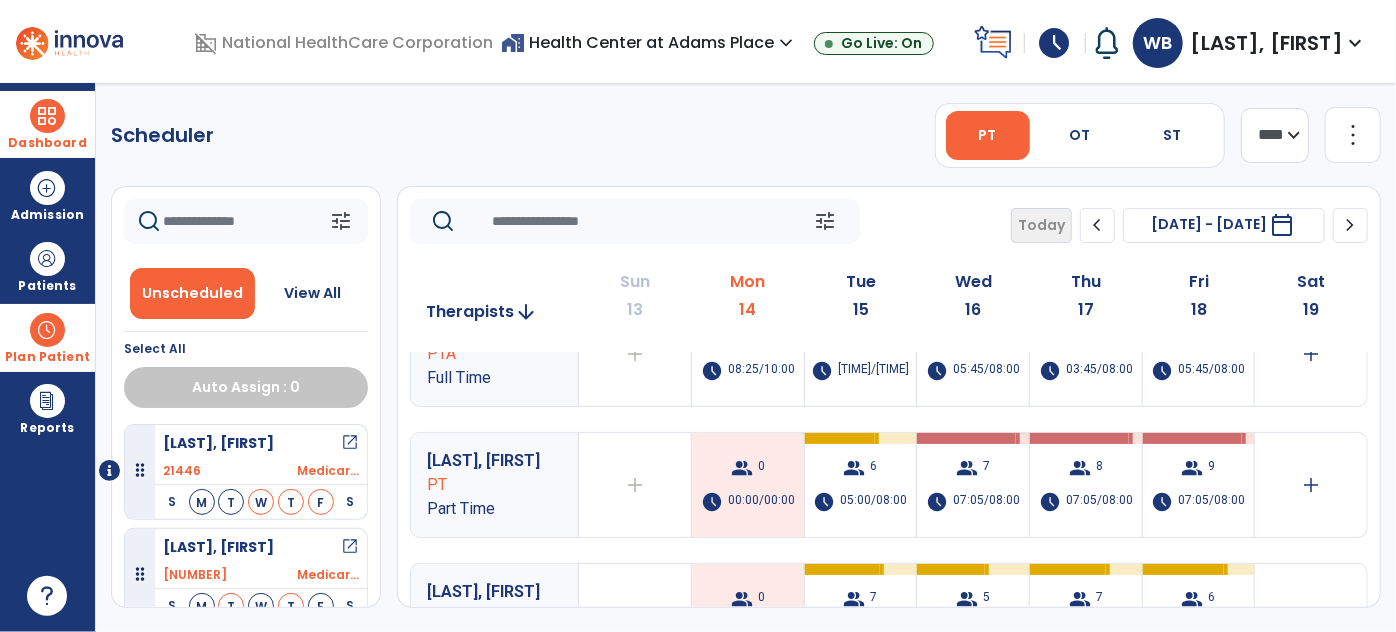 scroll, scrollTop: 422, scrollLeft: 0, axis: vertical 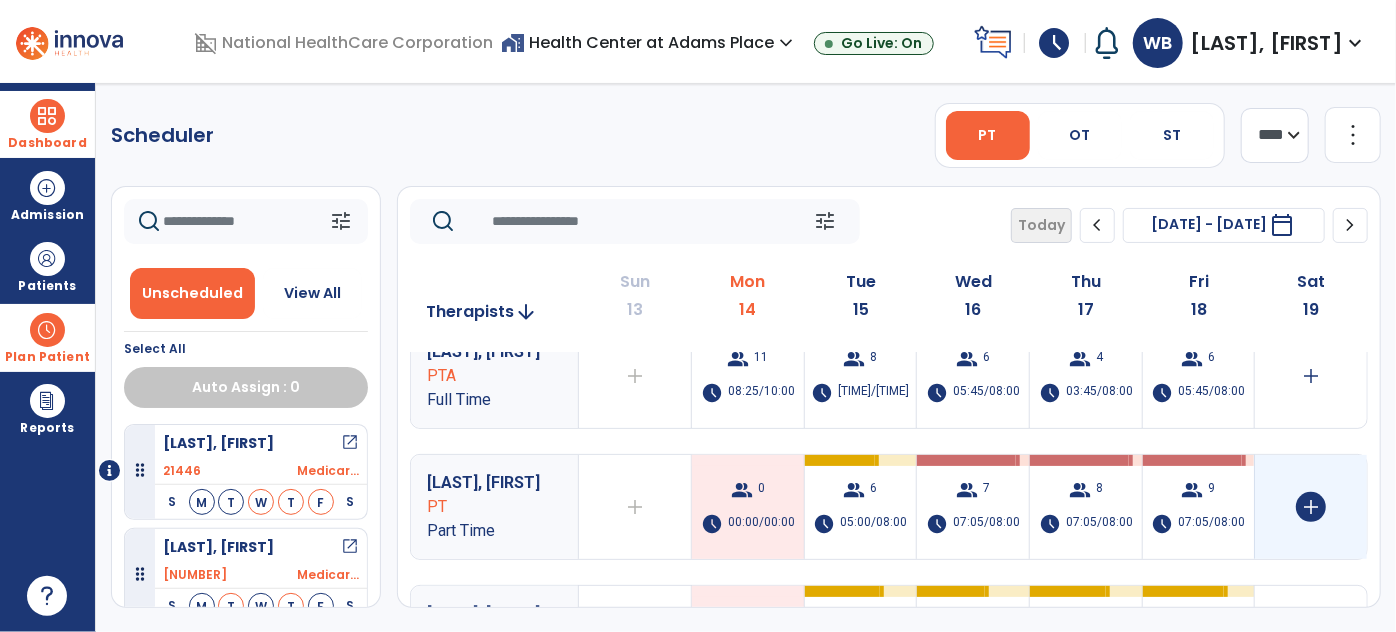 click on "add" 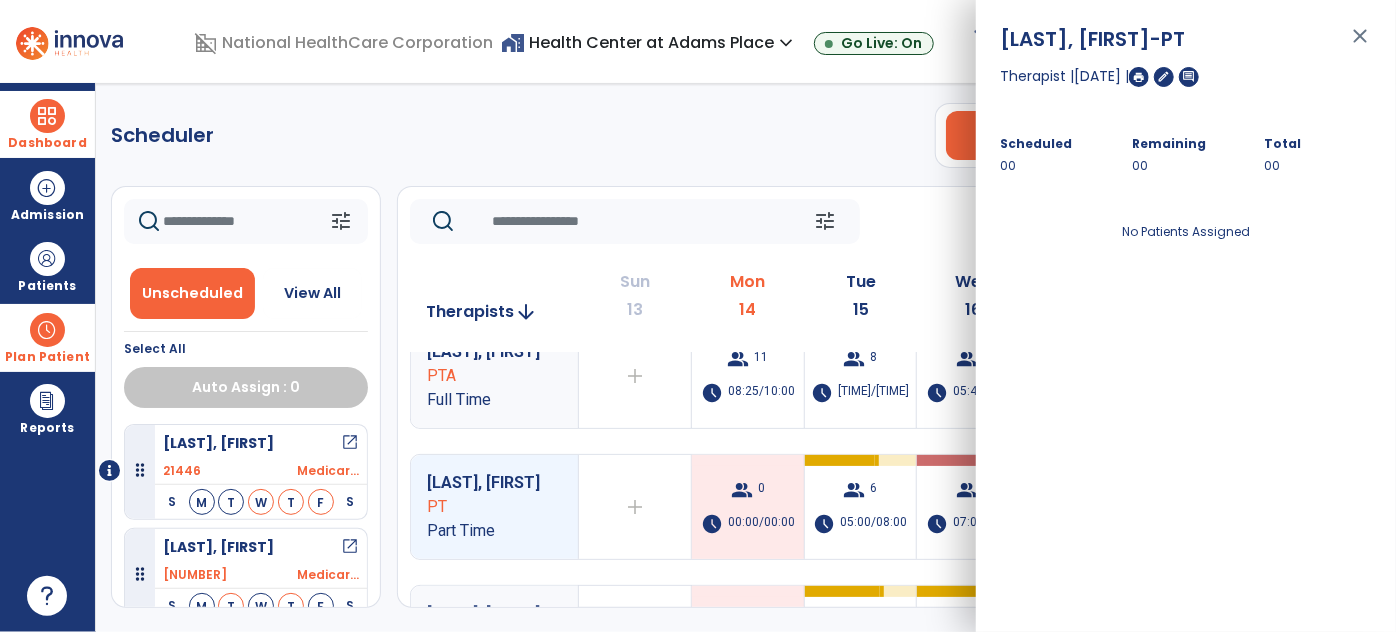 click on "Scheduler   PT   OT   ST  **** *** more_vert  Manage Labor   View All Therapists   Print" 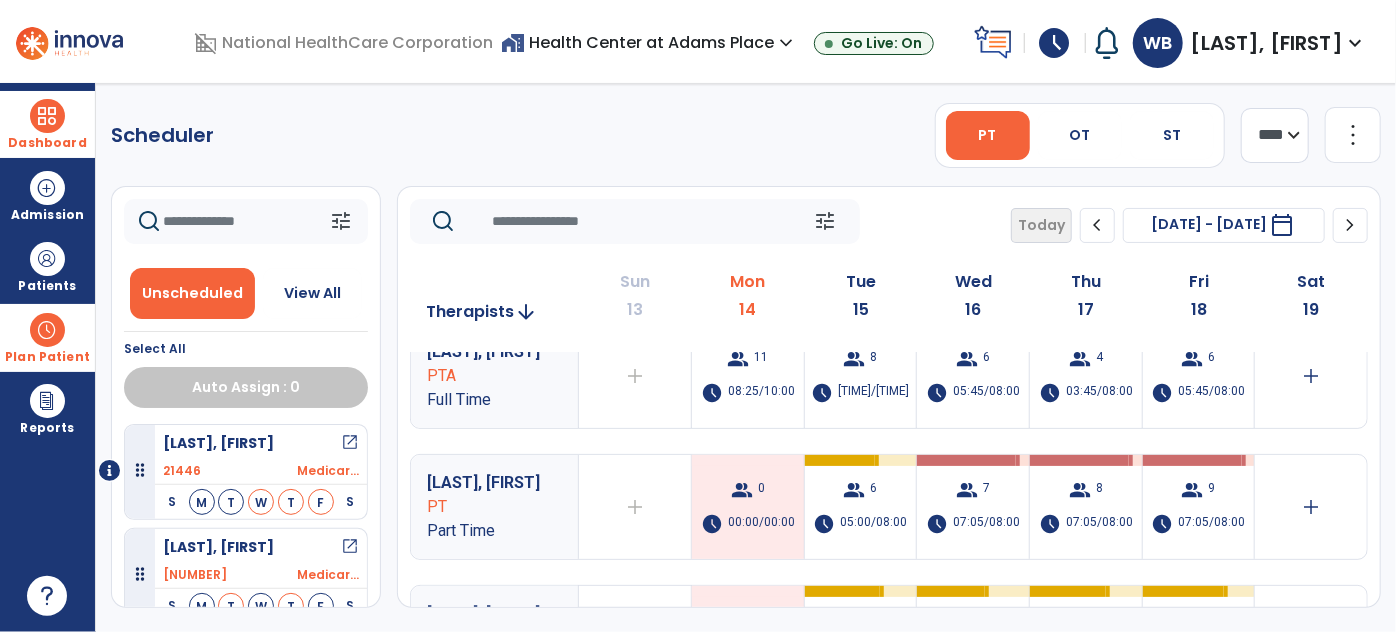 click at bounding box center [47, 116] 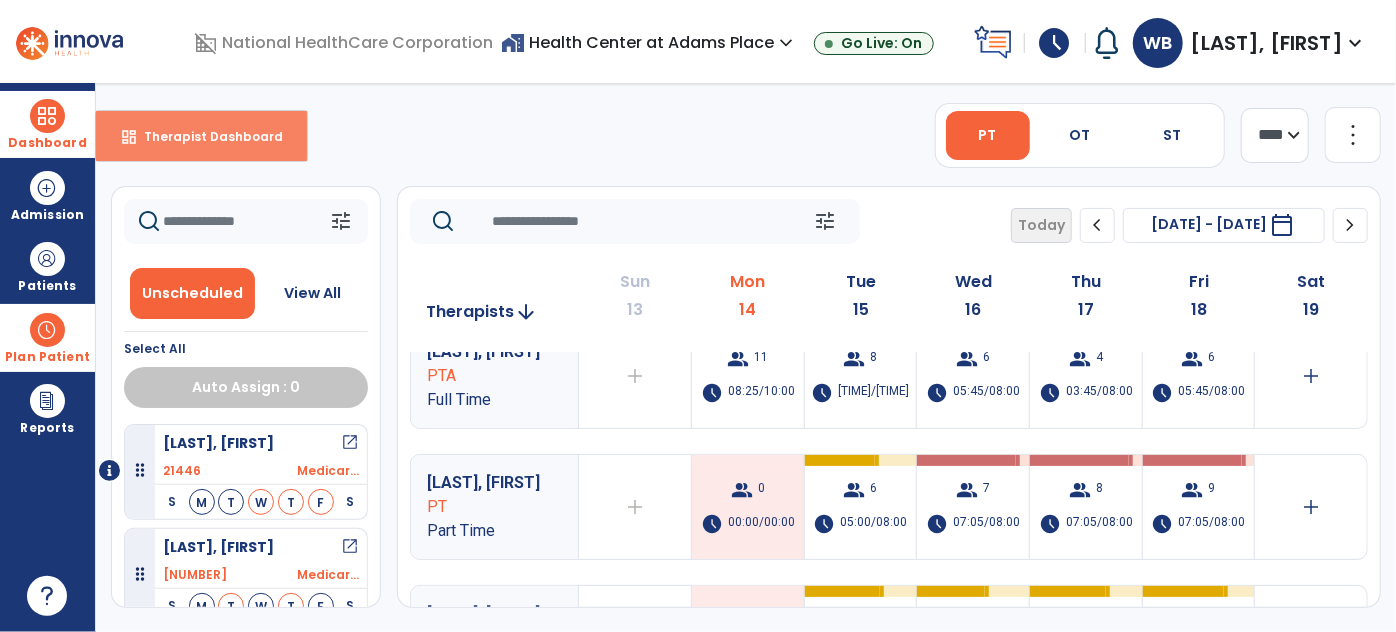click on "Therapist Dashboard" at bounding box center (205, 136) 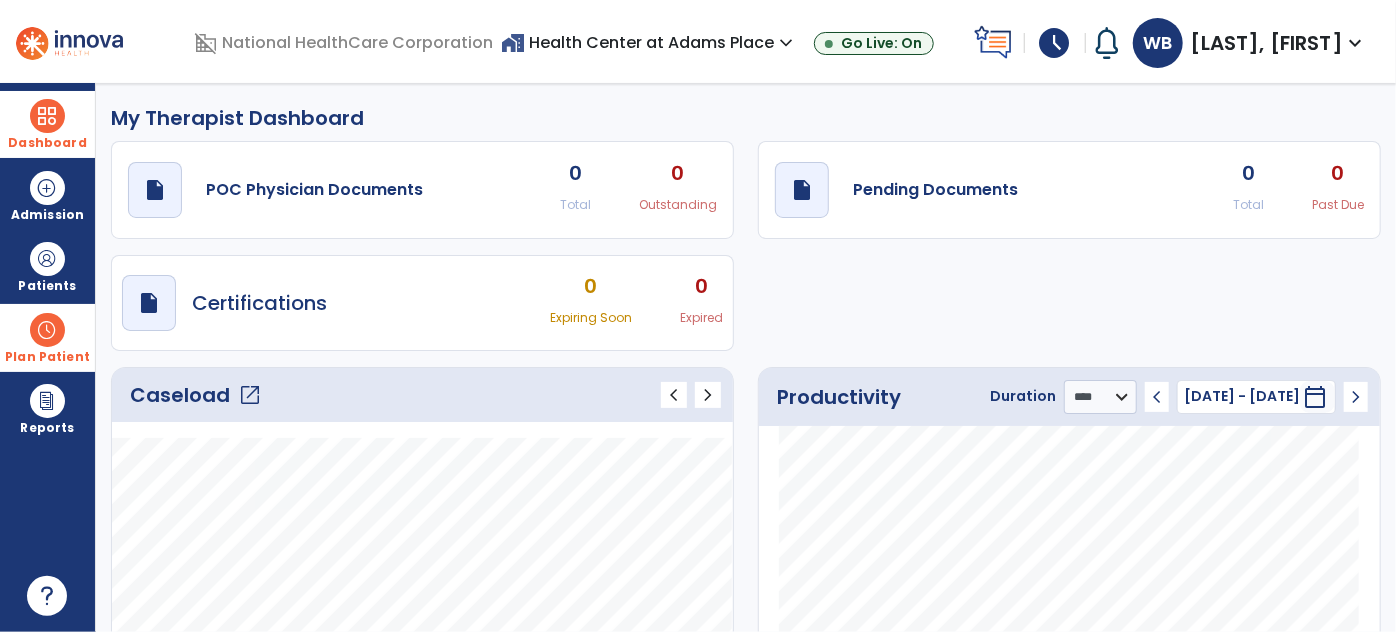 click on "open_in_new" 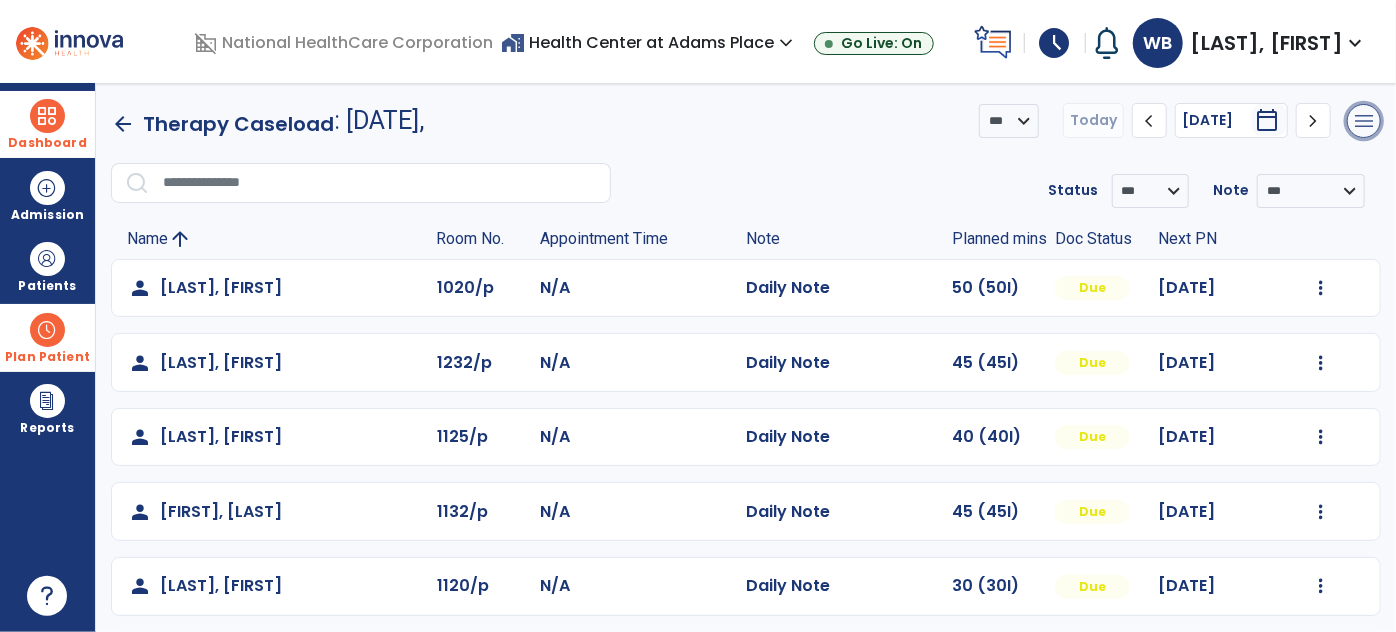 click on "menu" at bounding box center [1364, 121] 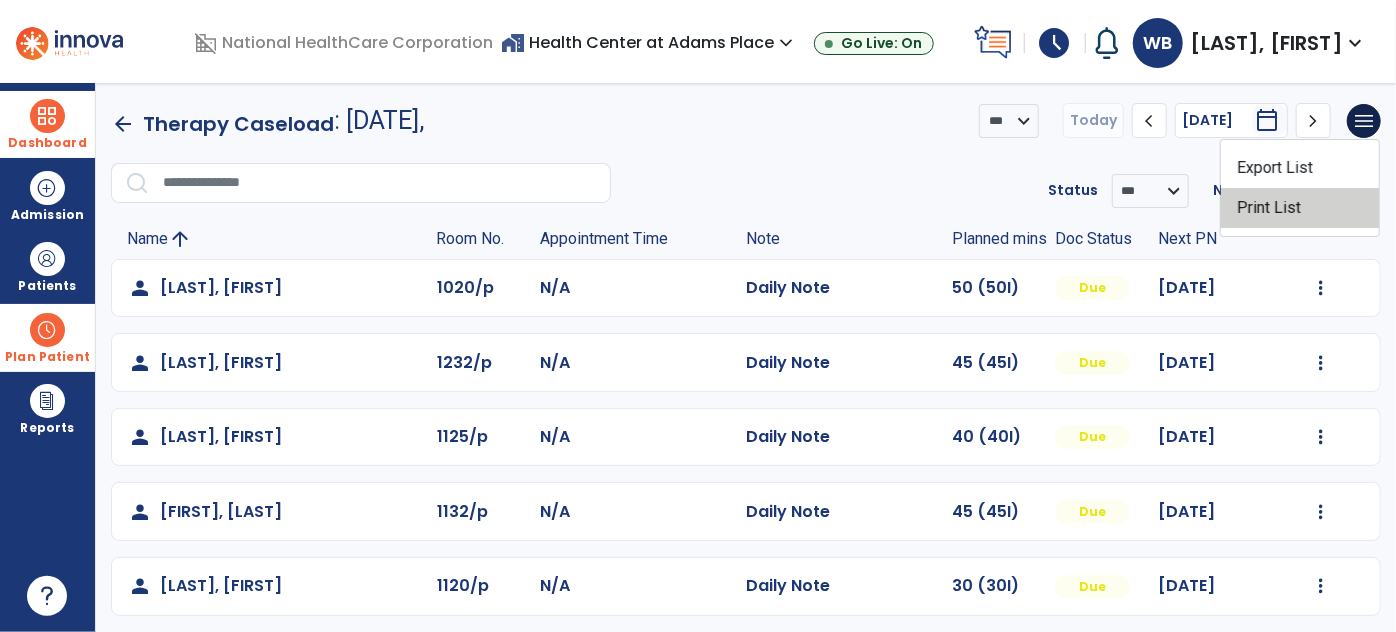 click on "Print List" 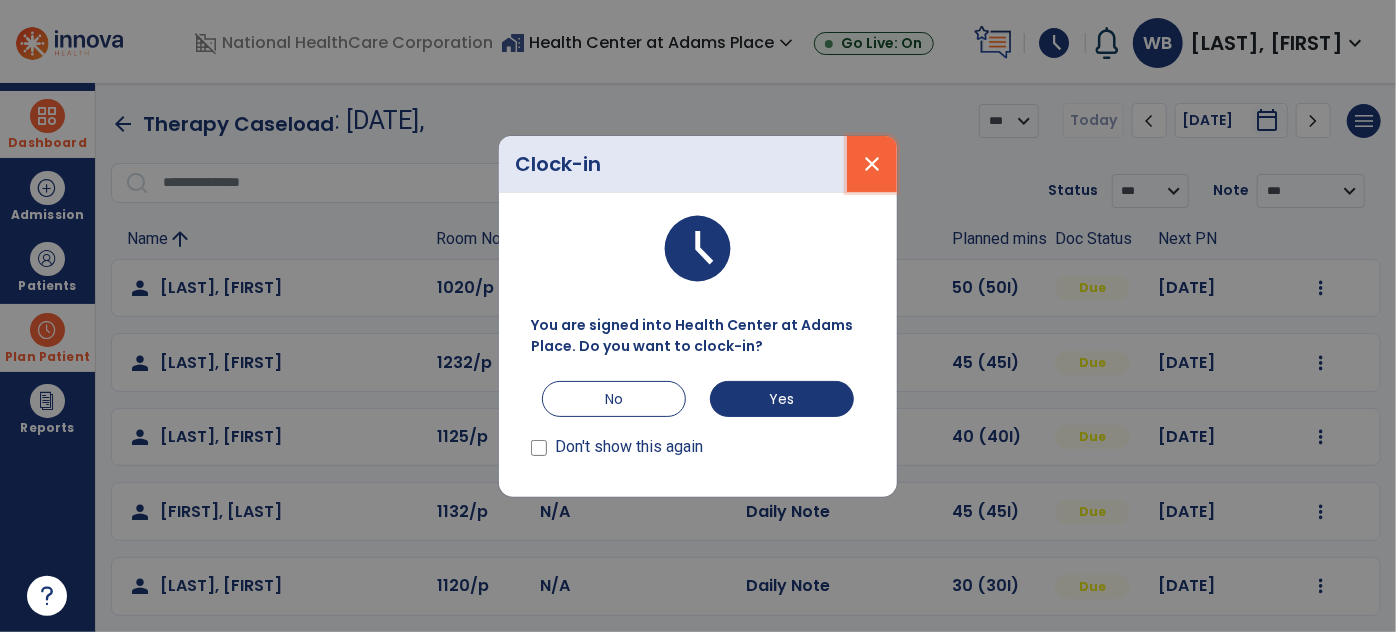 click on "close" at bounding box center (872, 164) 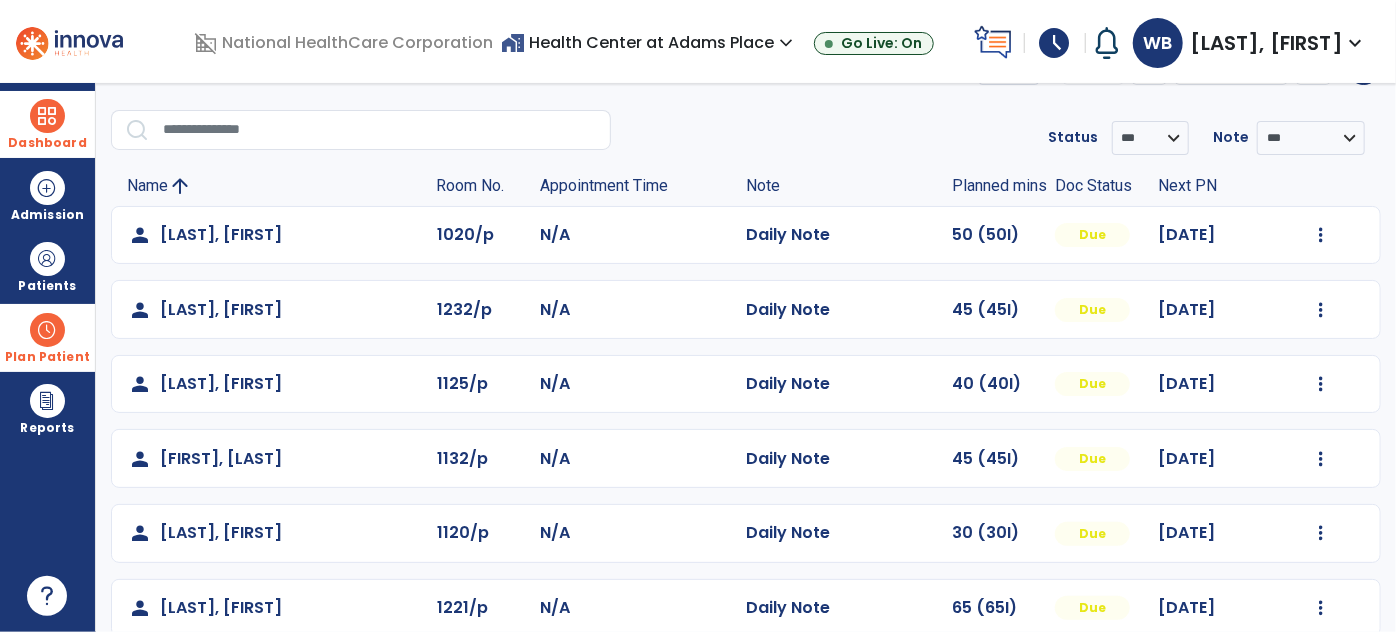 scroll, scrollTop: 0, scrollLeft: 0, axis: both 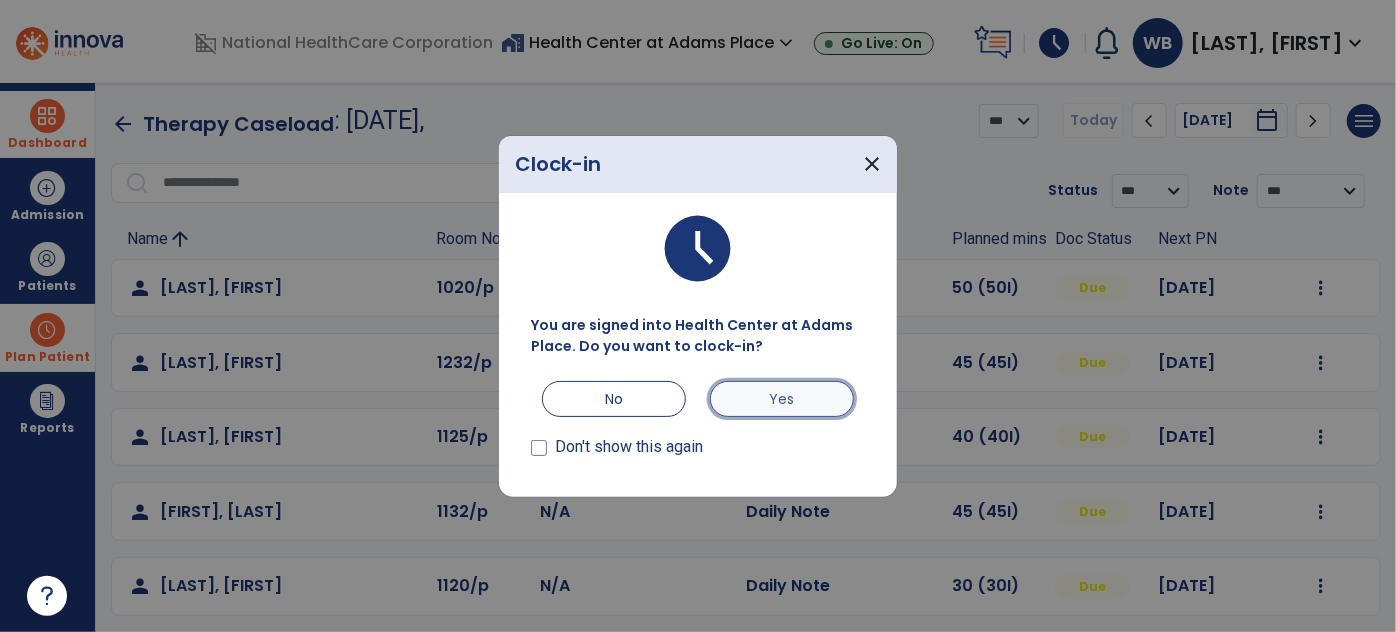 click on "Yes" at bounding box center [782, 399] 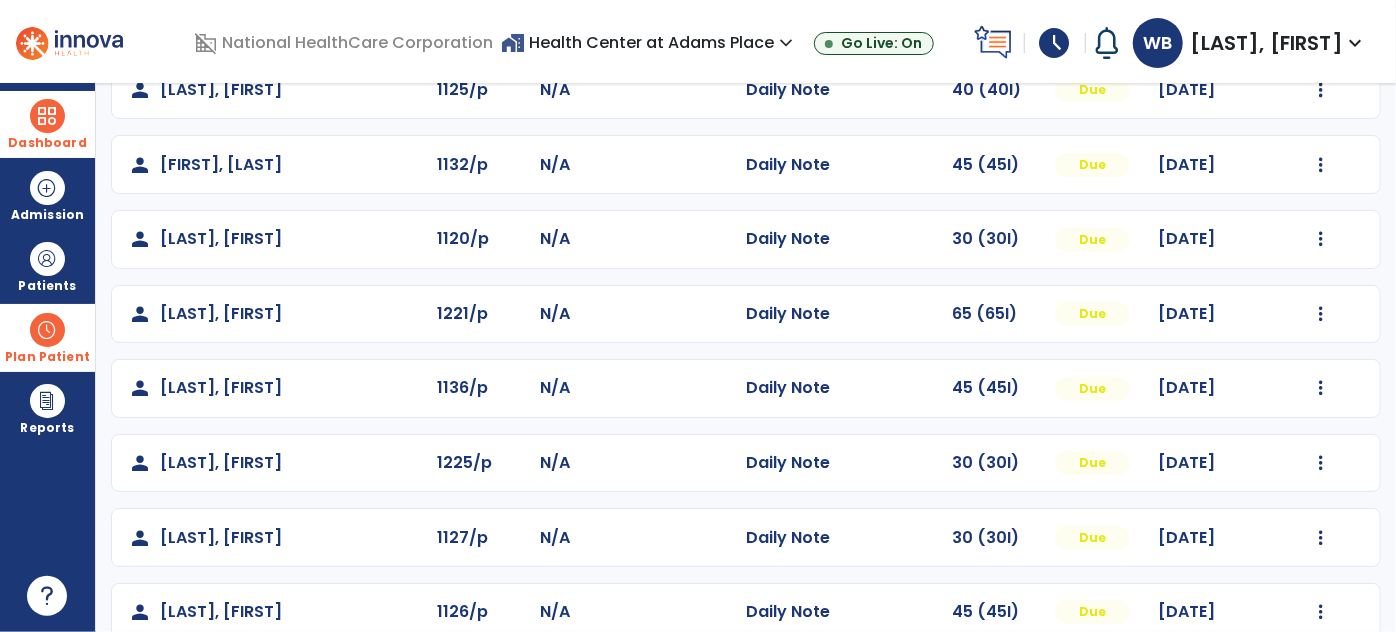 scroll, scrollTop: 415, scrollLeft: 0, axis: vertical 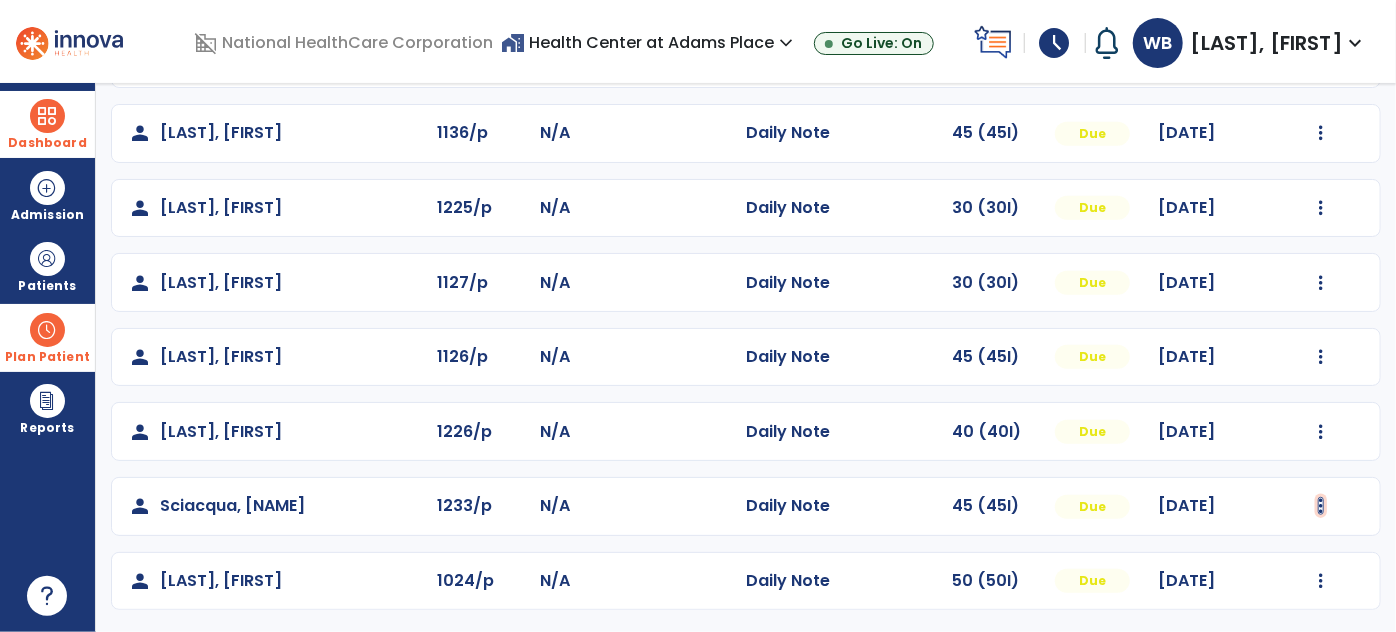 click at bounding box center [1321, -314] 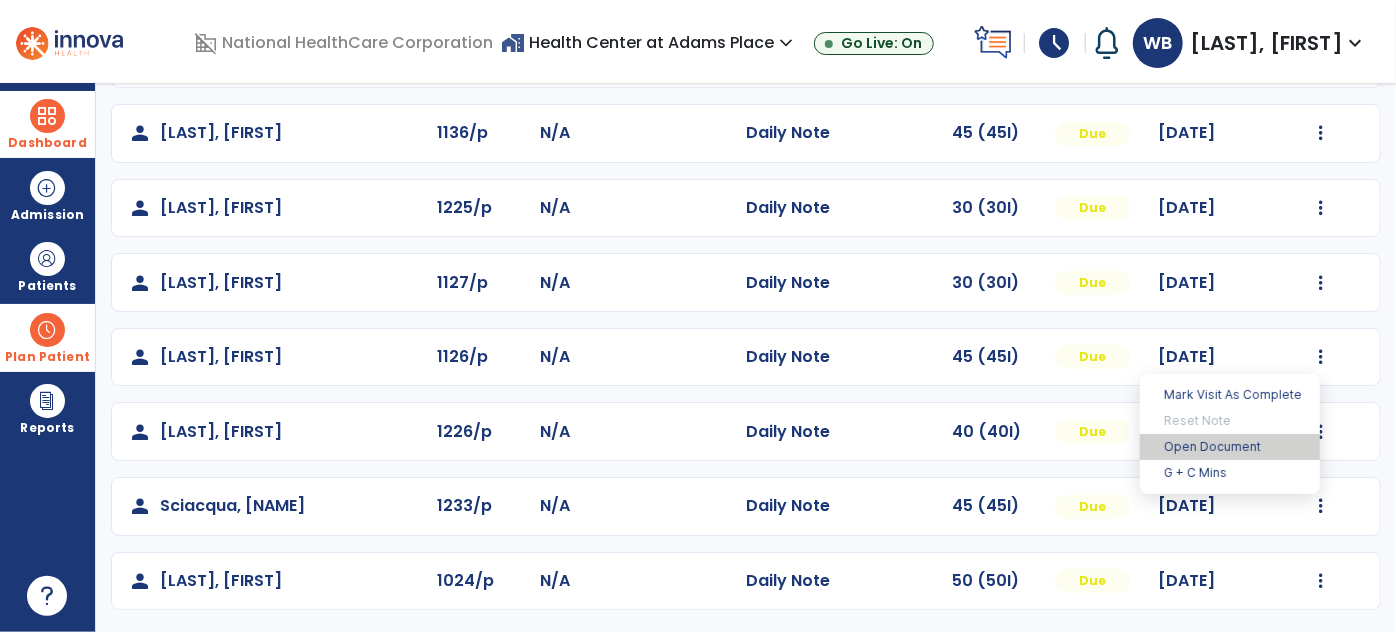 click on "Open Document" at bounding box center [1230, 447] 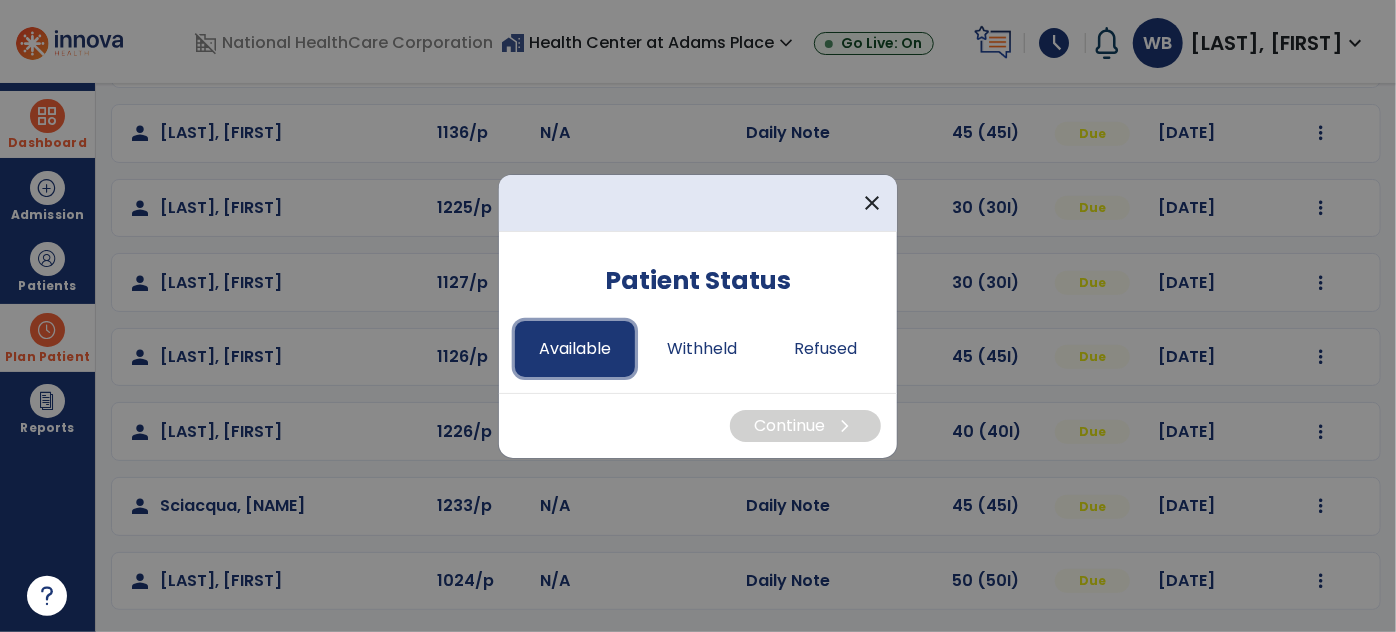click on "Available" at bounding box center (575, 349) 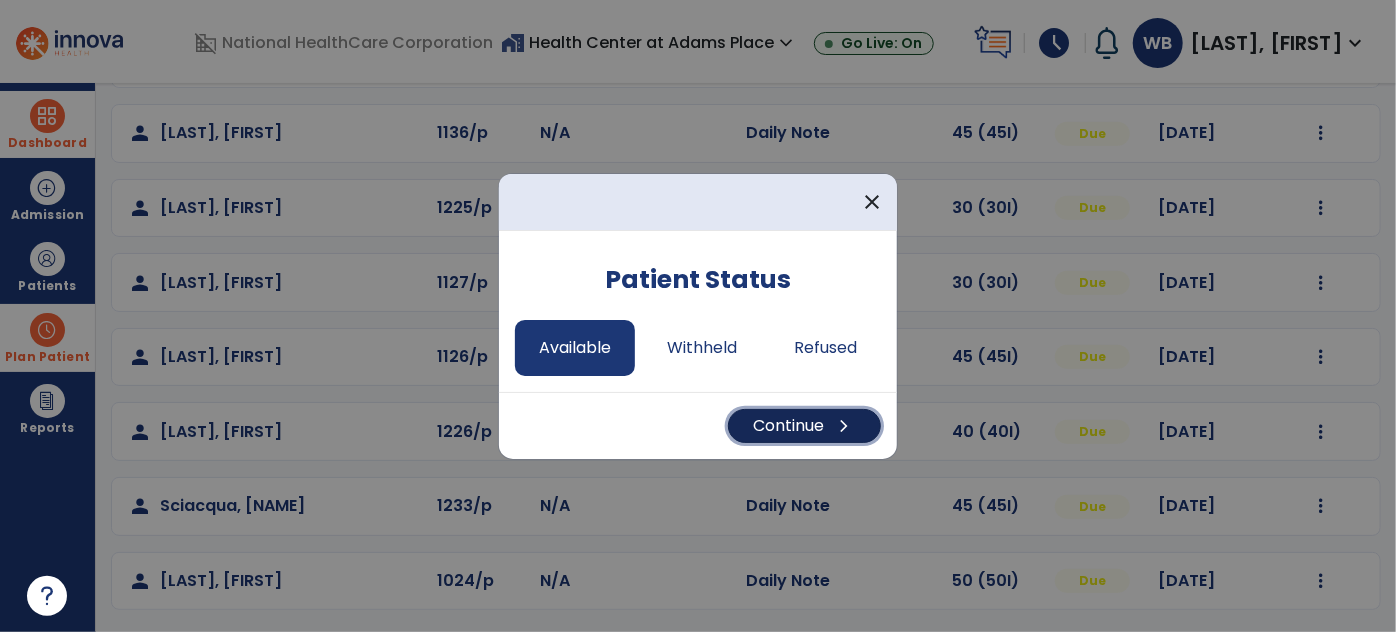 click on "Continue   chevron_right" at bounding box center (804, 426) 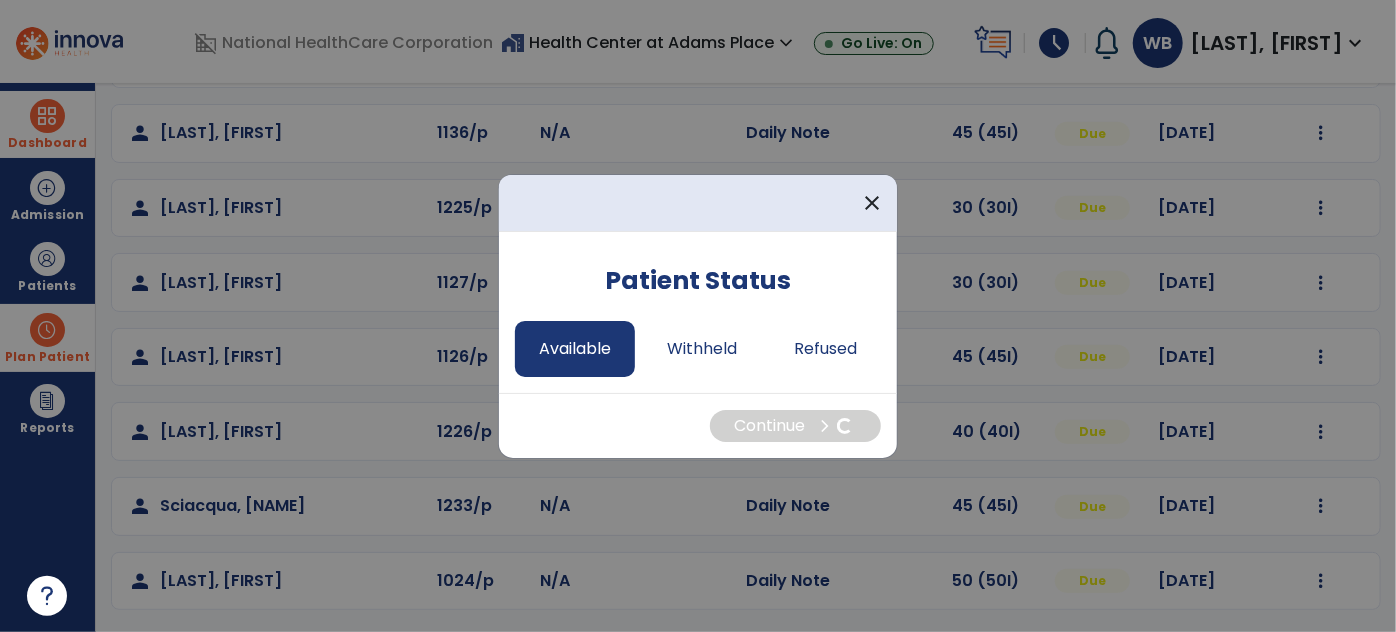 select on "*" 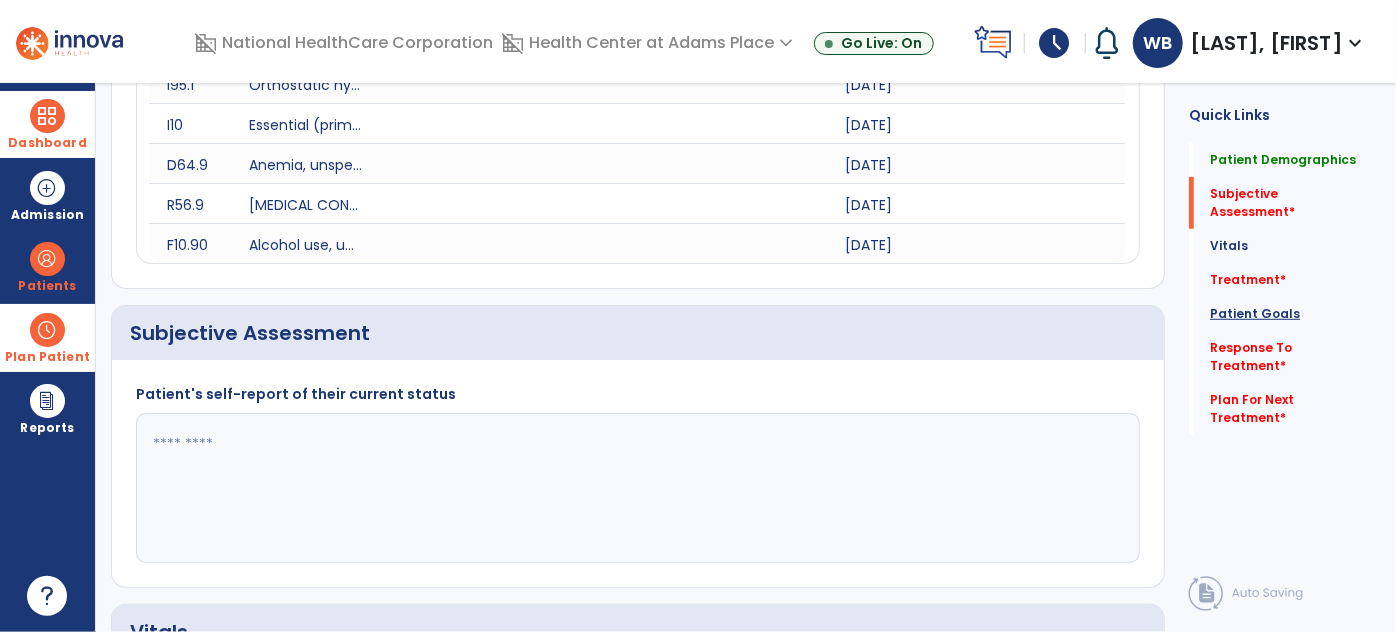 click on "Patient Goals" 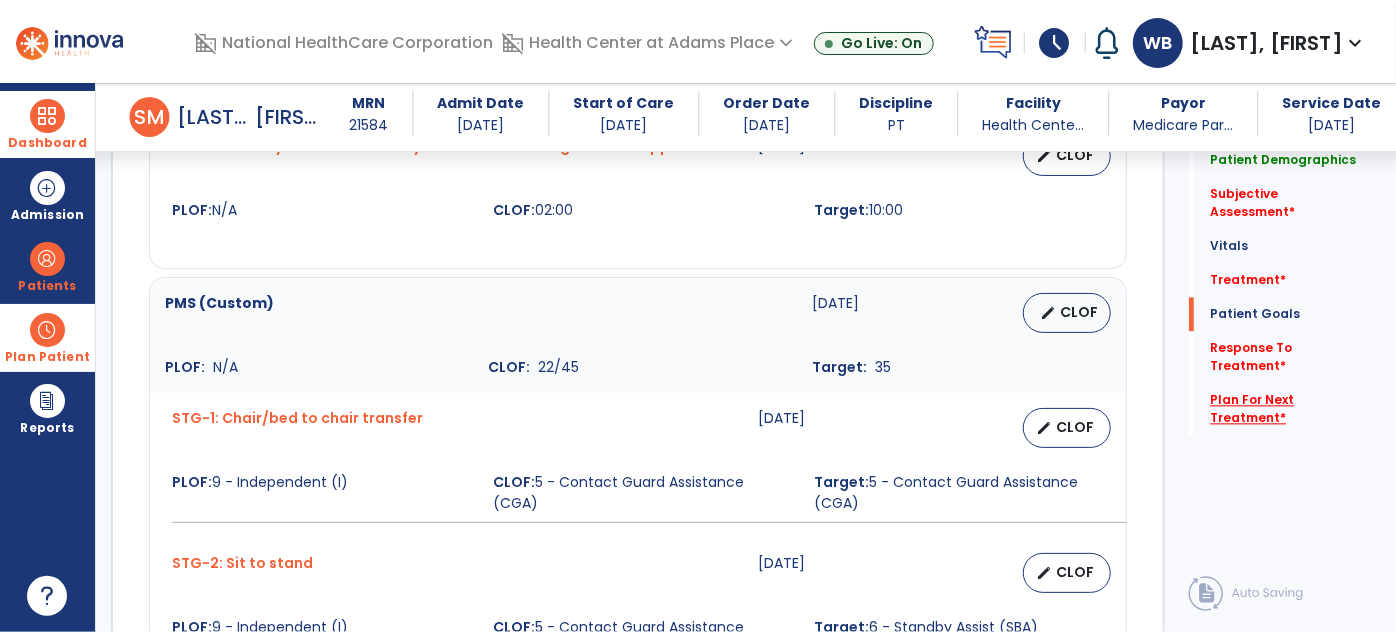 scroll, scrollTop: 2134, scrollLeft: 0, axis: vertical 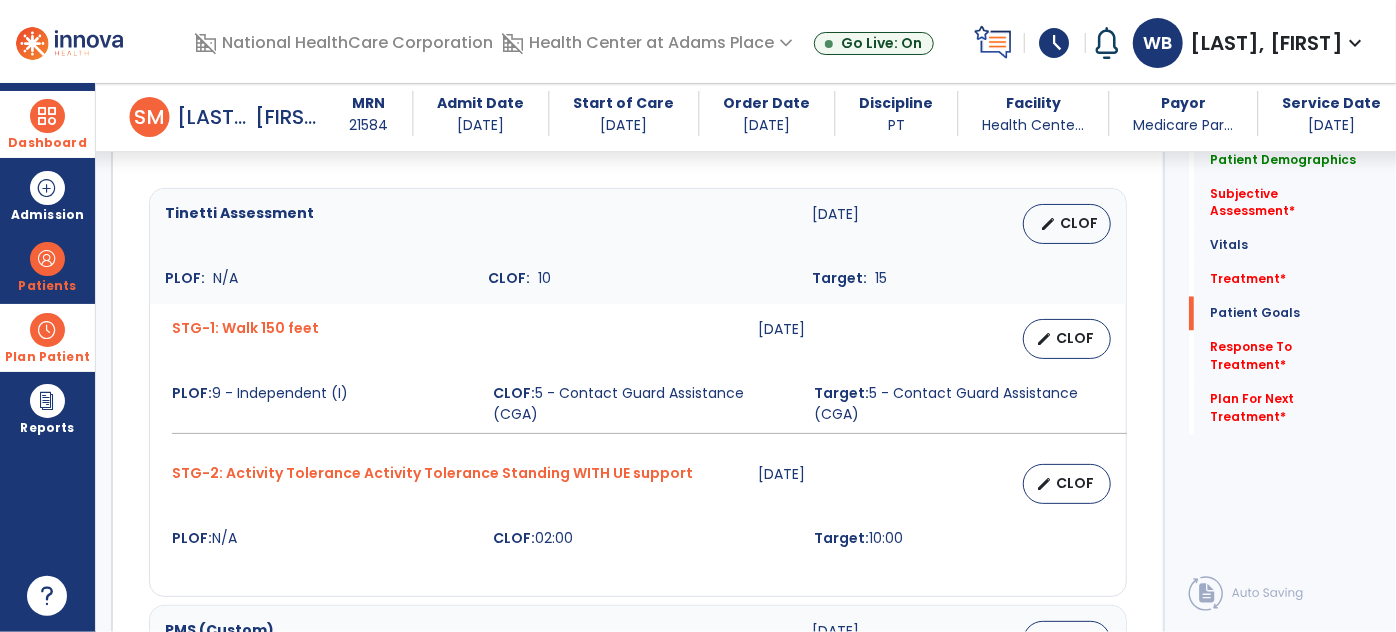 click on "Dashboard" at bounding box center [47, 124] 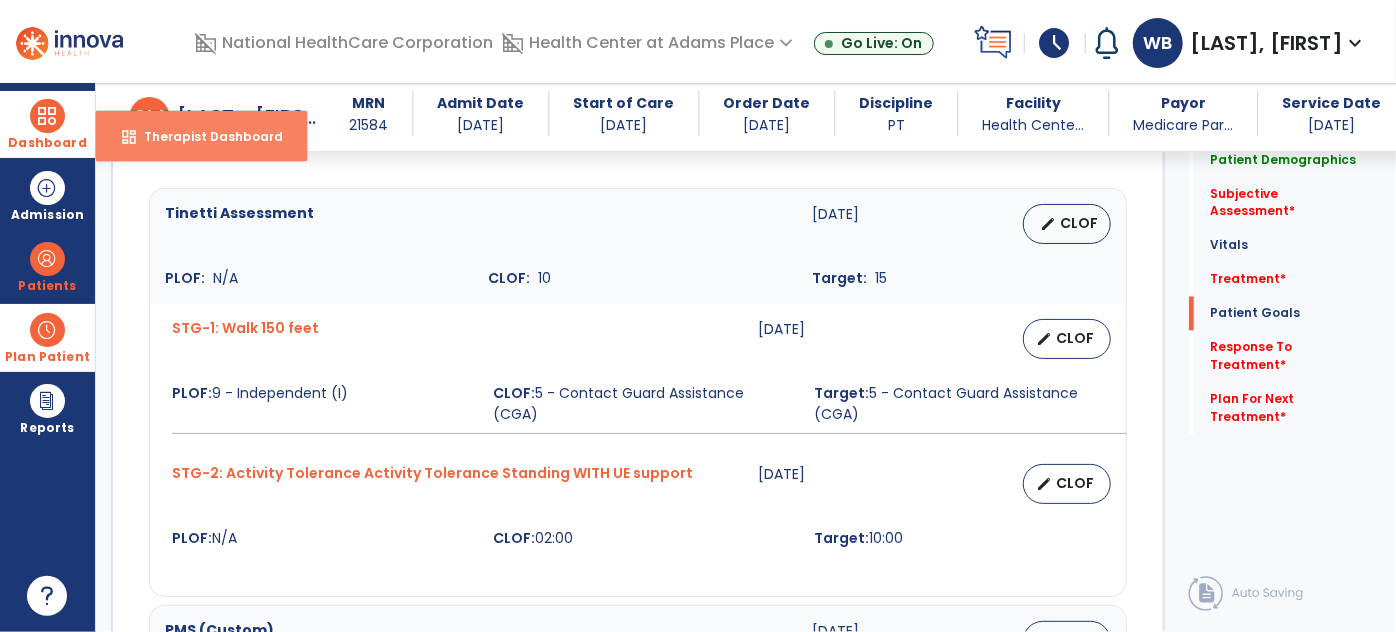 click on "dashboard  Therapist Dashboard" at bounding box center (201, 136) 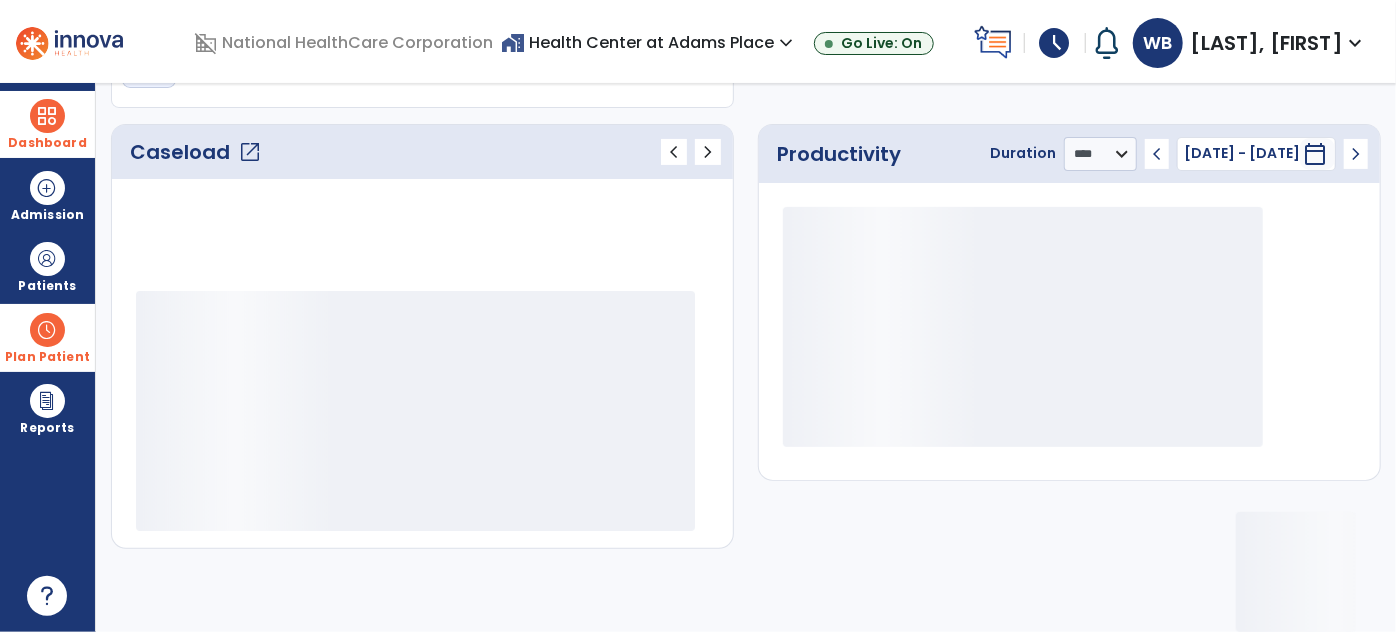 scroll, scrollTop: 240, scrollLeft: 0, axis: vertical 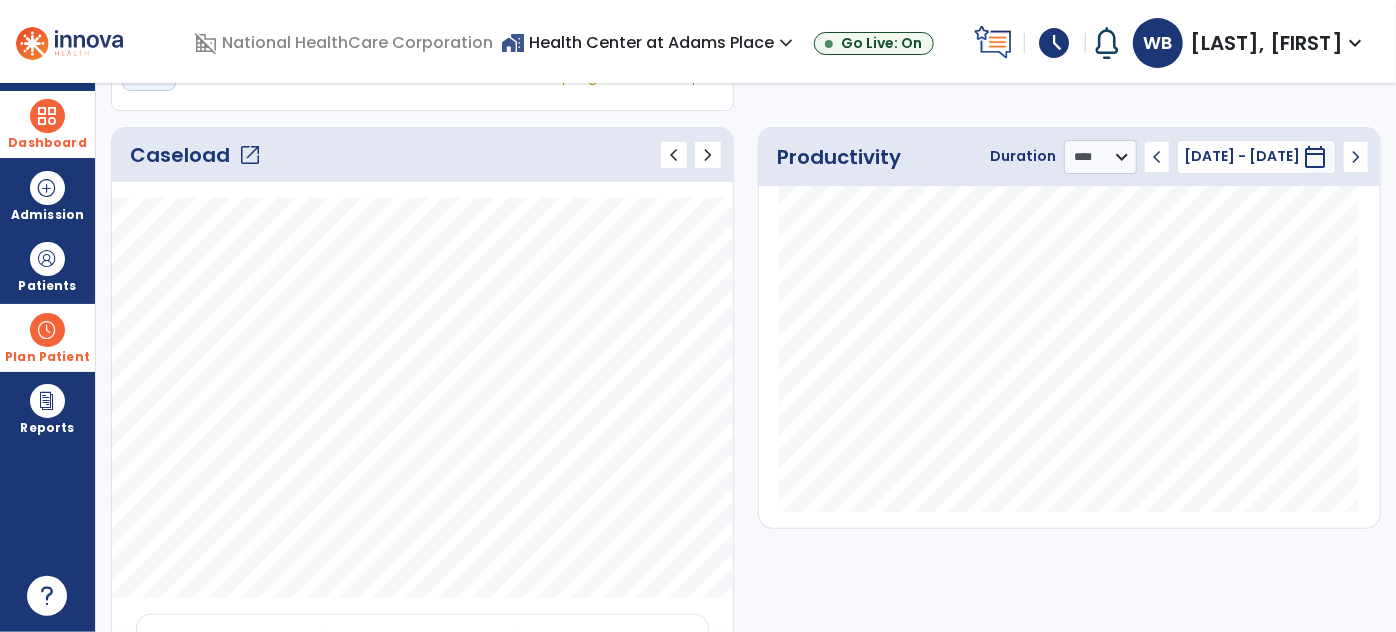 click on "open_in_new" 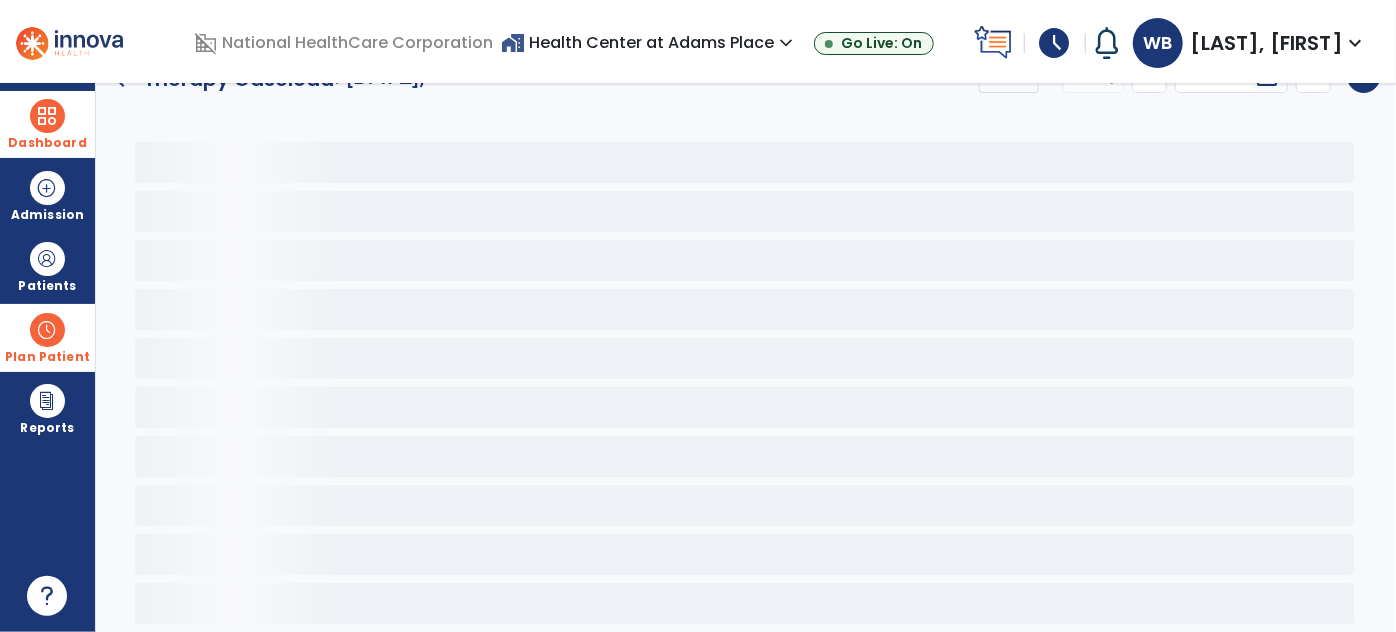 scroll, scrollTop: 32, scrollLeft: 0, axis: vertical 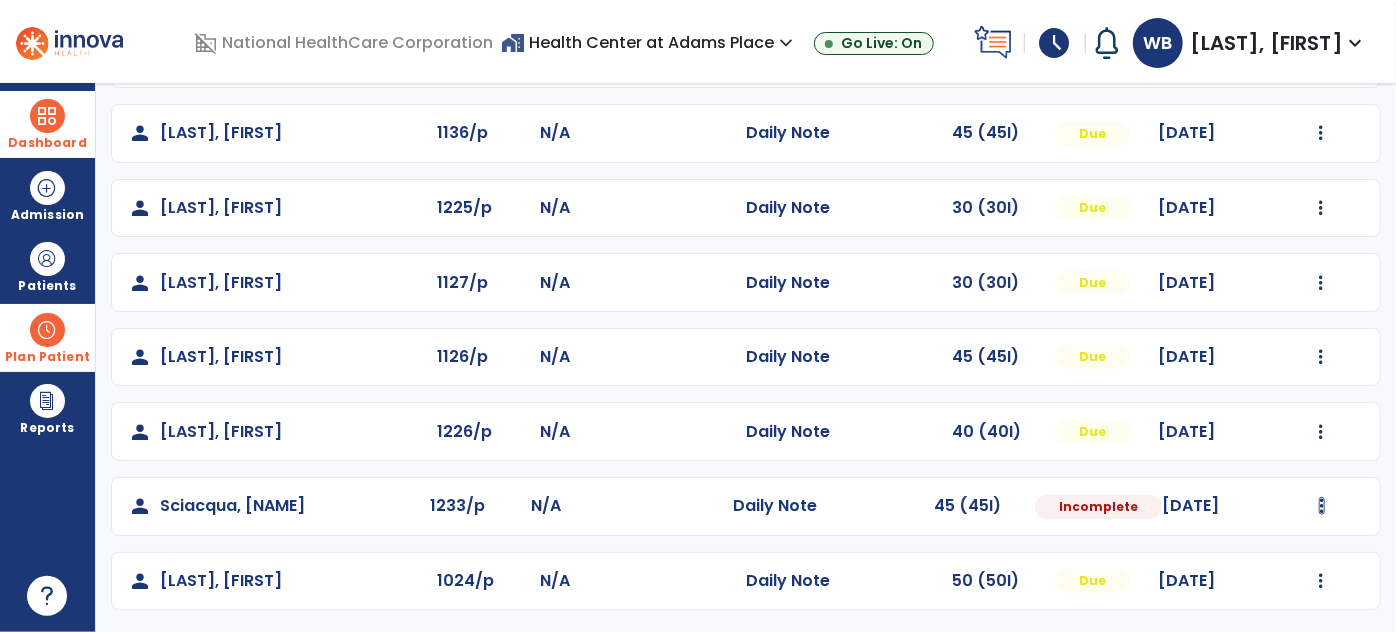 click on "Mark Visit As Complete   Reset Note   Open Document   G + C Mins" 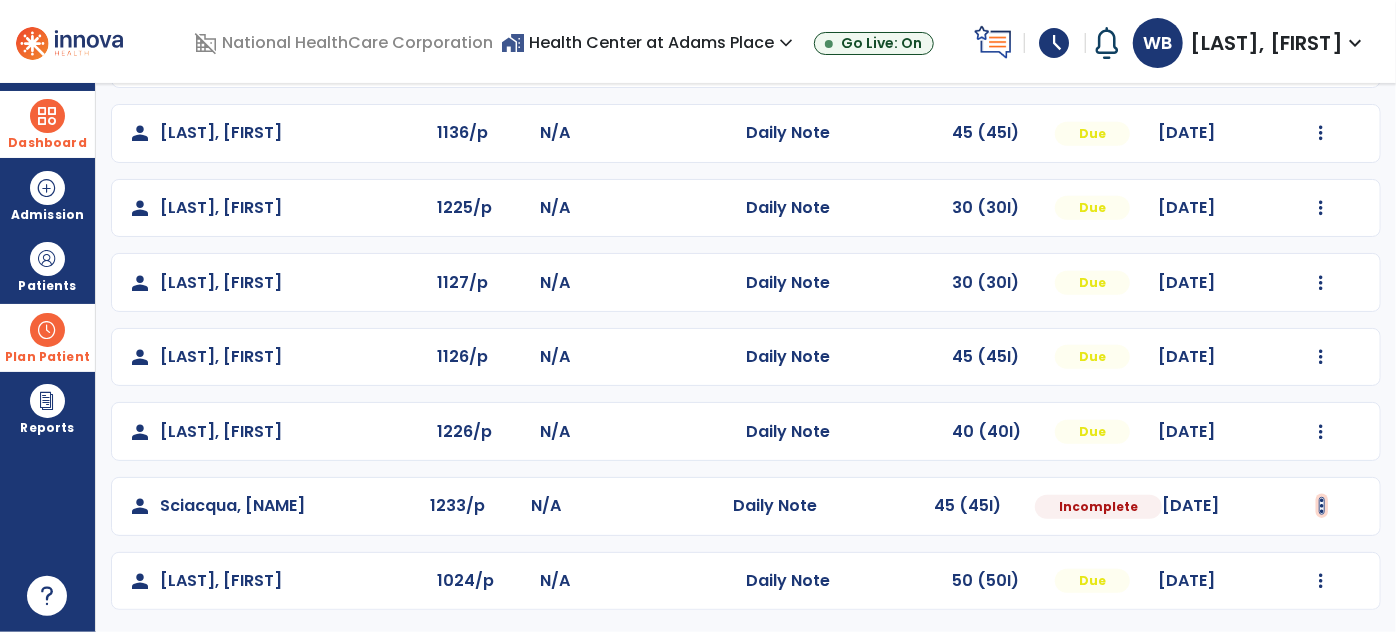 click at bounding box center [1321, -314] 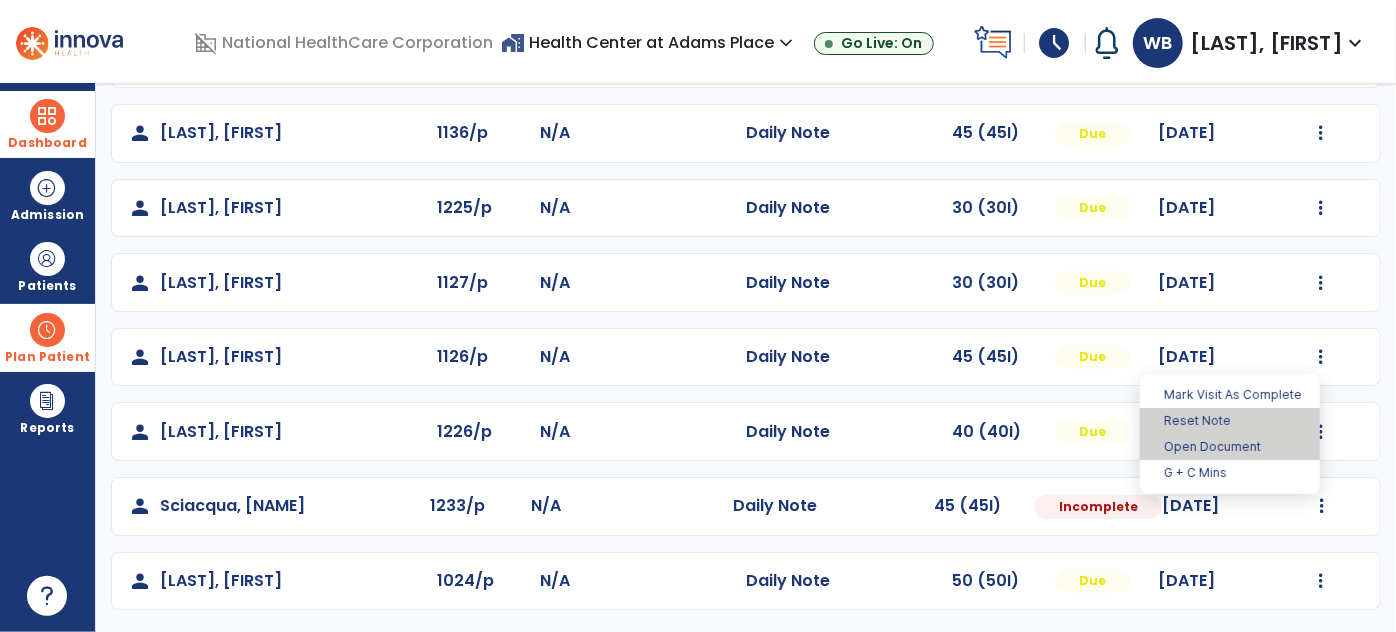 drag, startPoint x: 1199, startPoint y: 429, endPoint x: 1203, endPoint y: 450, distance: 21.377558 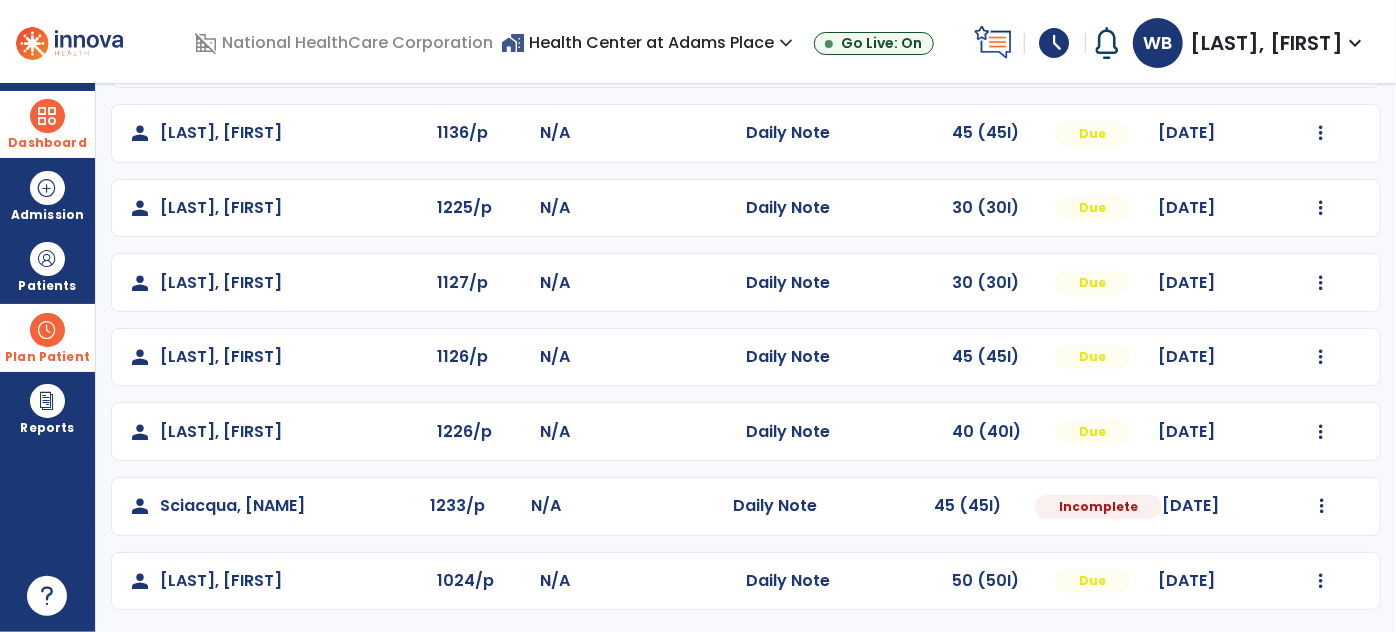 click on "person [LAST], [FIRST] 1226/p N/A Daily Note 40 (40I) Due [DATE] Mark Visit As Complete Reset Note Open Document G + C Mins" 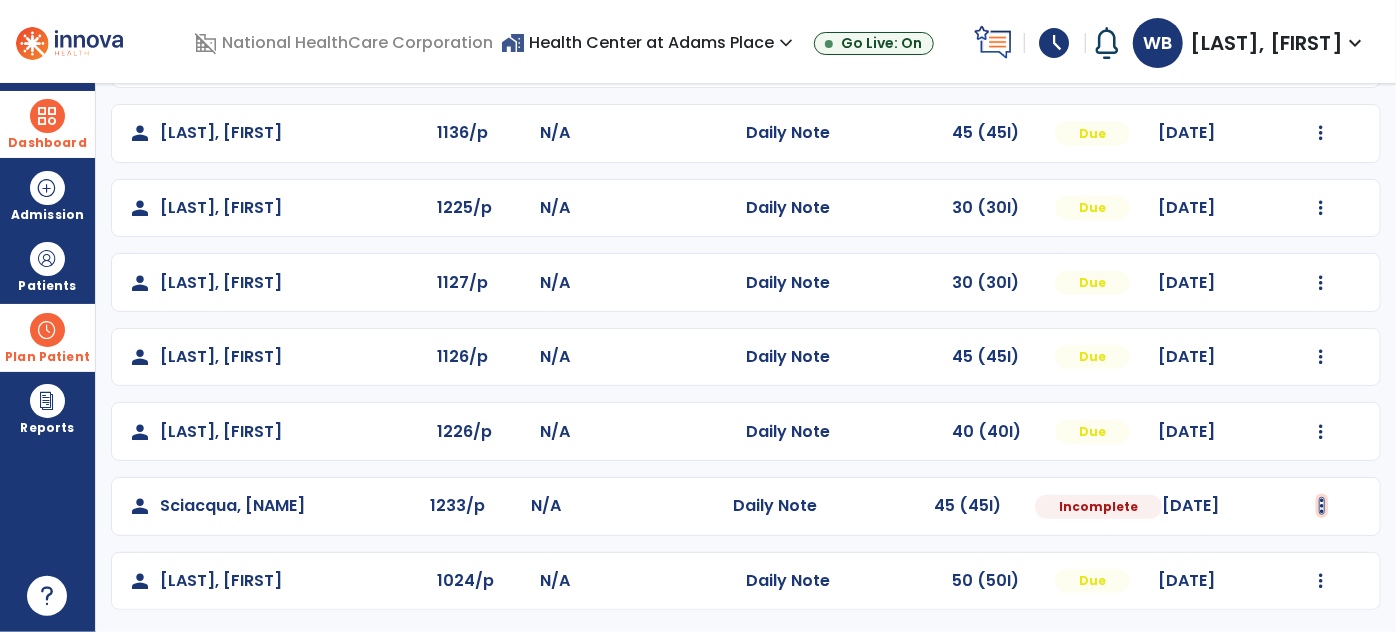 click at bounding box center [1322, 506] 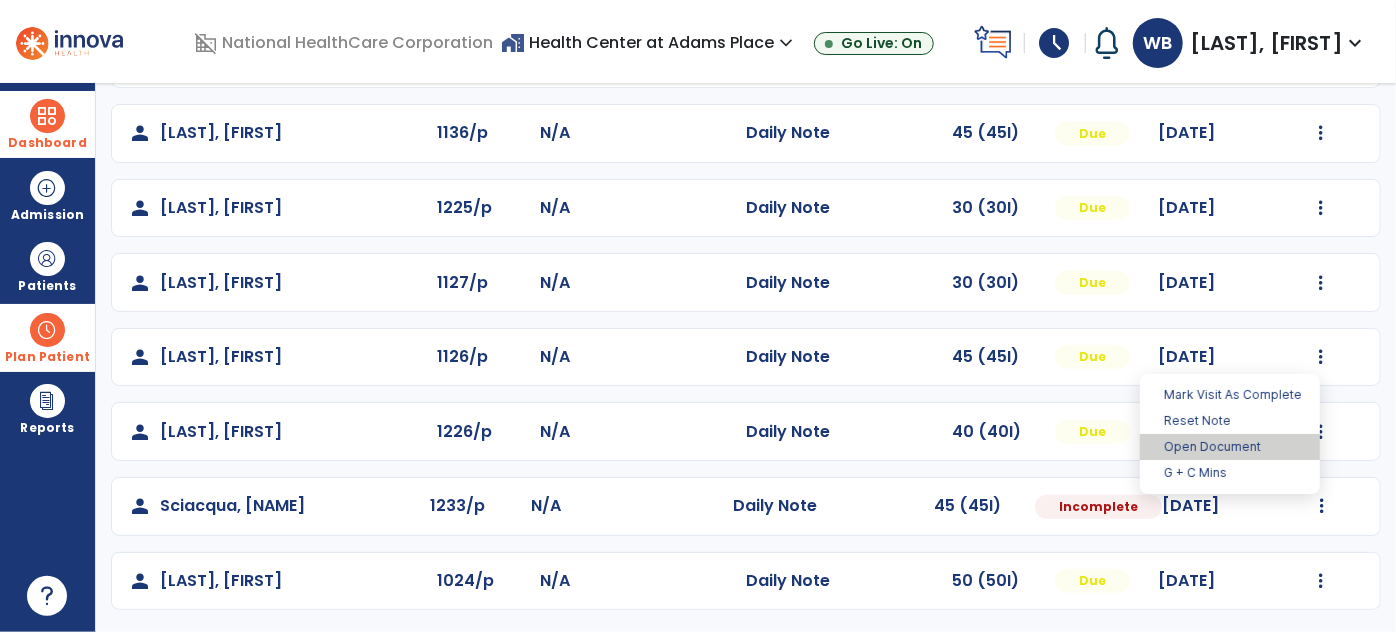 click on "Open Document" at bounding box center (1230, 447) 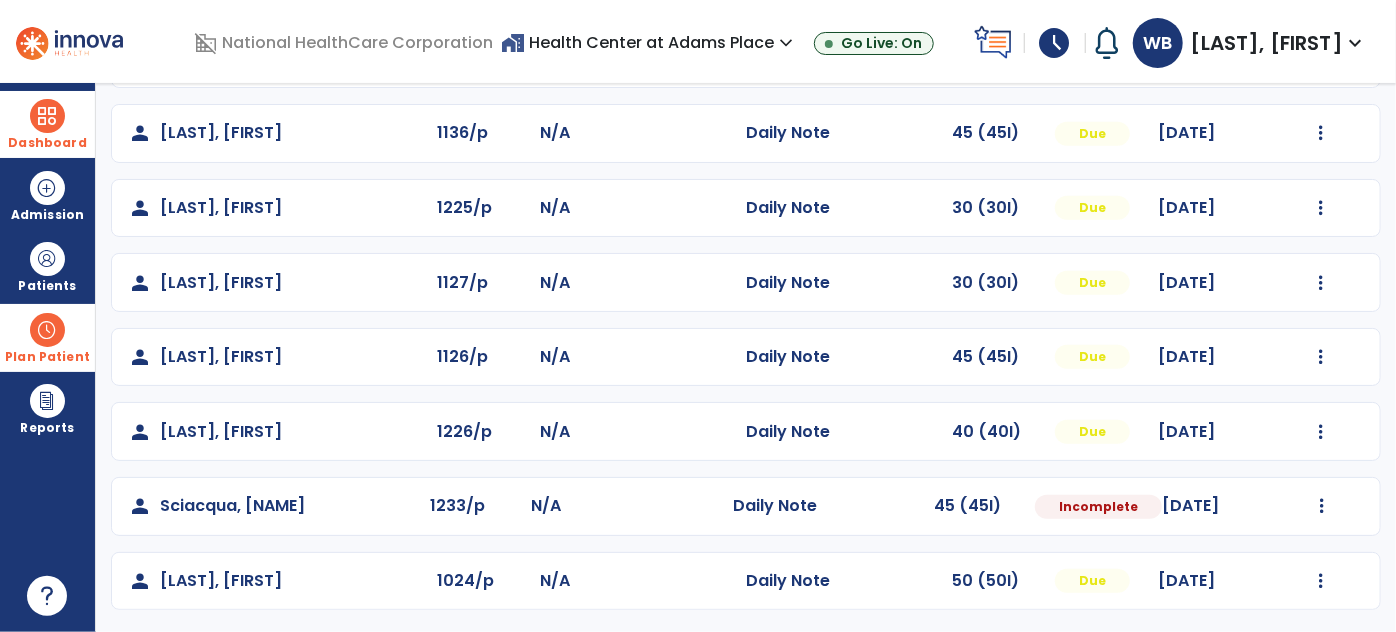 select on "*" 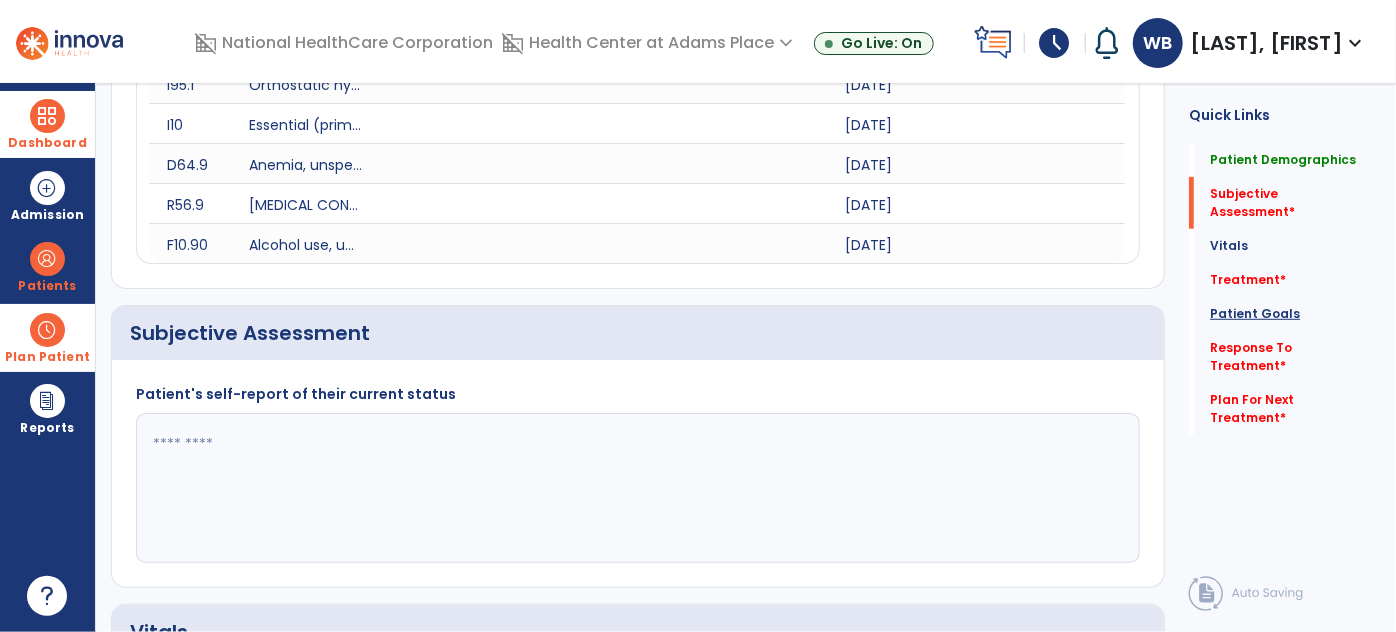 click on "Patient Goals" 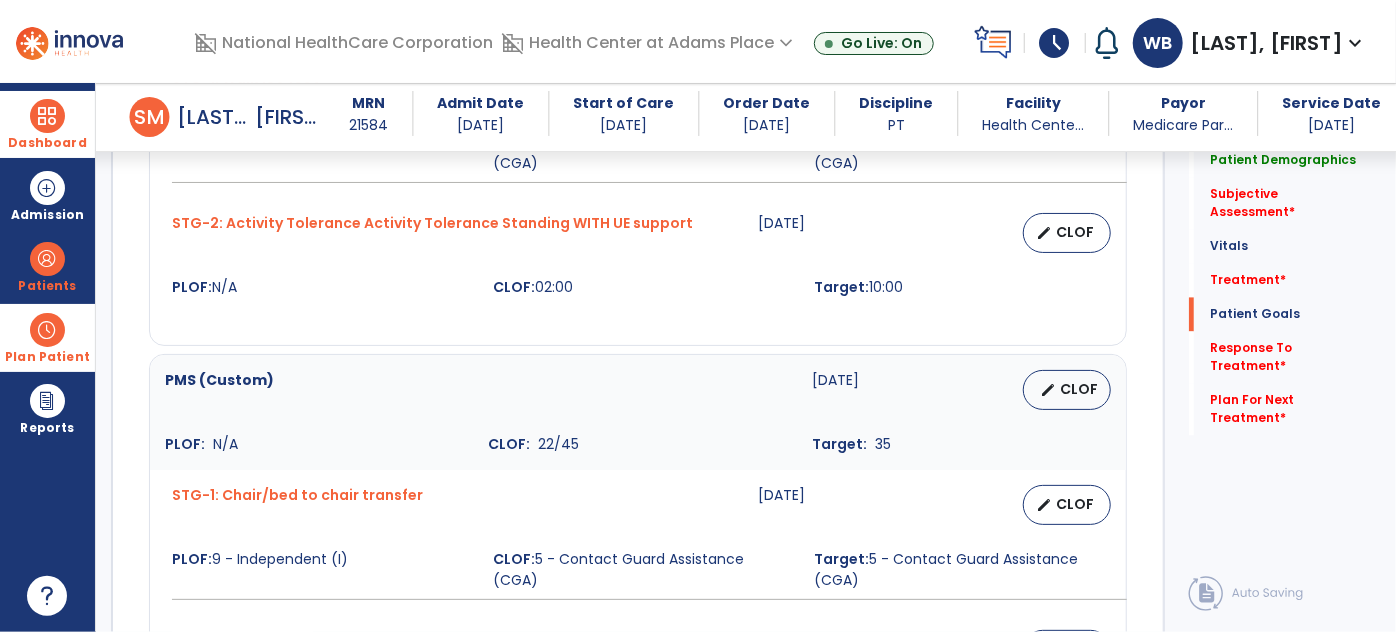 scroll, scrollTop: 2134, scrollLeft: 0, axis: vertical 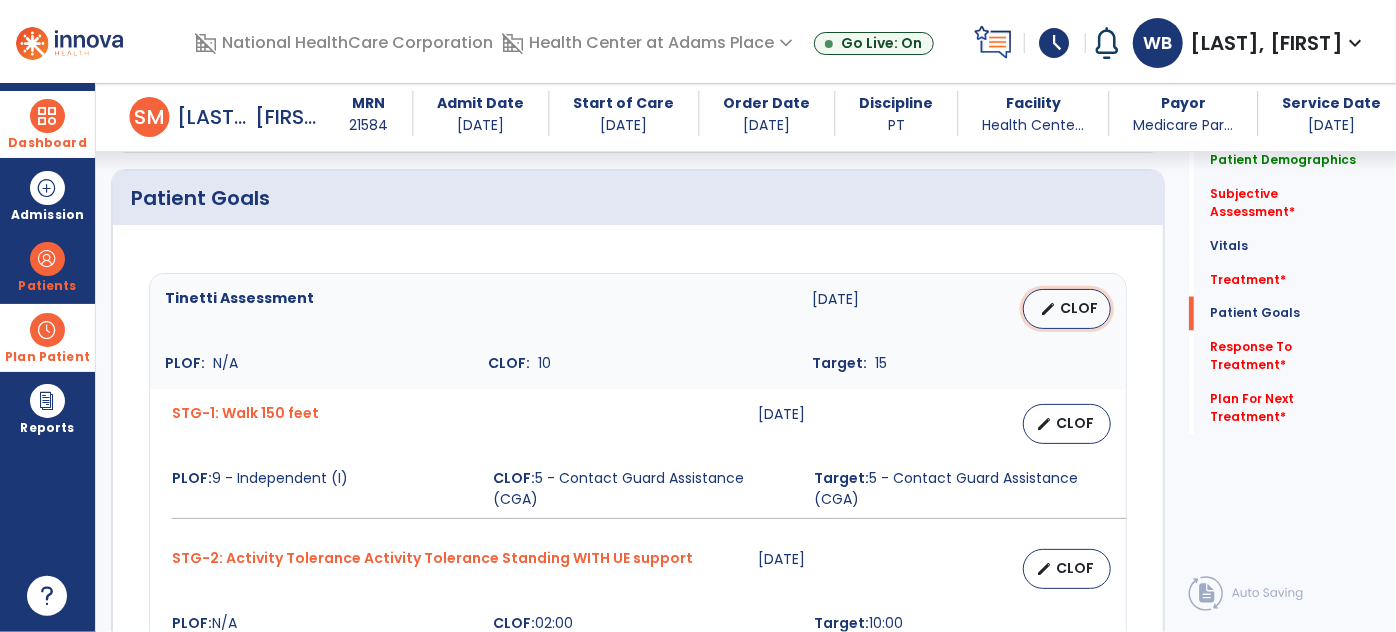 click on "CLOF" at bounding box center [1079, 308] 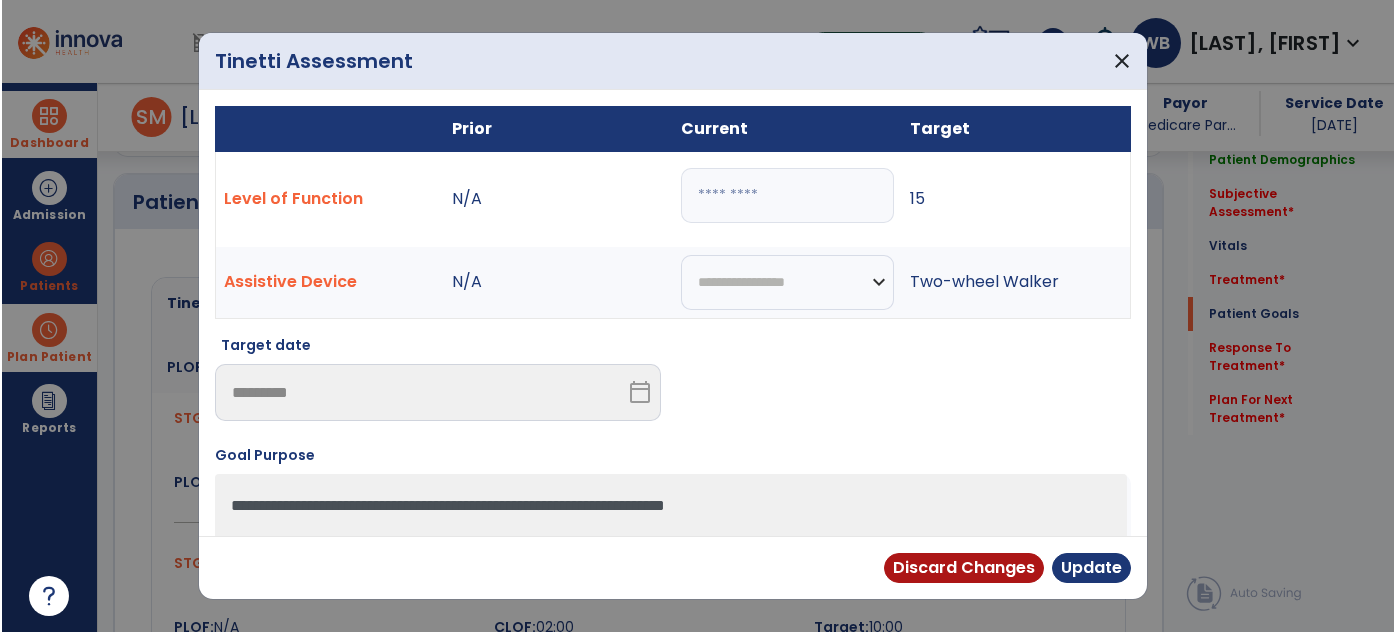 scroll, scrollTop: 1712, scrollLeft: 0, axis: vertical 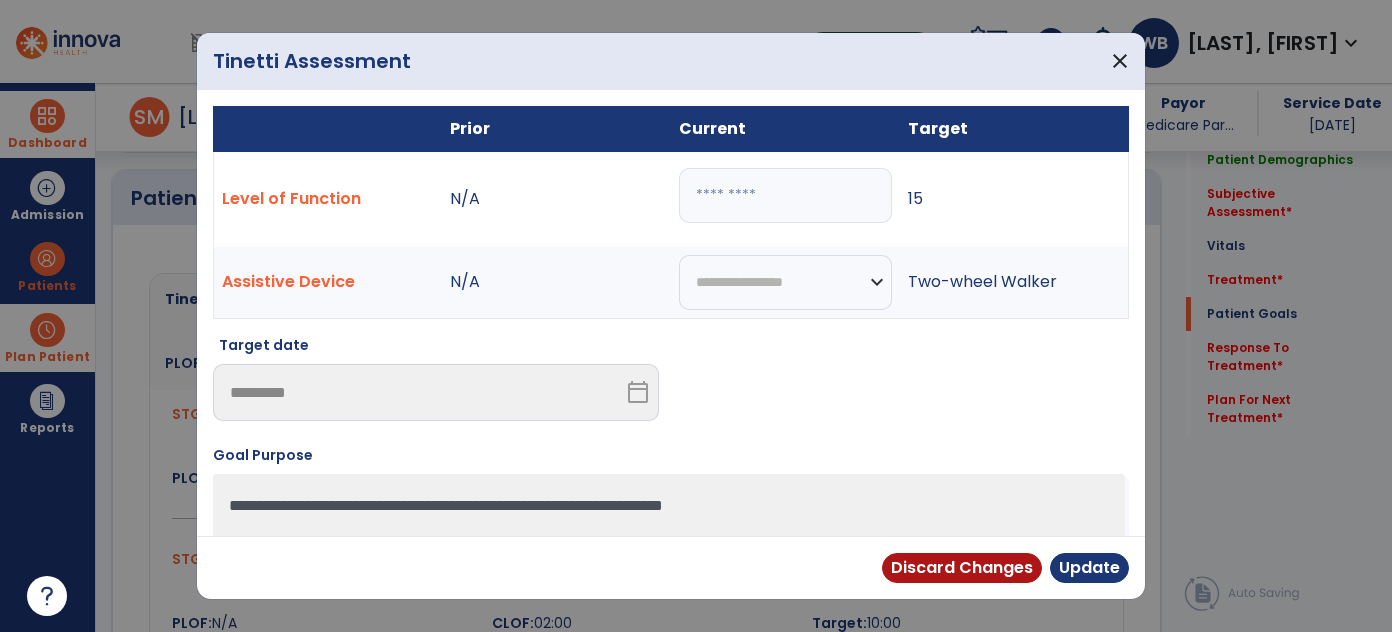 click on "**" at bounding box center (785, 195) 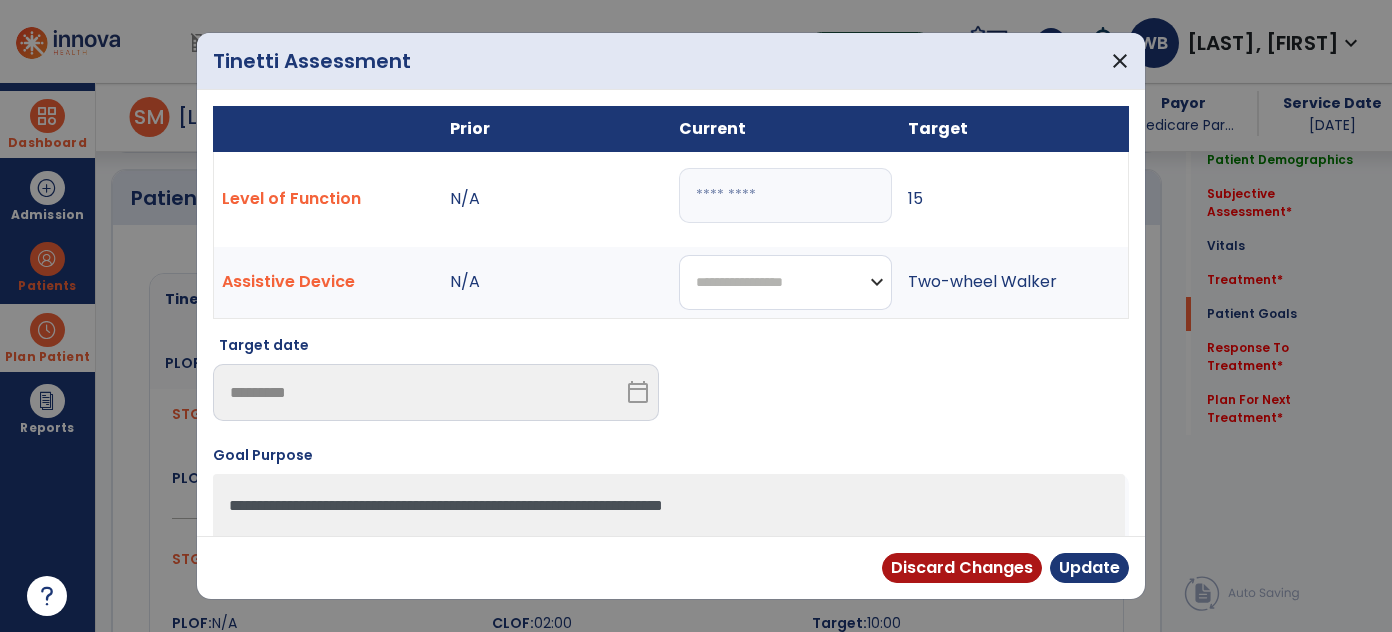 click on "**********" at bounding box center (785, 282) 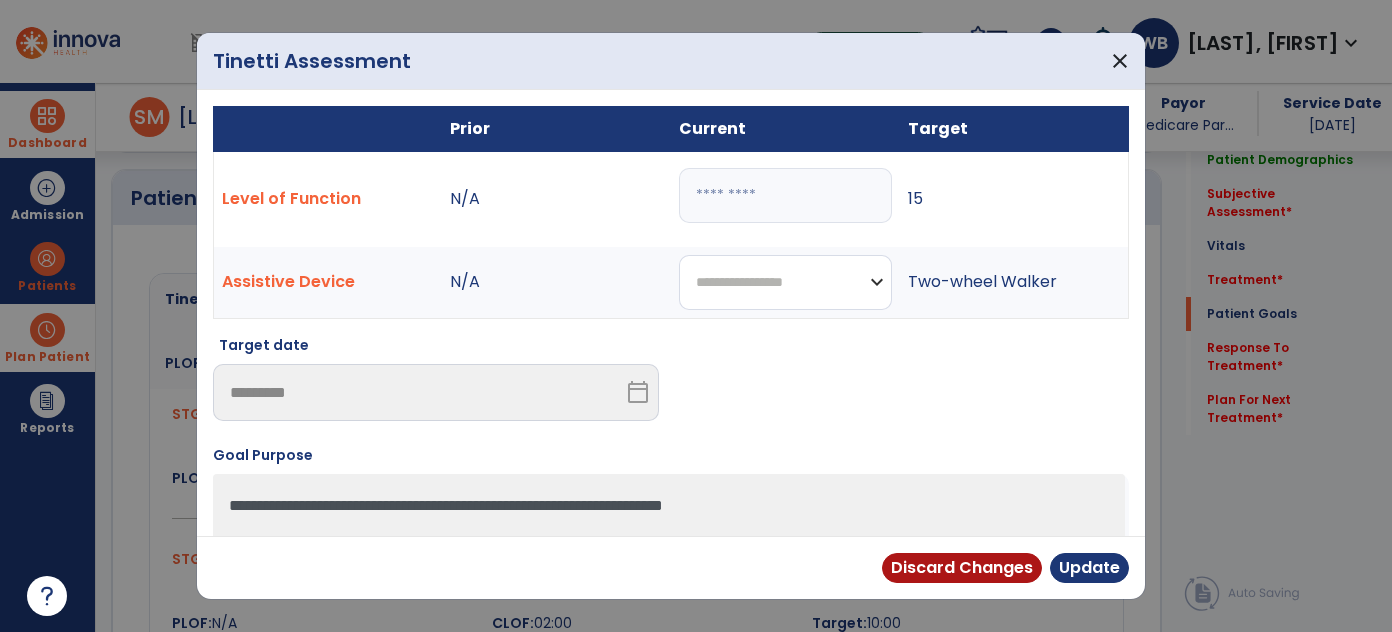 select on "**********" 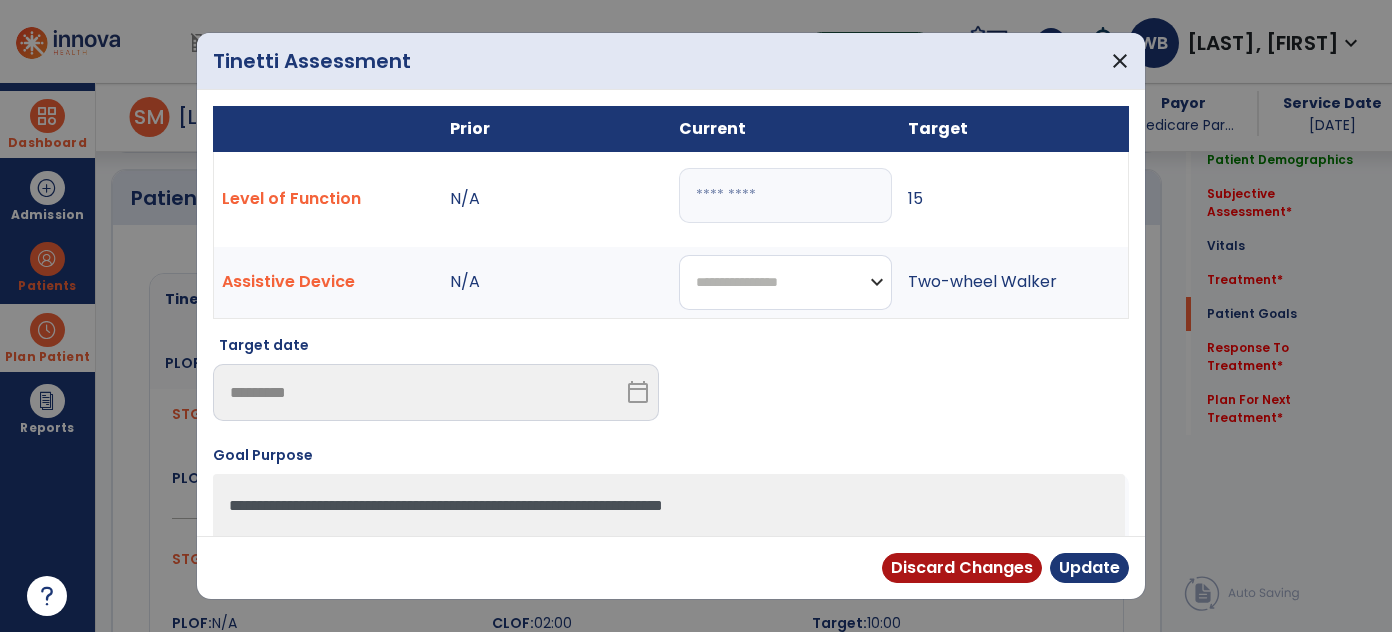 click on "**********" at bounding box center (785, 282) 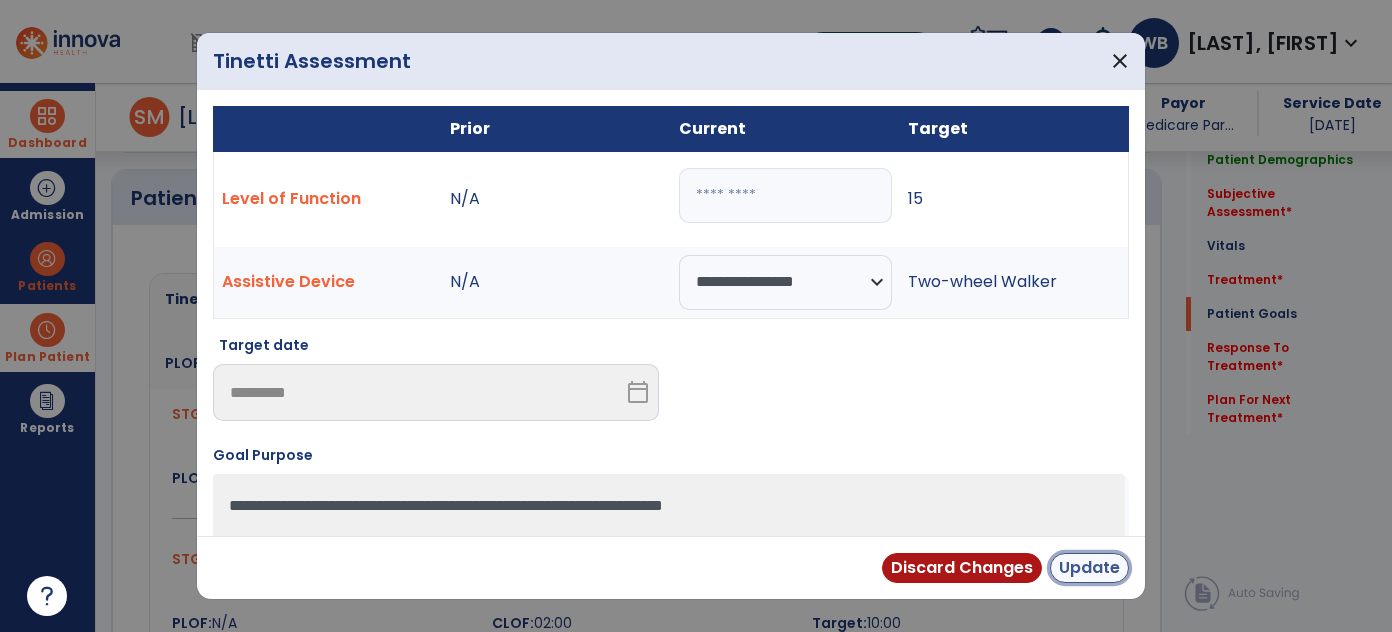 click on "Update" at bounding box center [1089, 568] 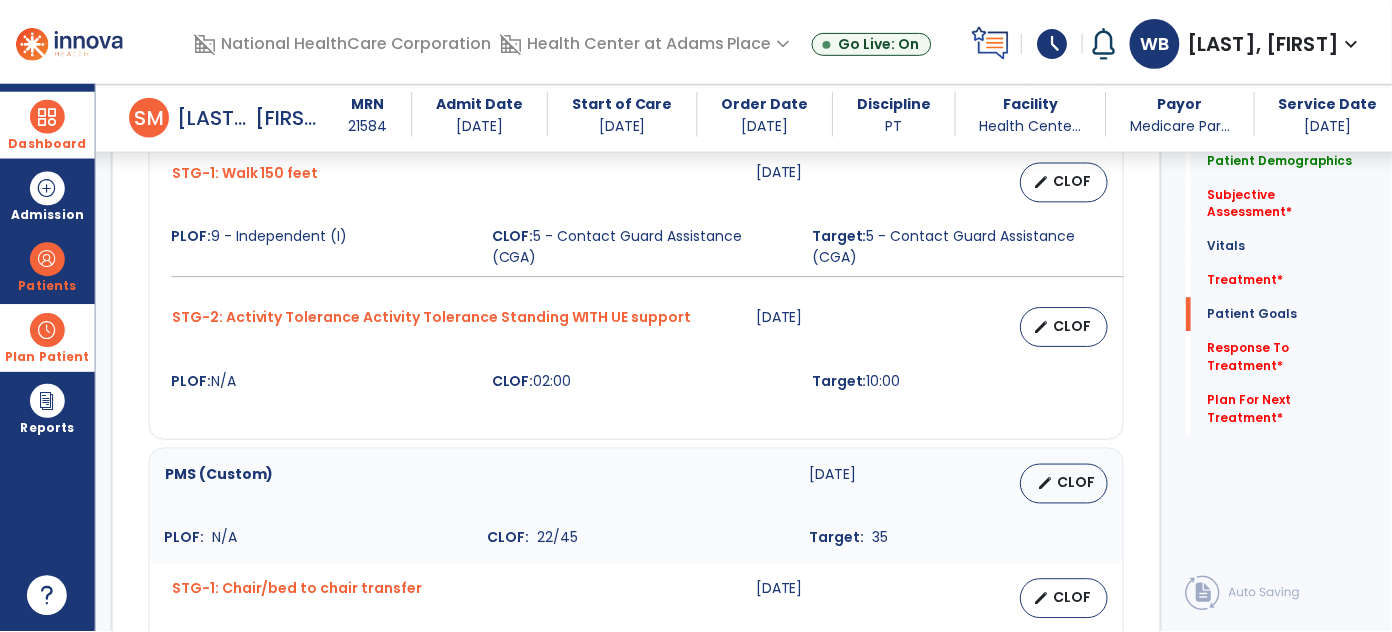 scroll, scrollTop: 1973, scrollLeft: 0, axis: vertical 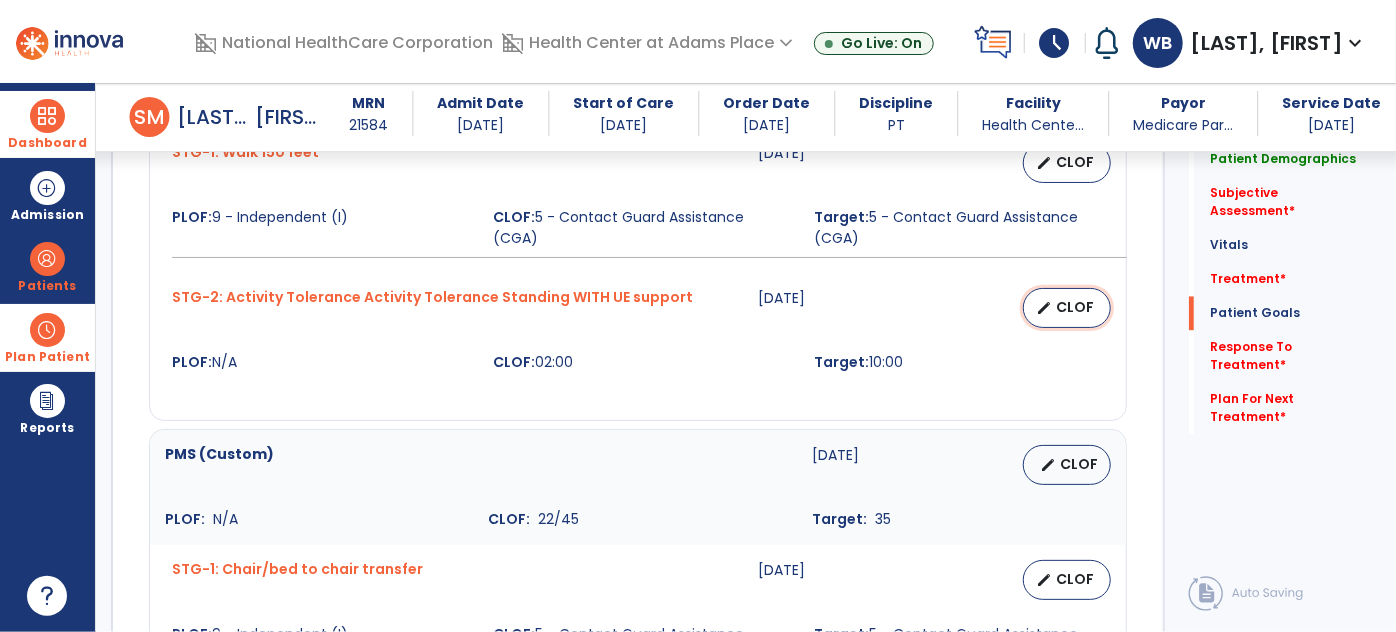 click on "edit   CLOF" at bounding box center (1067, 308) 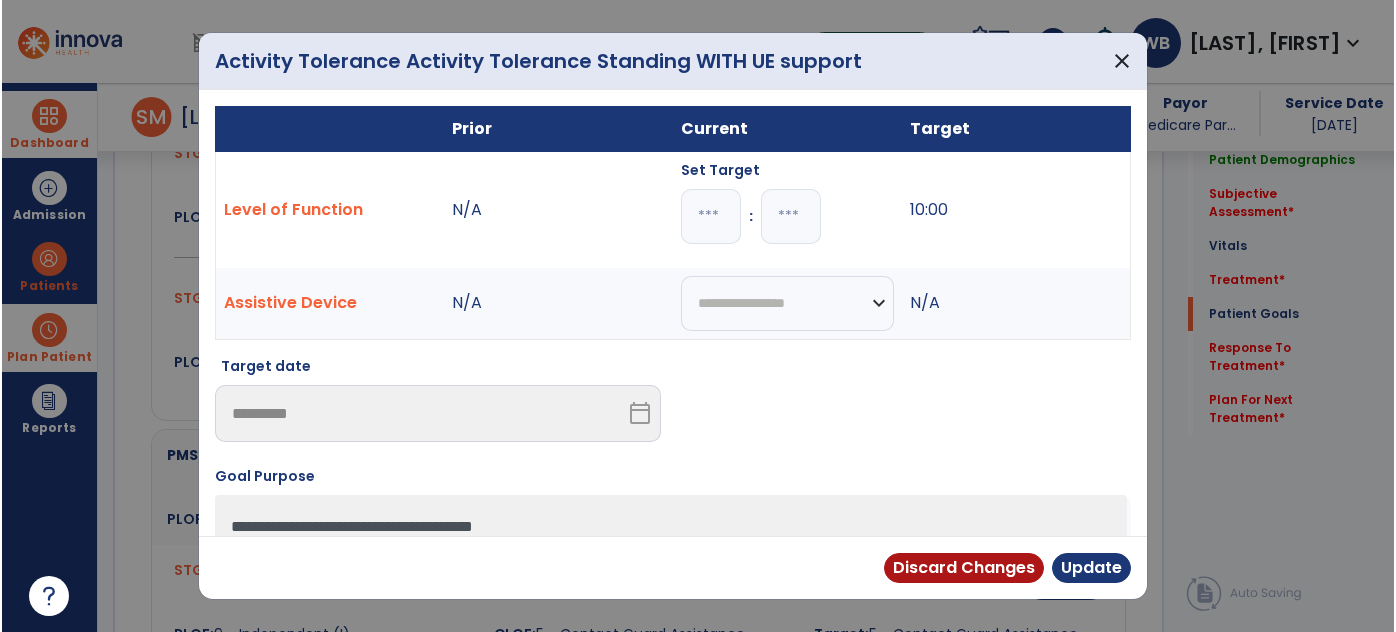 scroll, scrollTop: 1973, scrollLeft: 0, axis: vertical 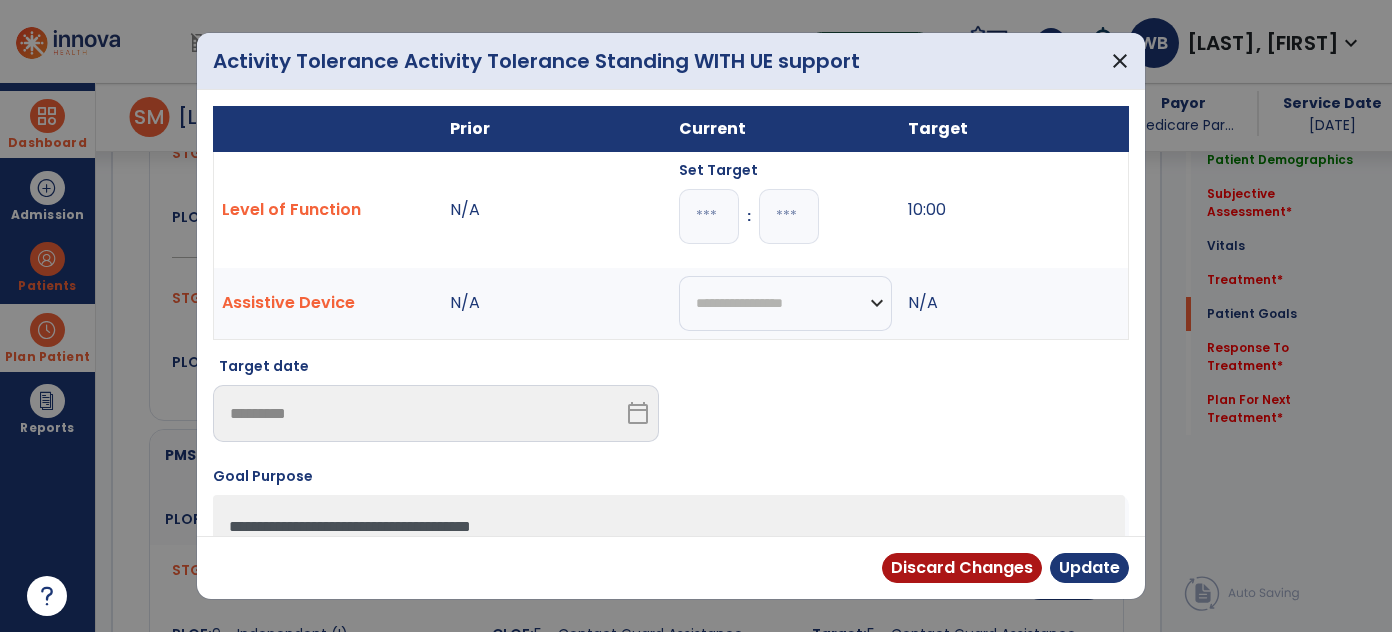 click on "*" at bounding box center (709, 216) 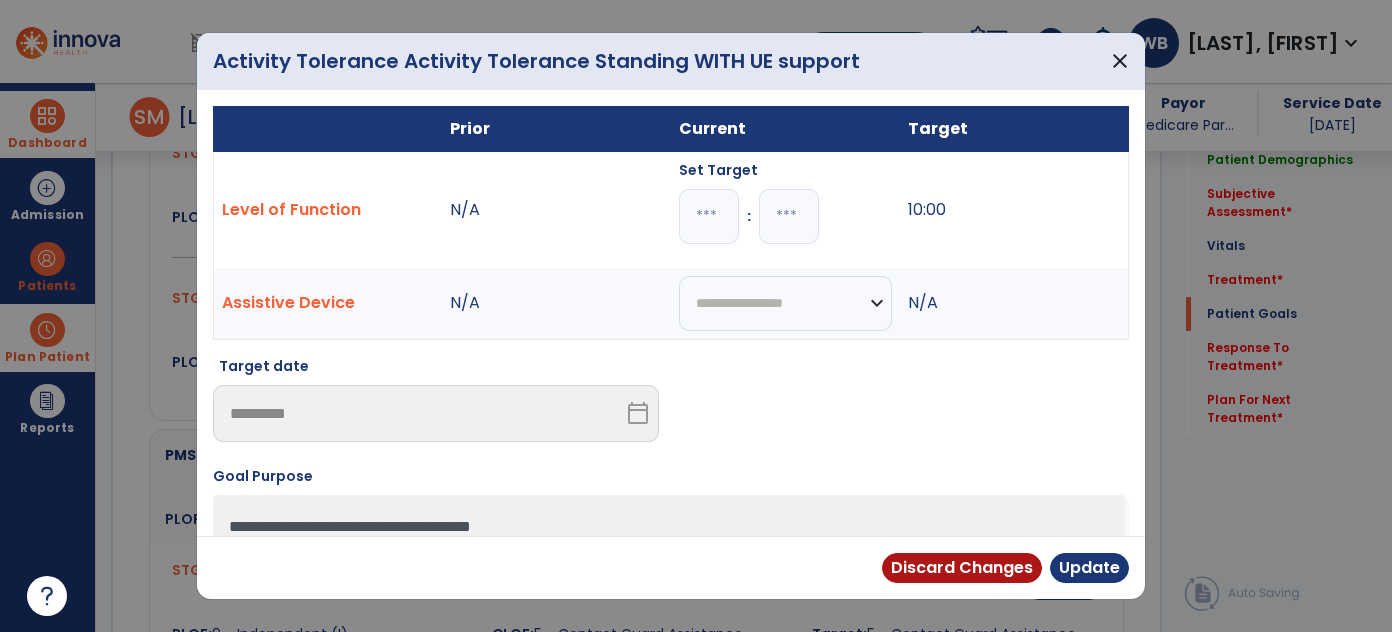 type on "*" 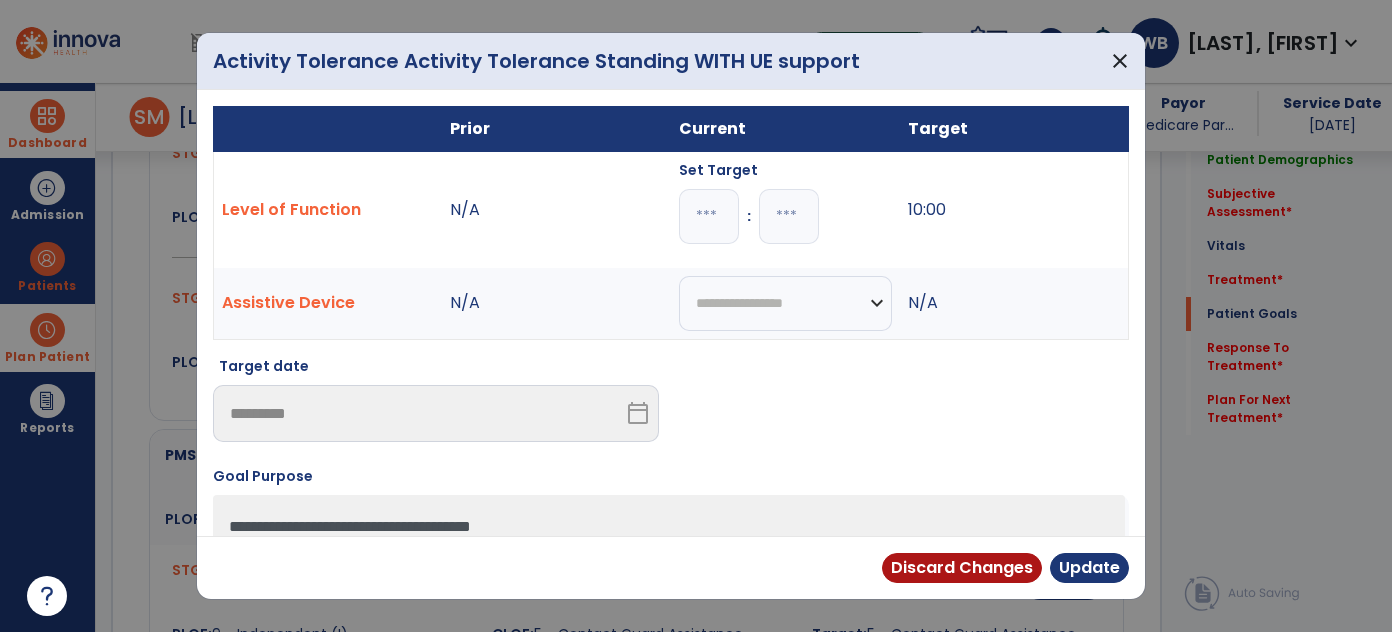 click at bounding box center [789, 216] 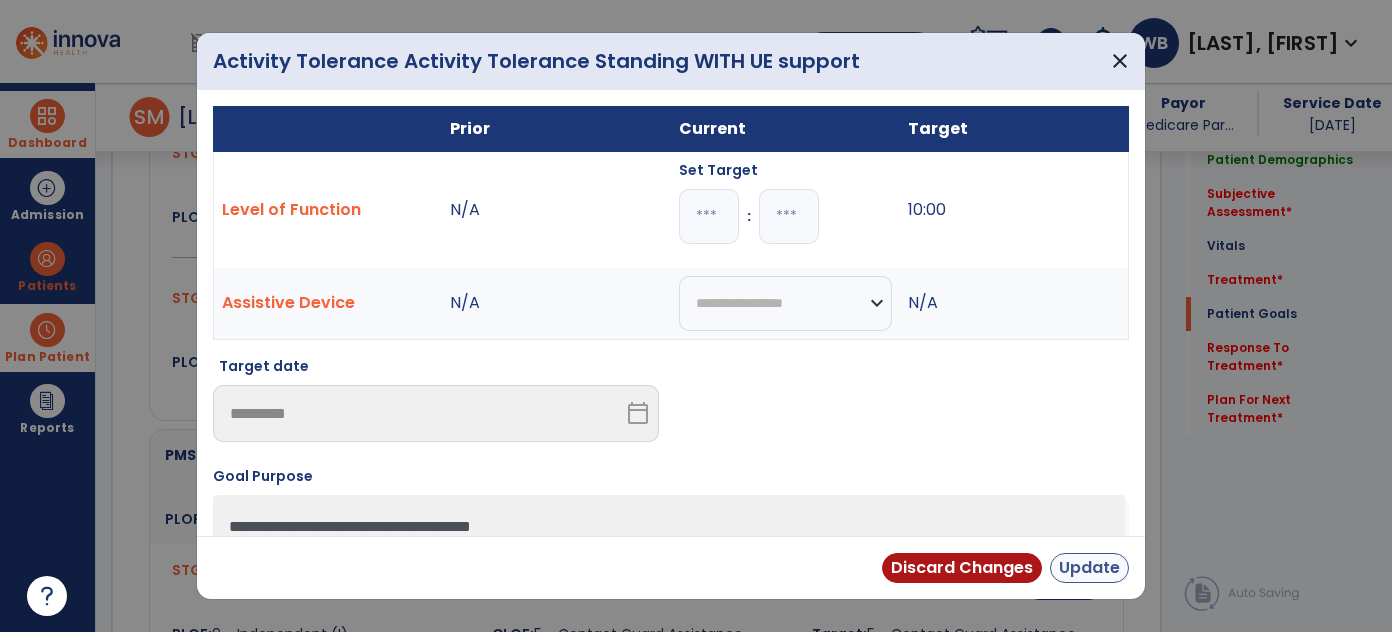 type on "**" 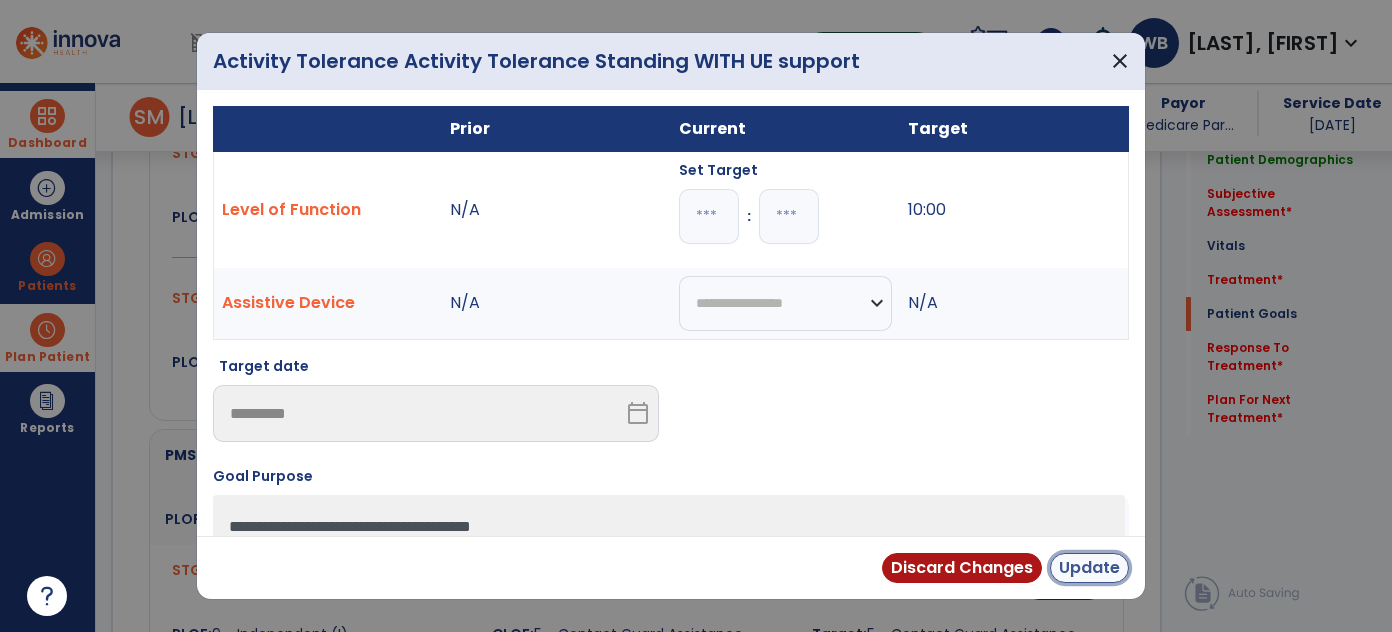 click on "Update" at bounding box center (1089, 568) 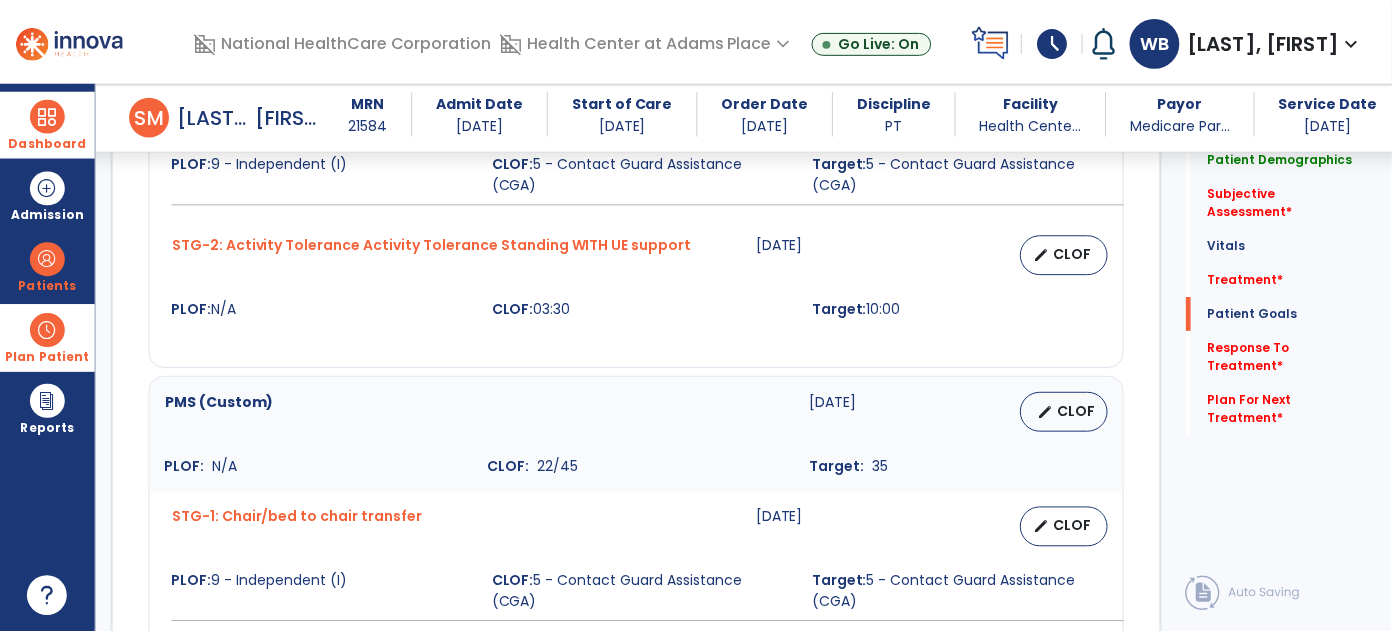 scroll, scrollTop: 2163, scrollLeft: 0, axis: vertical 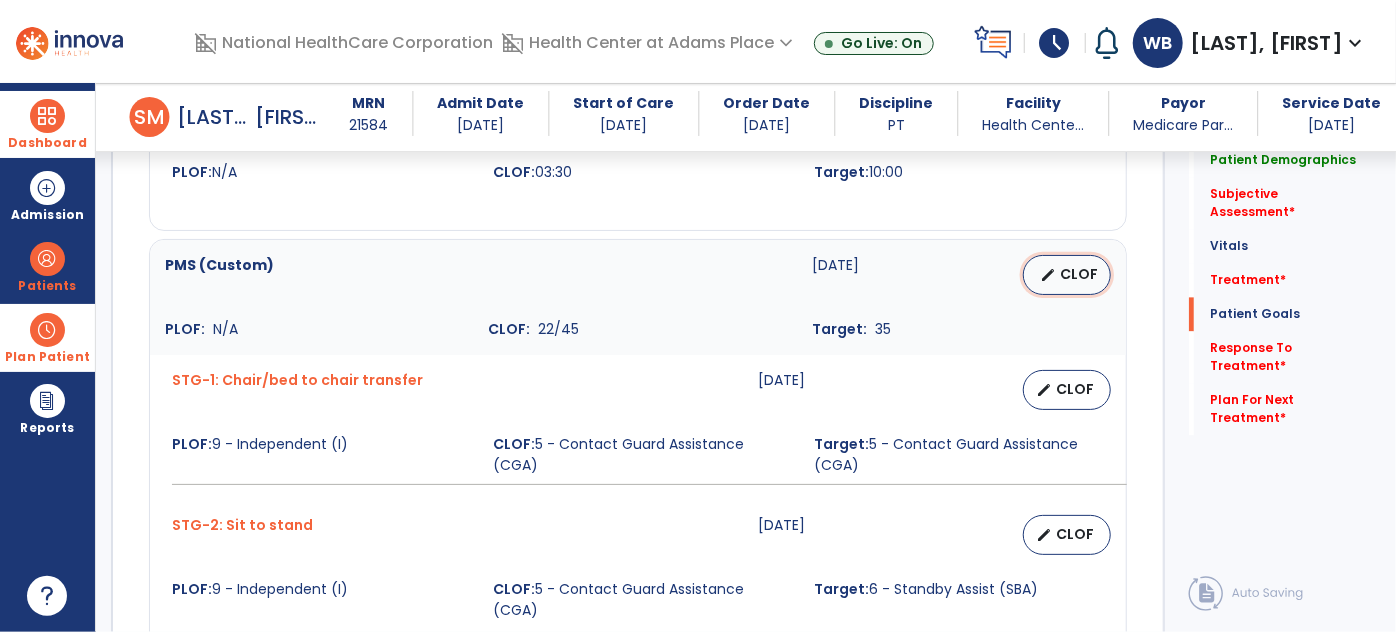click on "CLOF" at bounding box center (1079, 274) 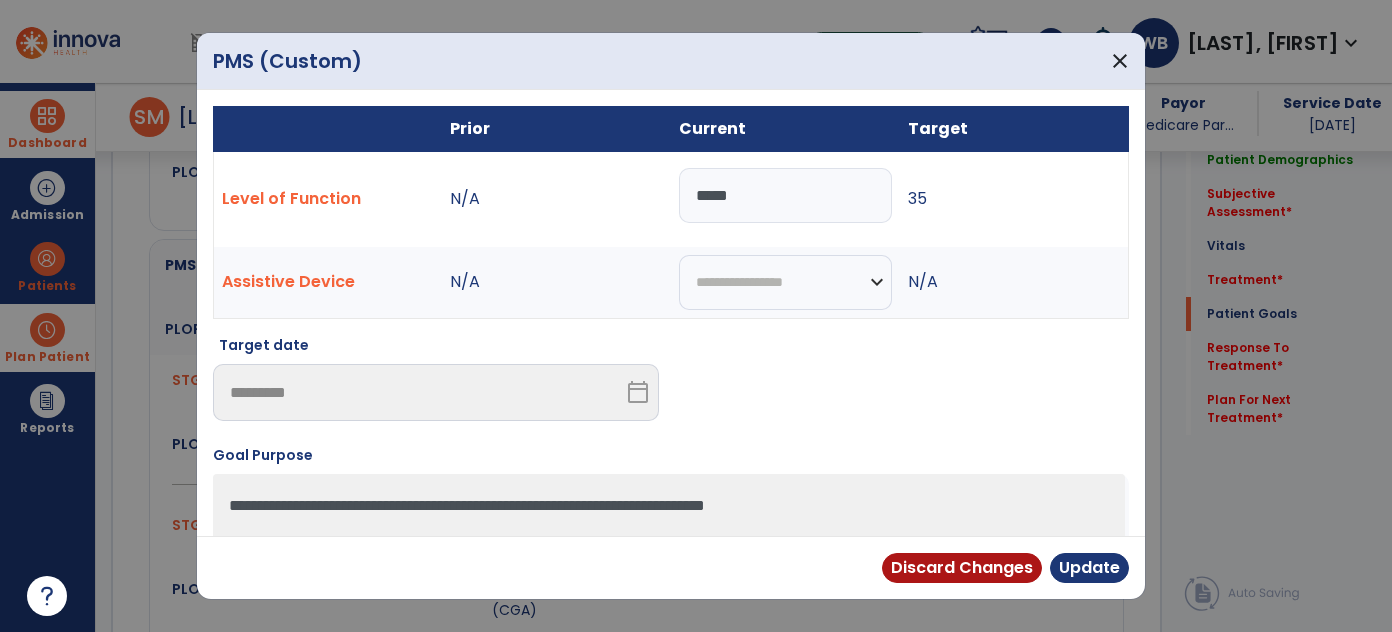 scroll, scrollTop: 2163, scrollLeft: 0, axis: vertical 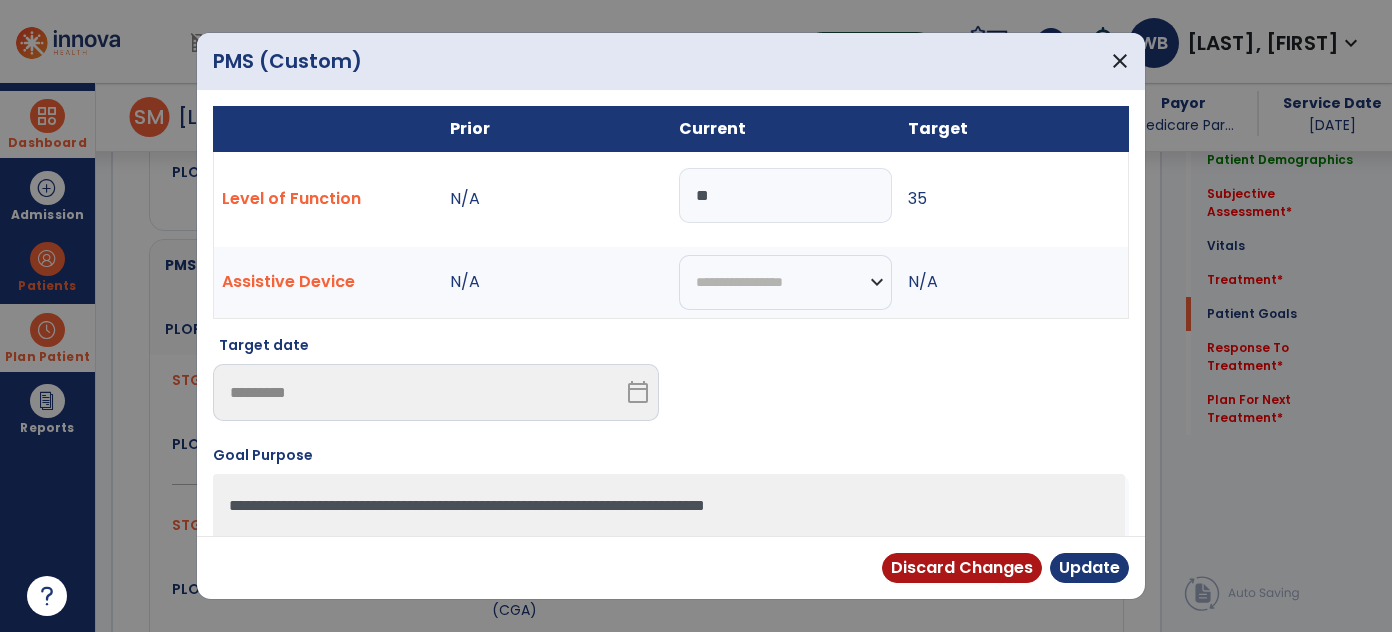 type on "*" 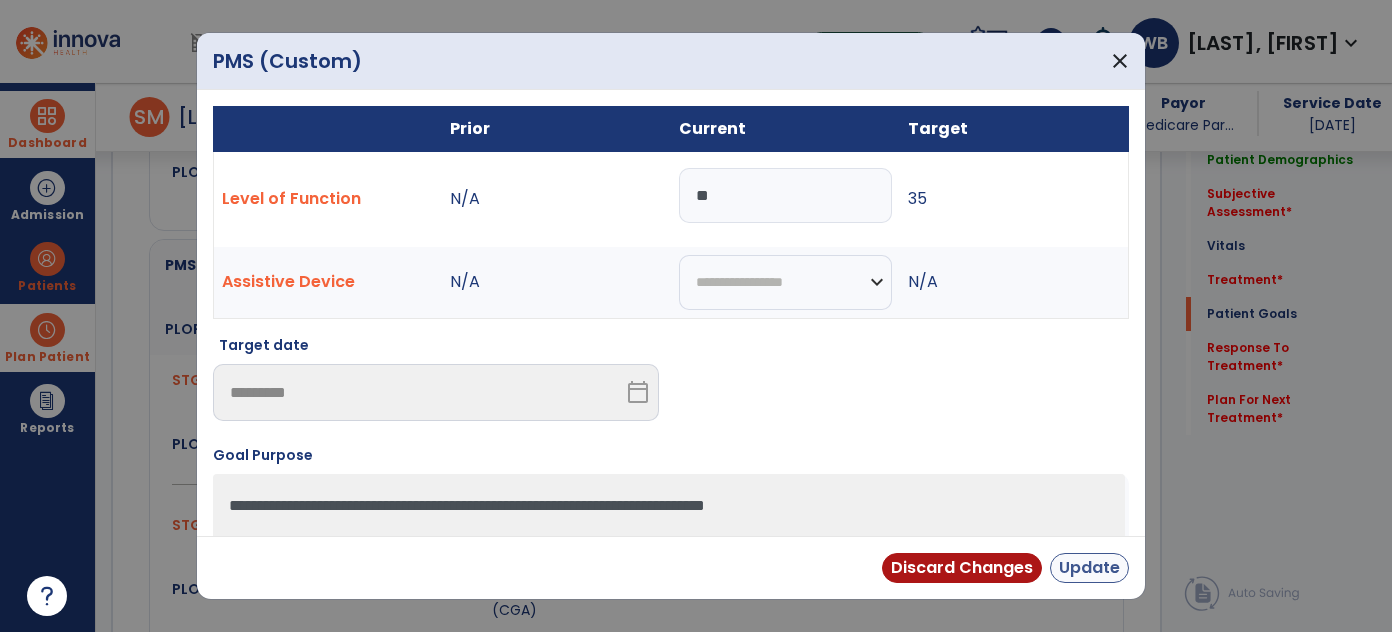 type on "**" 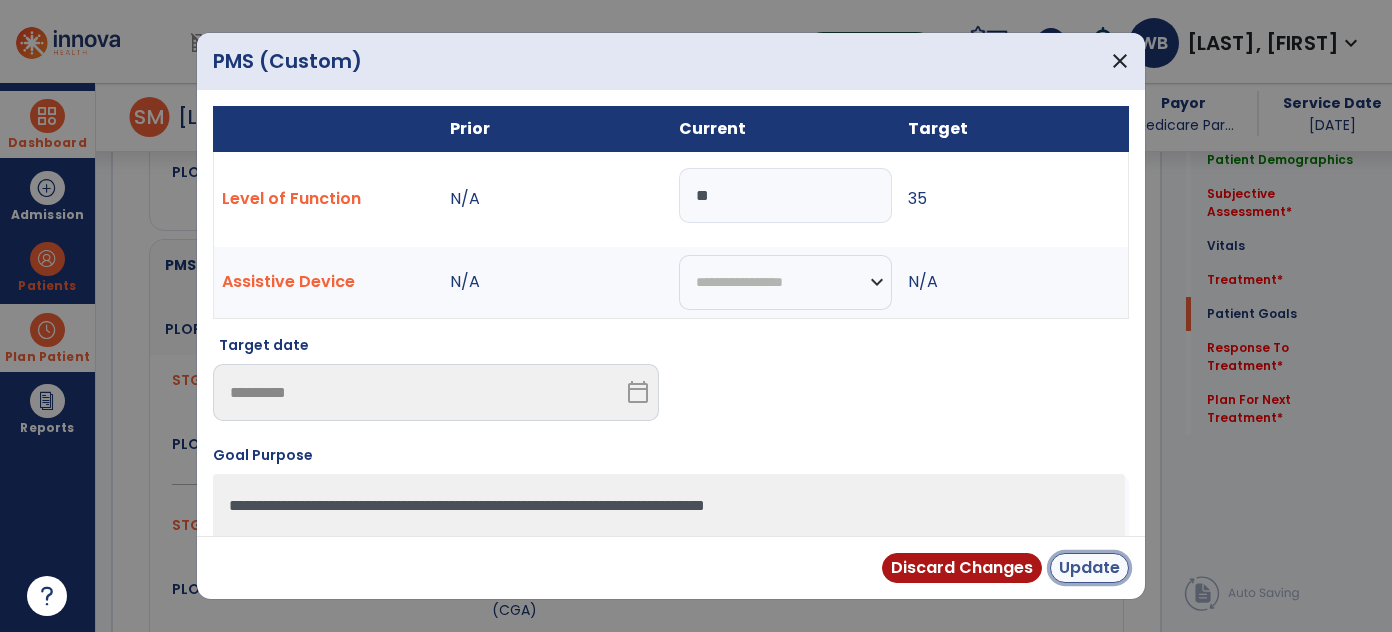 click on "Update" at bounding box center (1089, 568) 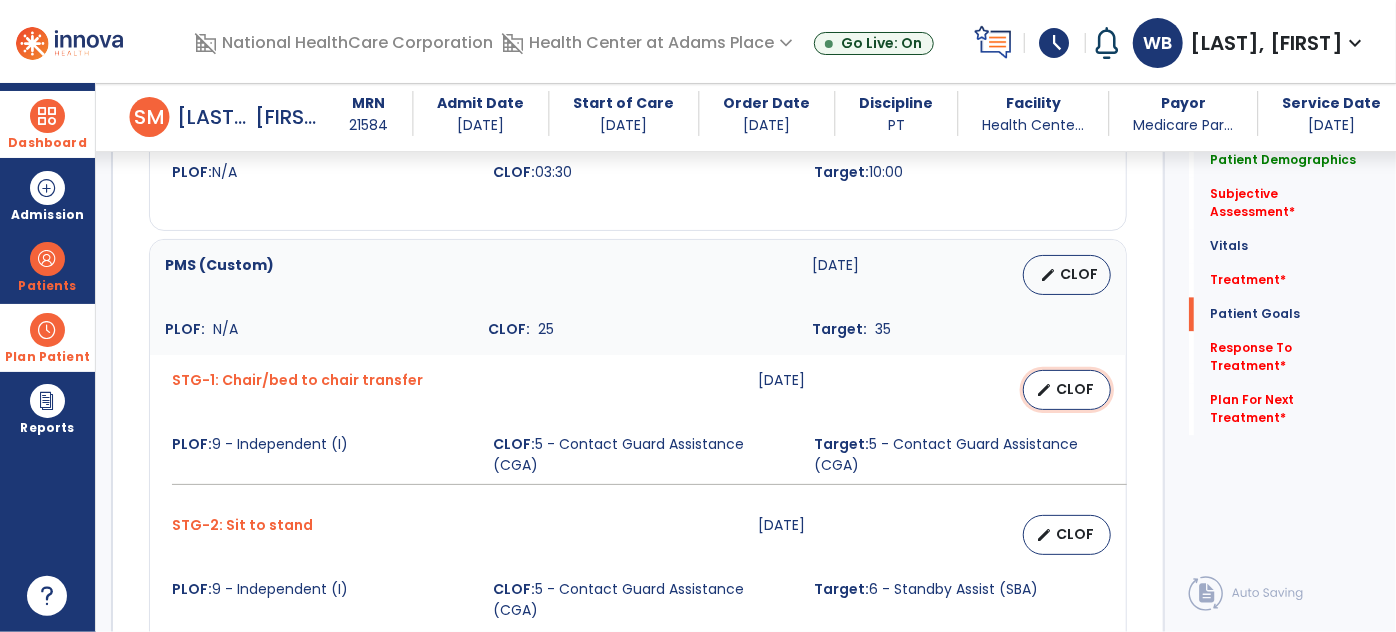 click on "edit   CLOF" at bounding box center (1067, 390) 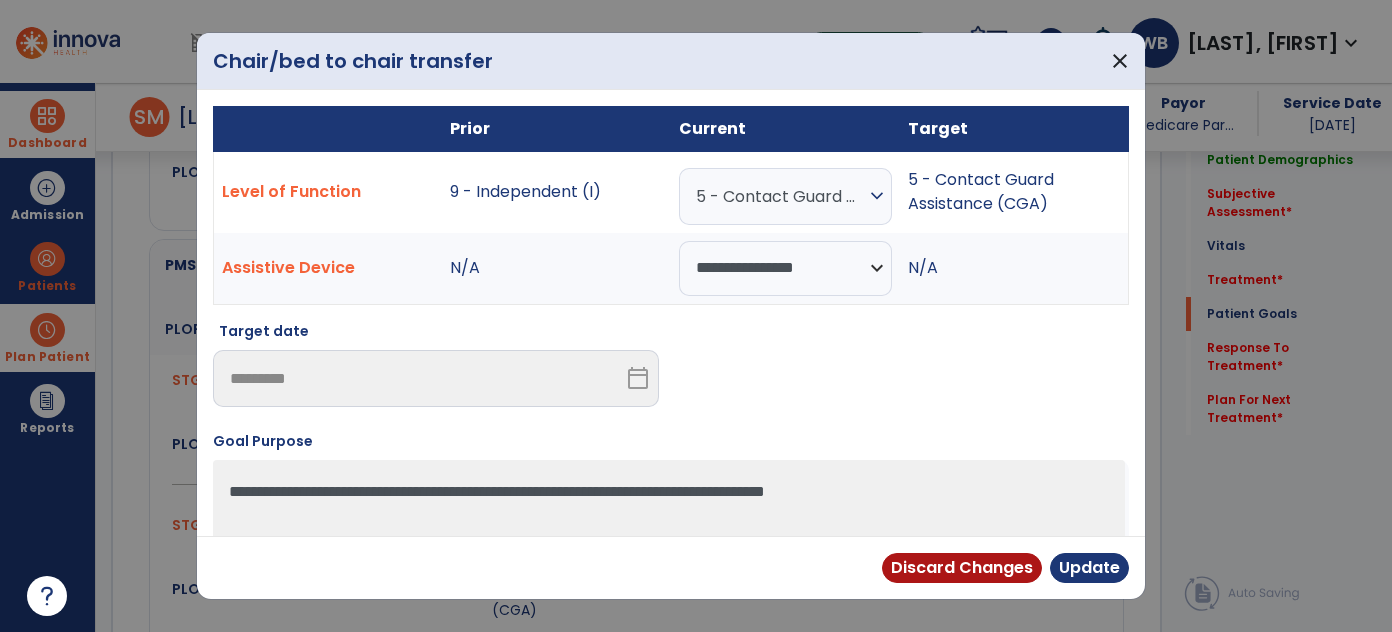 scroll, scrollTop: 2163, scrollLeft: 0, axis: vertical 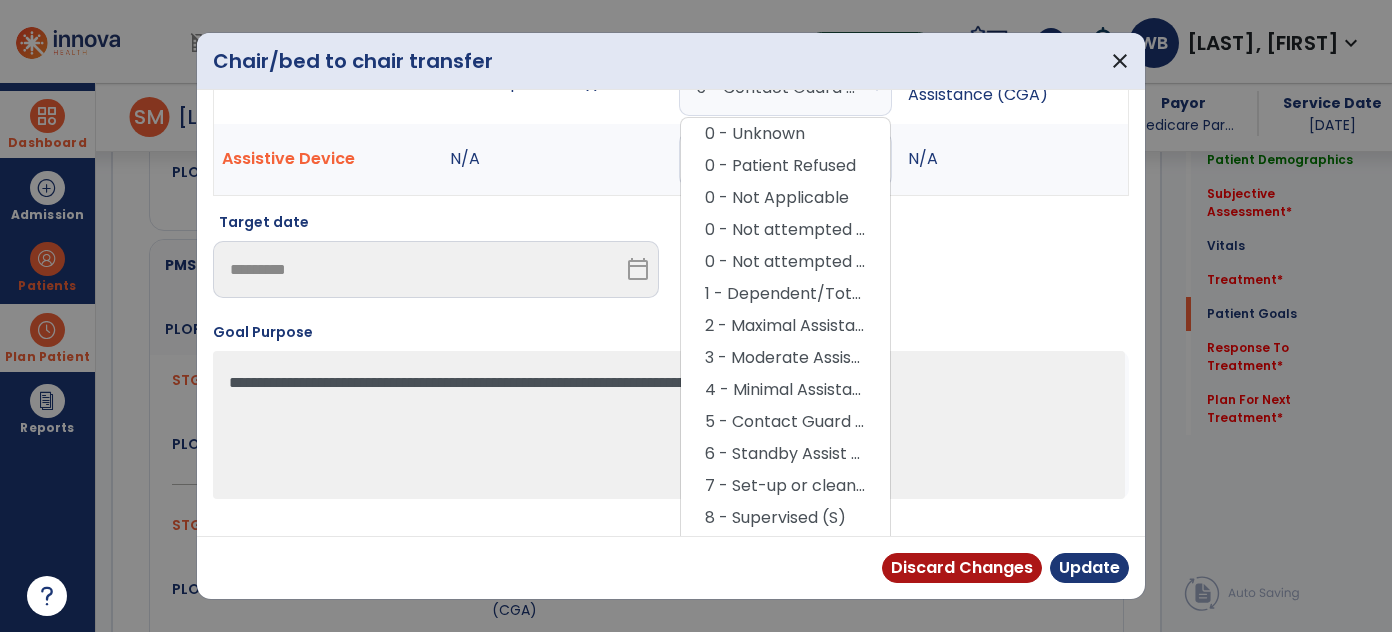click on "6 - Standby Assist (SBA)" at bounding box center [785, 454] 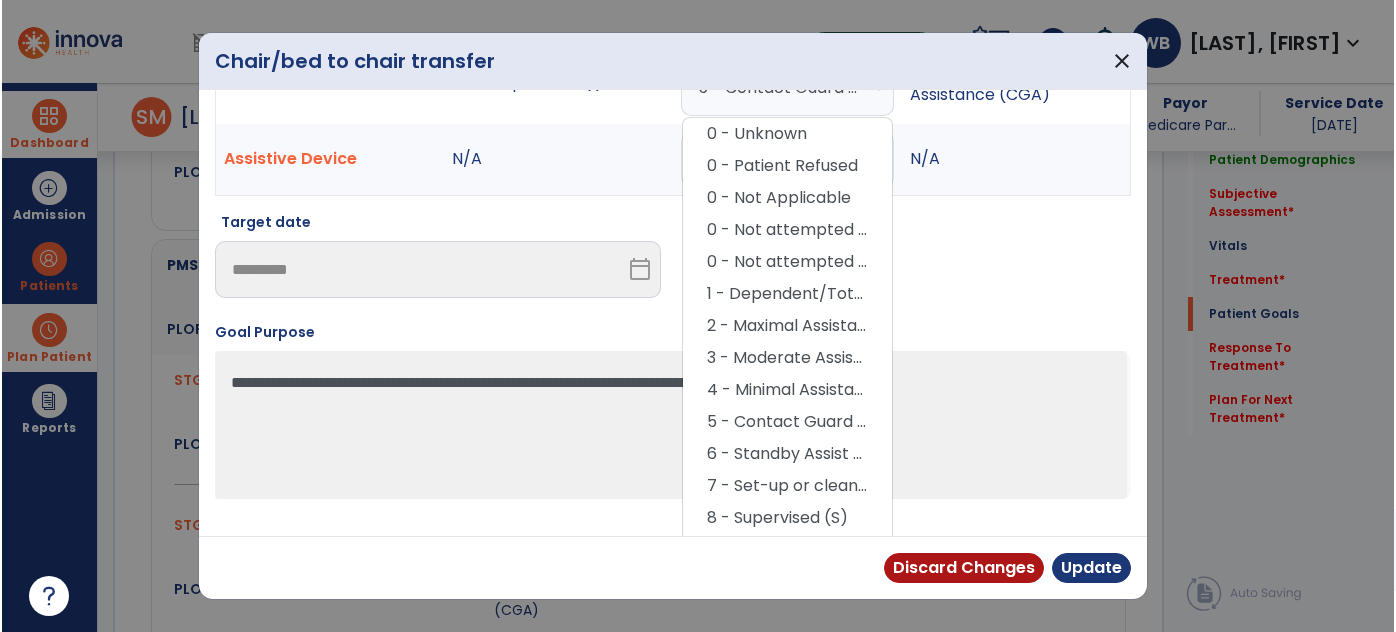 scroll, scrollTop: 83, scrollLeft: 0, axis: vertical 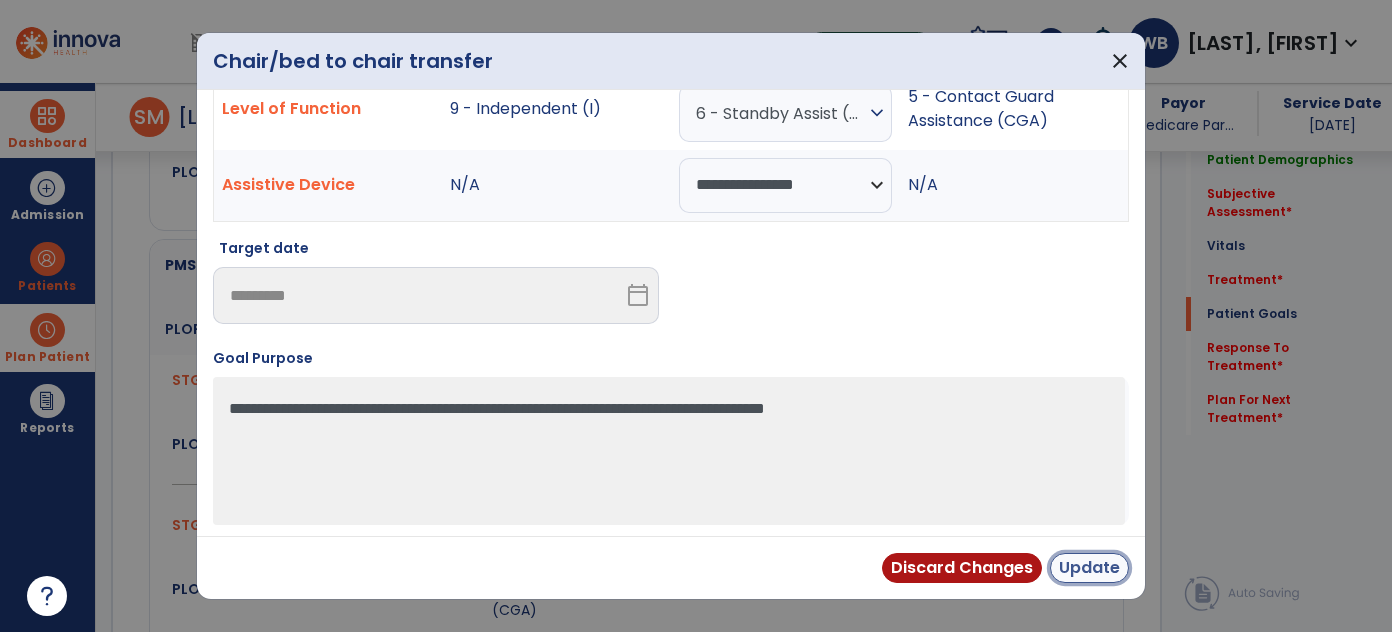 click on "Update" at bounding box center (1089, 568) 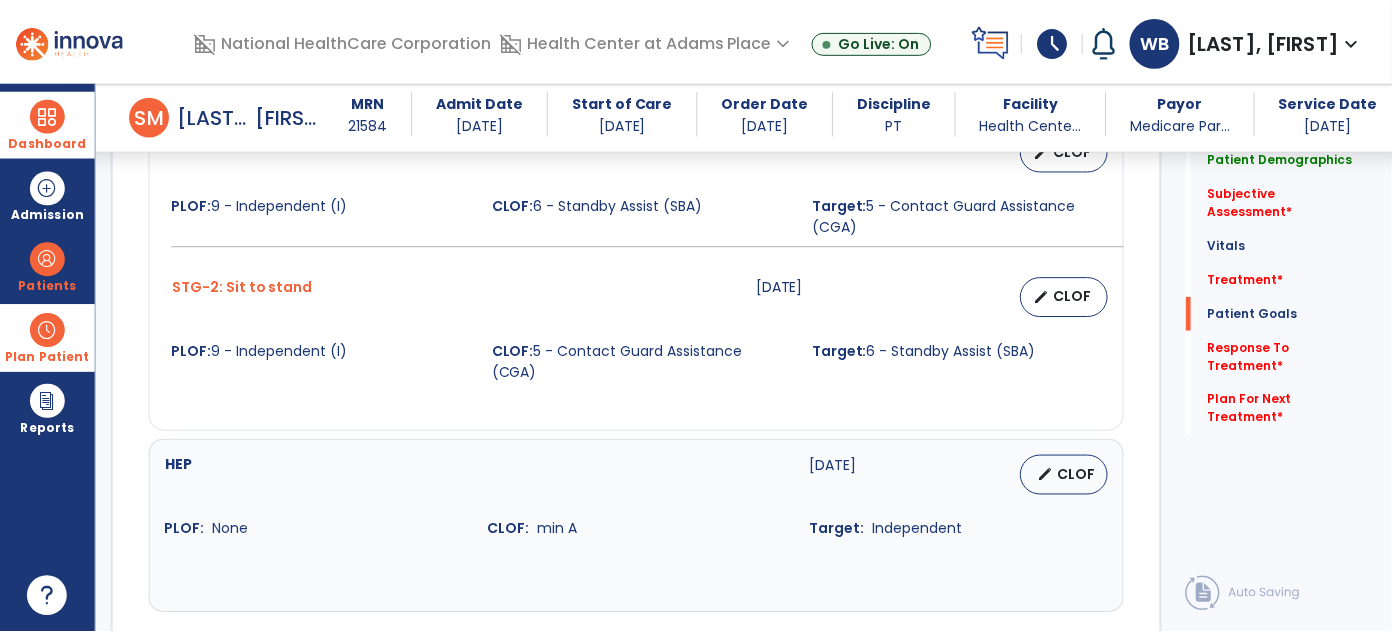 scroll, scrollTop: 2558, scrollLeft: 0, axis: vertical 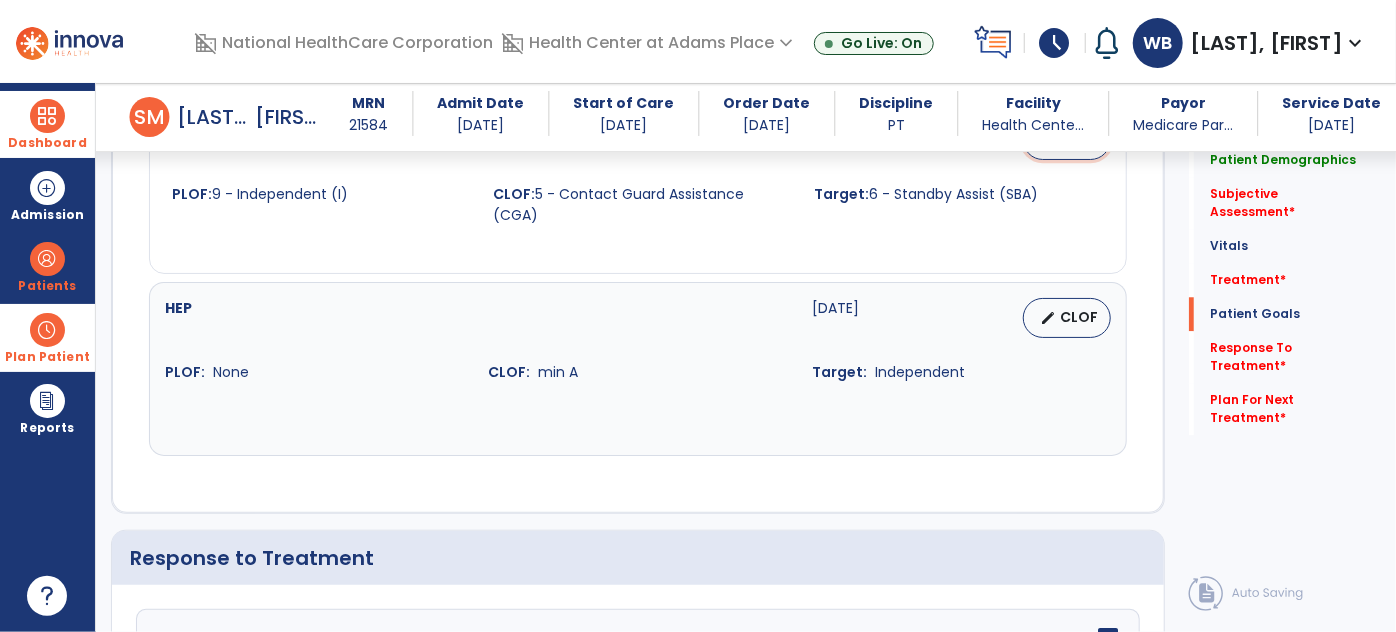click on "edit   CLOF" at bounding box center [1067, 140] 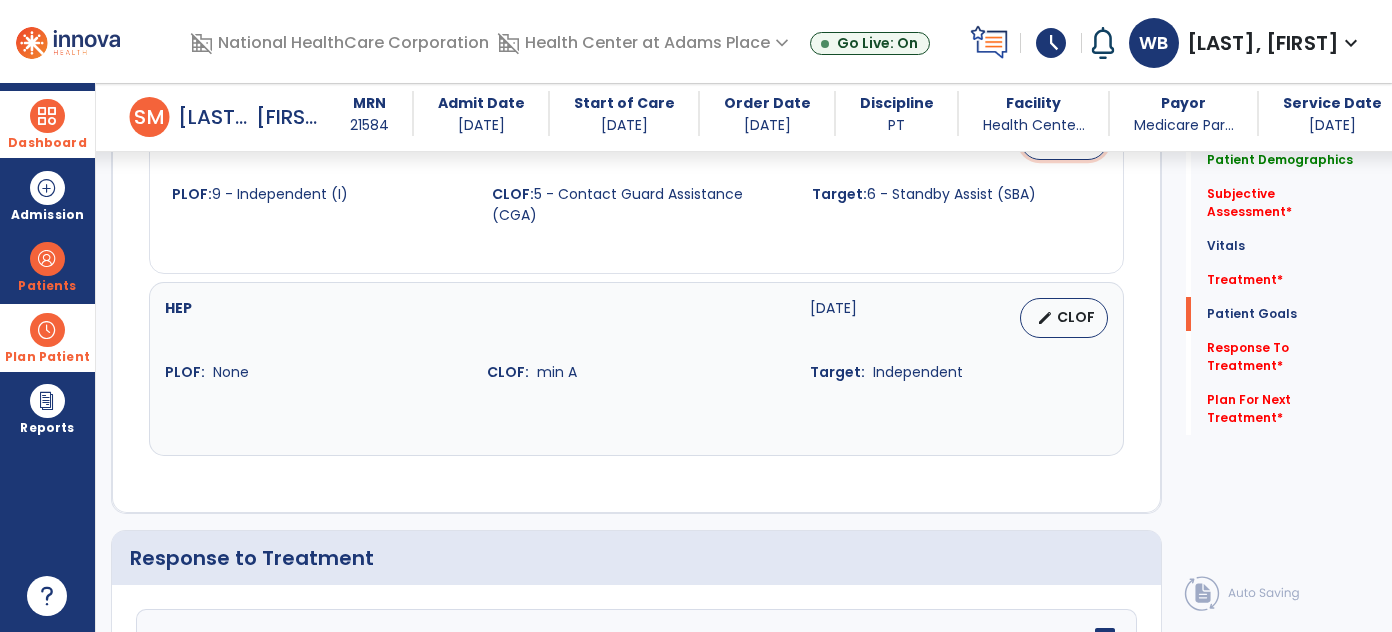 select on "**********" 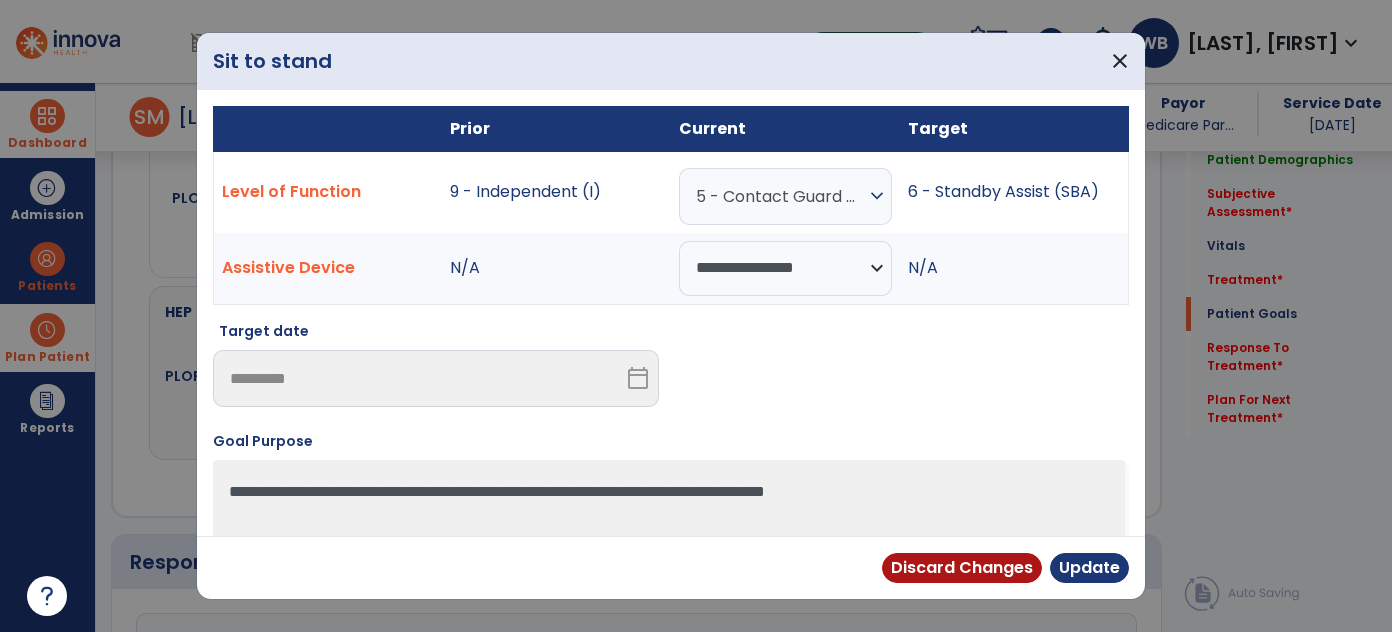 scroll, scrollTop: 2558, scrollLeft: 0, axis: vertical 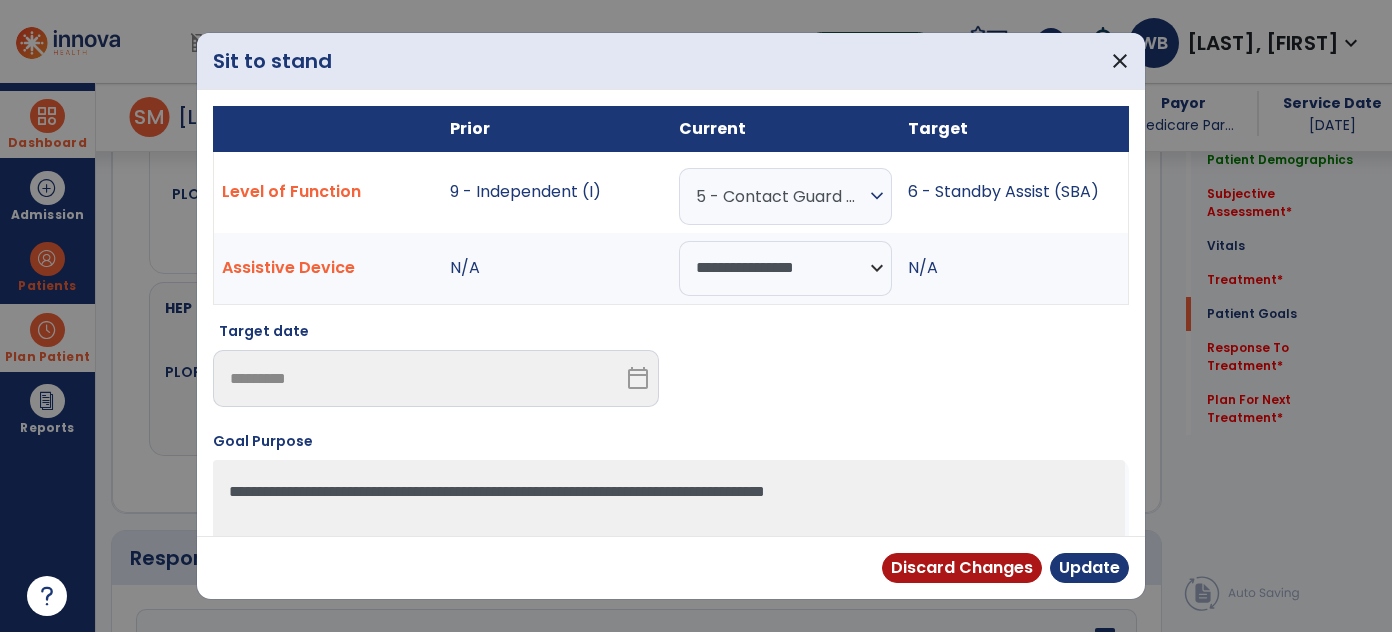 click on "5 - Contact Guard Assistance (CGA)   expand_more   0 - Unknown   0 - Patient Refused   0 - Not Applicable   0 - Not attempted due to environmental limitation   0 - Not attempted due to medical condition or safety concerns   1 - Dependent/Total Assistance (D)   2 - Maximal Assistance (Max A)   3 - Moderate Assistance (Mod A)   4 - Minimal Assistance (Min A)   5 - Contact Guard Assistance (CGA)   6 - Standby Assist (SBA)   7 - Set-up or clean-up assistance   8 - Supervised (S)   9 - Modified Independent (Mod I)   10 - Independent (I)" at bounding box center [785, 192] 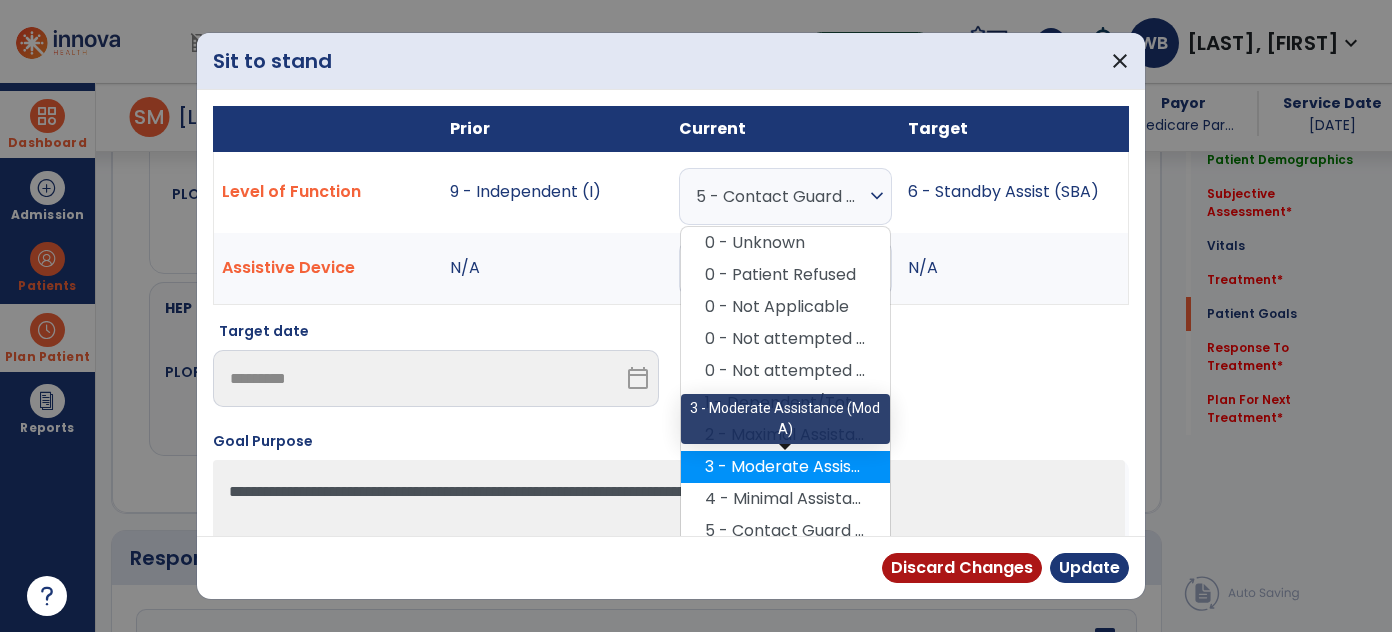 click on "3 - Moderate Assistance (Mod A)" at bounding box center (785, 467) 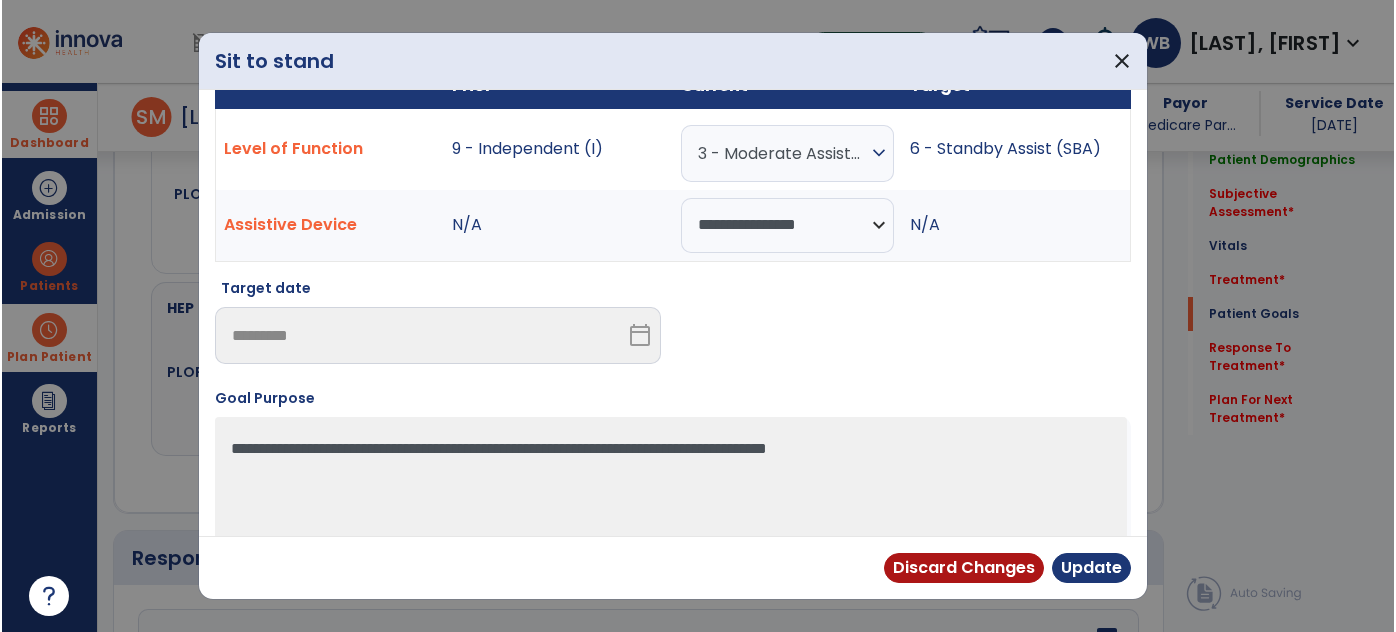 scroll, scrollTop: 72, scrollLeft: 0, axis: vertical 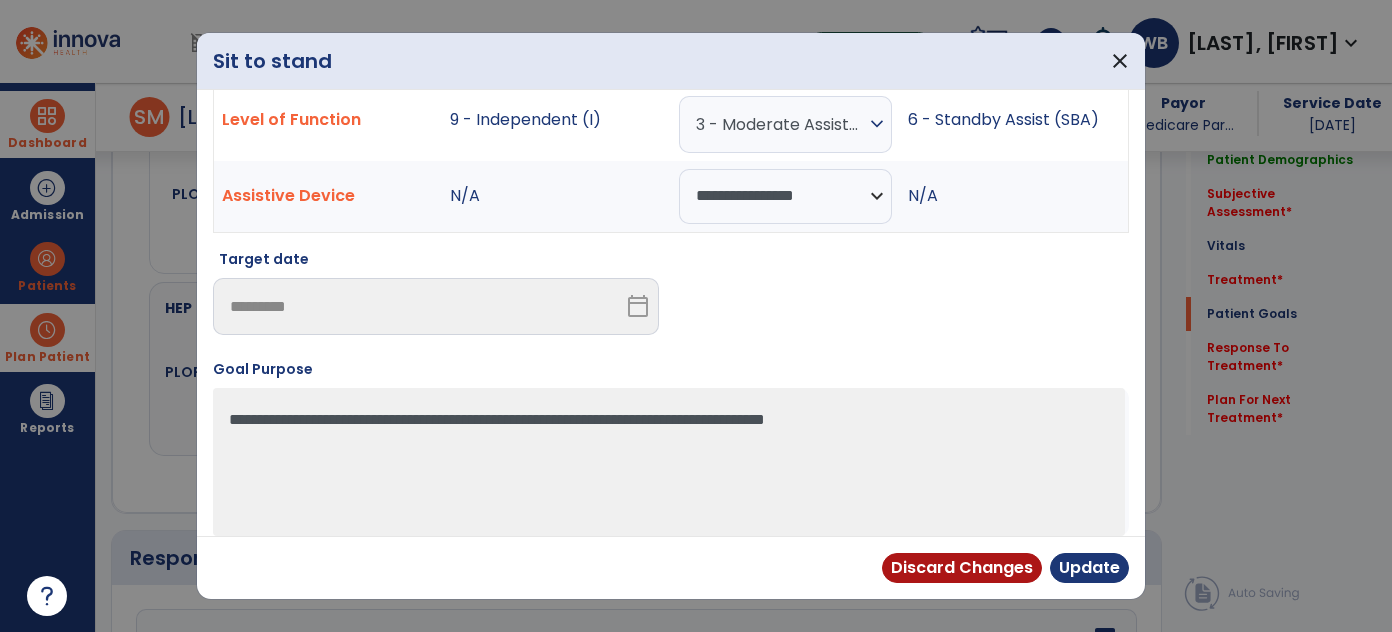 click on "3 - Moderate Assistance (Mod A)" at bounding box center (780, 124) 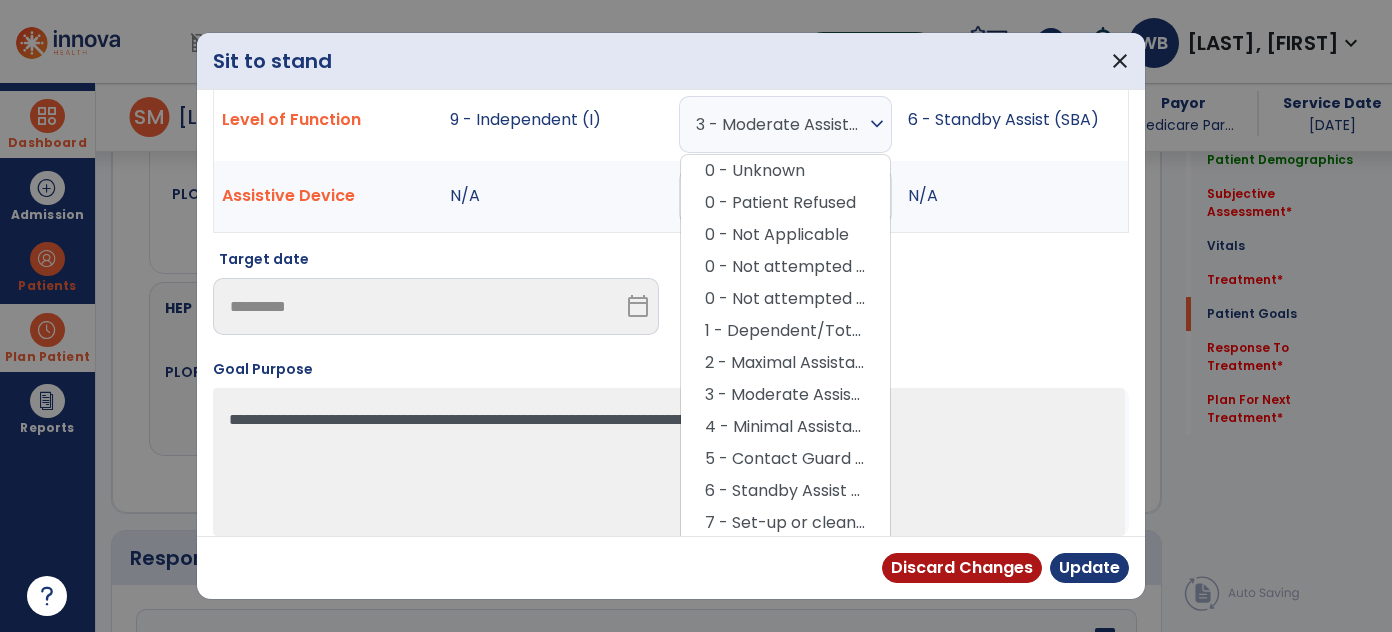 click on "6 - Standby Assist (SBA)" at bounding box center (785, 491) 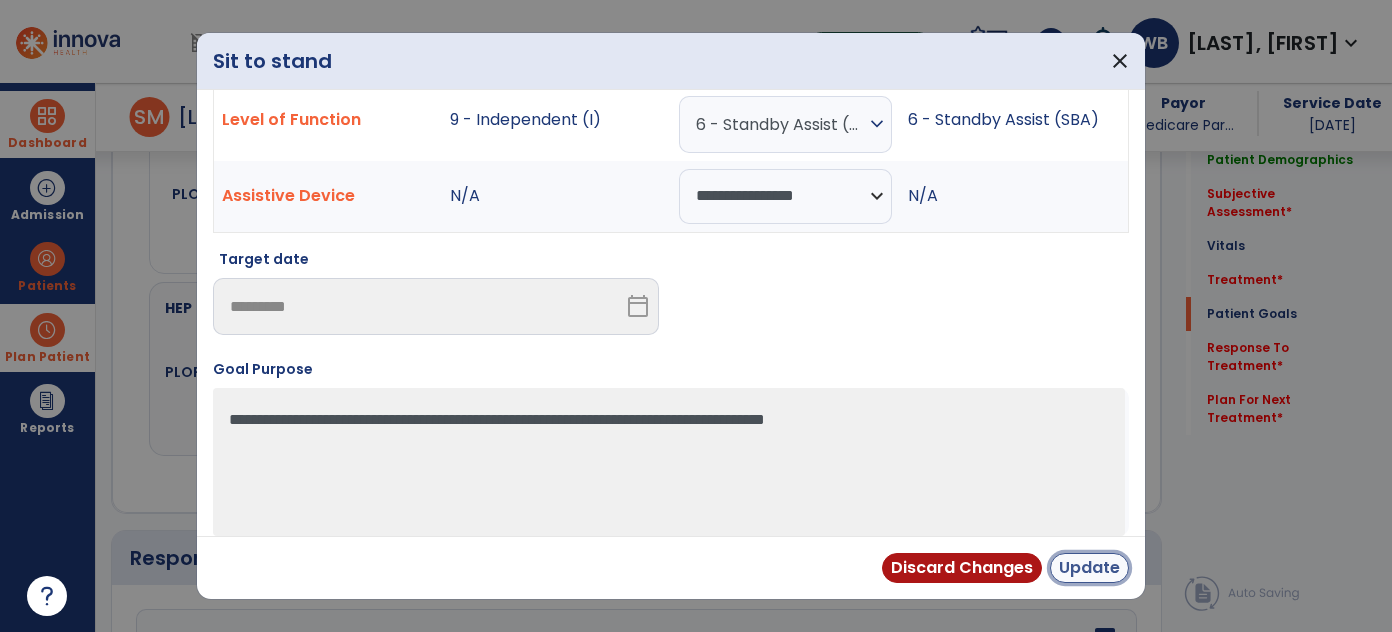 click on "Update" at bounding box center (1089, 568) 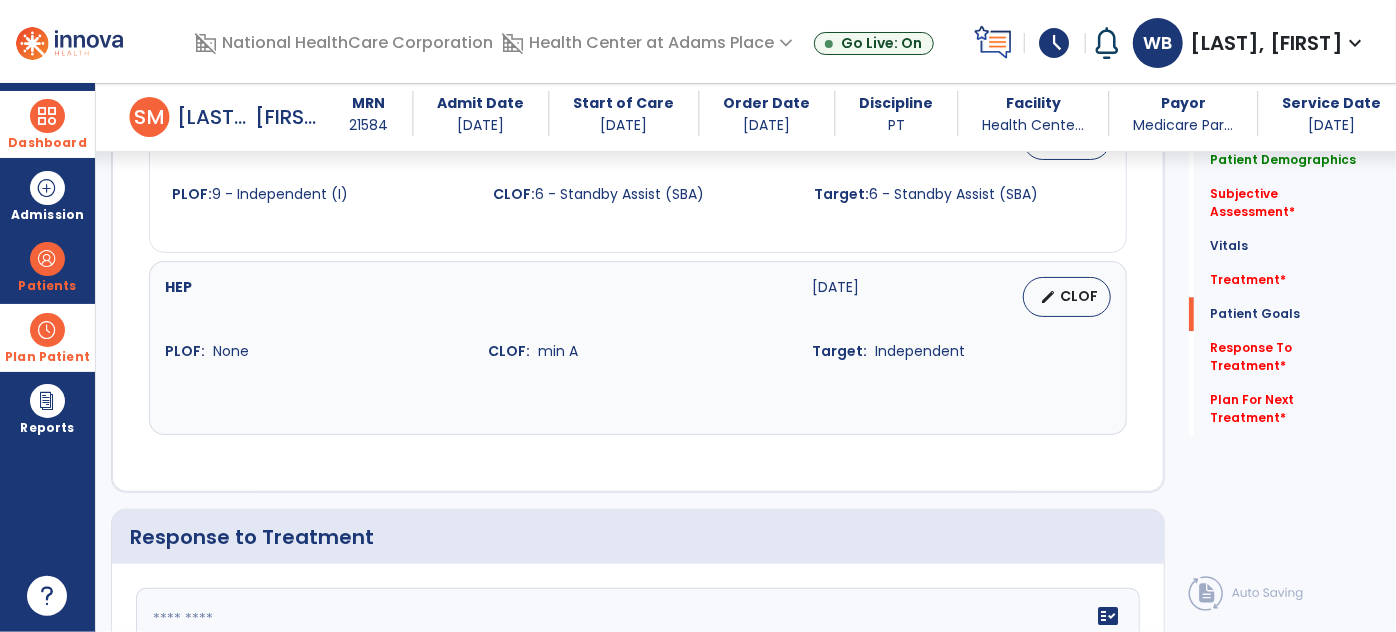 scroll, scrollTop: 0, scrollLeft: 0, axis: both 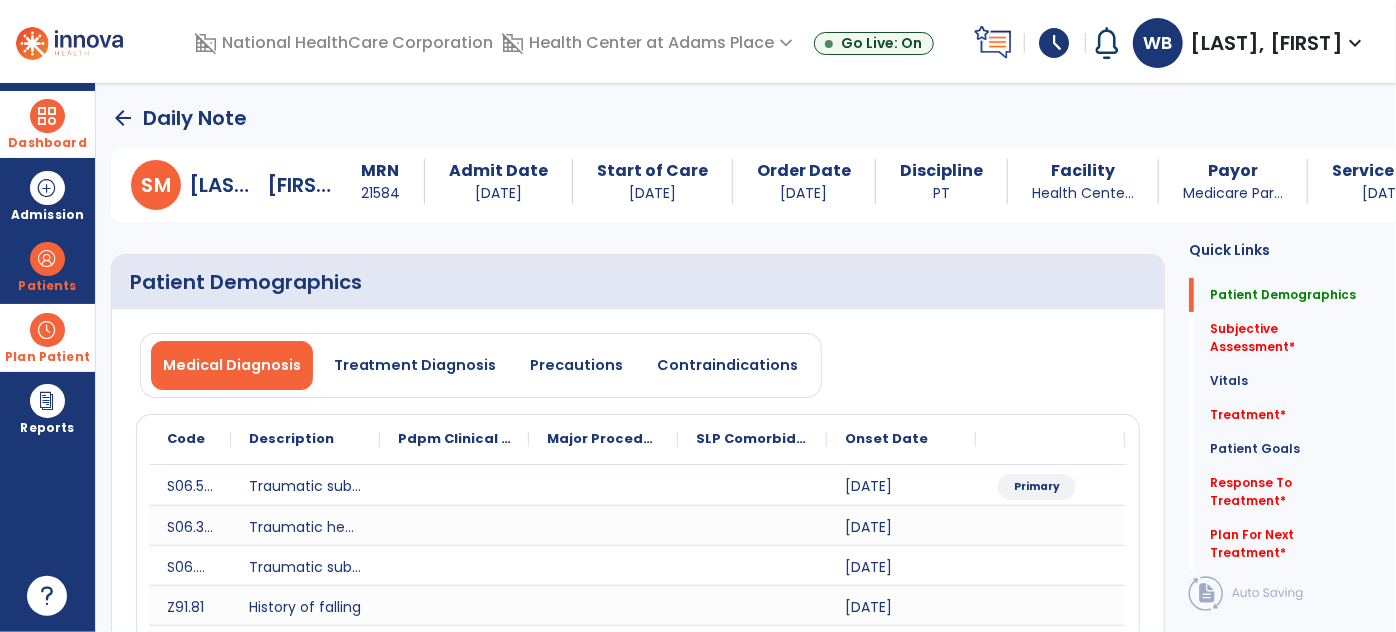 click on "arrow_back" 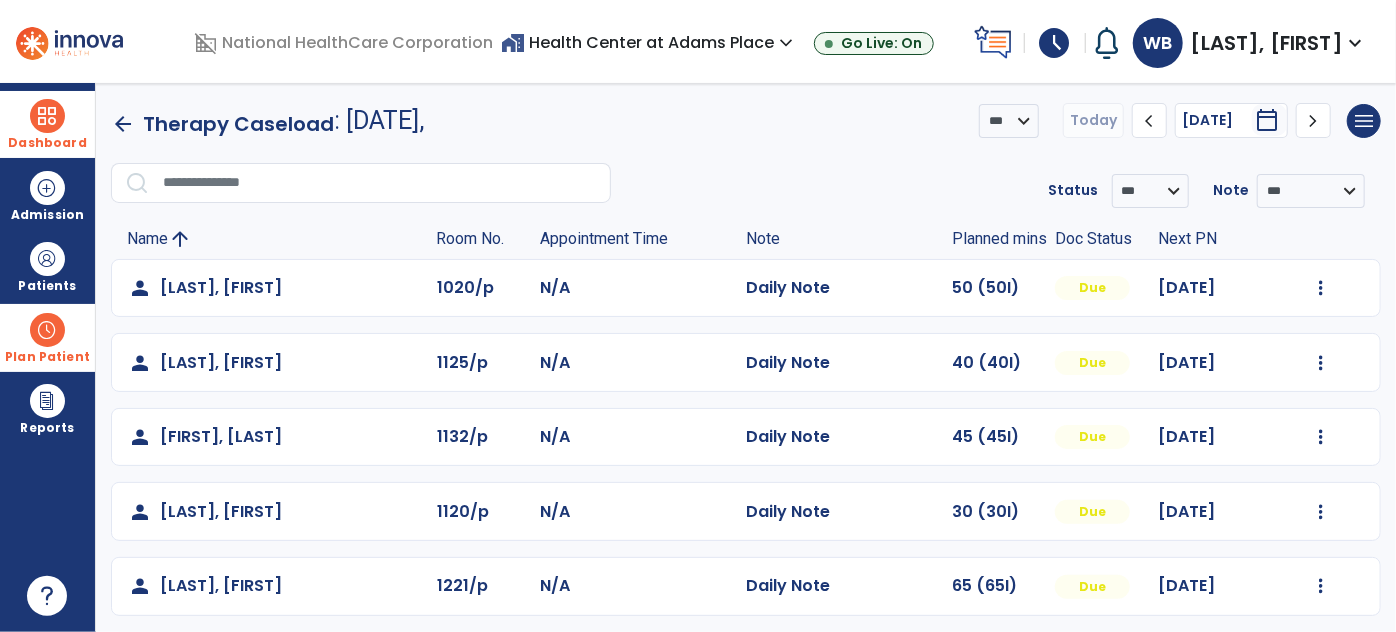 click on "Dashboard" at bounding box center [47, 124] 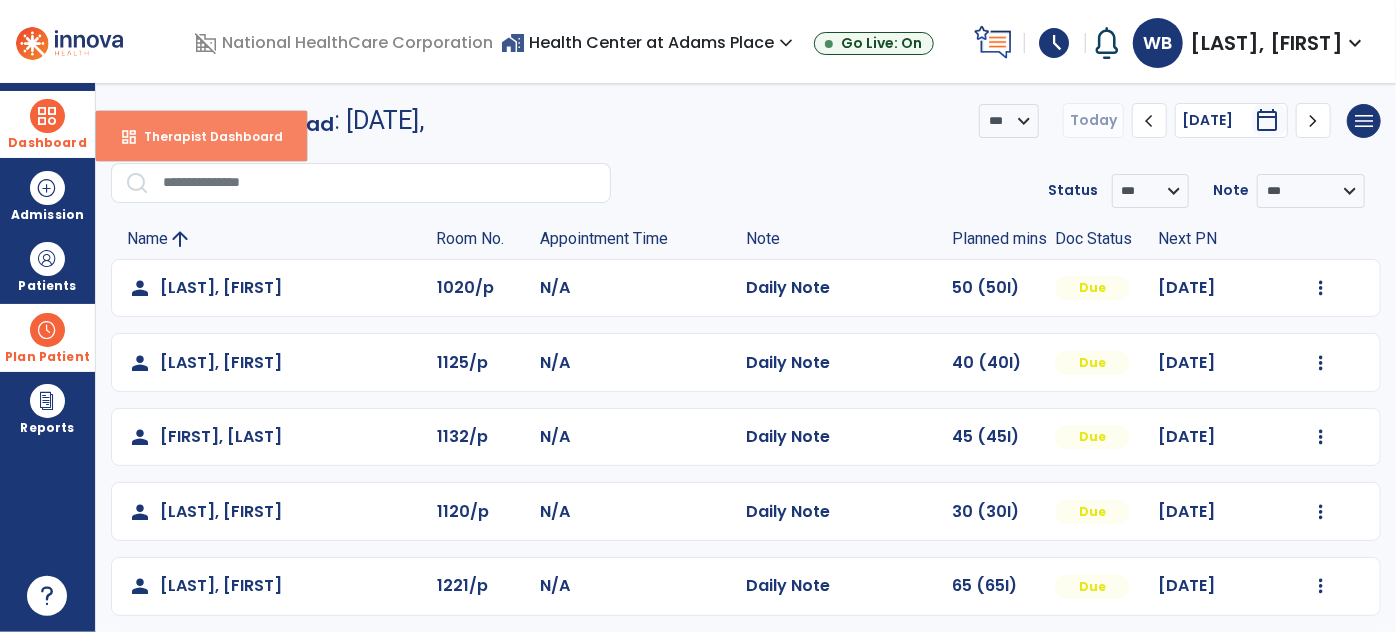 click on "Therapist Dashboard" at bounding box center (205, 136) 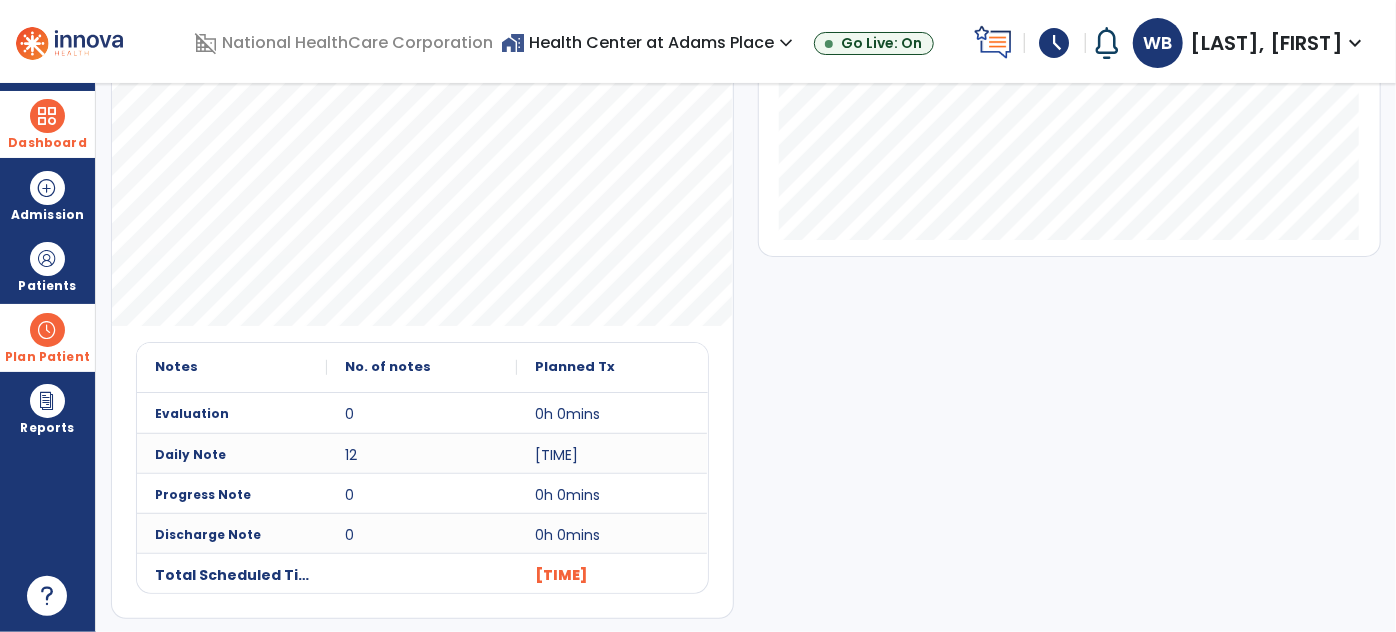 scroll, scrollTop: 0, scrollLeft: 0, axis: both 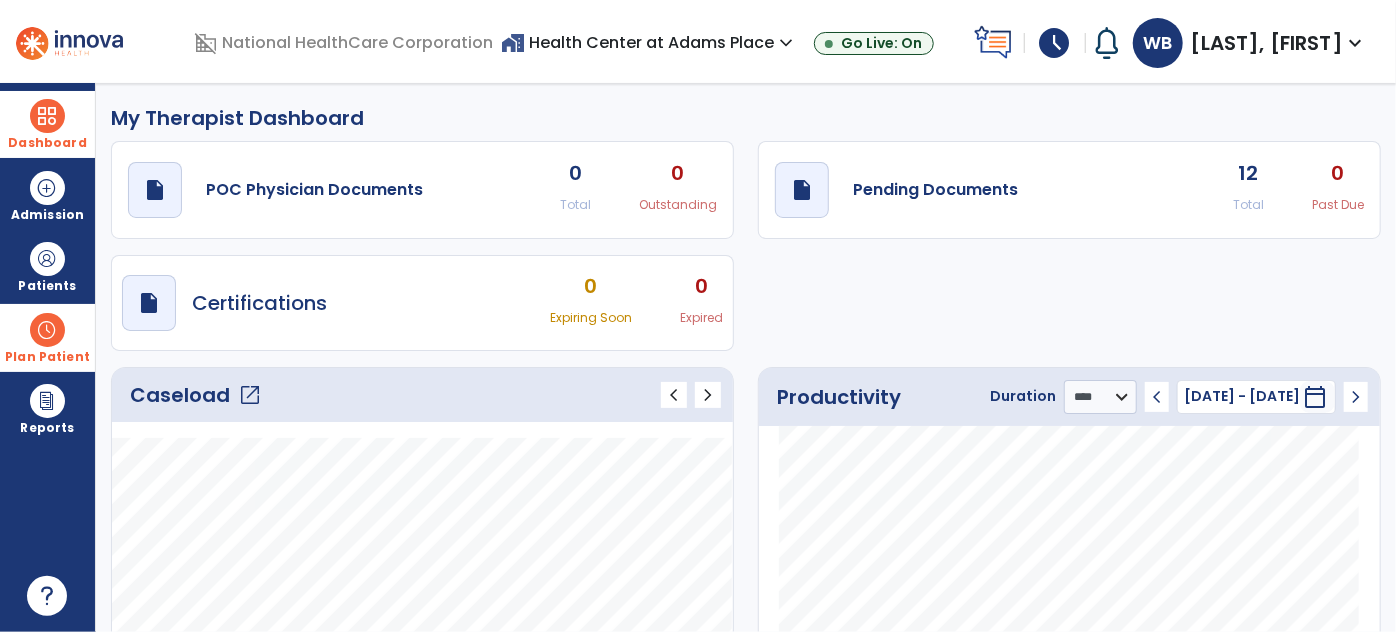 click on "open_in_new" 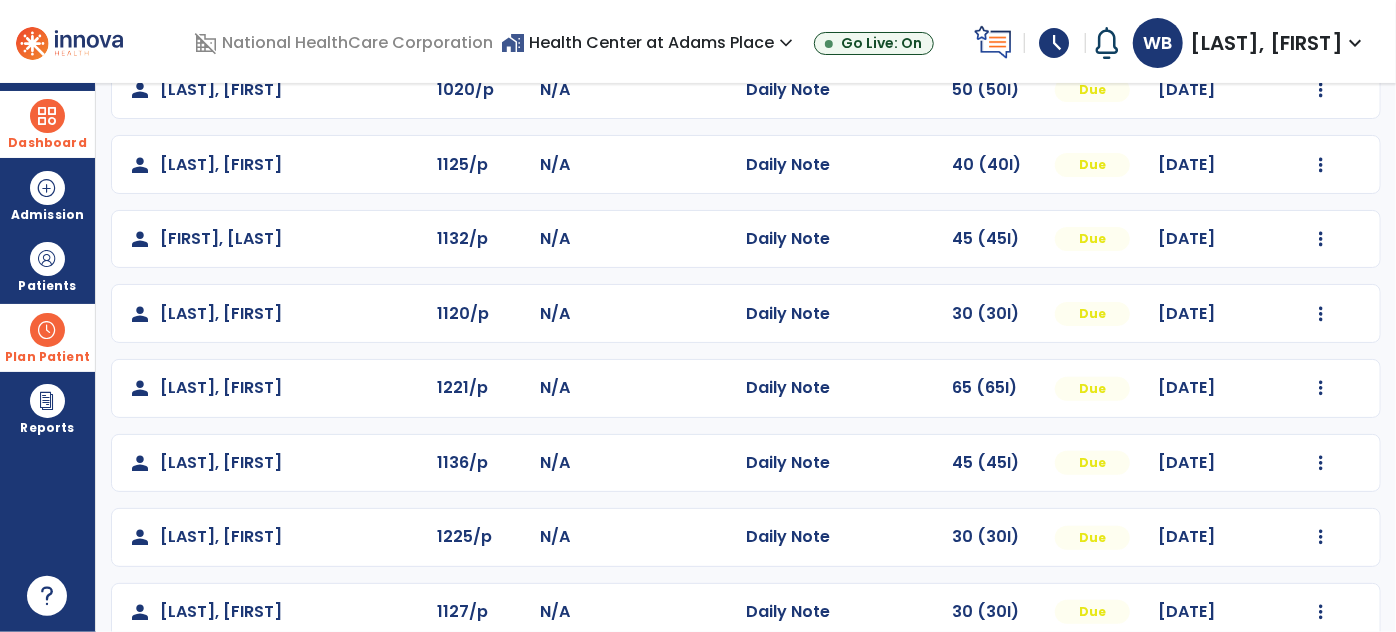 scroll, scrollTop: 209, scrollLeft: 0, axis: vertical 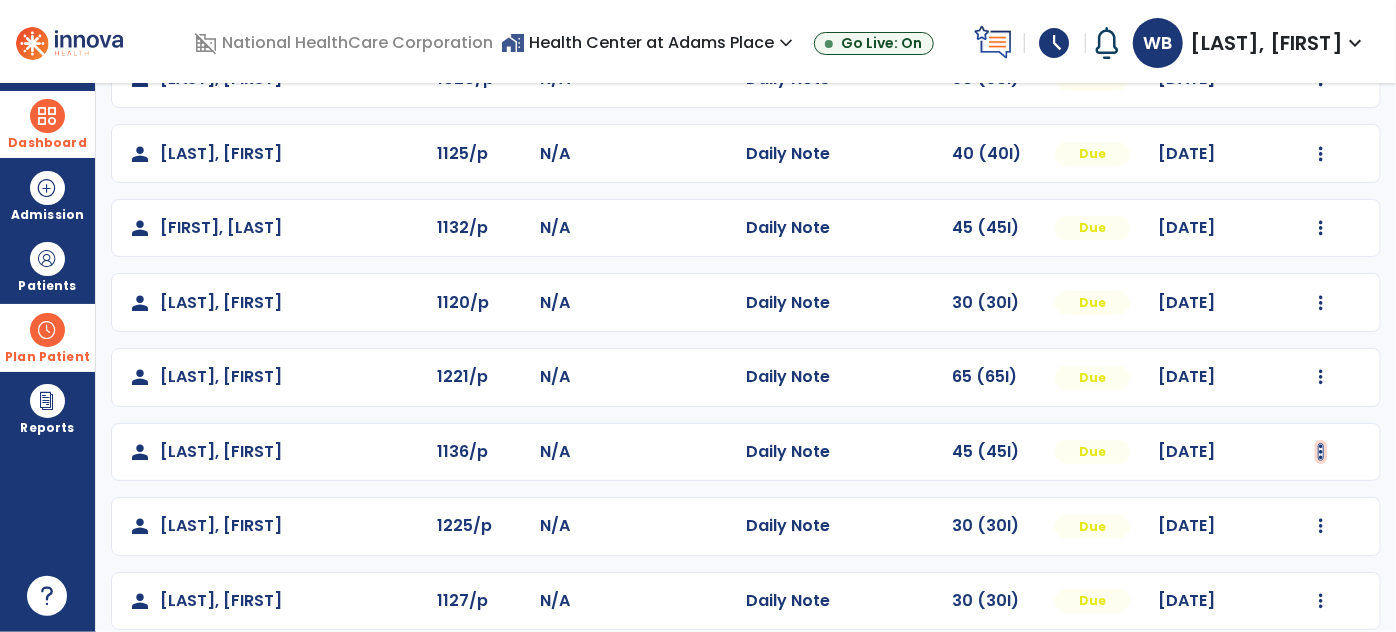 click at bounding box center (1321, 79) 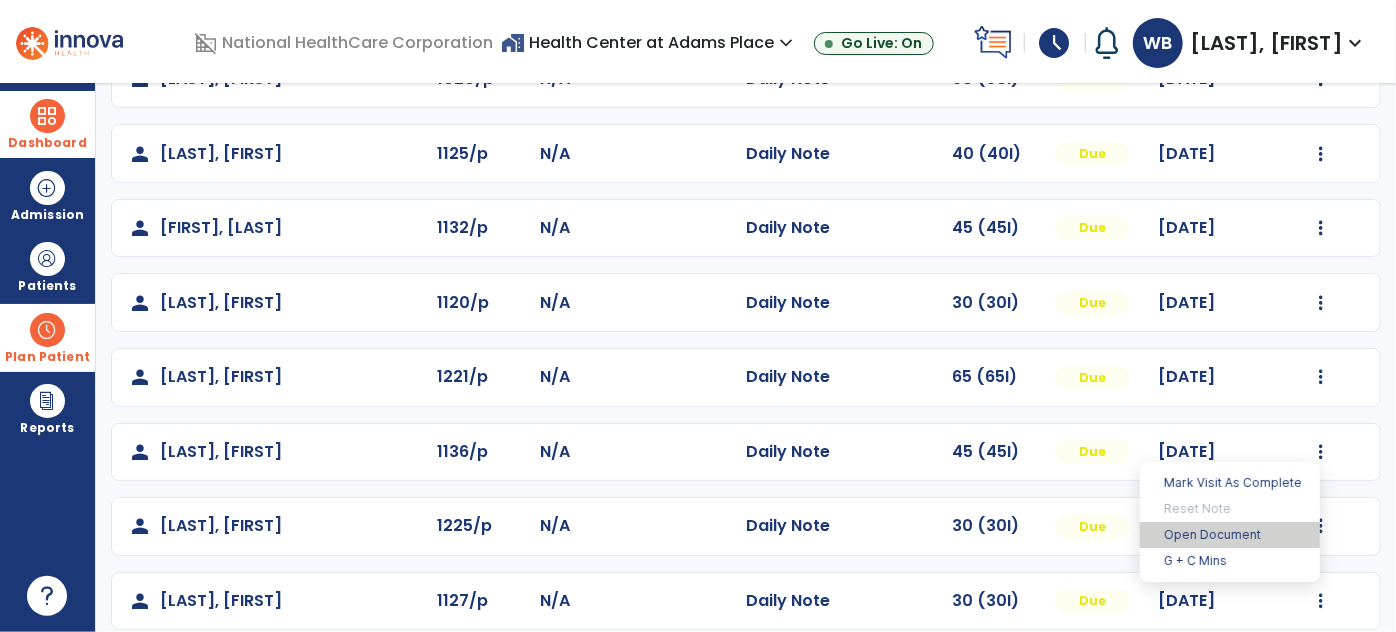 click on "Open Document" at bounding box center (1230, 535) 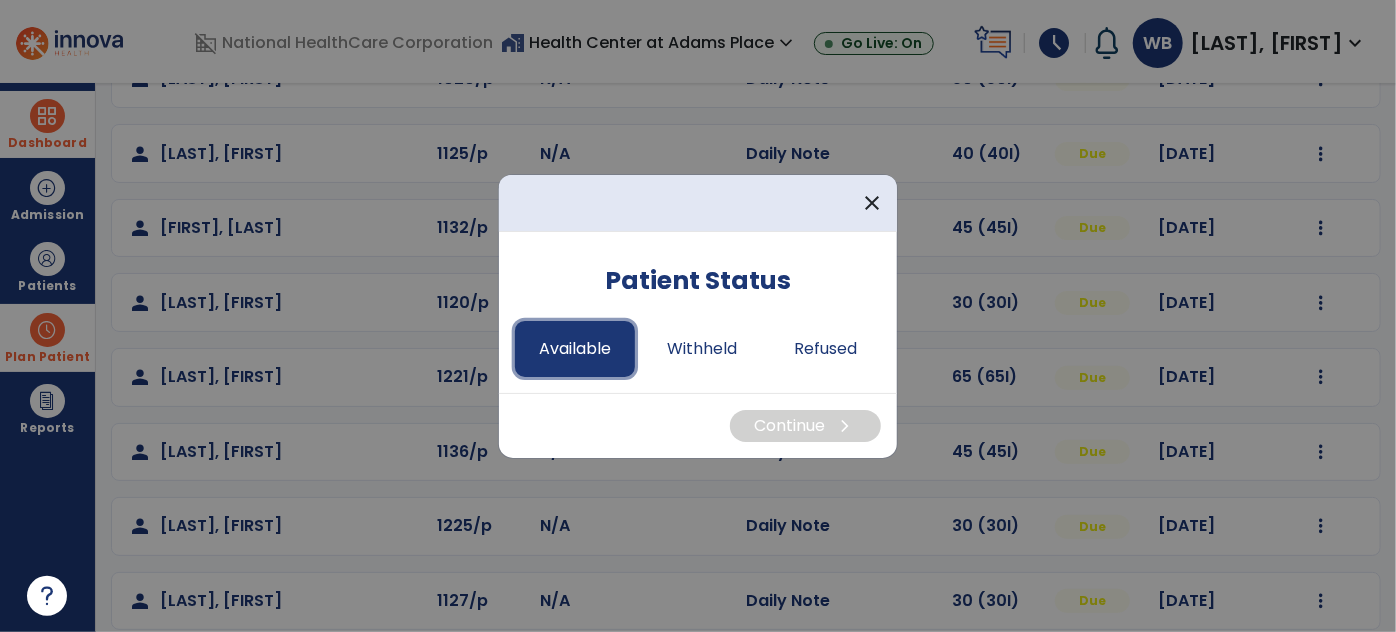 click on "Available" at bounding box center (575, 349) 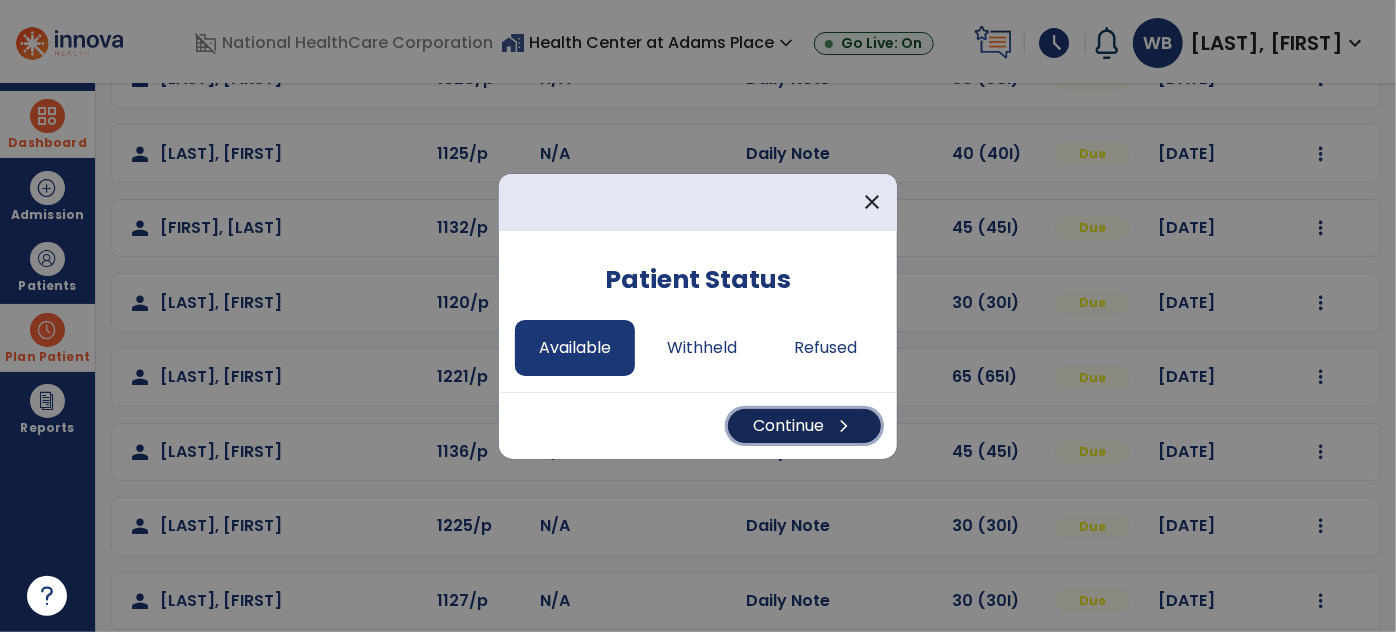 click on "Continue   chevron_right" at bounding box center [804, 426] 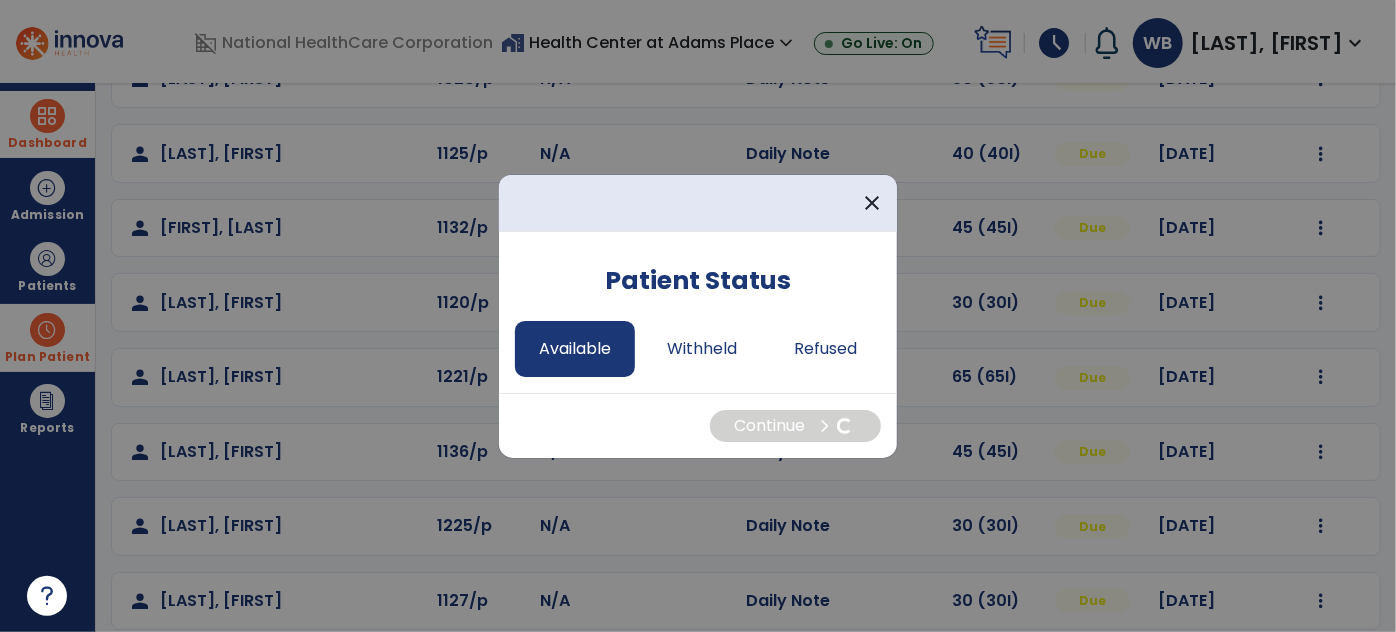 select on "*" 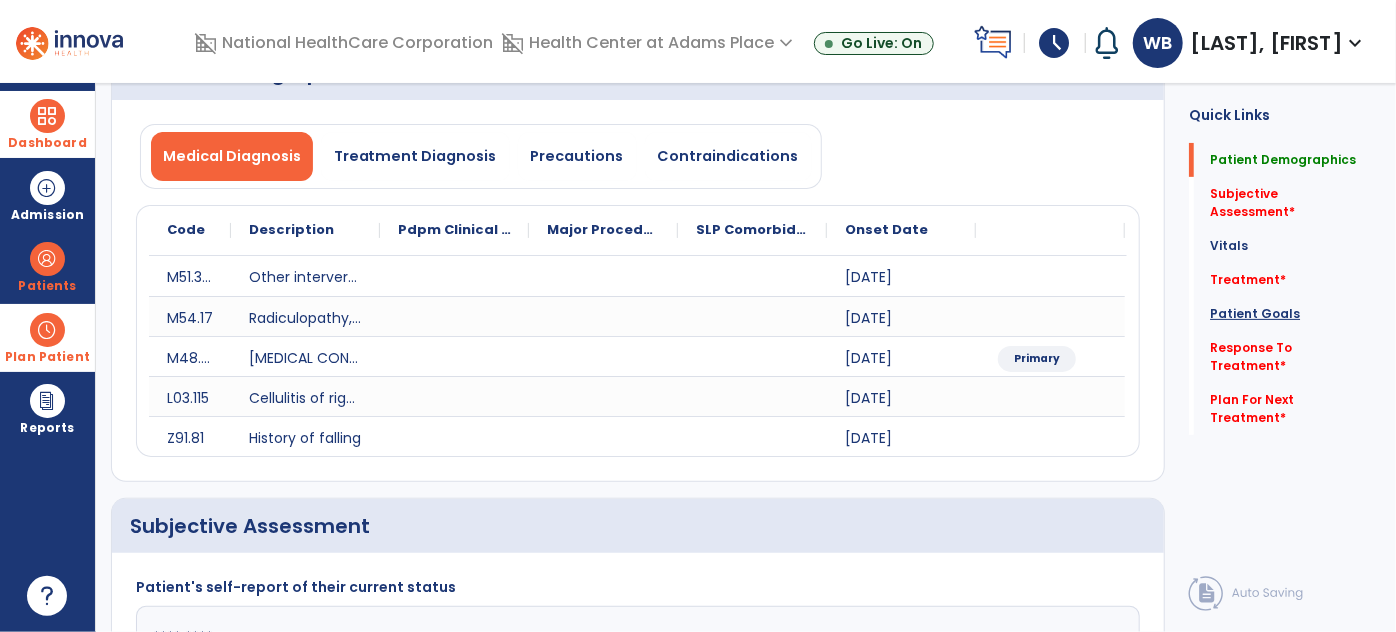 click on "Patient Goals" 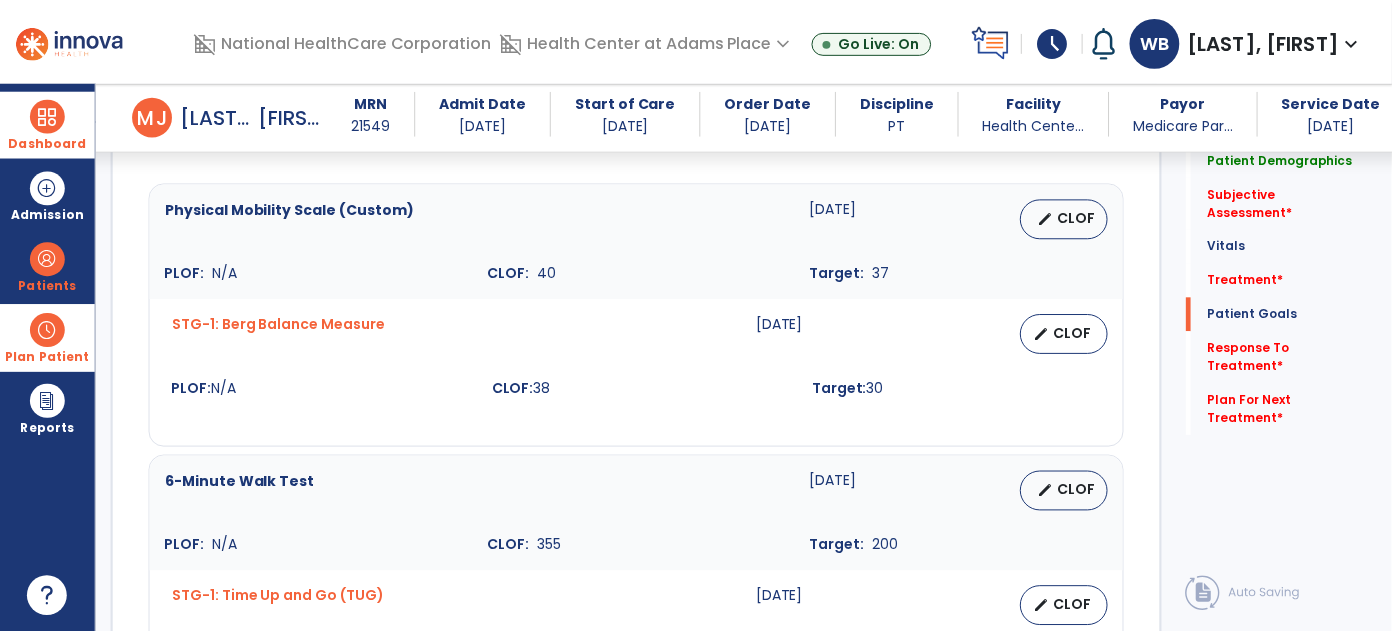 scroll, scrollTop: 1632, scrollLeft: 0, axis: vertical 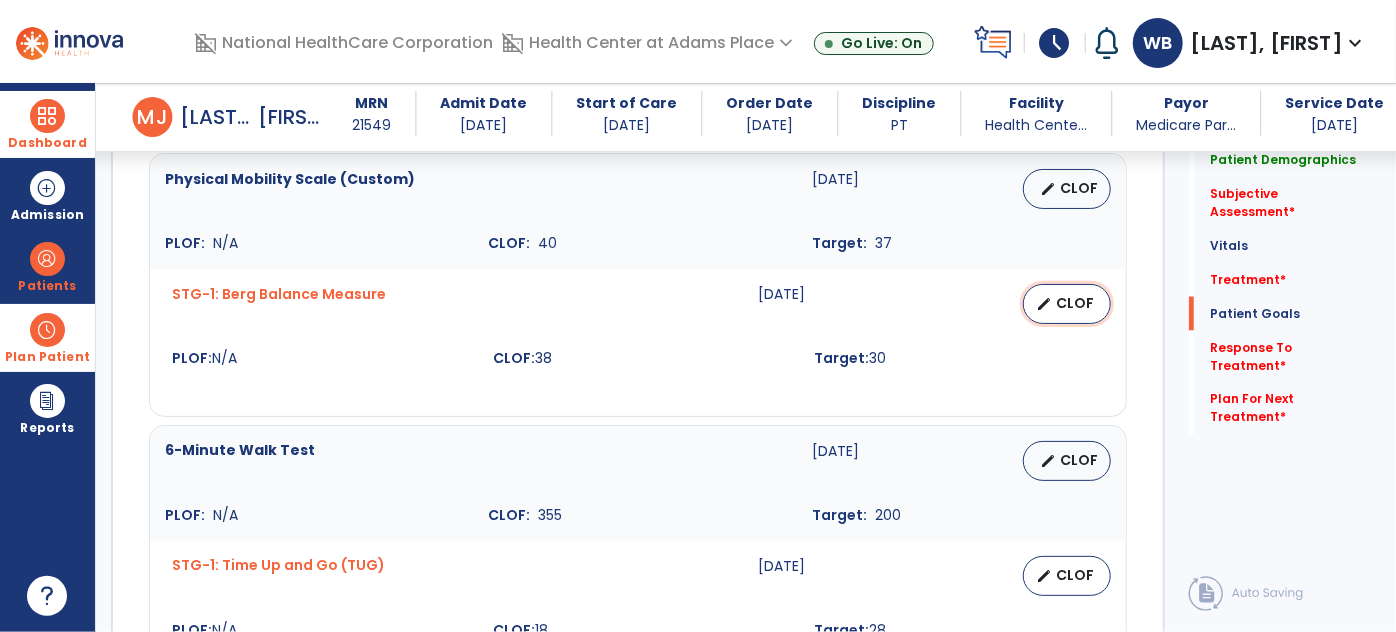 click on "CLOF" at bounding box center [1075, 303] 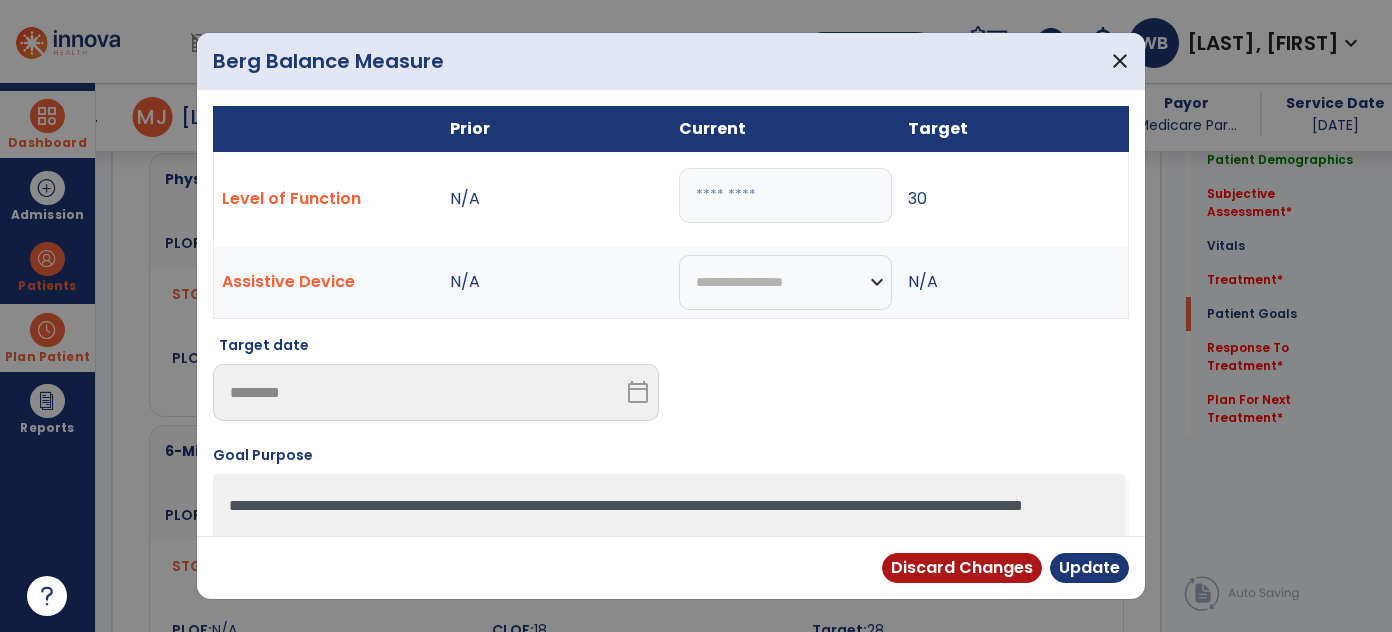 scroll, scrollTop: 1632, scrollLeft: 0, axis: vertical 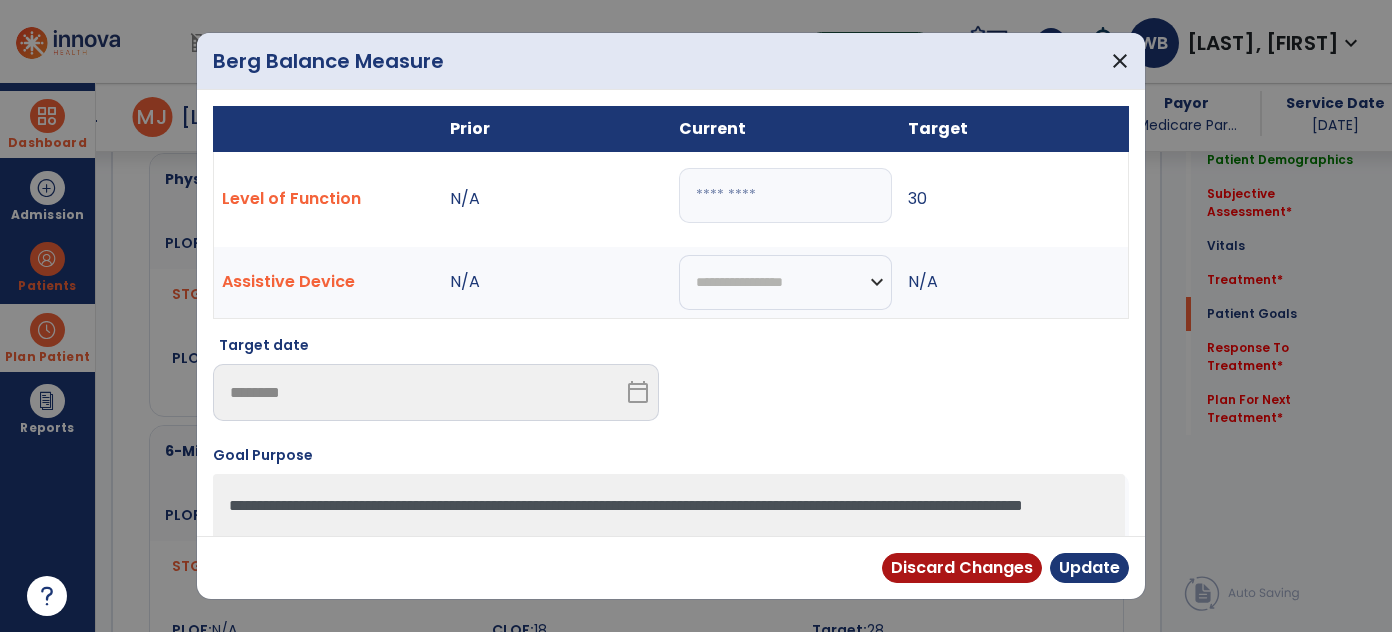 click on "**" at bounding box center (785, 195) 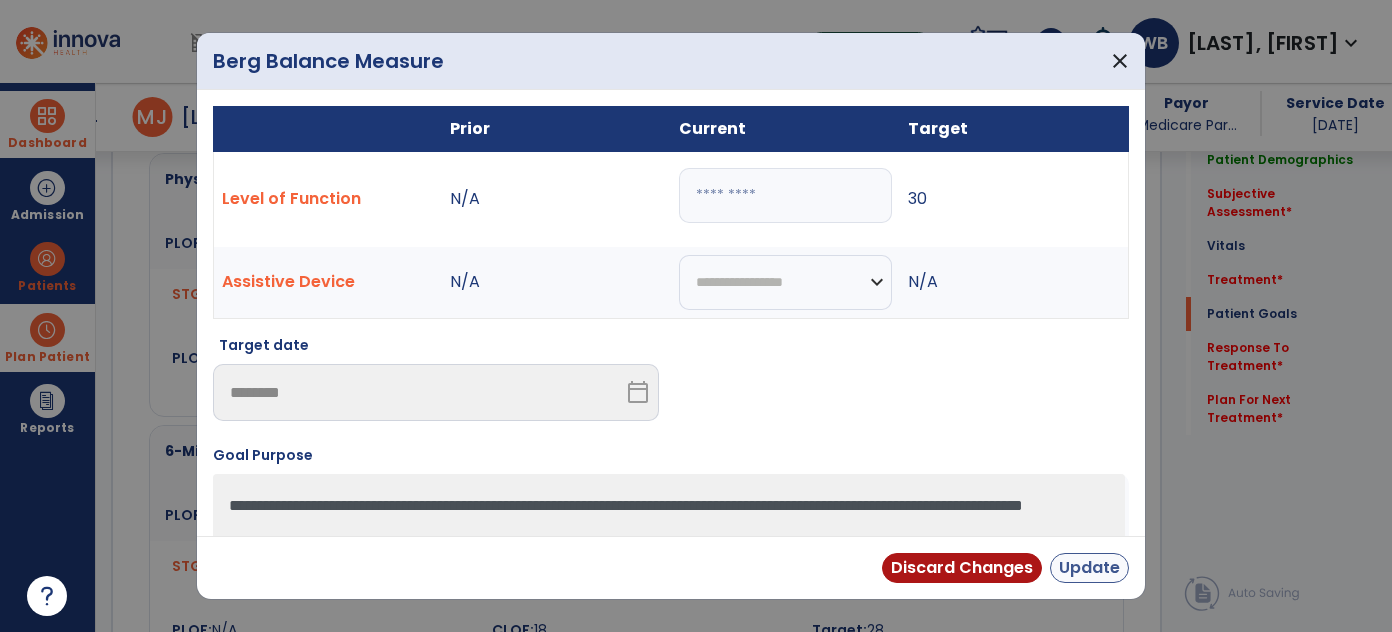 type on "**" 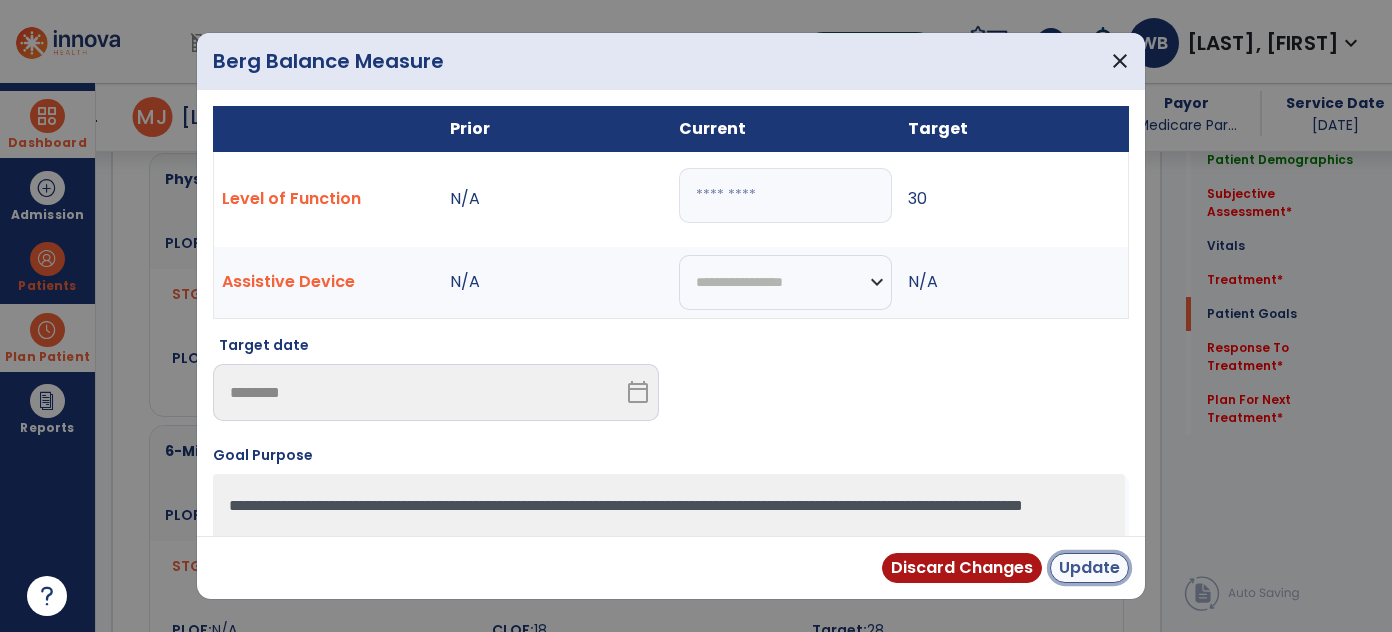 click on "Update" at bounding box center [1089, 568] 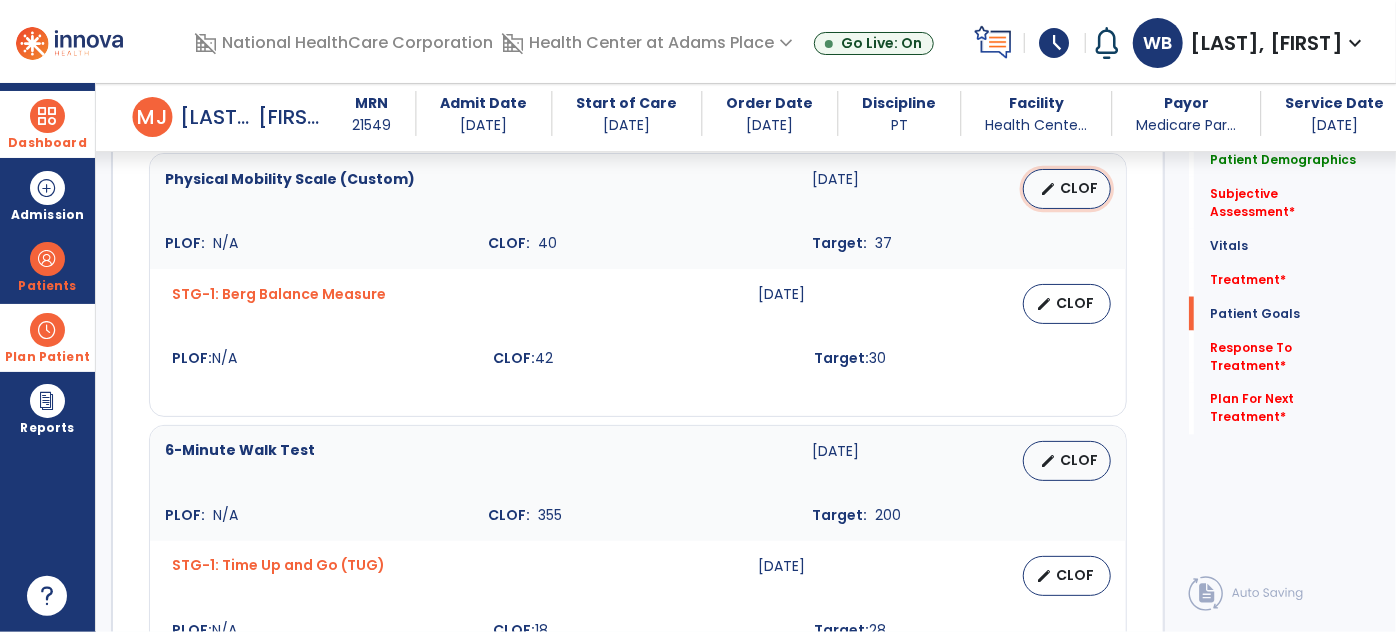 click on "CLOF" at bounding box center [1079, 188] 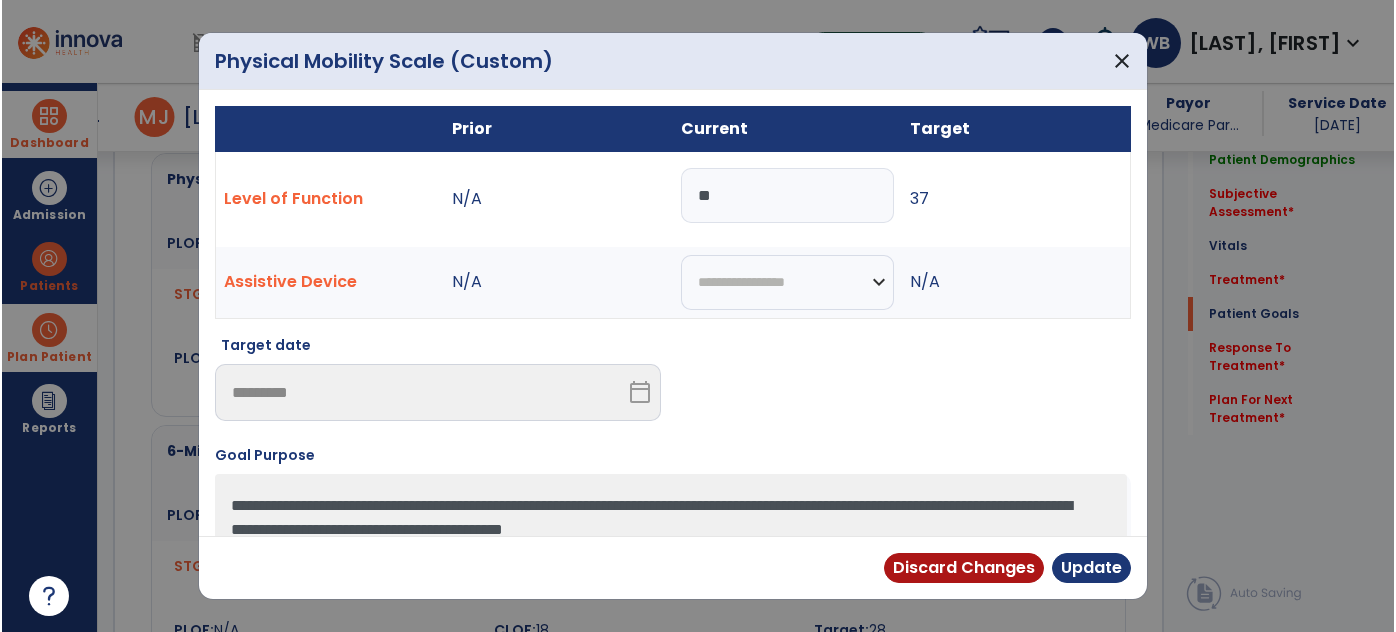 scroll, scrollTop: 1632, scrollLeft: 0, axis: vertical 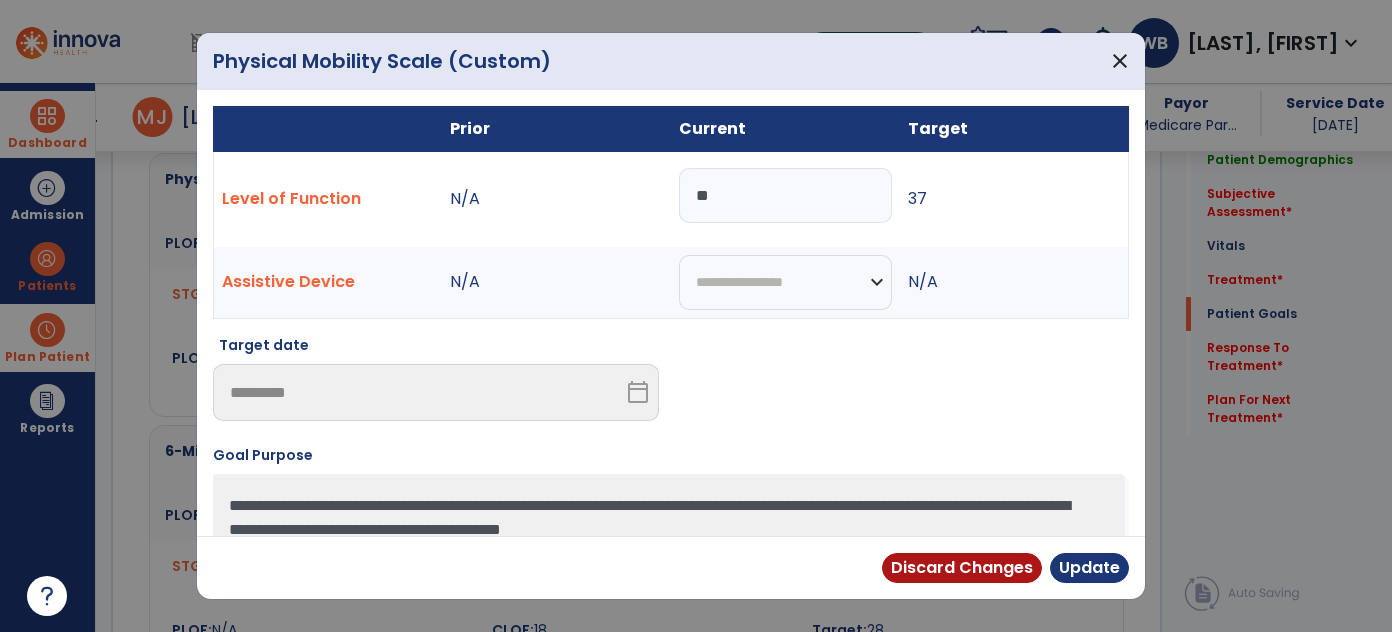 click on "**" at bounding box center [785, 195] 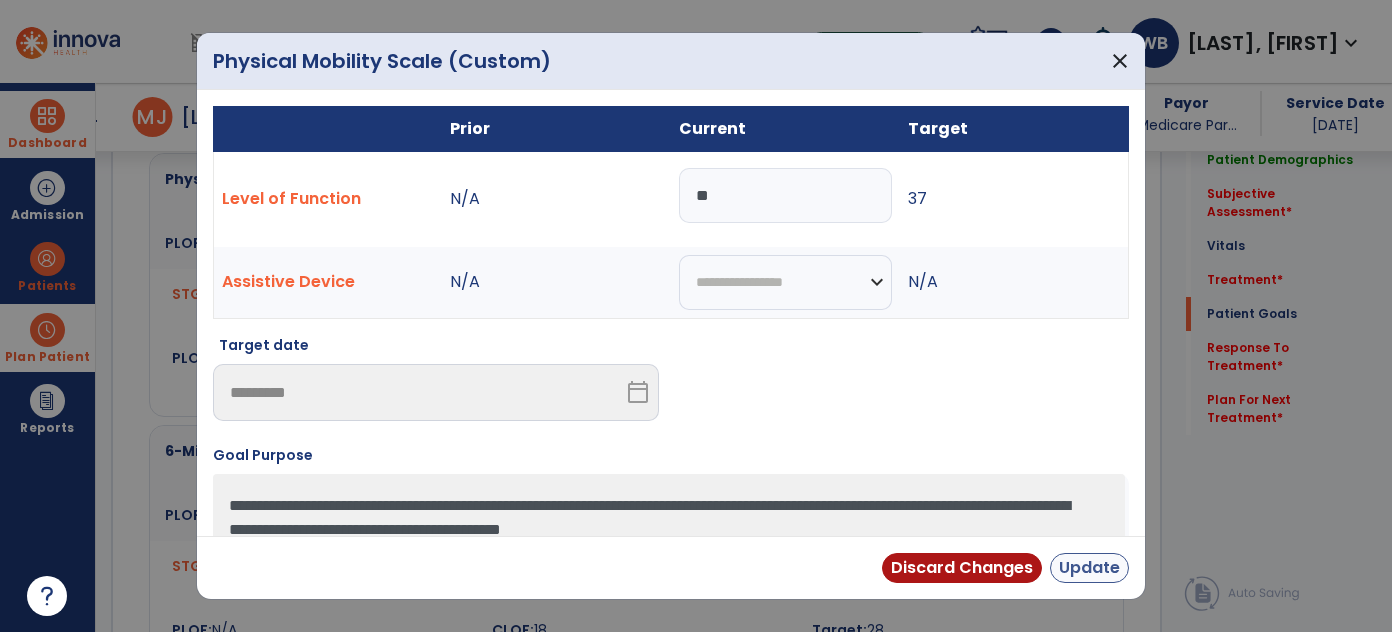 type on "**" 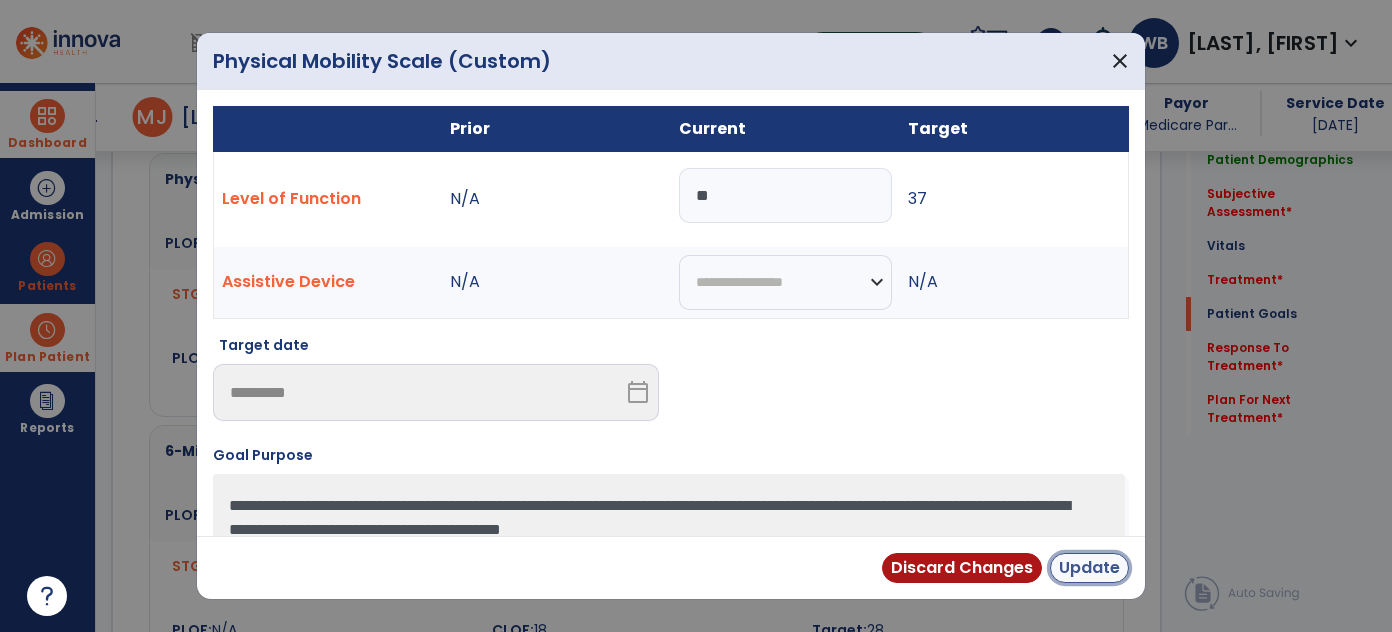 click on "Update" at bounding box center [1089, 568] 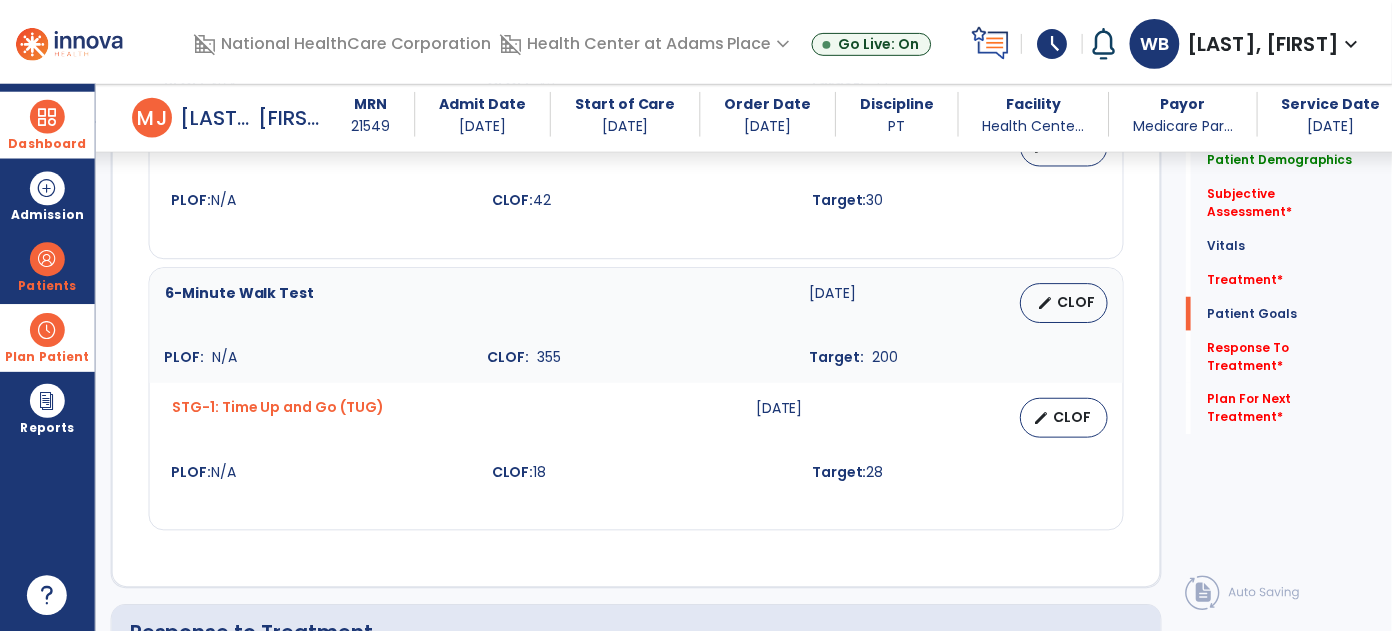 scroll, scrollTop: 1848, scrollLeft: 0, axis: vertical 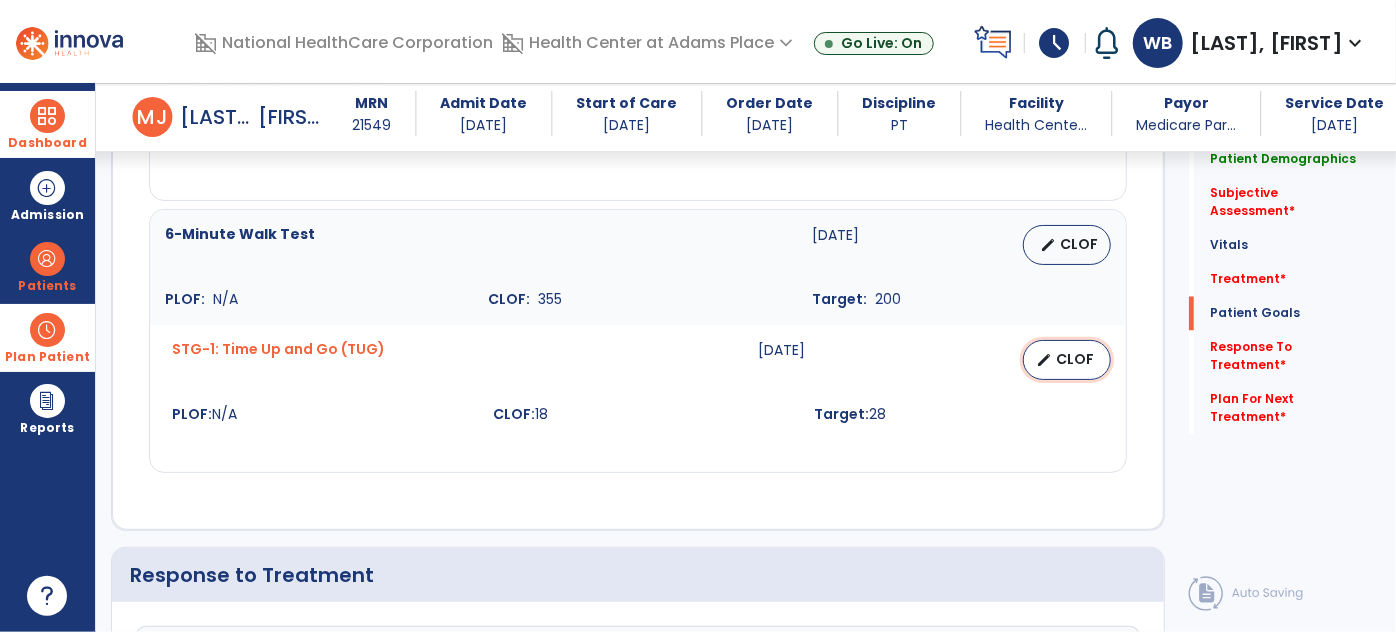 click on "CLOF" at bounding box center (1075, 359) 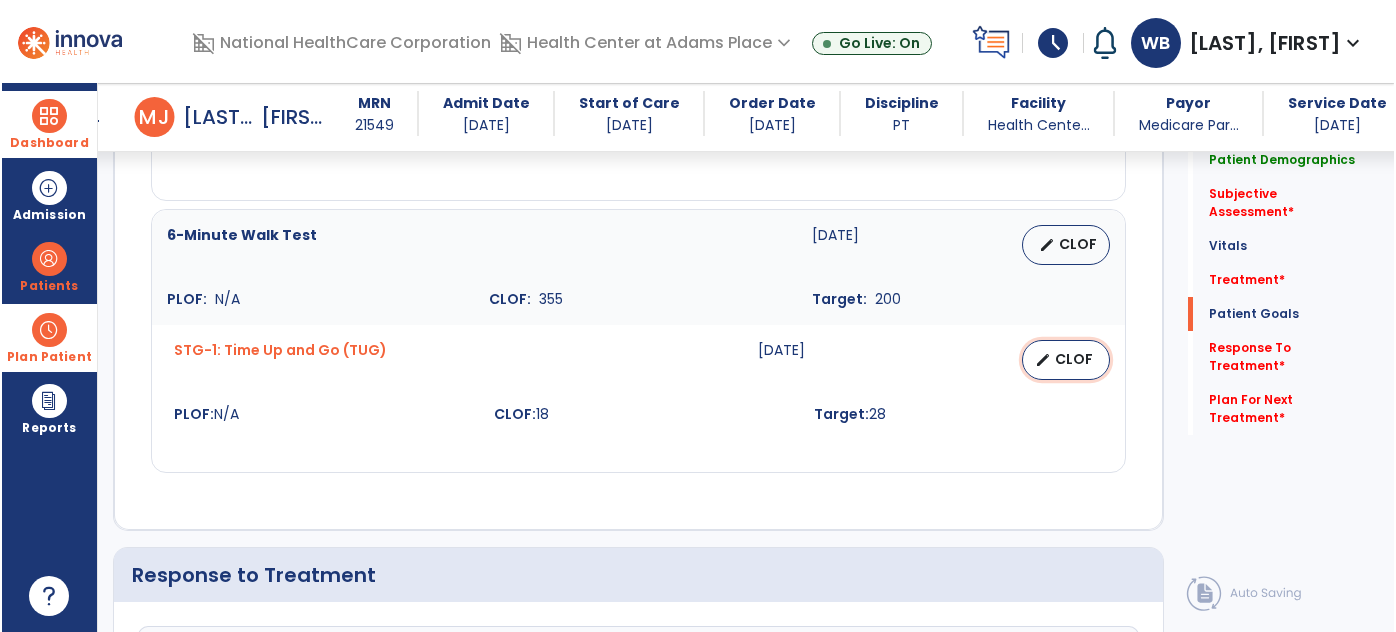 scroll, scrollTop: 1848, scrollLeft: 0, axis: vertical 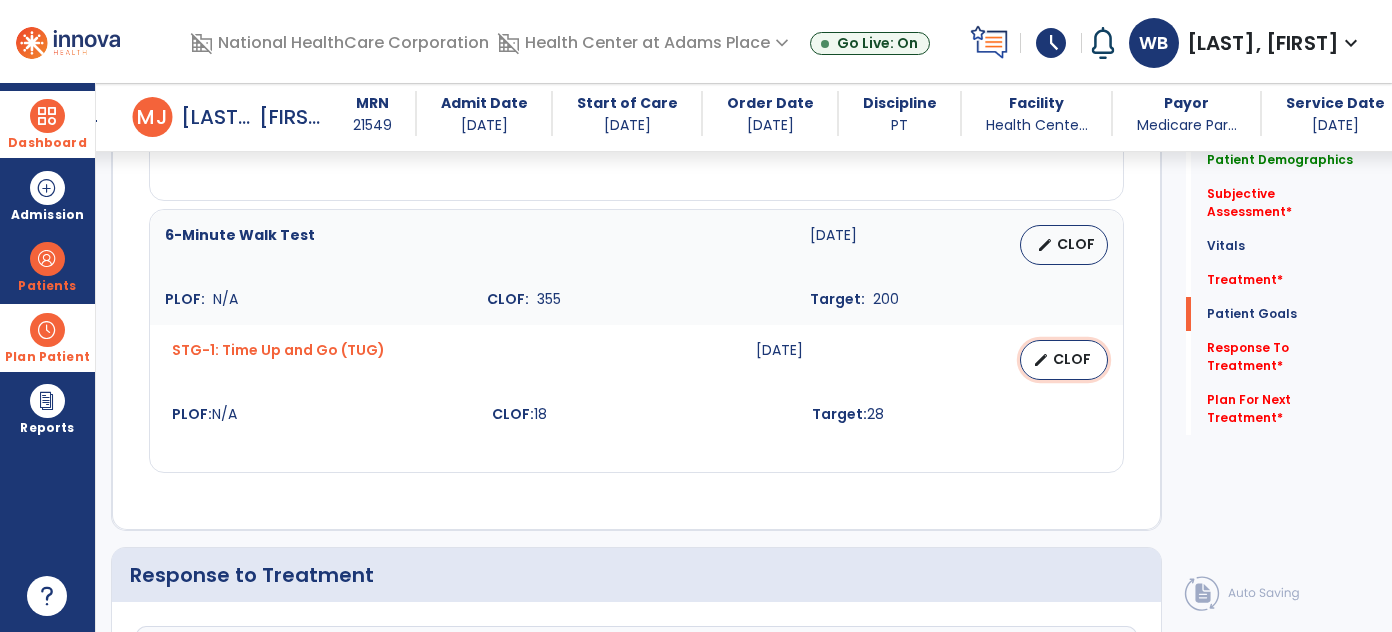 select on "********" 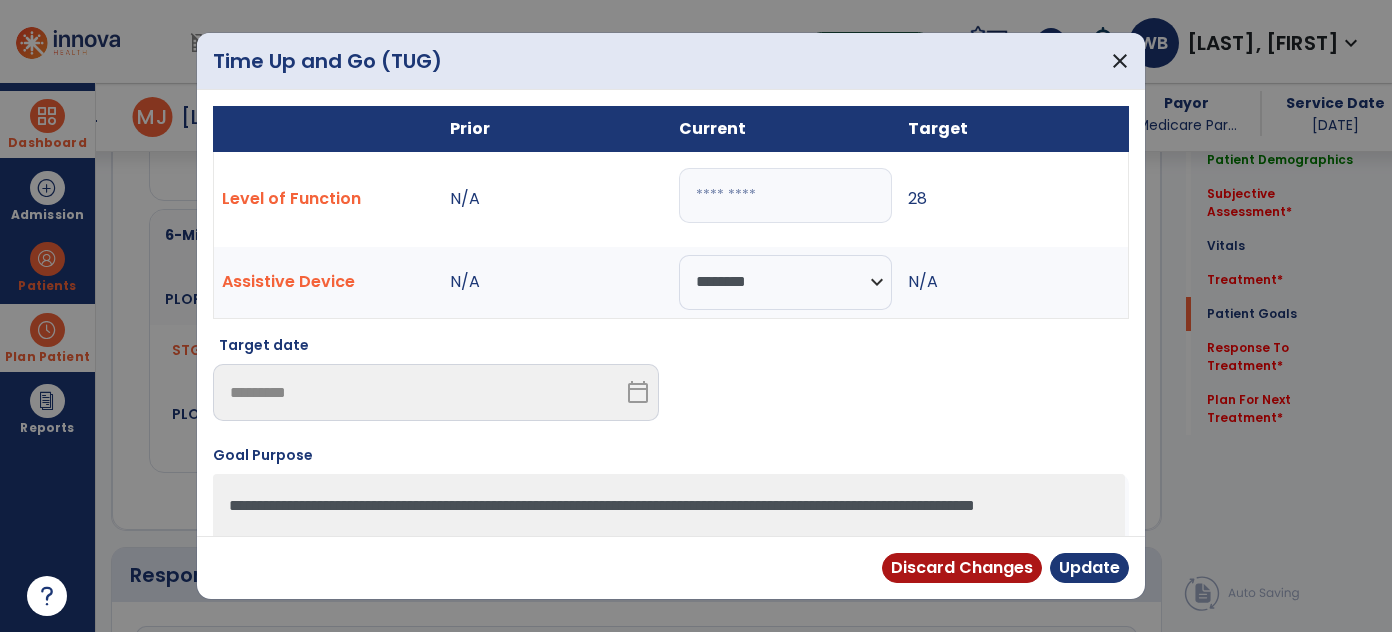 click on "**" at bounding box center [785, 195] 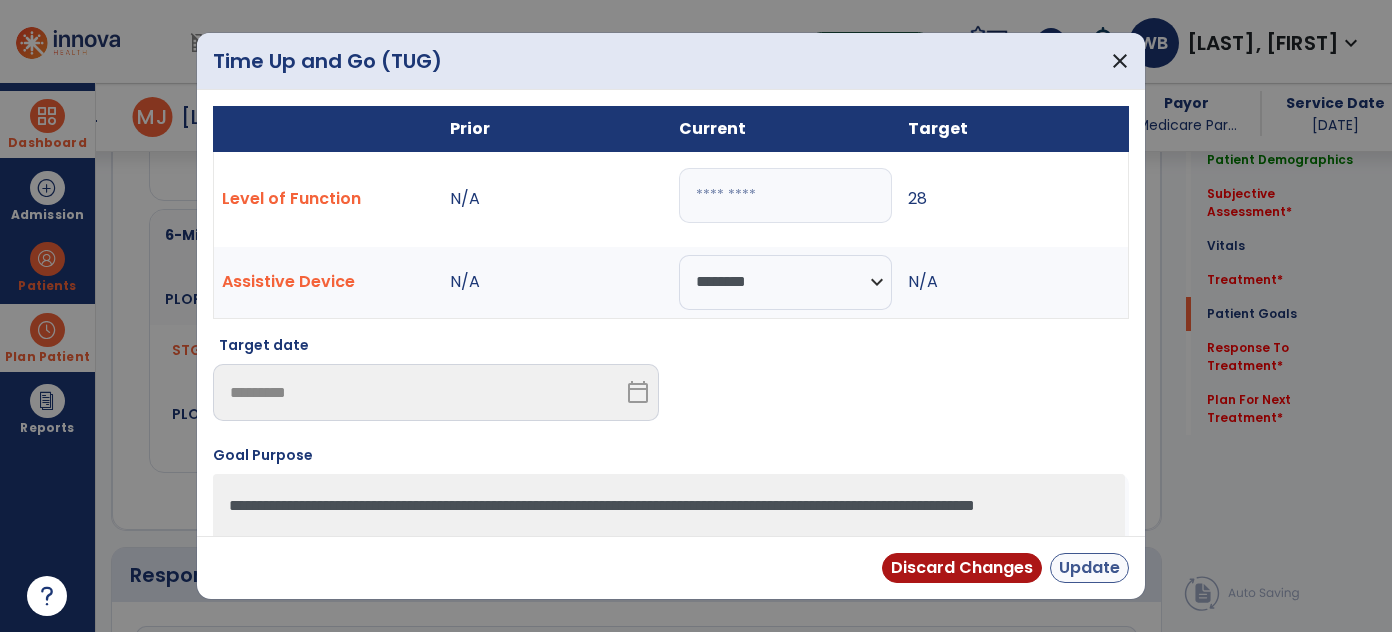 type on "**" 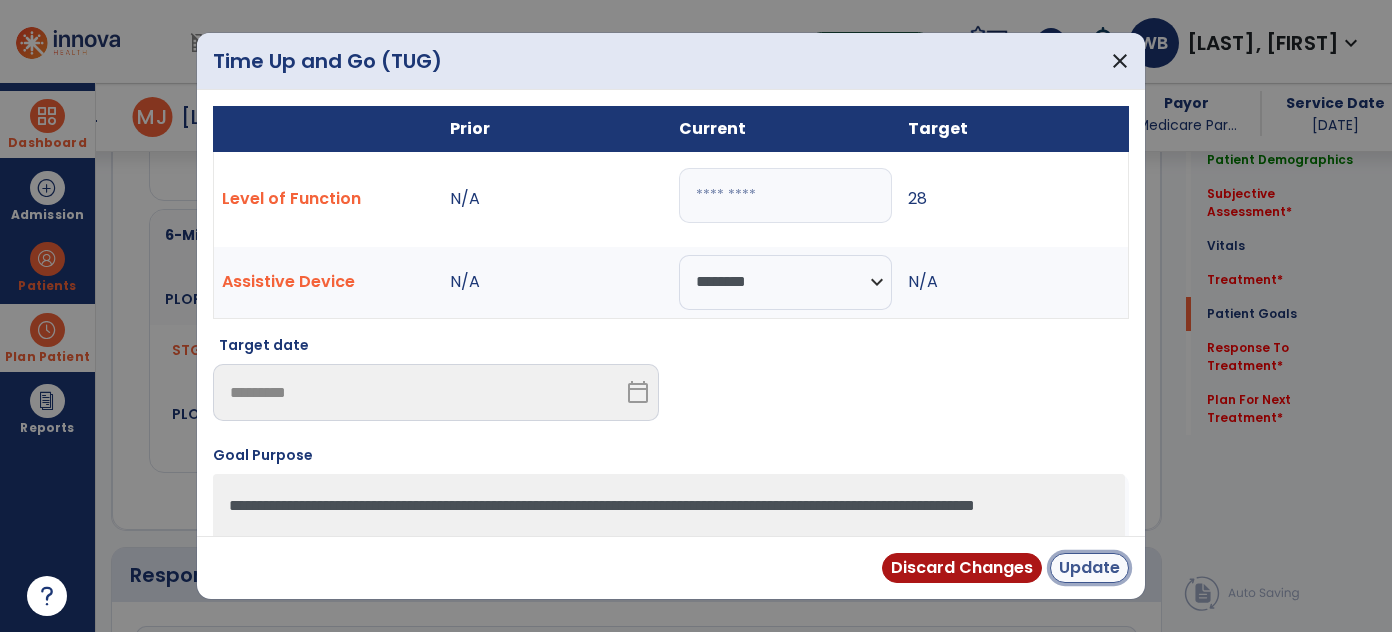 click on "Update" at bounding box center [1089, 568] 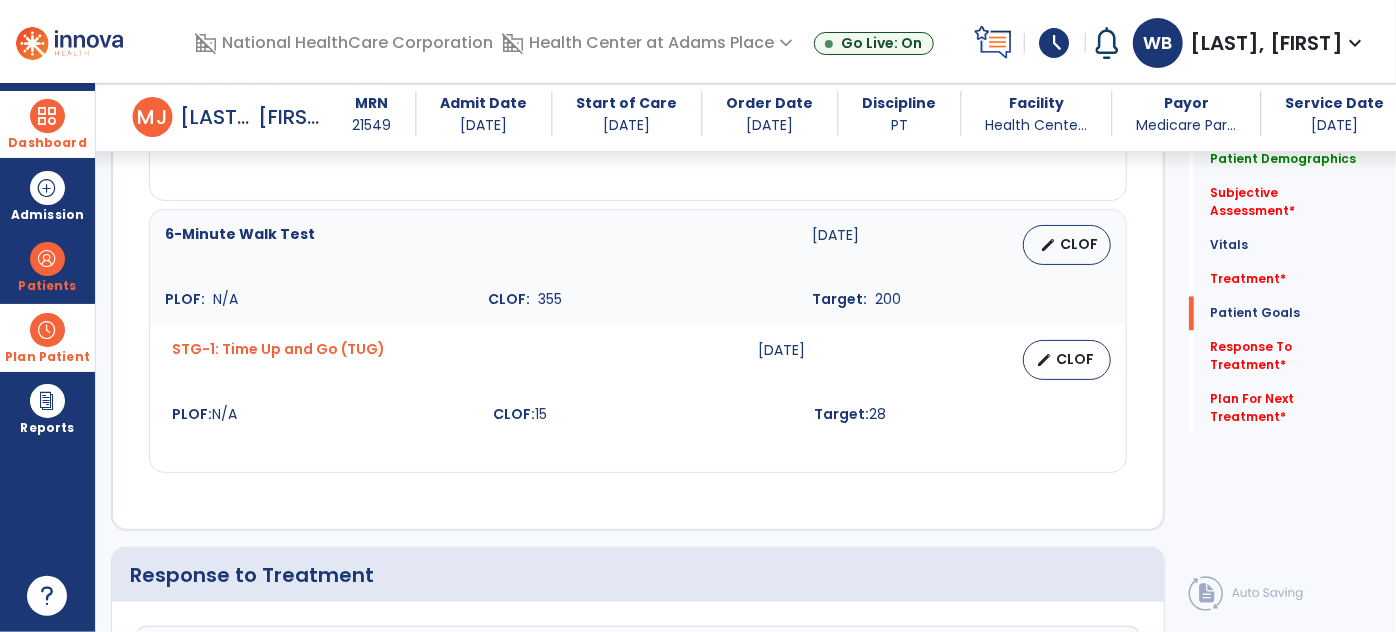 scroll, scrollTop: 0, scrollLeft: 0, axis: both 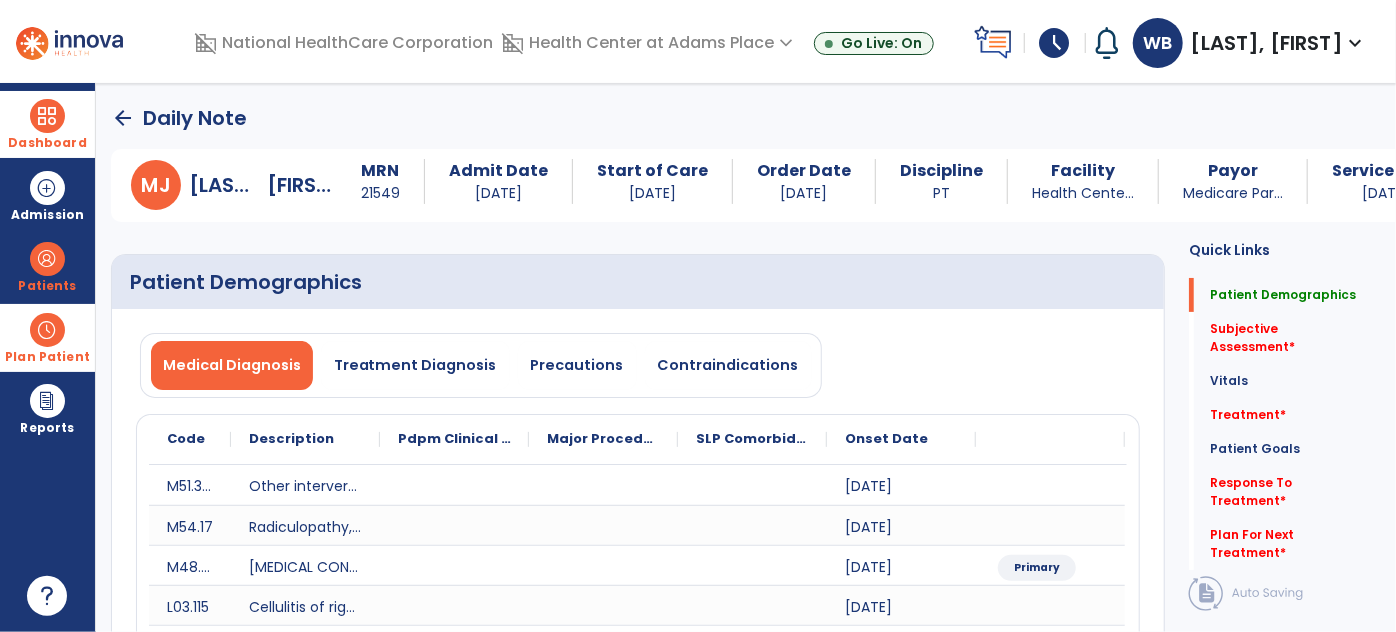 click on "arrow_back" 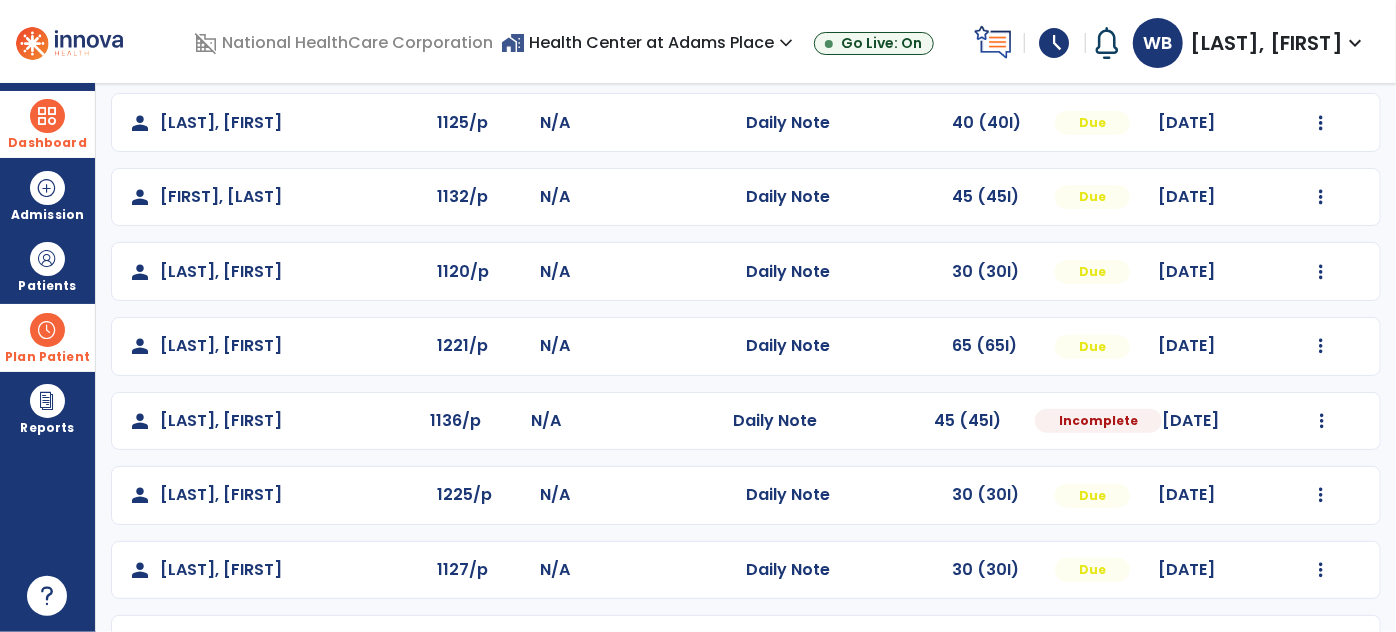 scroll, scrollTop: 218, scrollLeft: 0, axis: vertical 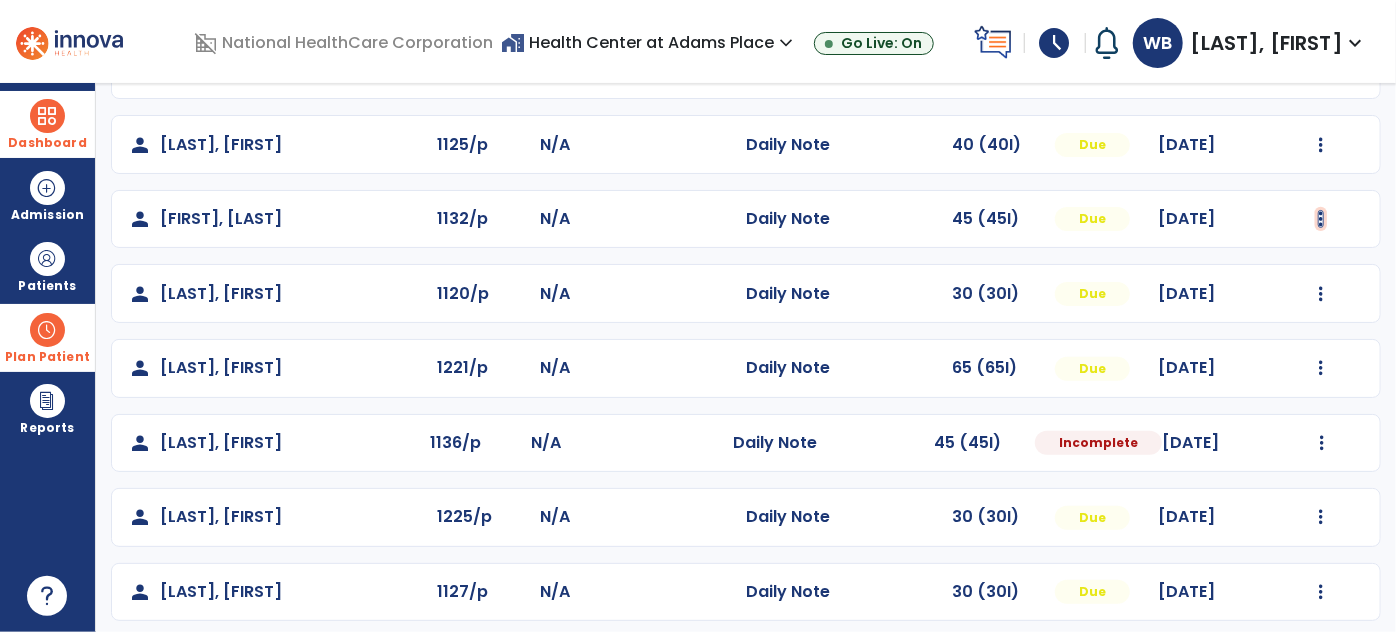 click at bounding box center (1321, 70) 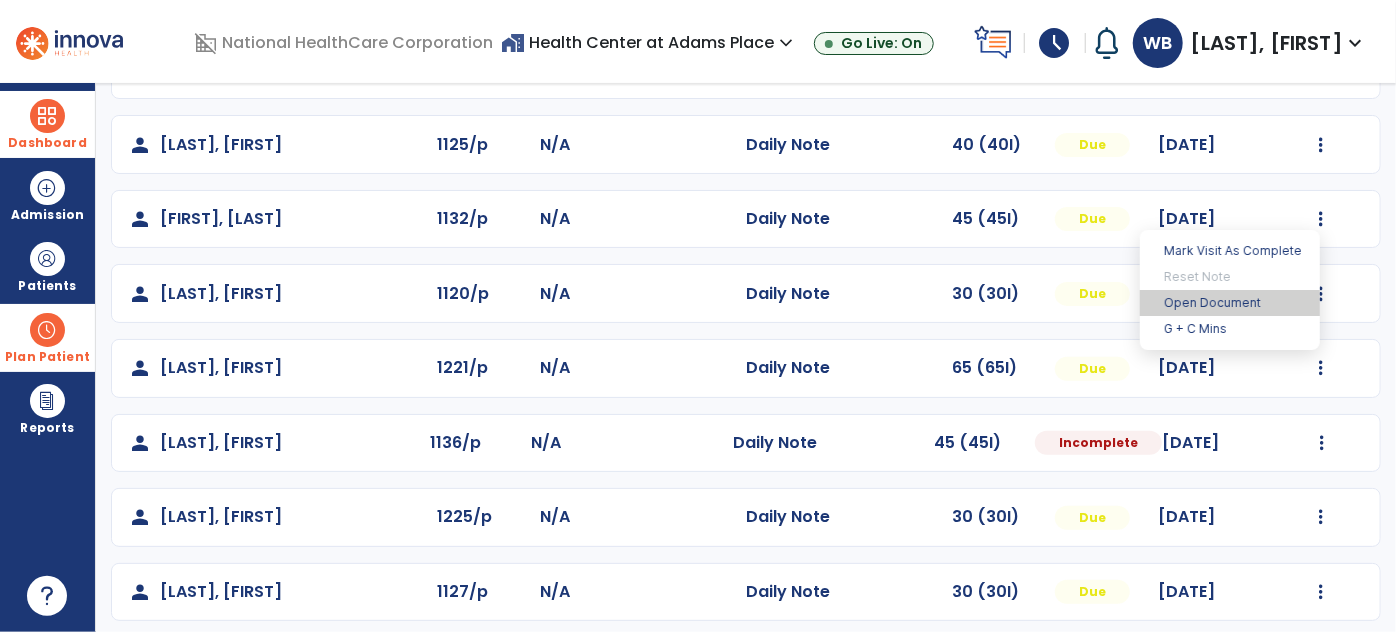 click on "Open Document" at bounding box center [1230, 303] 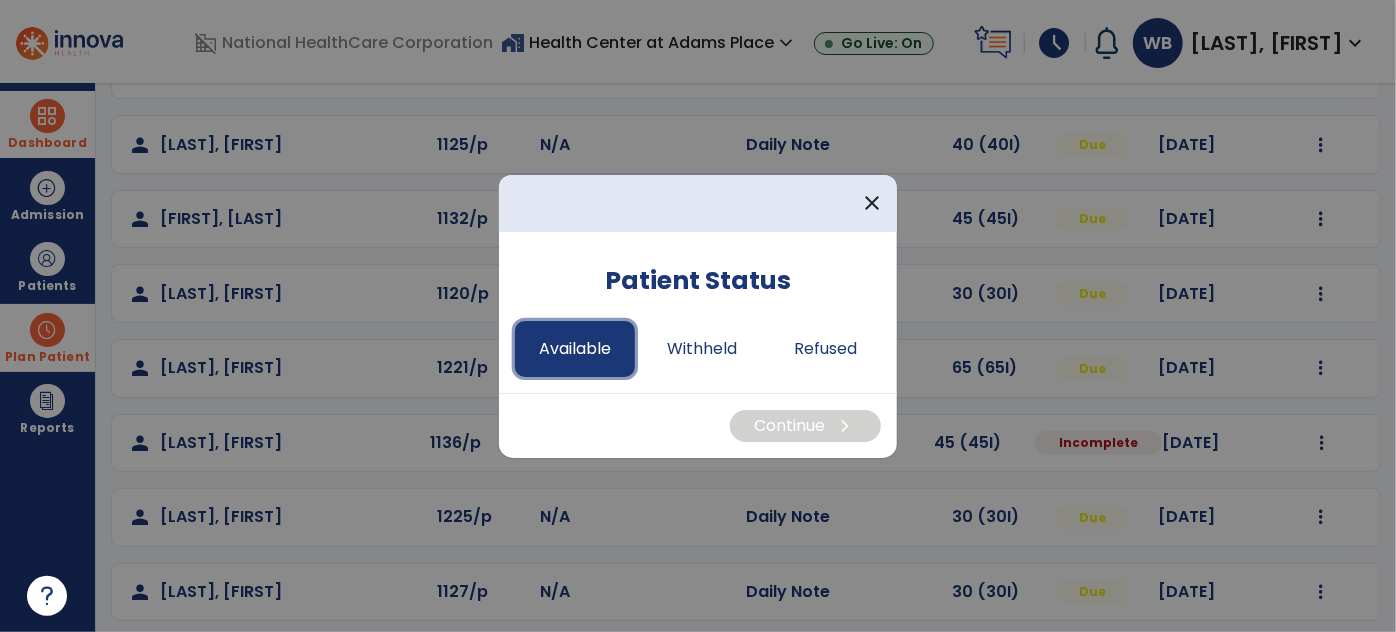 click on "Available" at bounding box center (575, 349) 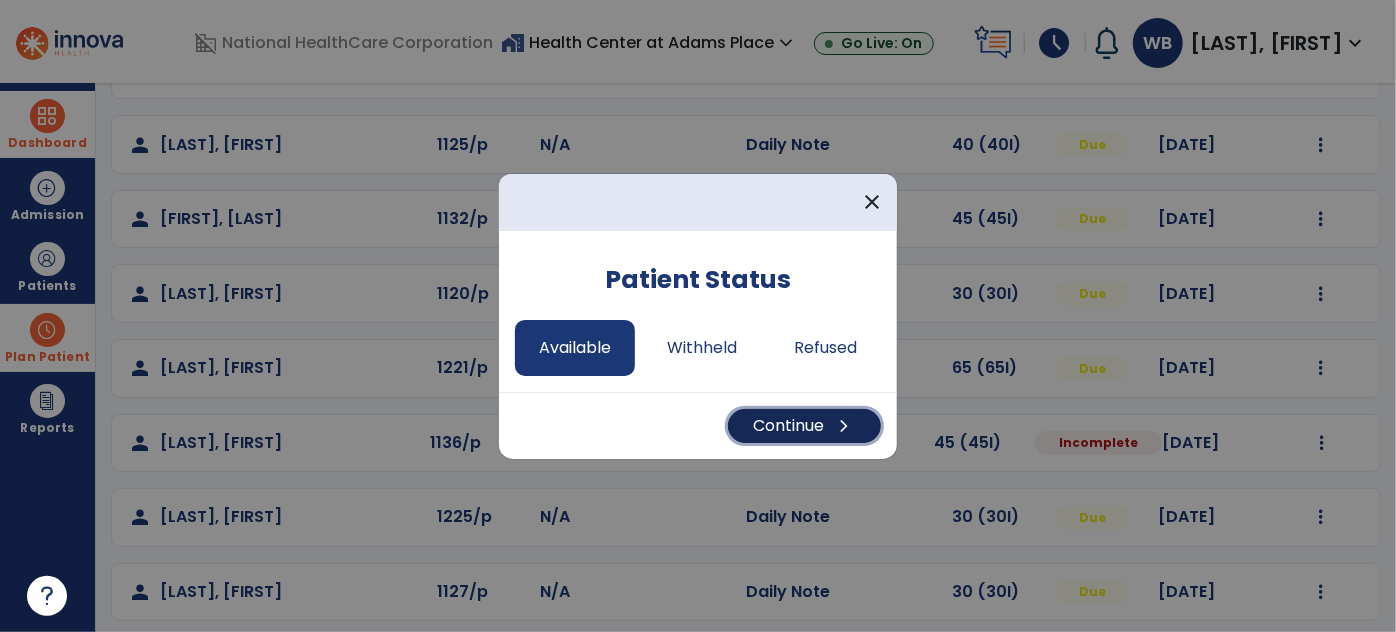 click on "Continue   chevron_right" at bounding box center [804, 426] 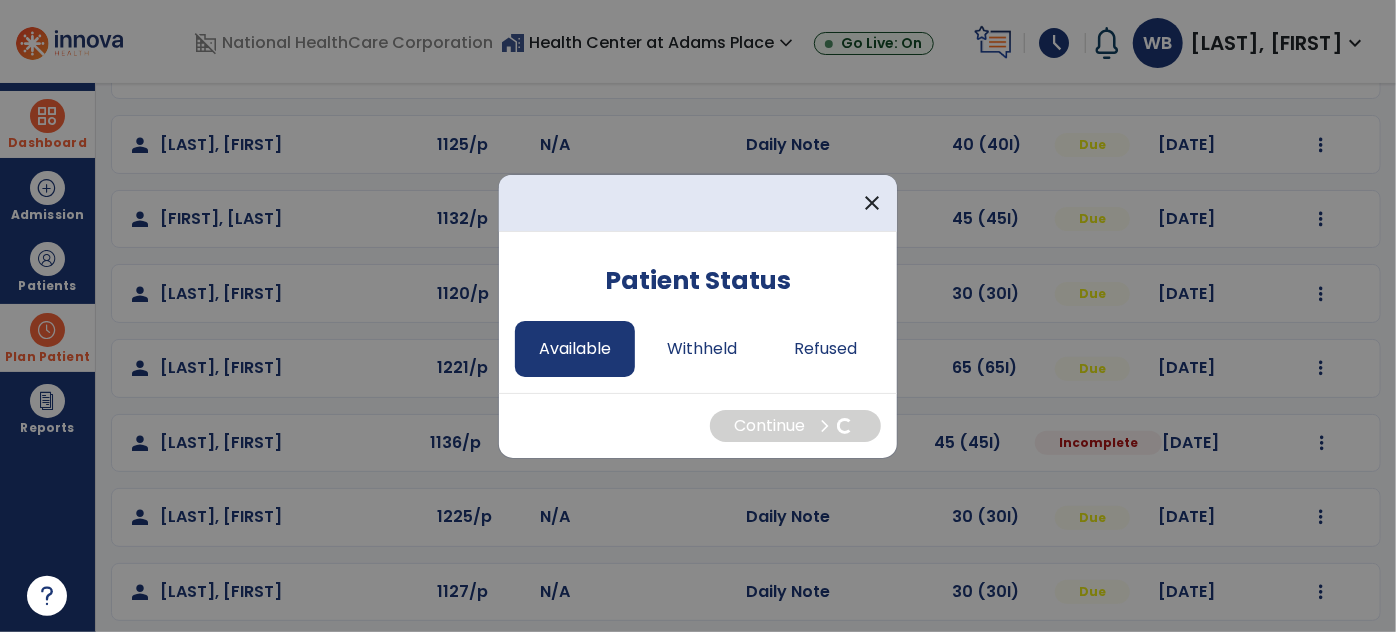 select on "*" 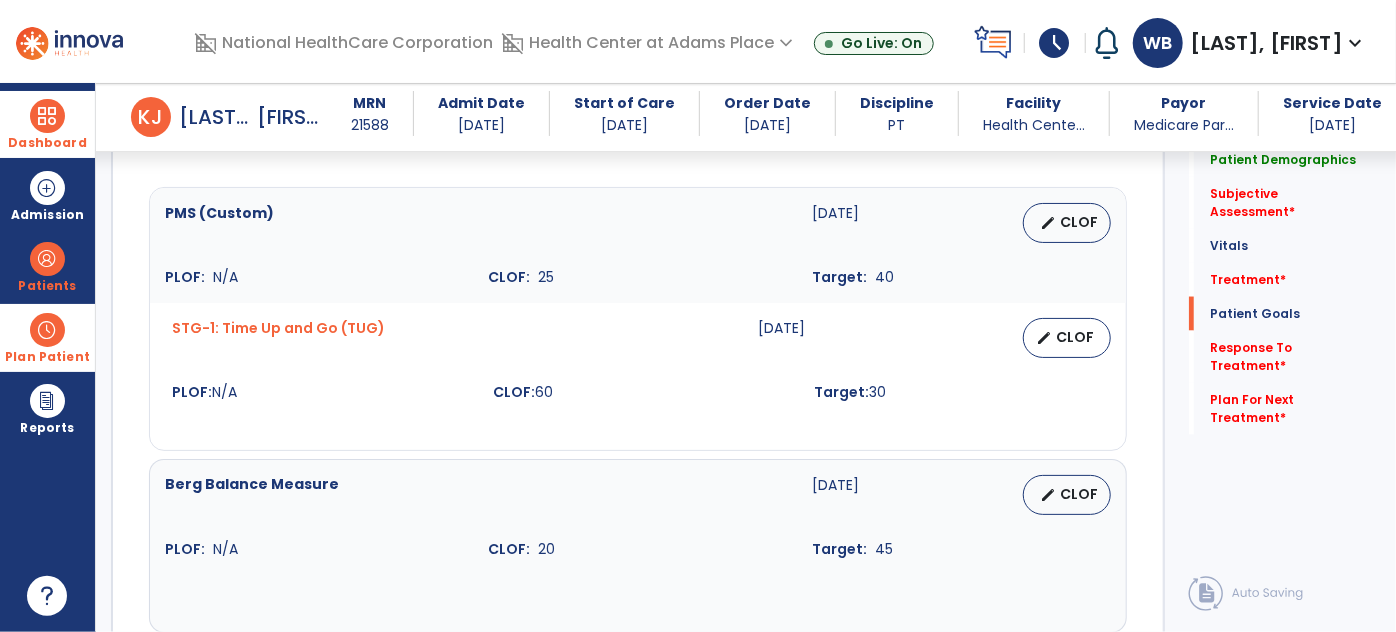 scroll, scrollTop: 1517, scrollLeft: 0, axis: vertical 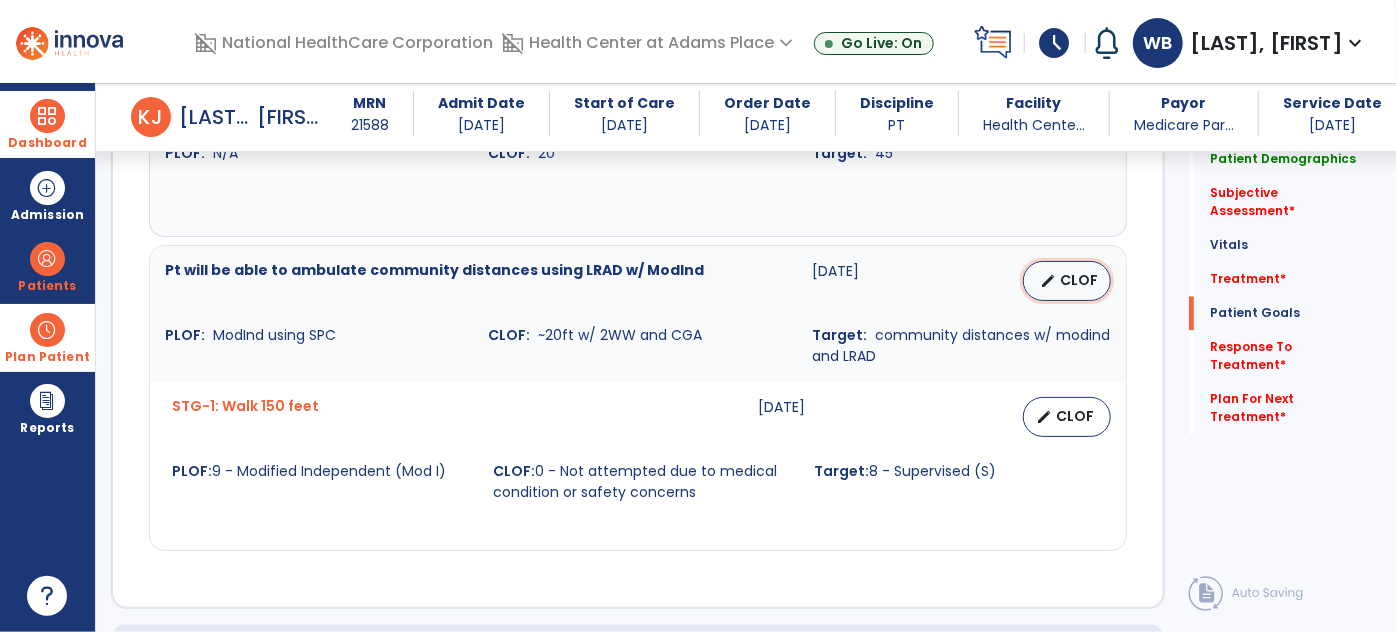 click on "edit   CLOF" at bounding box center [1067, 281] 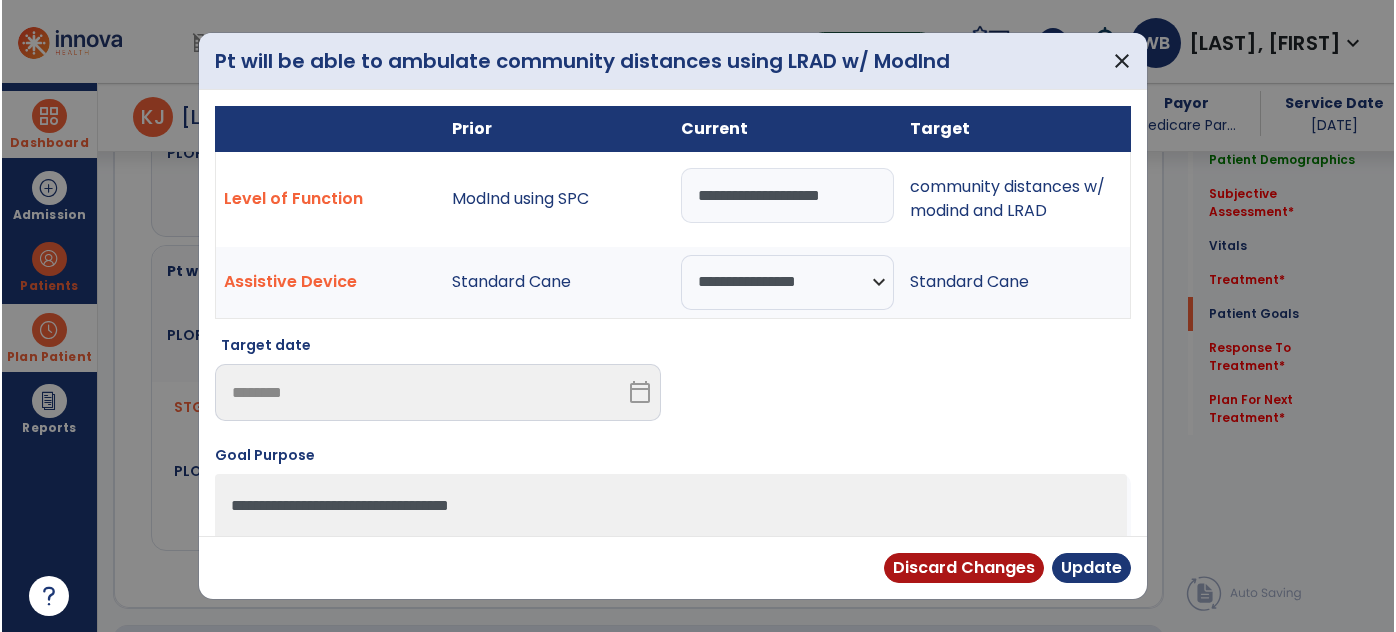 scroll, scrollTop: 1954, scrollLeft: 0, axis: vertical 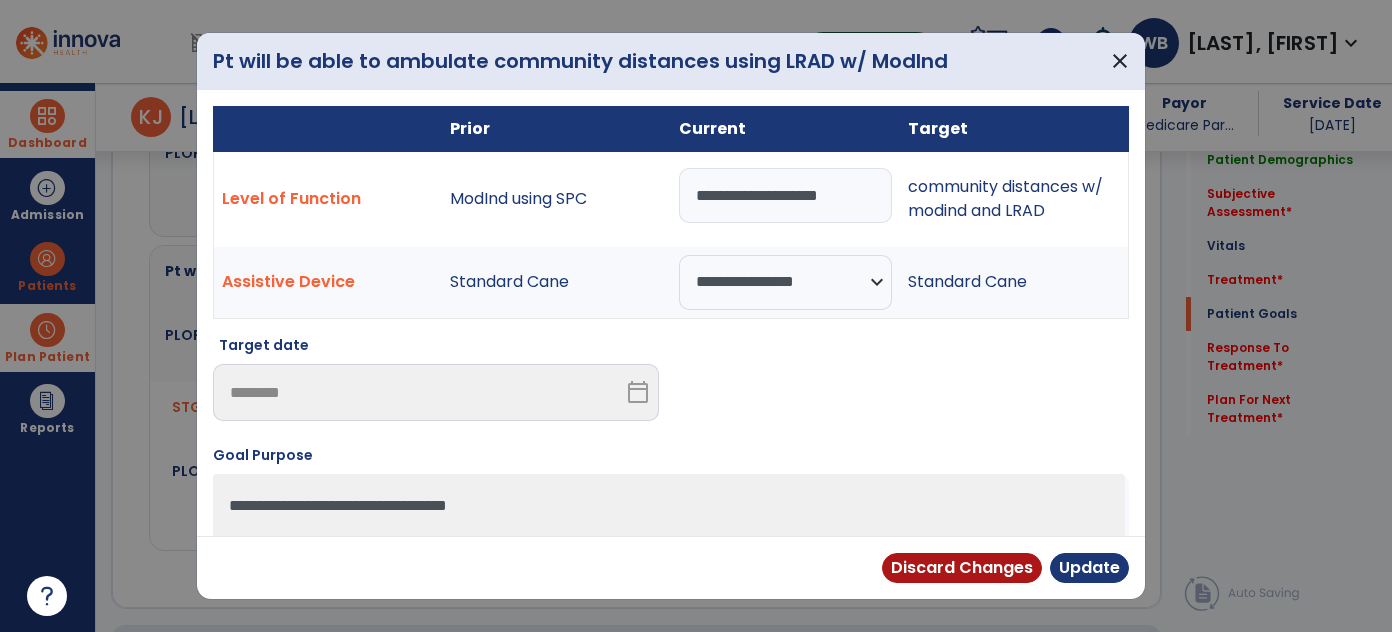 click on "**********" at bounding box center (785, 195) 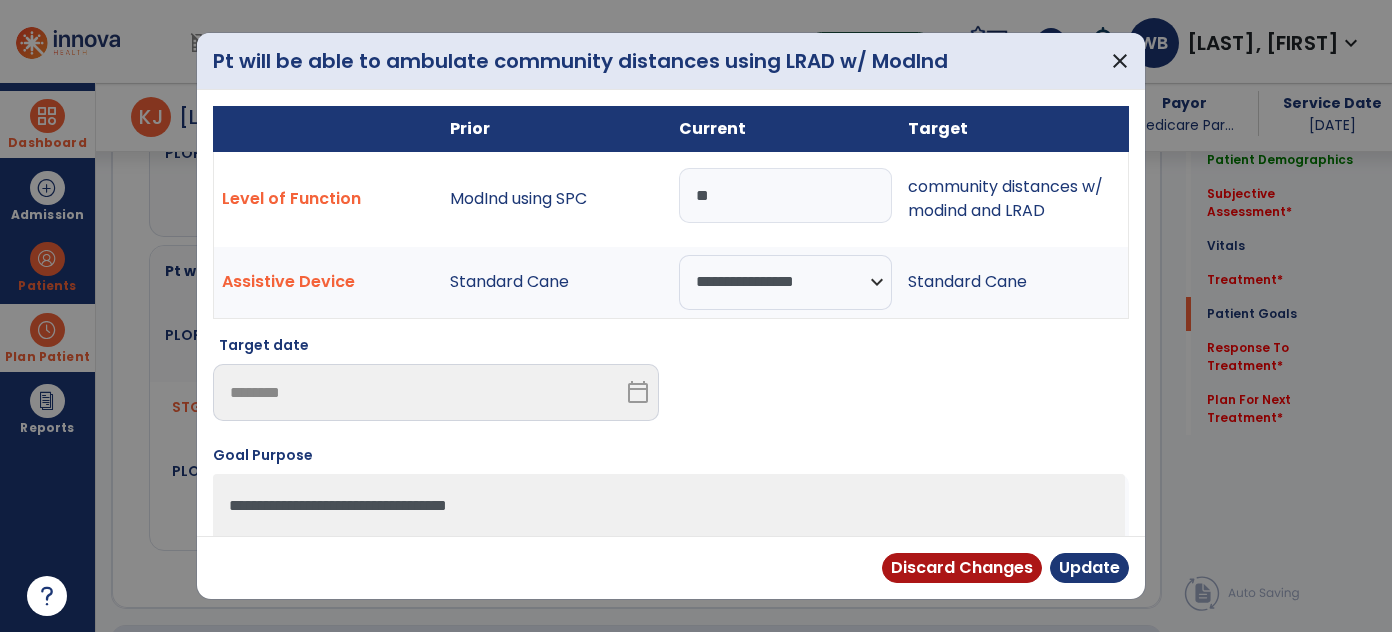 type on "*" 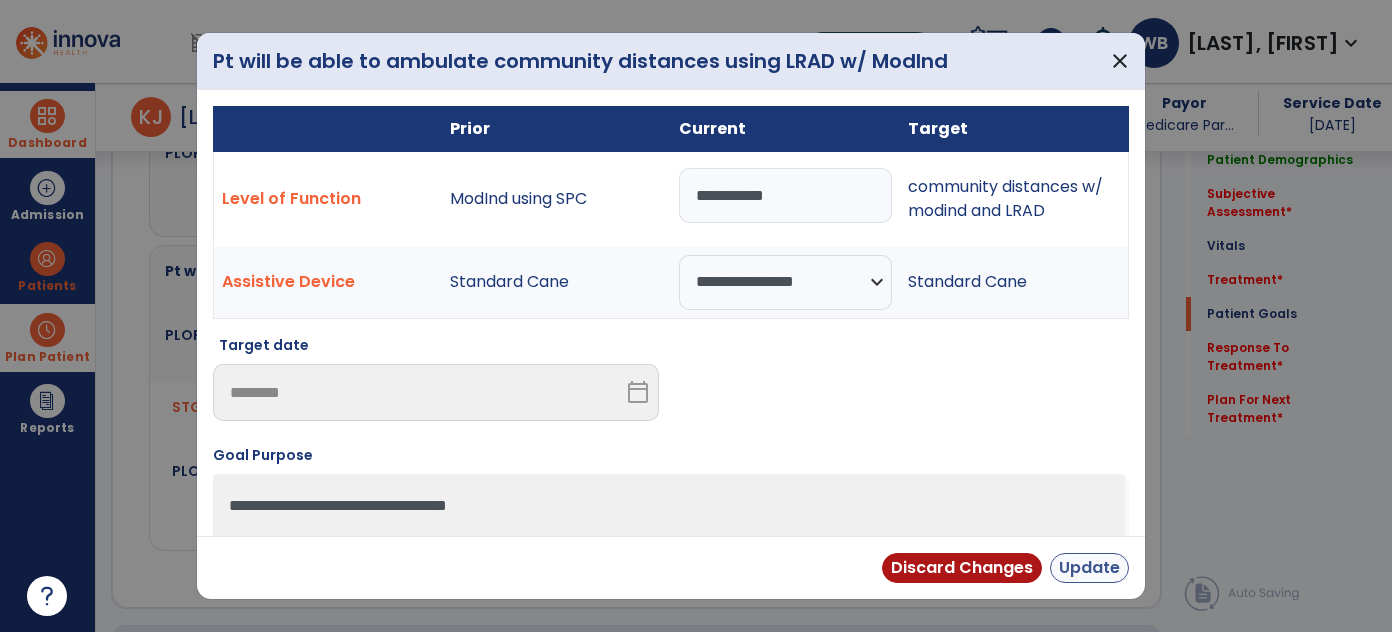 type on "**********" 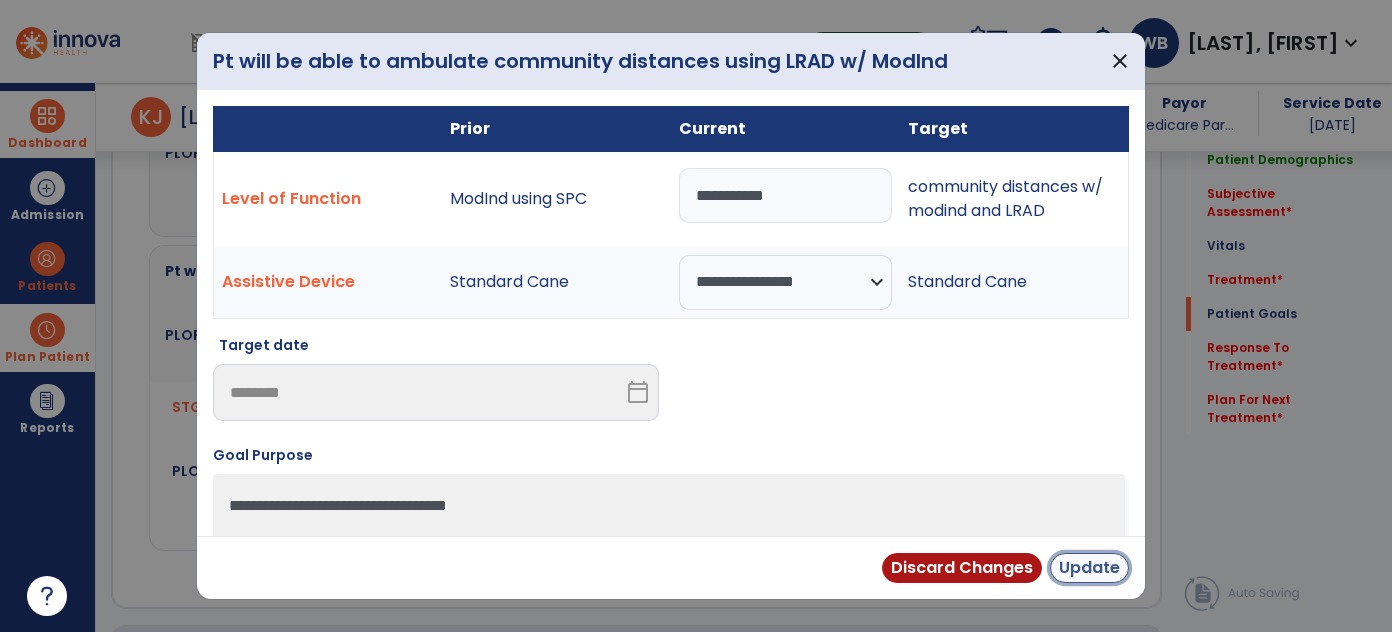 click on "Update" at bounding box center (1089, 568) 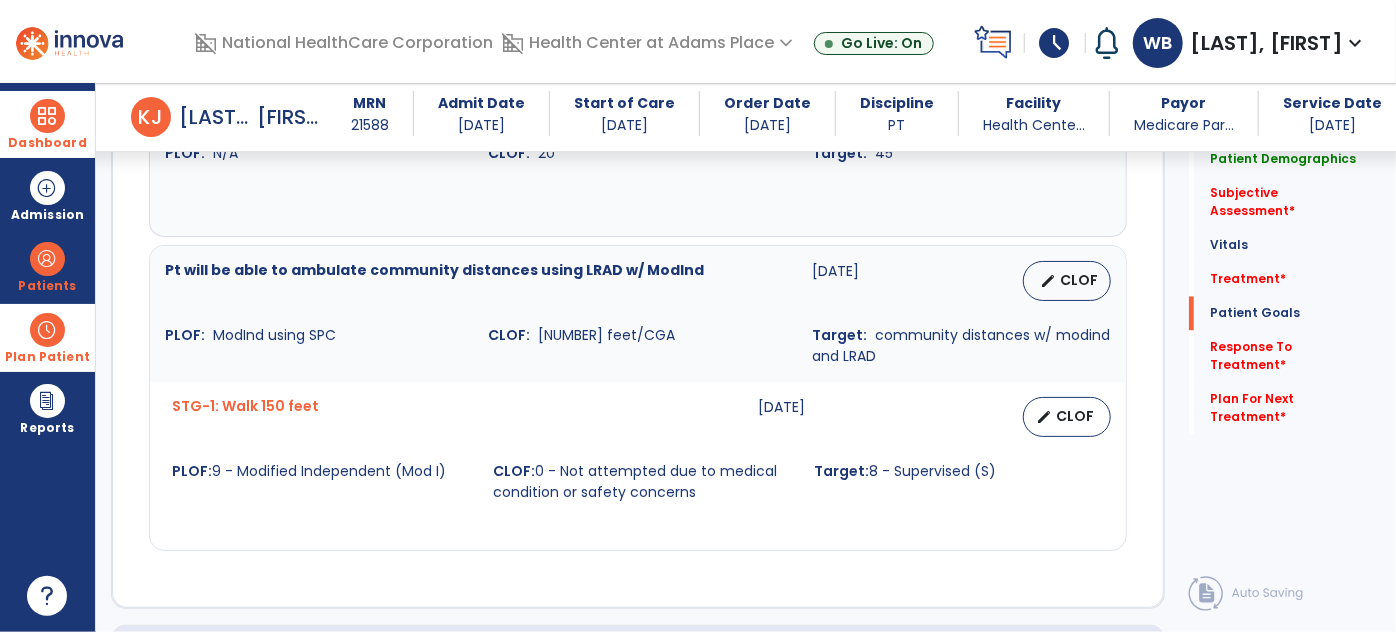 scroll, scrollTop: 0, scrollLeft: 0, axis: both 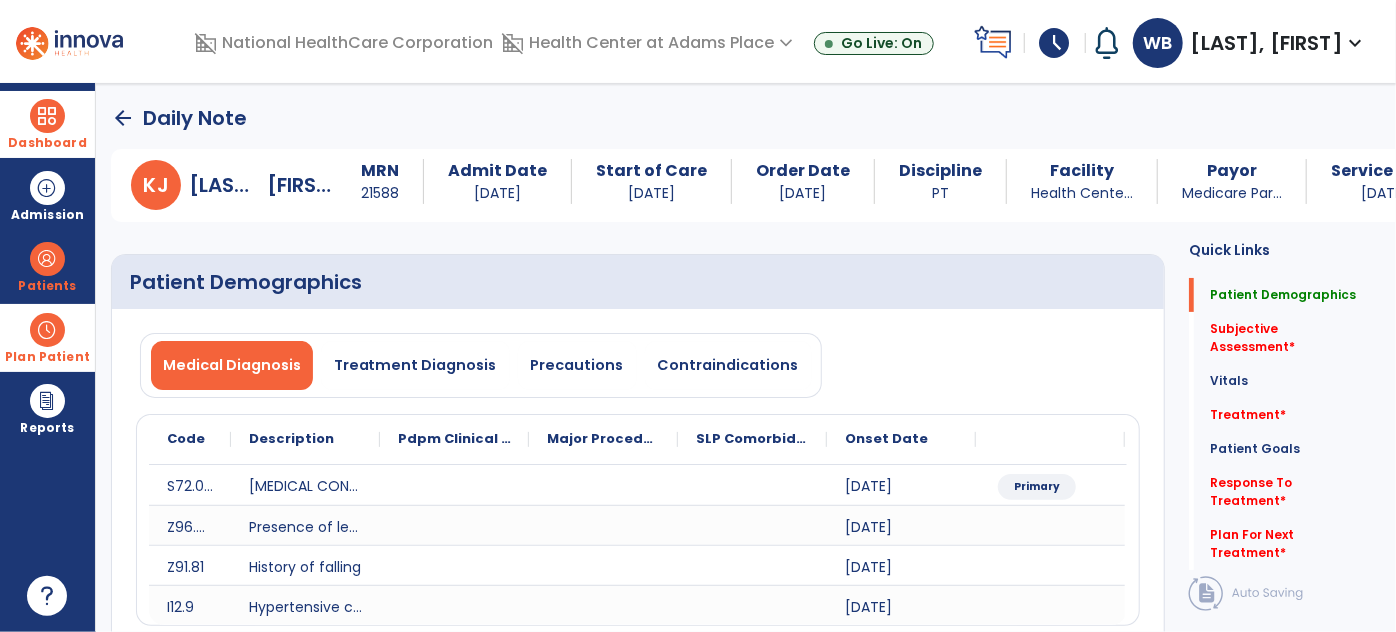 click on "arrow_back" 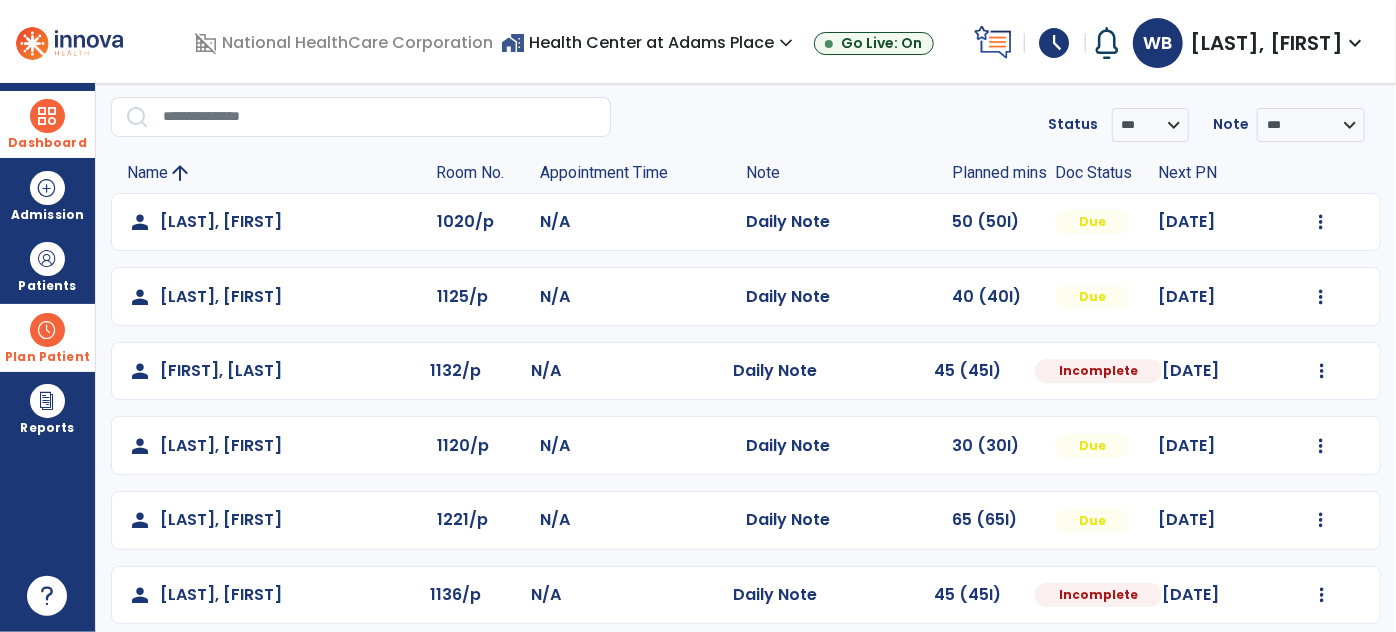 scroll, scrollTop: 84, scrollLeft: 0, axis: vertical 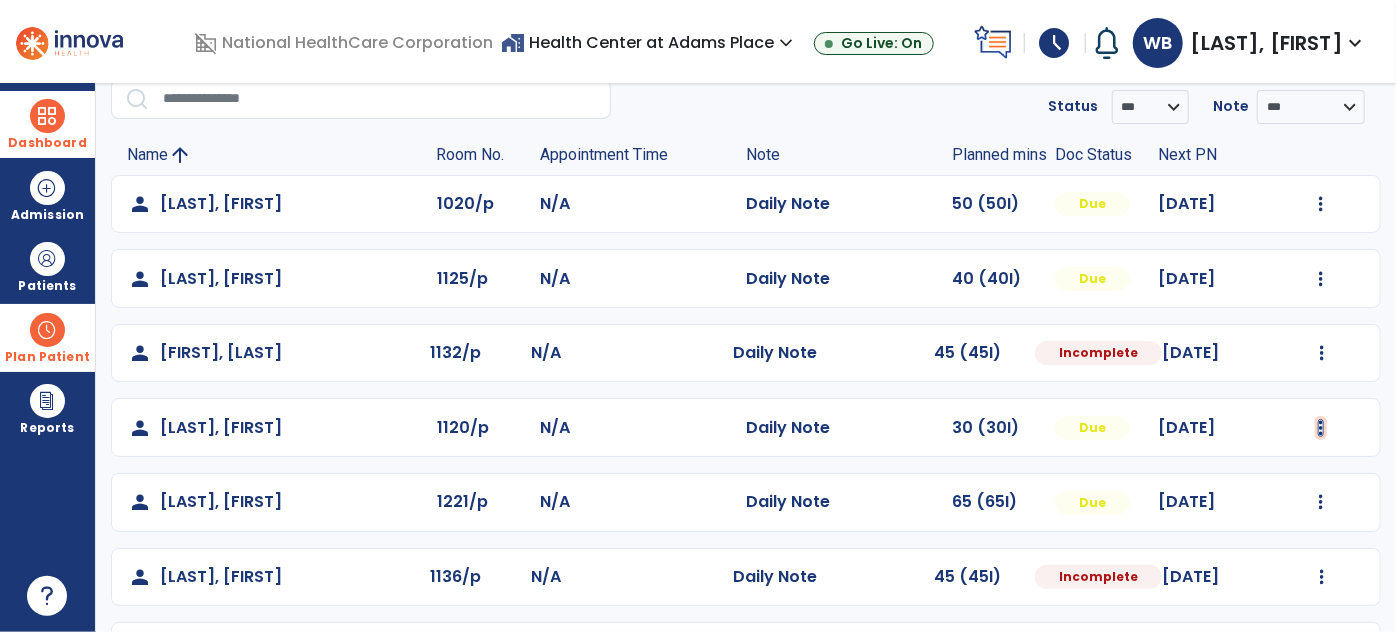 click at bounding box center [1321, 204] 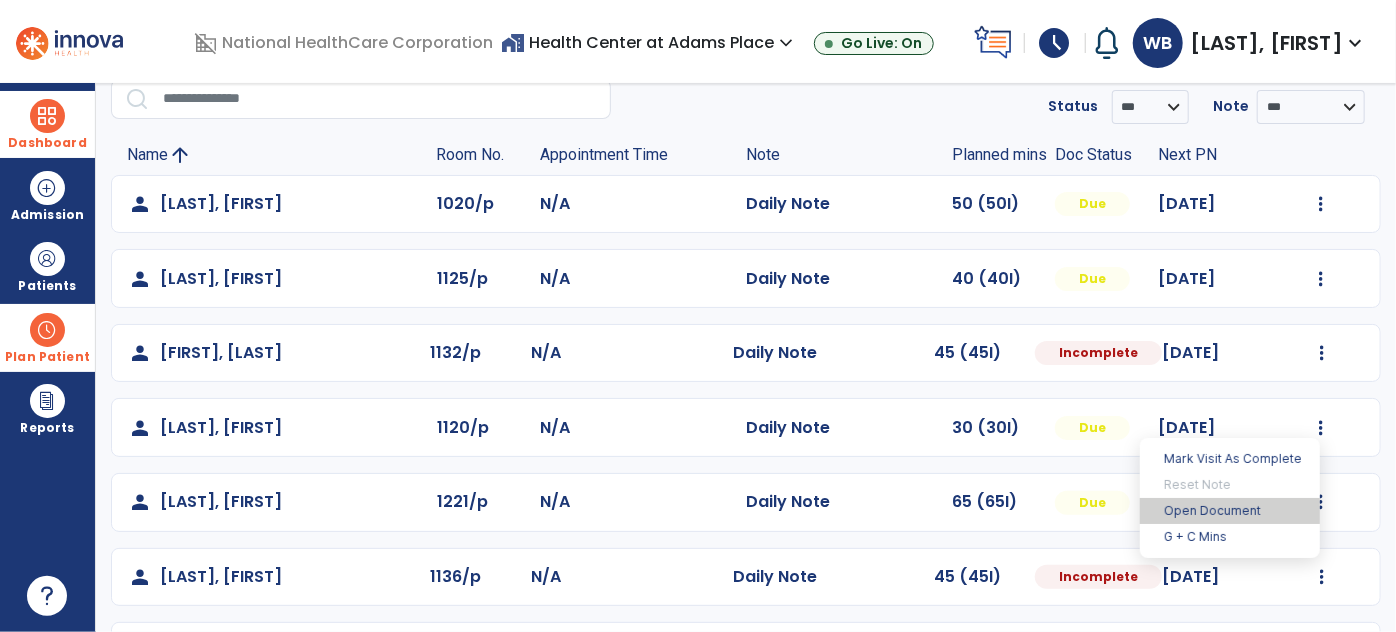 click on "Open Document" at bounding box center (1230, 511) 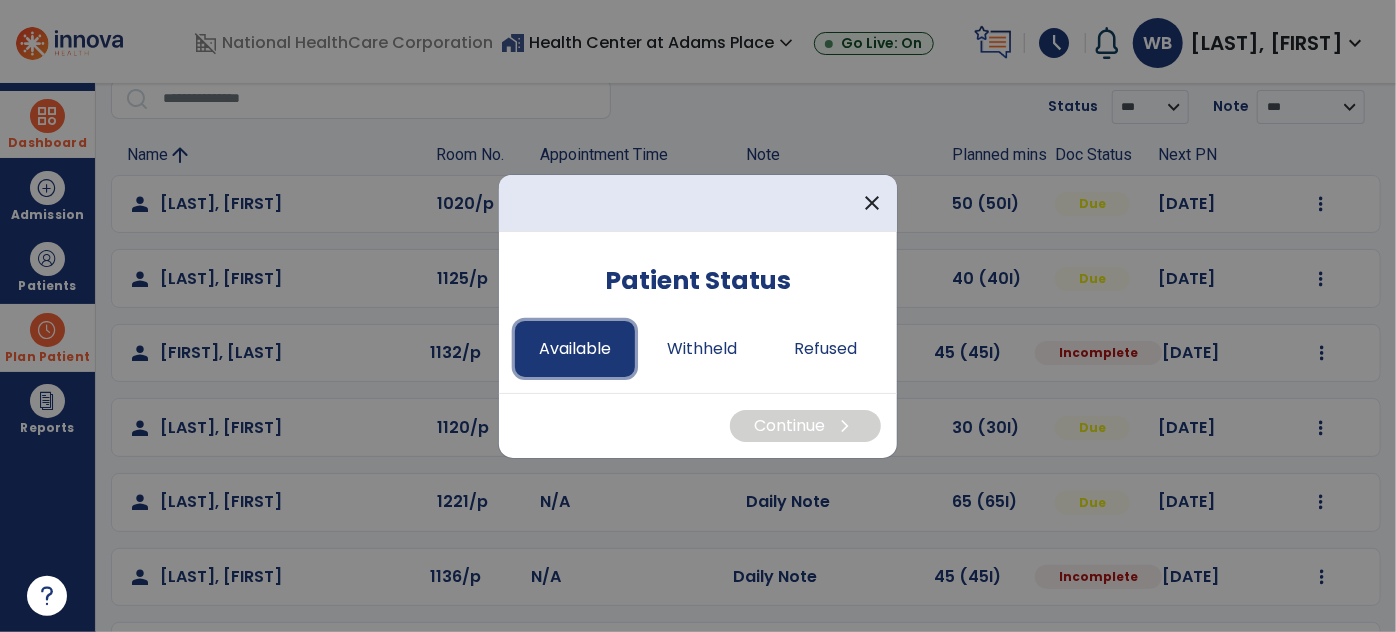 click on "Available" at bounding box center [575, 349] 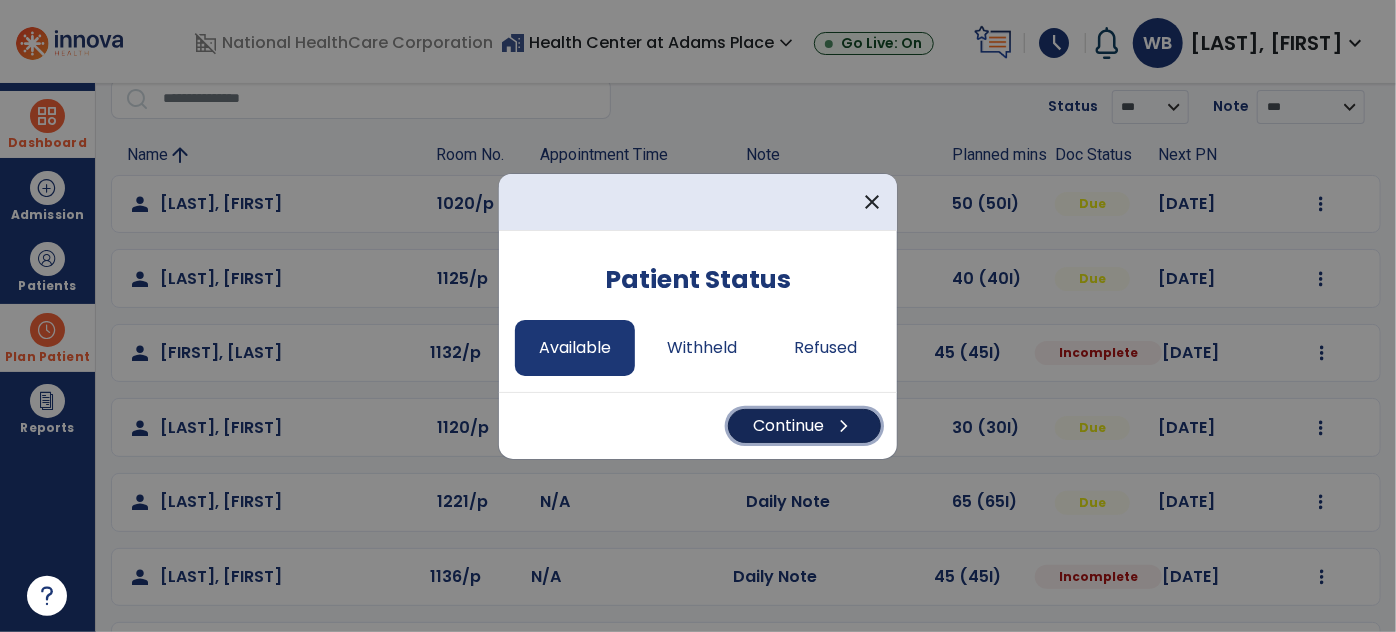 click on "Continue   chevron_right" at bounding box center [804, 426] 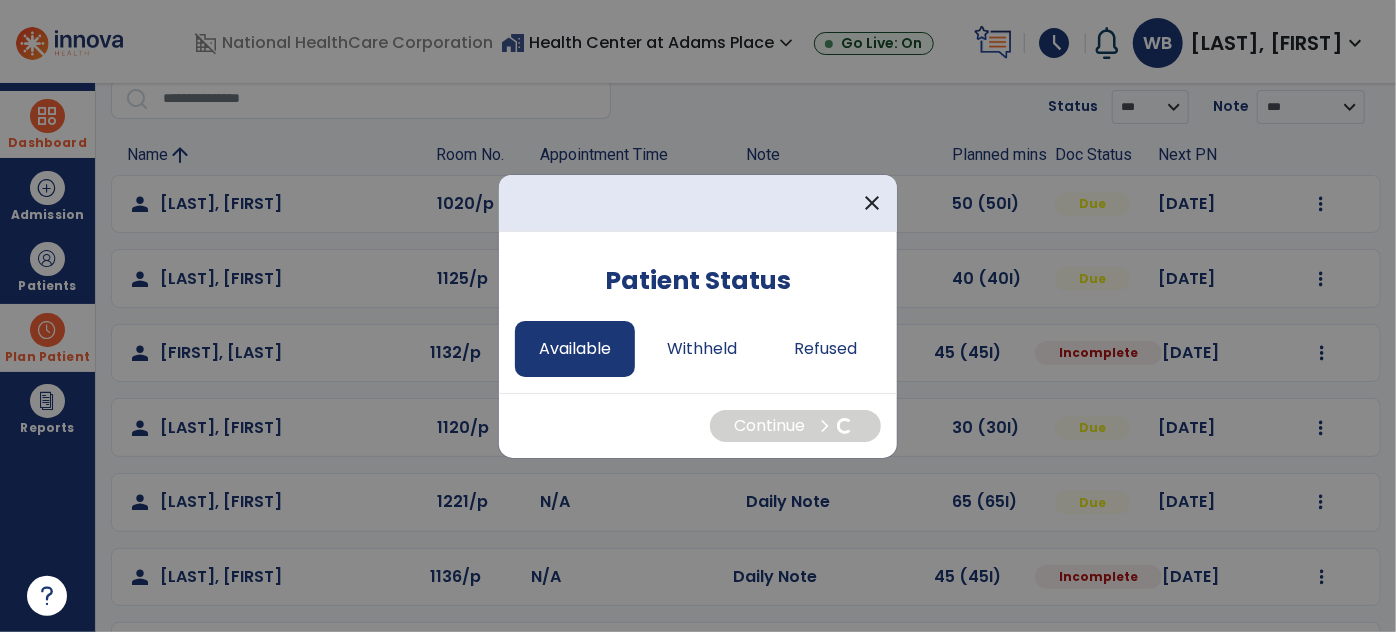 select on "*" 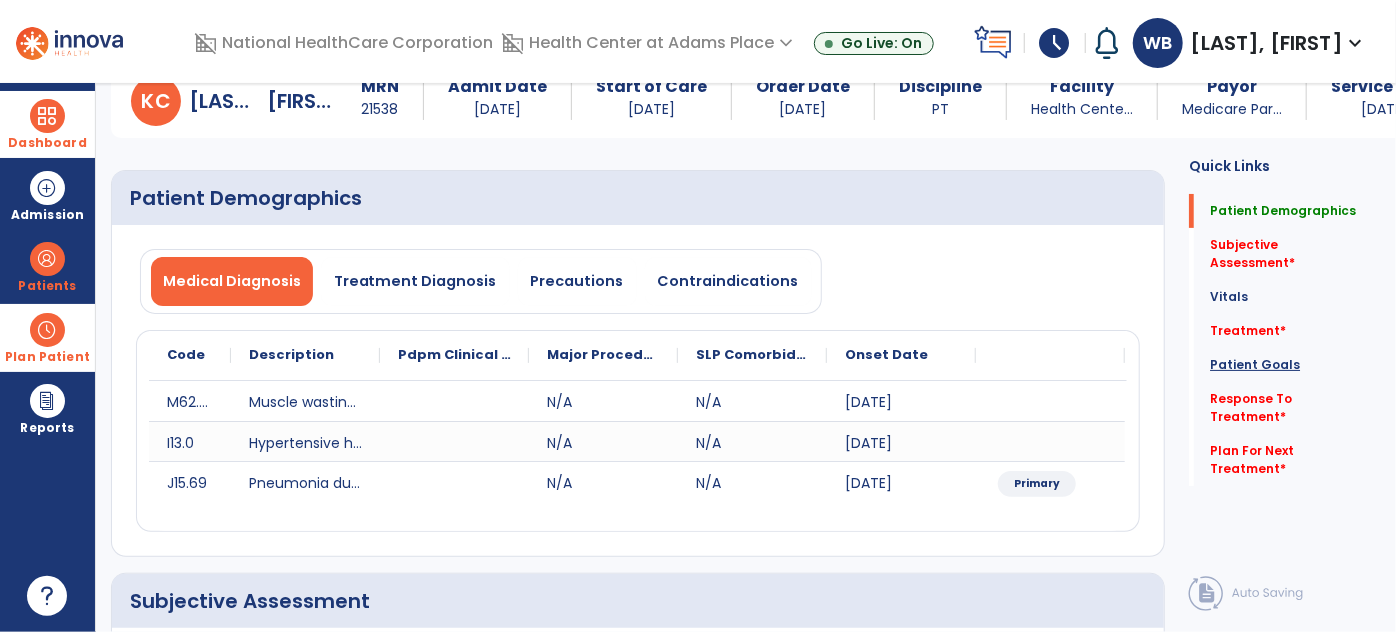 click on "Patient Goals" 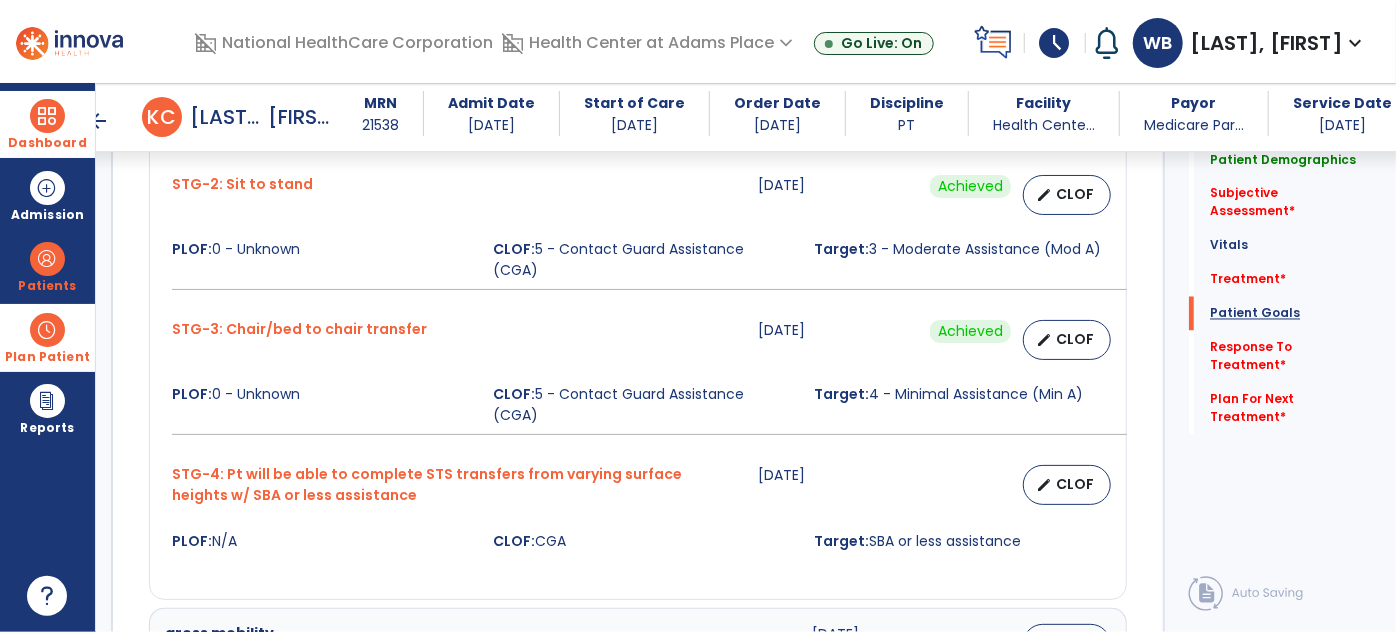 scroll, scrollTop: 1822, scrollLeft: 0, axis: vertical 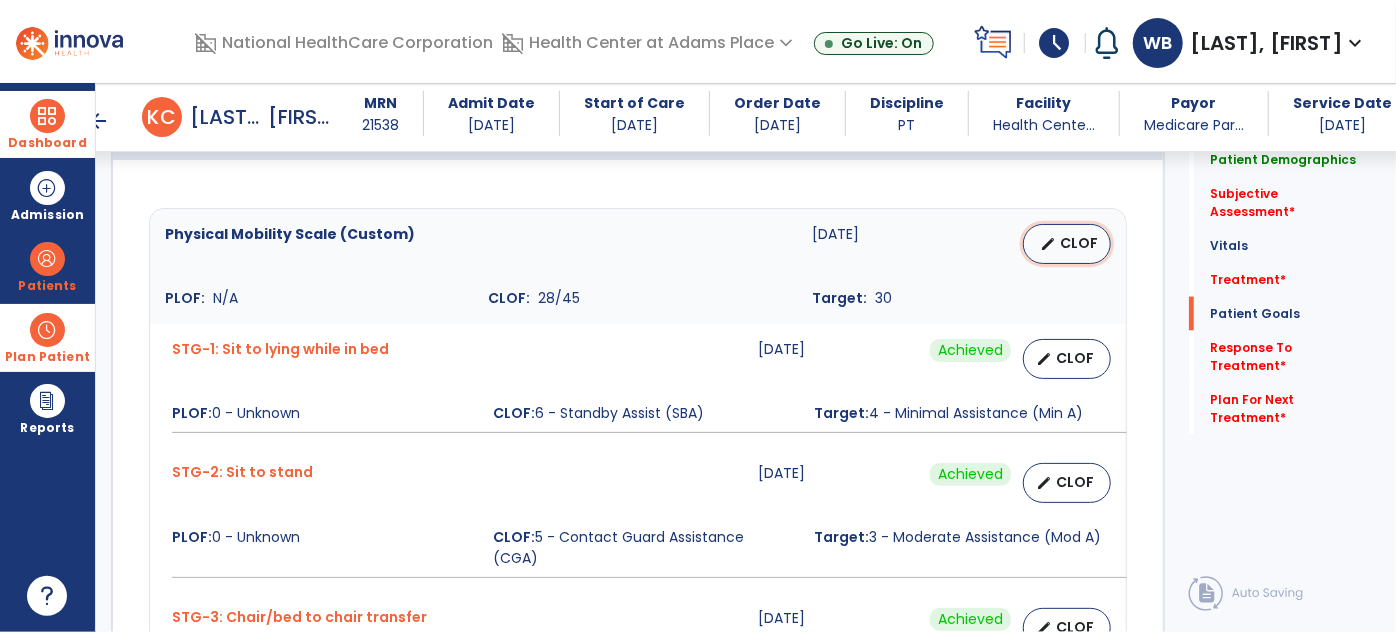 click on "CLOF" at bounding box center (1079, 243) 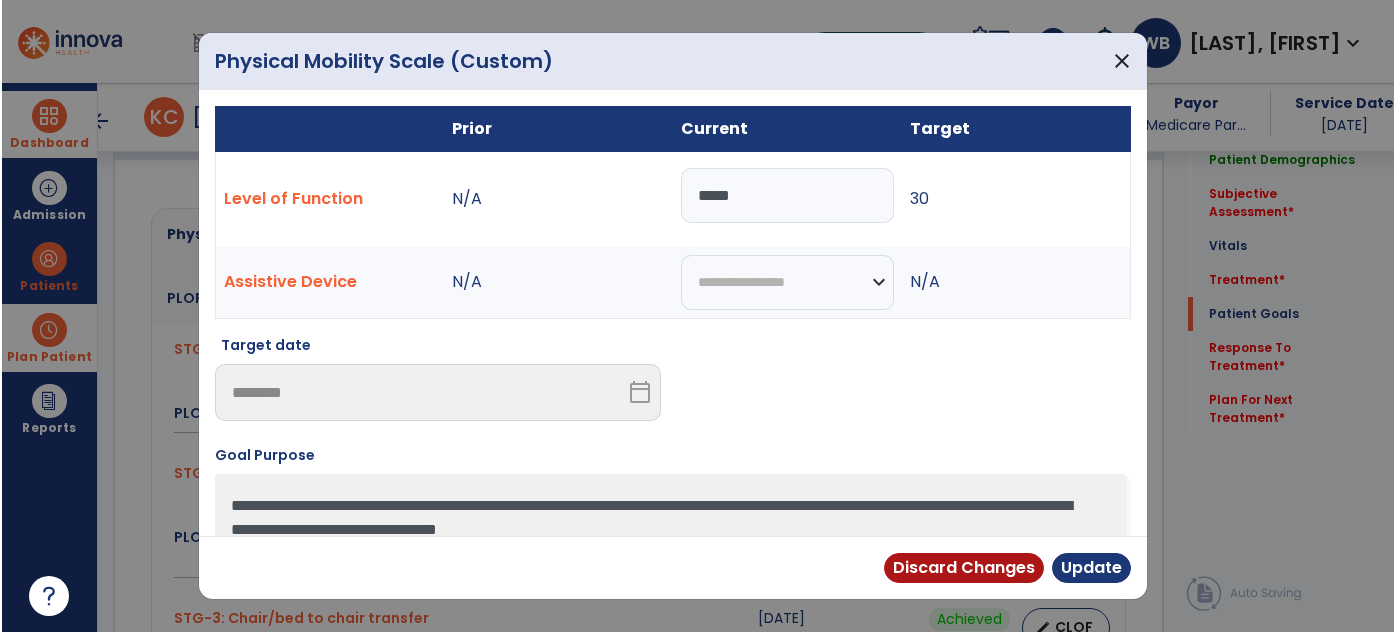 scroll, scrollTop: 1527, scrollLeft: 0, axis: vertical 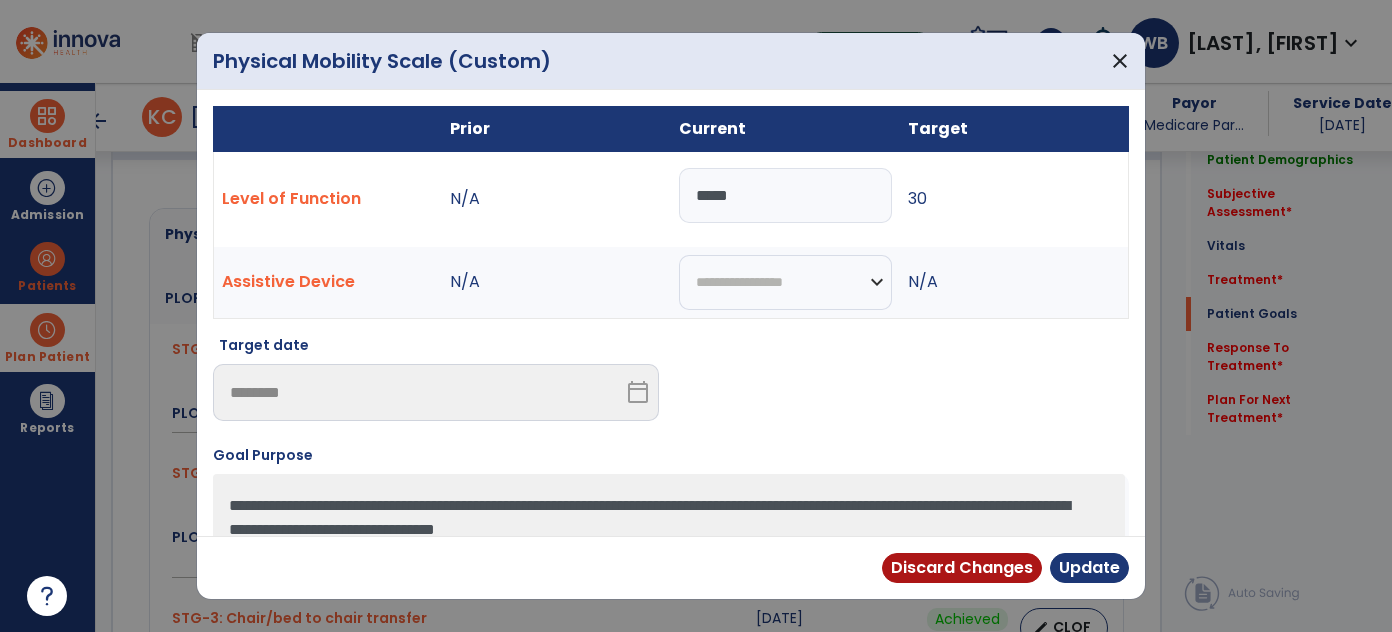 click on "*****" at bounding box center (785, 195) 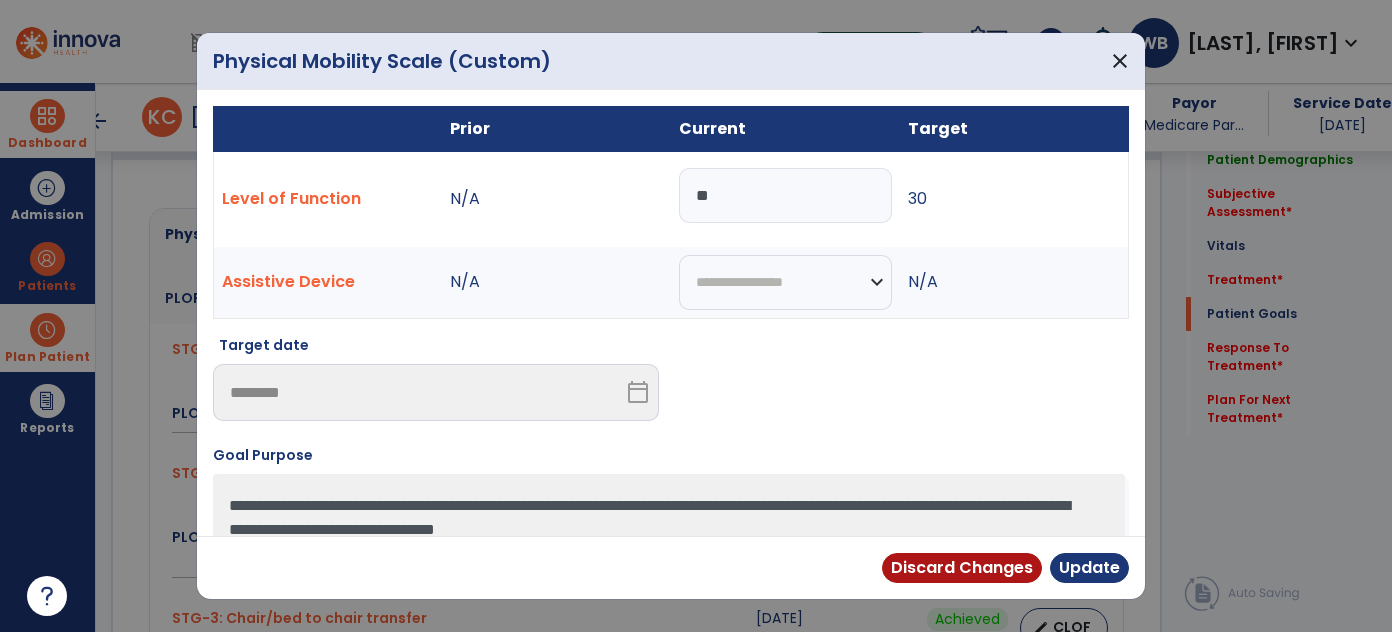type on "*" 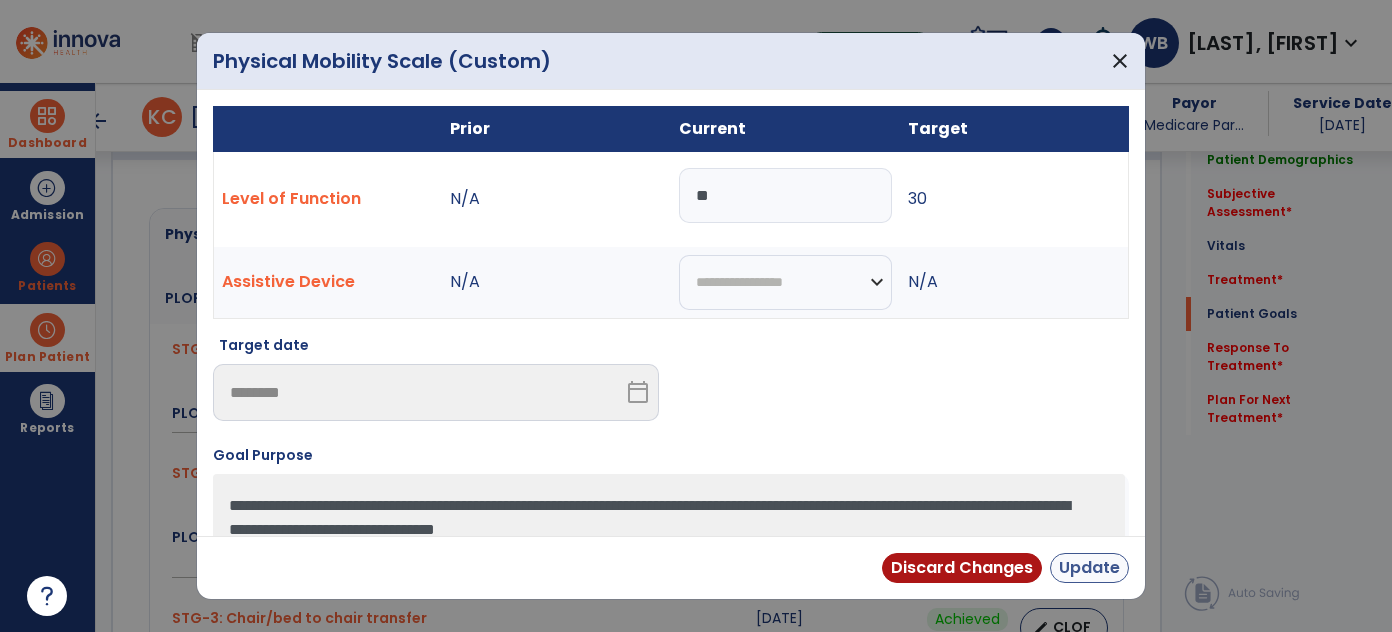 type on "**" 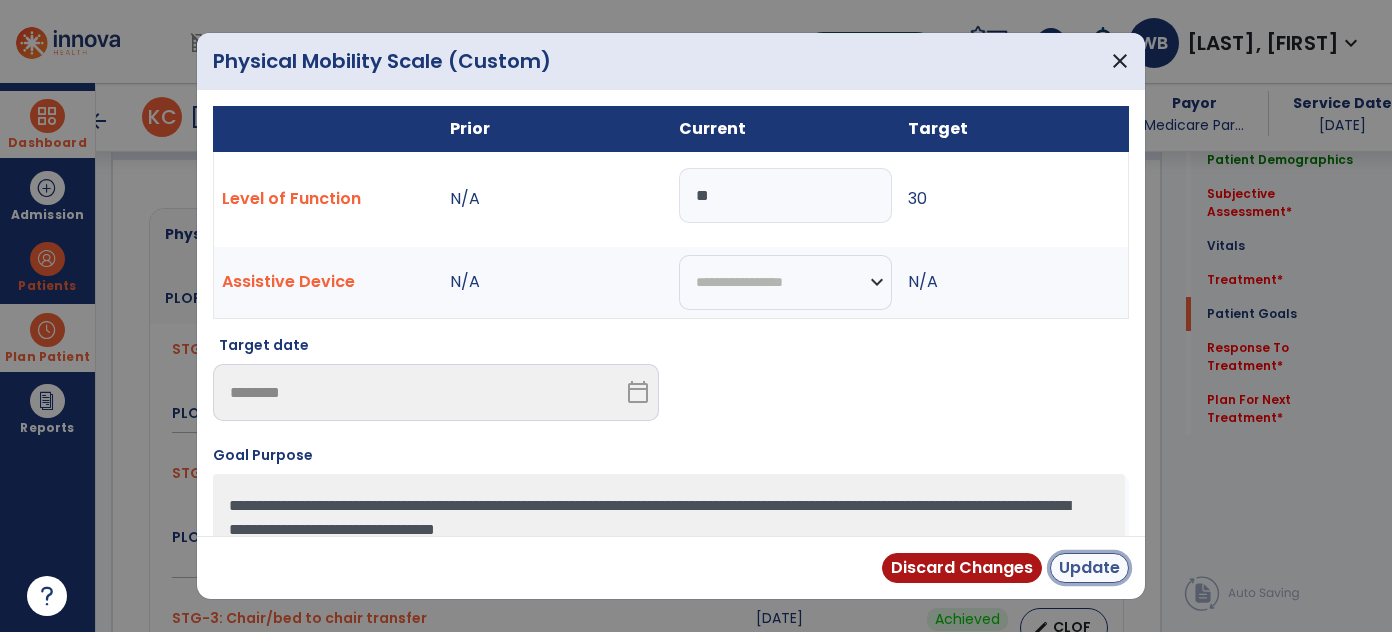 click on "Update" at bounding box center [1089, 568] 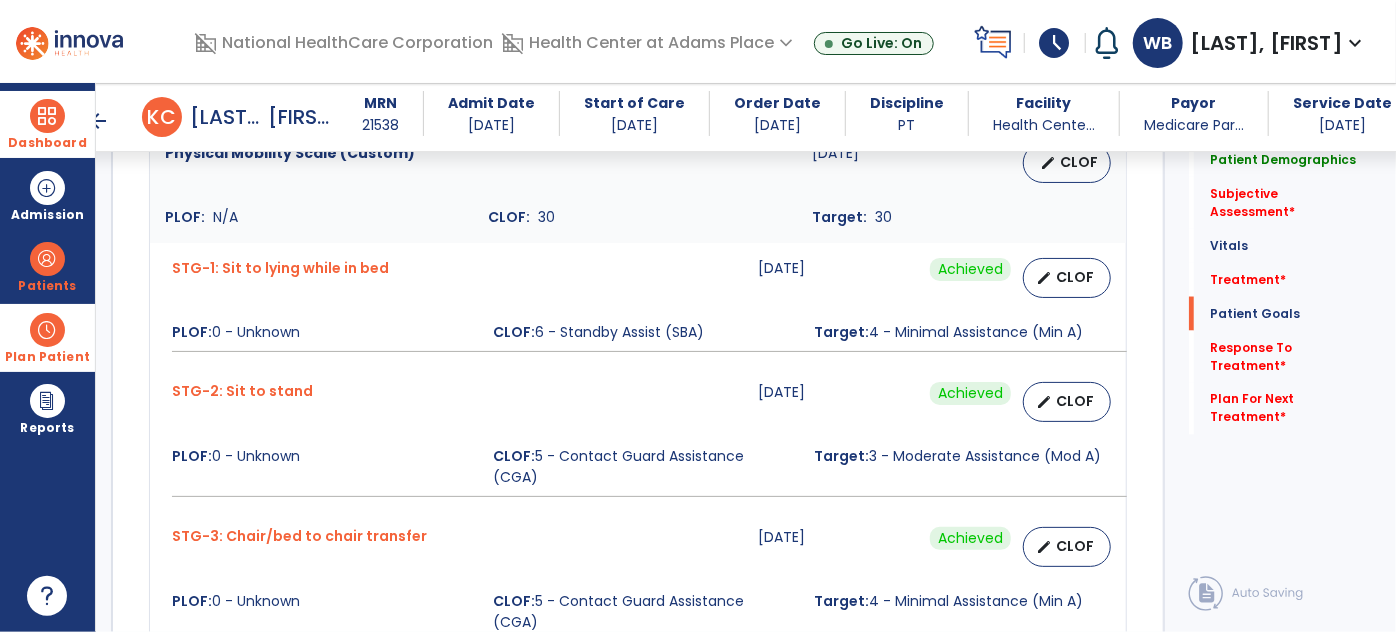 scroll, scrollTop: 1612, scrollLeft: 0, axis: vertical 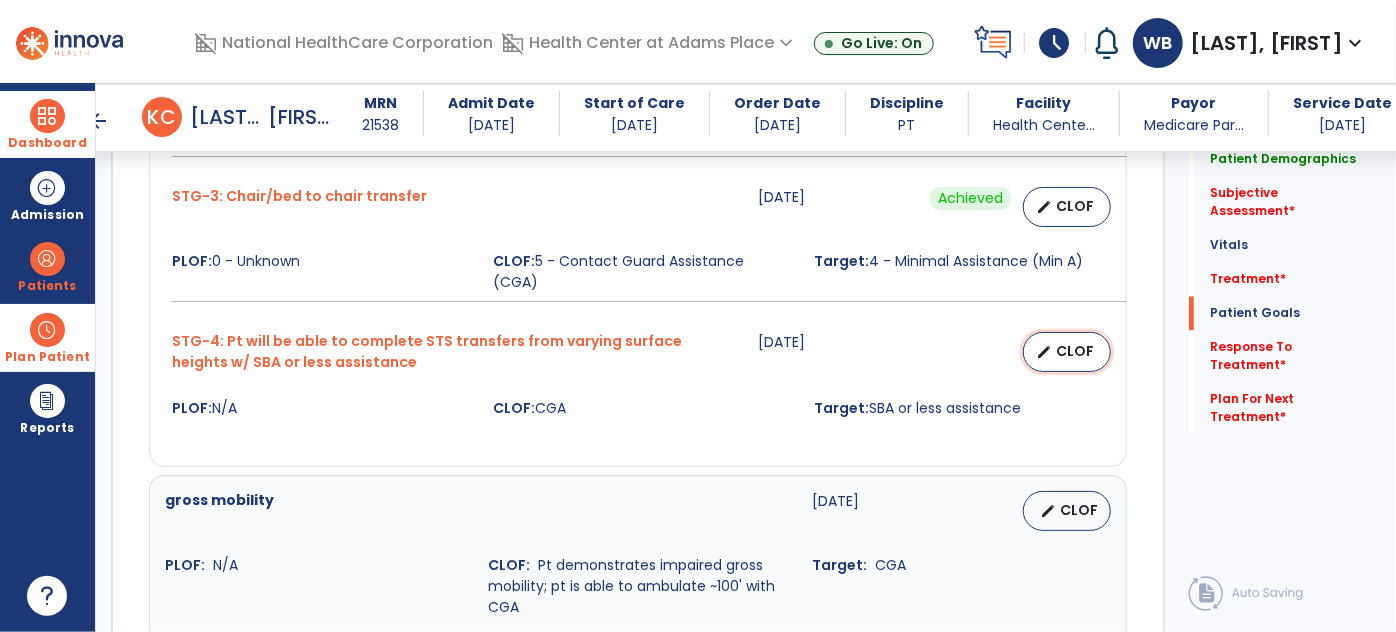 click on "edit   CLOF" at bounding box center (1067, 352) 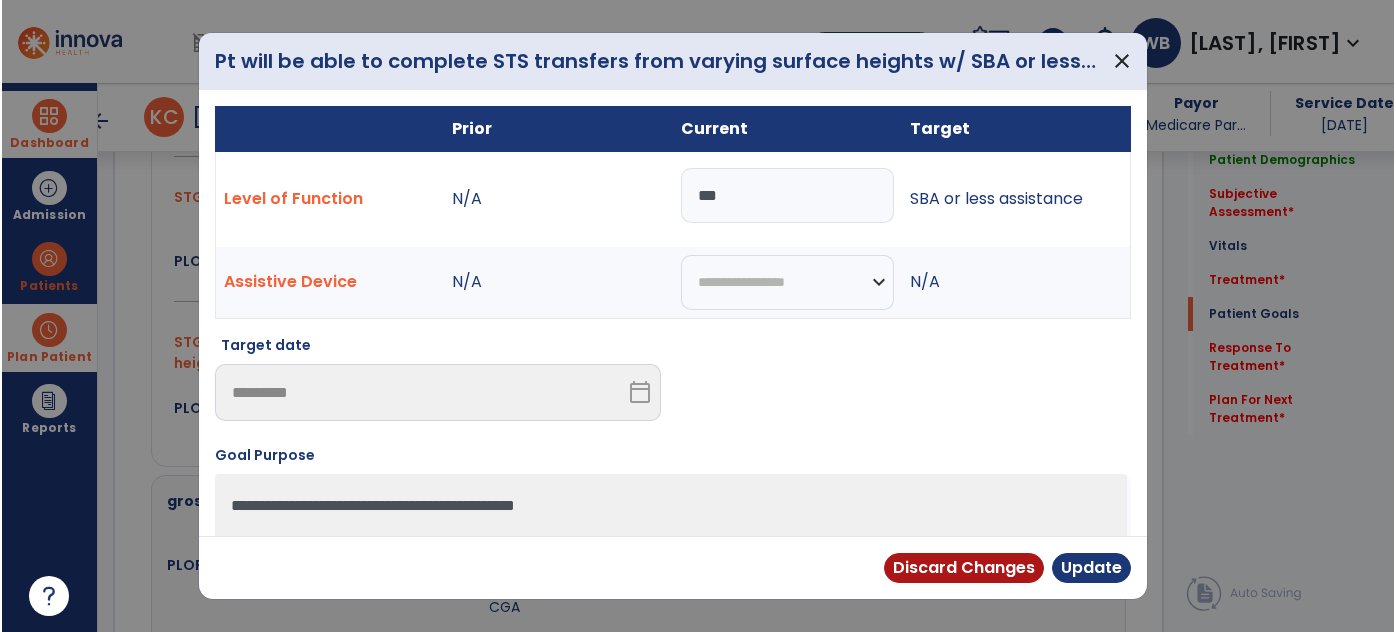 scroll, scrollTop: 1948, scrollLeft: 0, axis: vertical 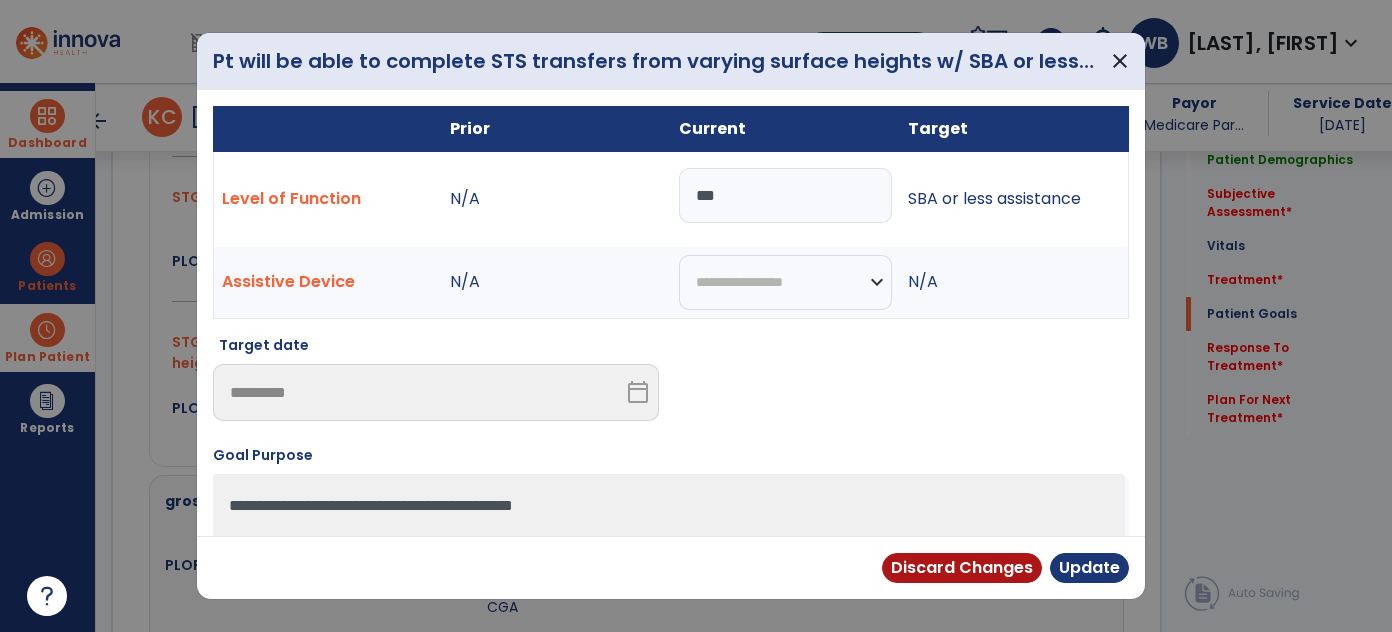 click on "***" at bounding box center [785, 195] 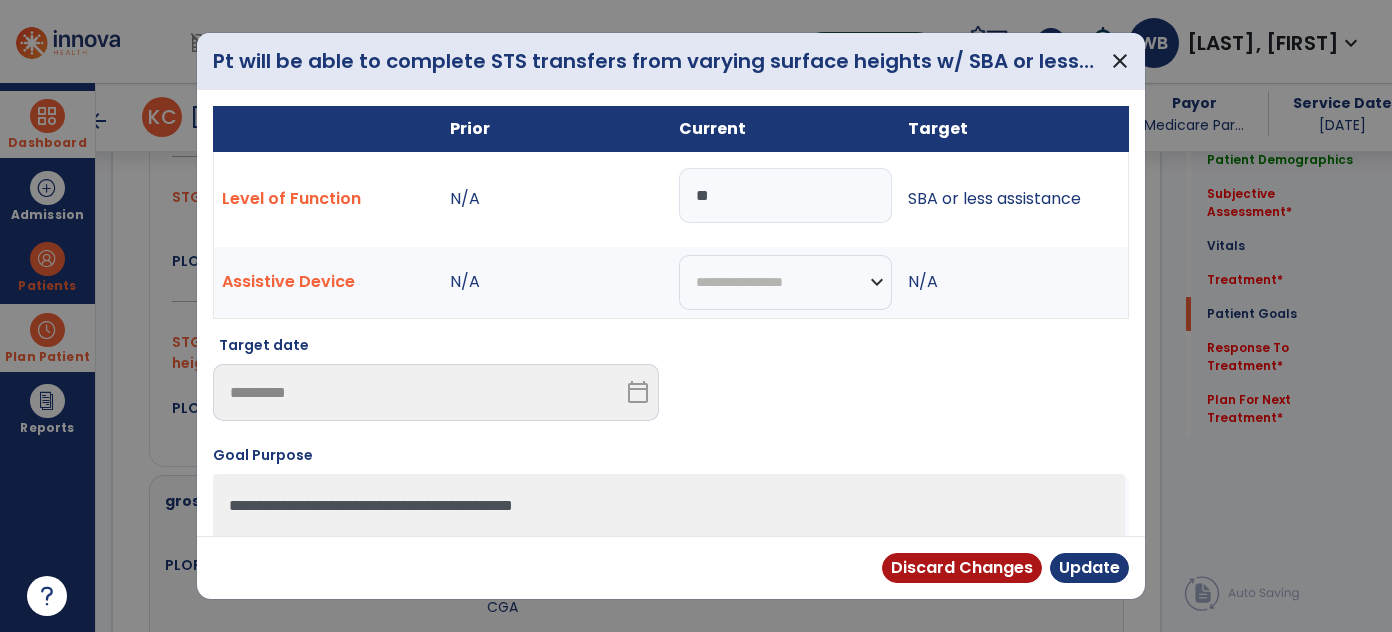 type on "*" 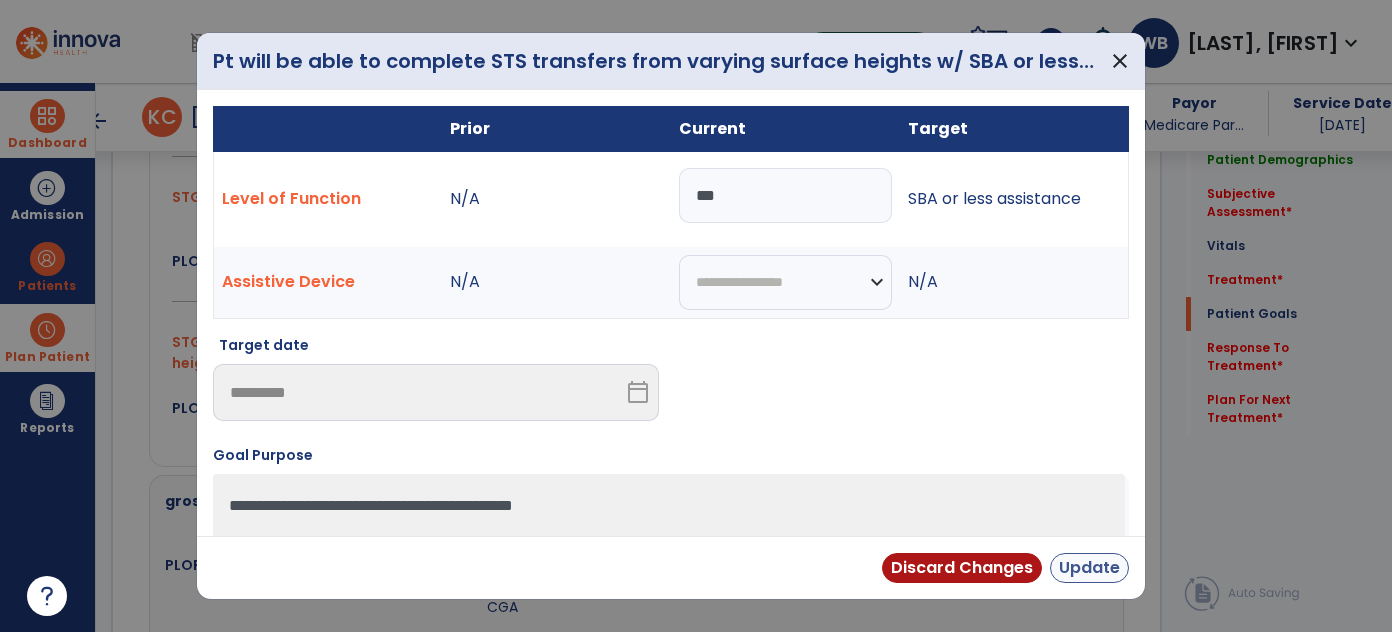 type on "***" 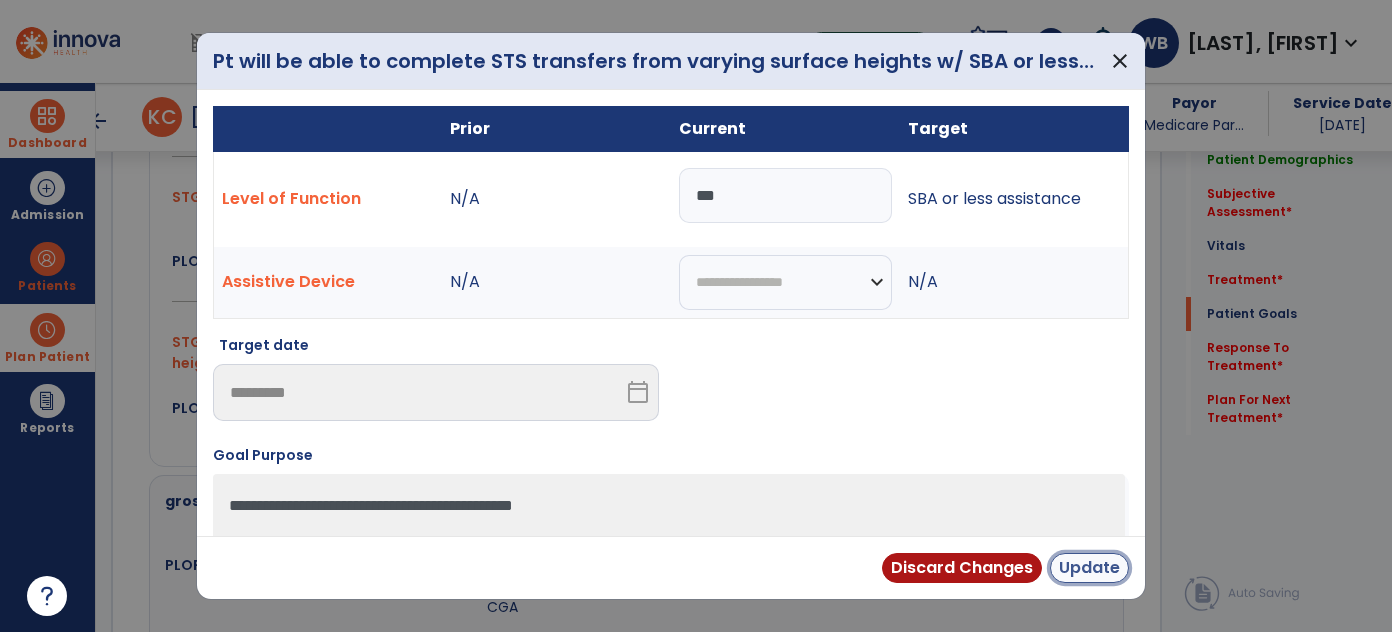 click on "Update" at bounding box center (1089, 568) 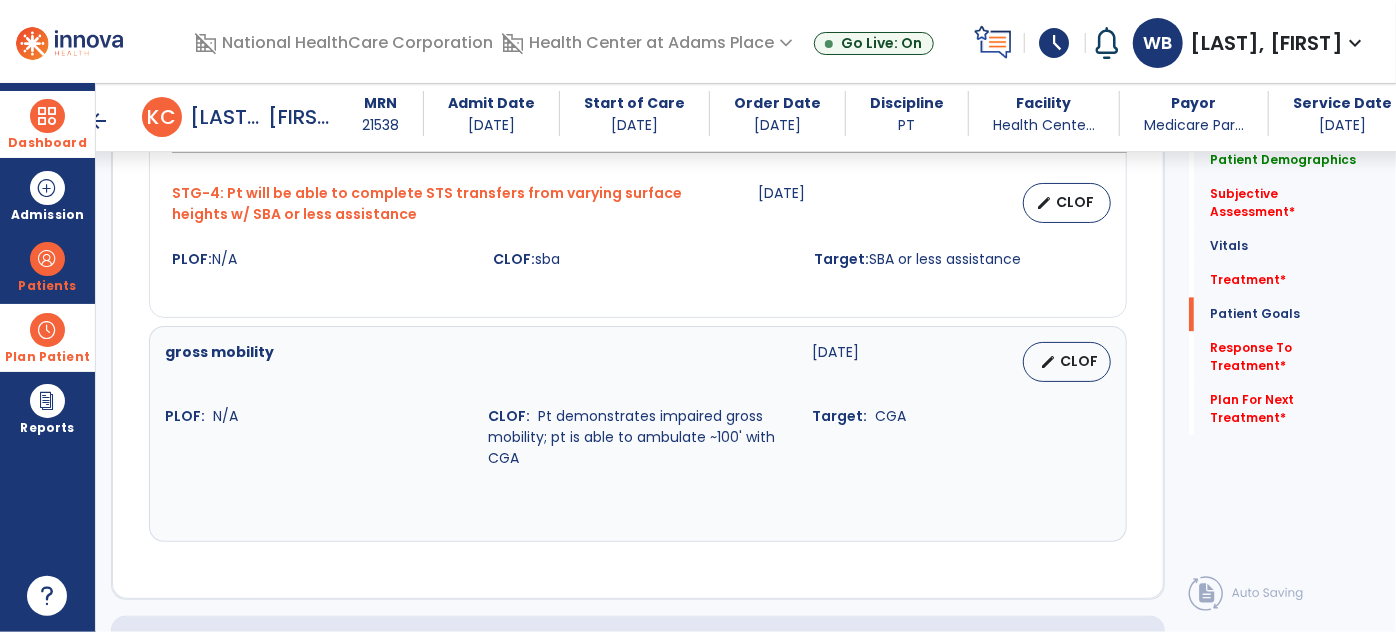 scroll, scrollTop: 2101, scrollLeft: 0, axis: vertical 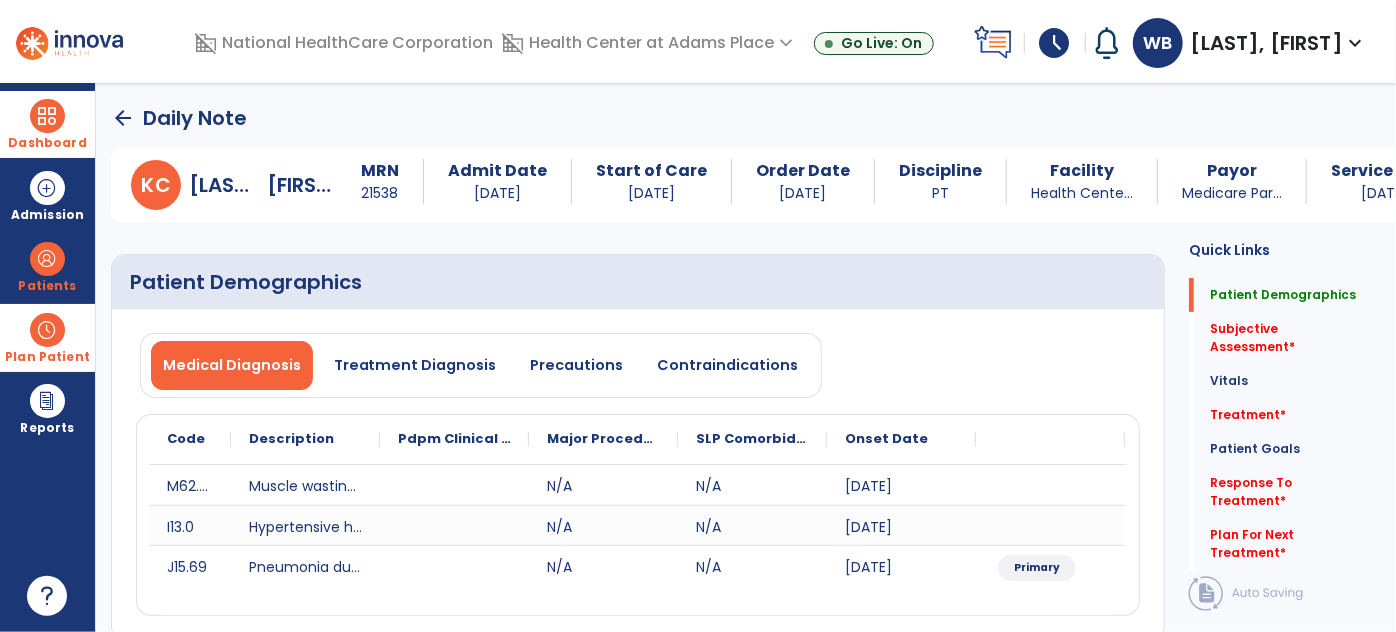 click on "arrow_back" 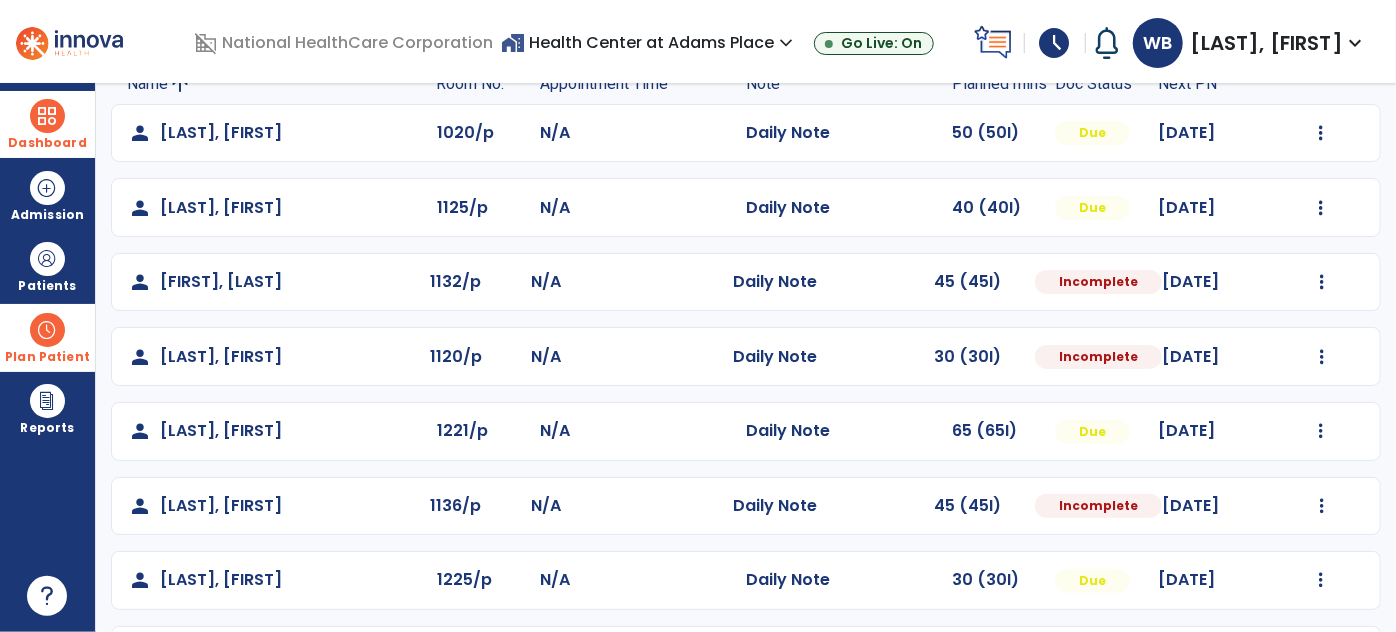 scroll, scrollTop: 216, scrollLeft: 0, axis: vertical 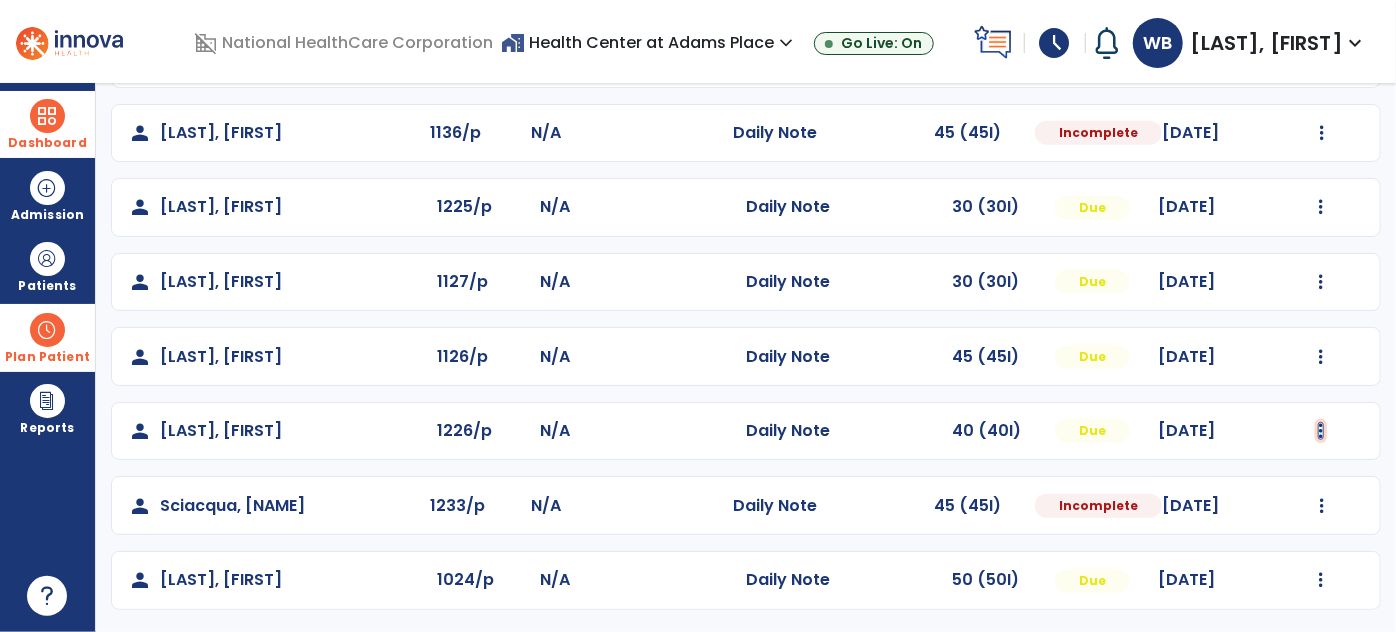 click at bounding box center (1321, -240) 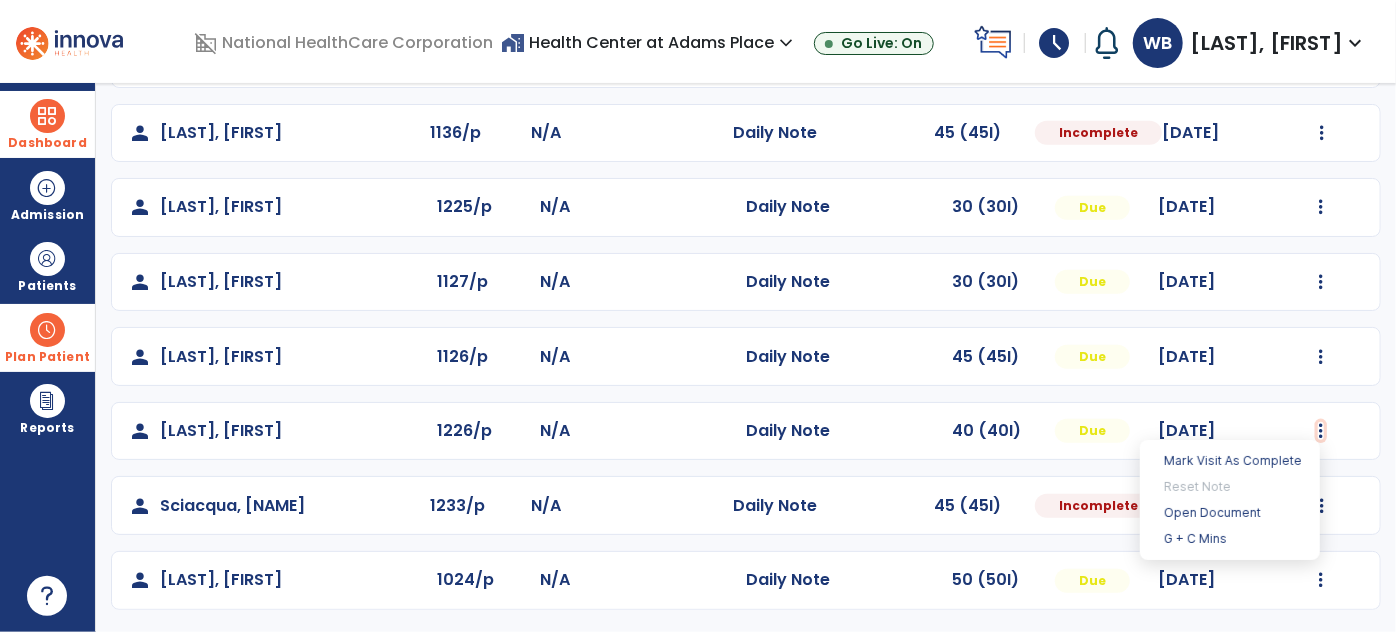 scroll, scrollTop: 48, scrollLeft: 0, axis: vertical 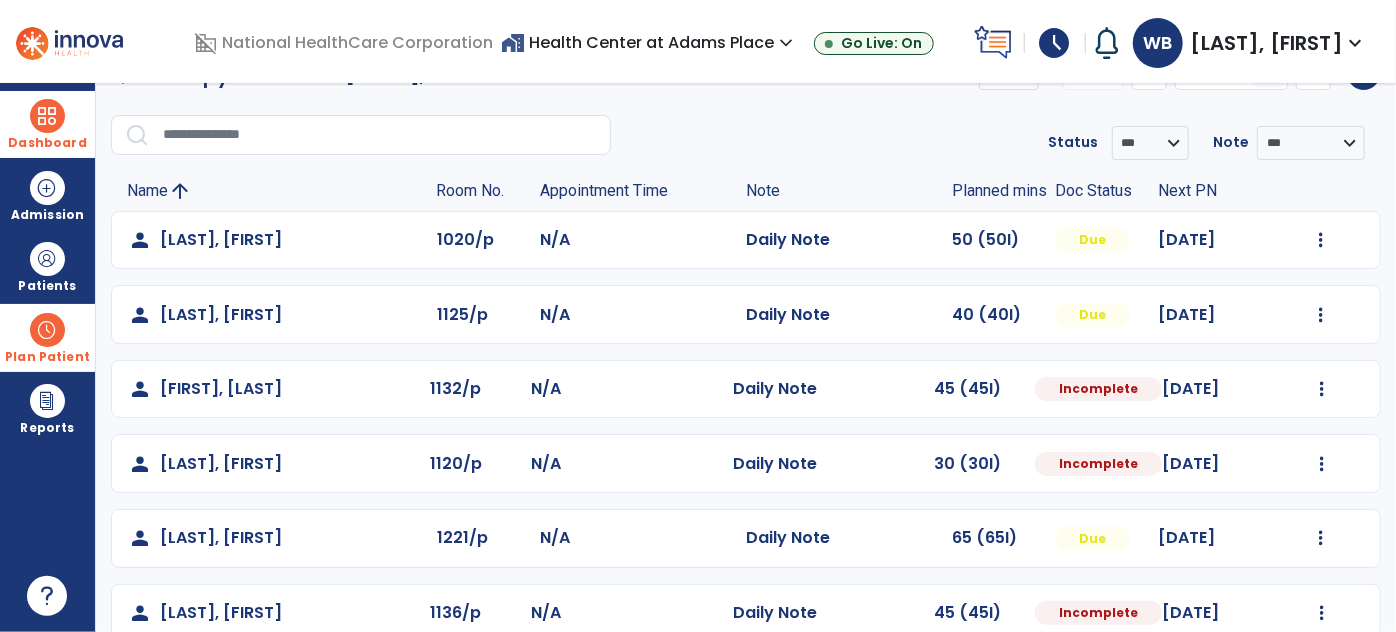 click on "Dashboard  dashboard  Therapist Dashboard" at bounding box center (47, 124) 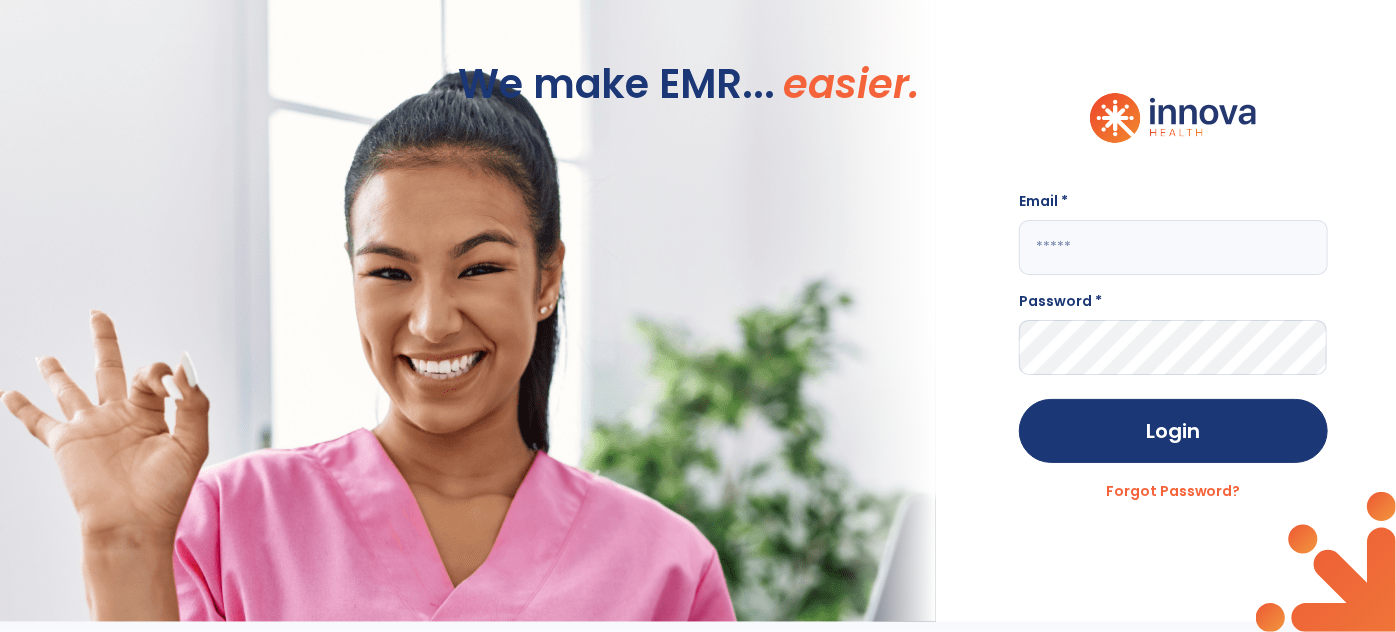 type on "**********" 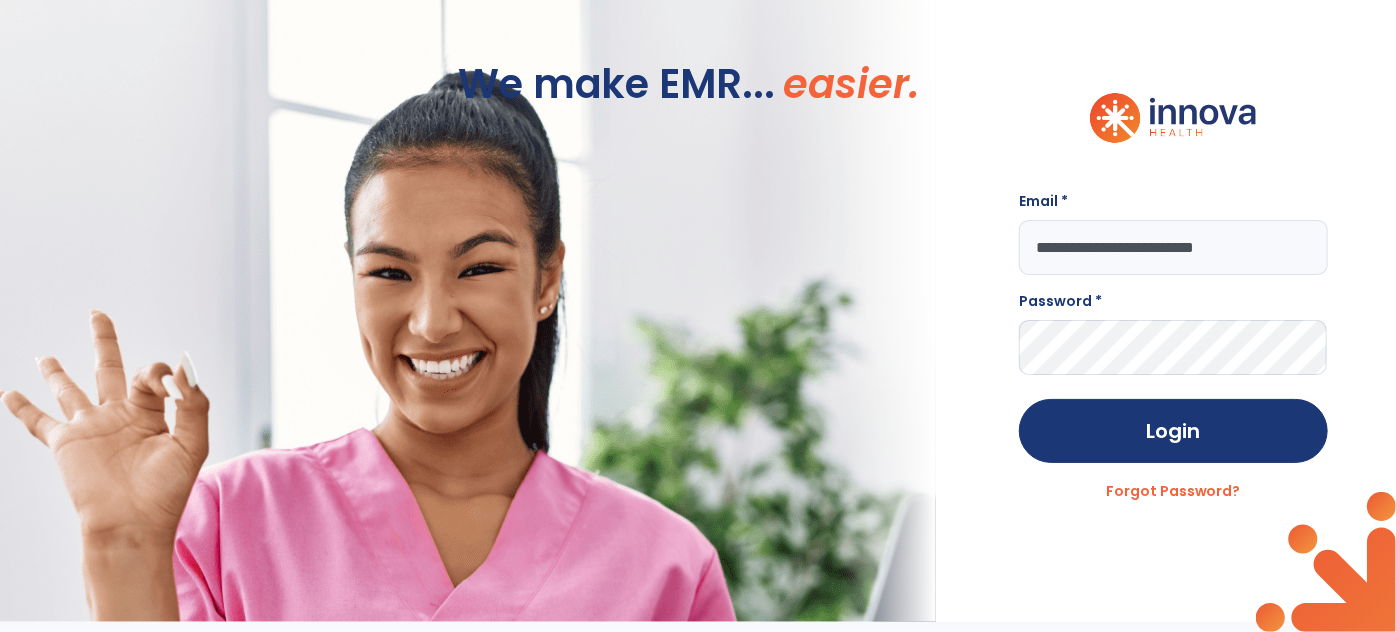 scroll, scrollTop: 0, scrollLeft: 0, axis: both 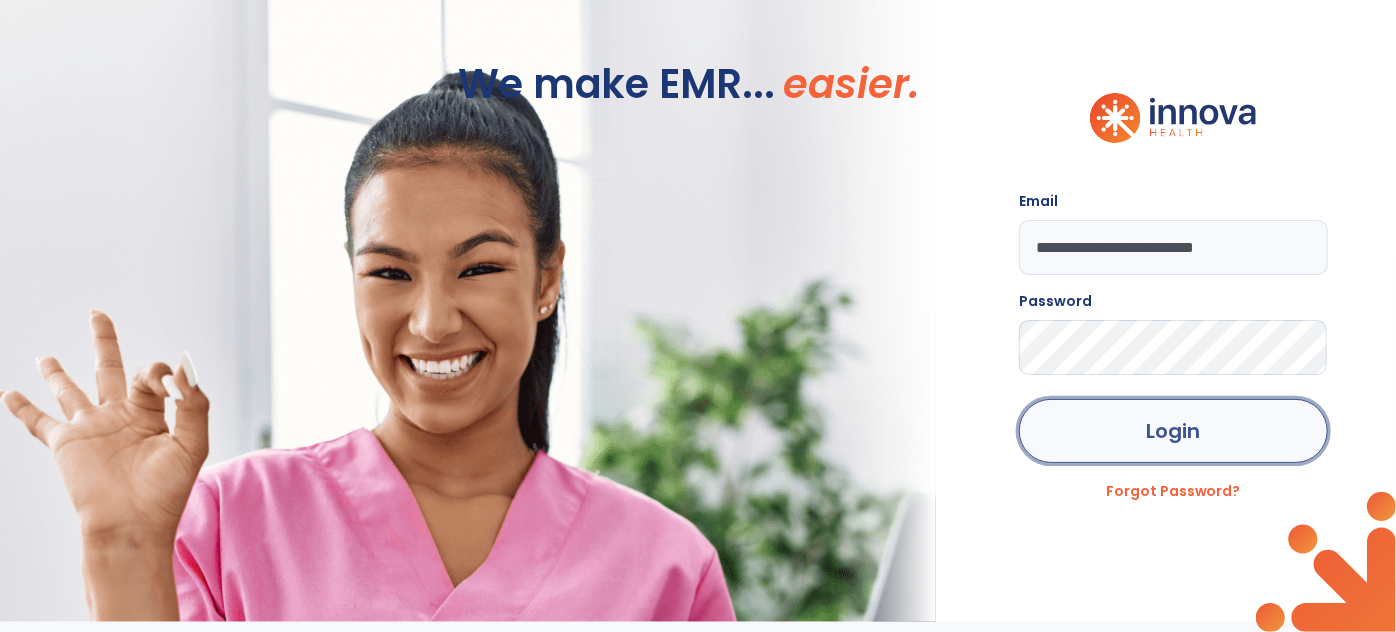 click on "Login" 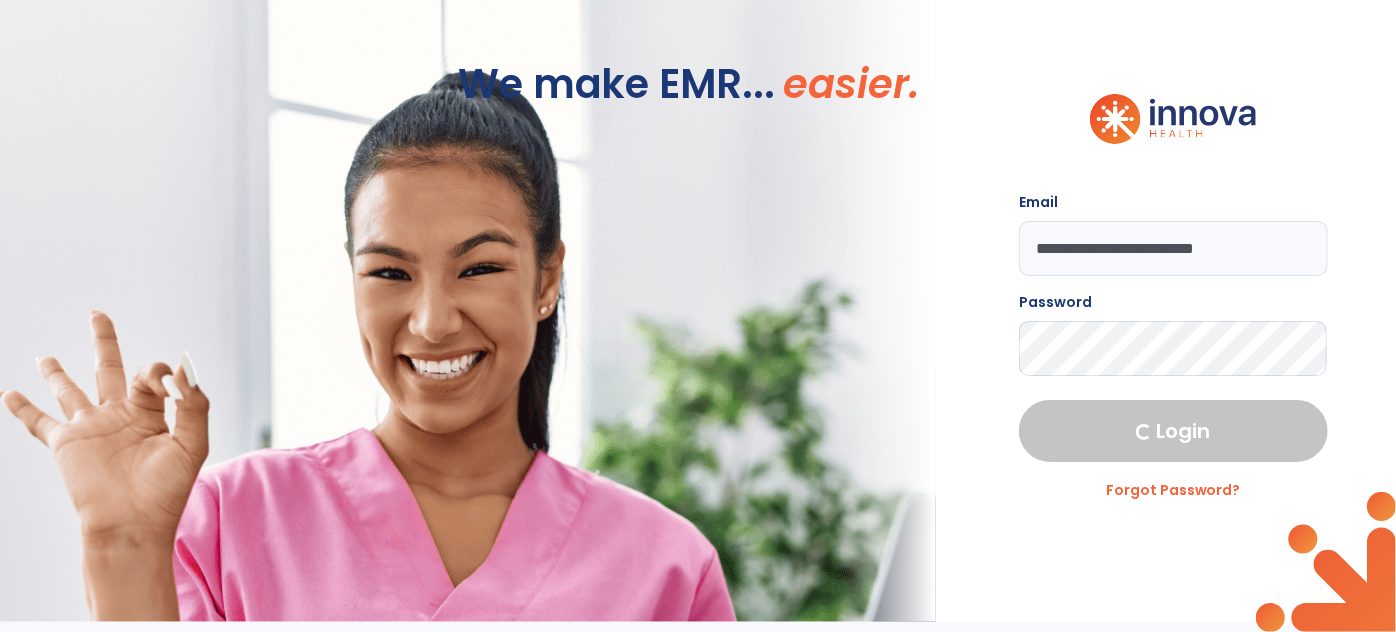 select on "****" 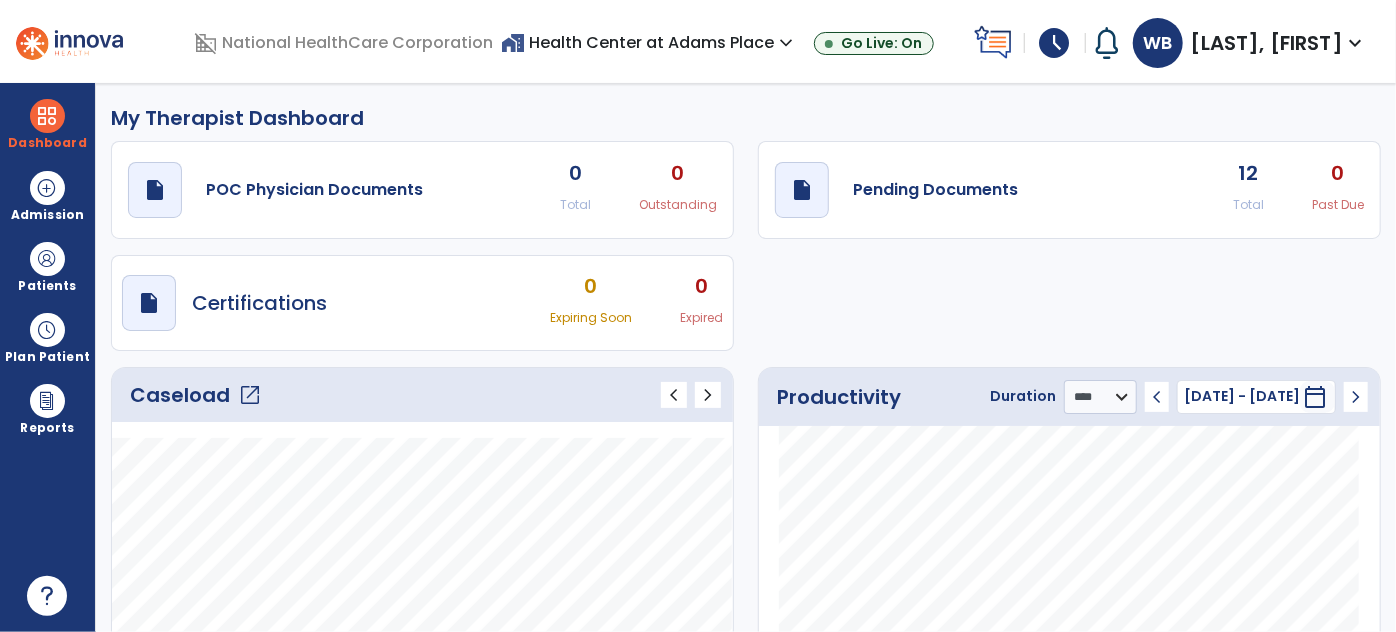 click on "open_in_new" 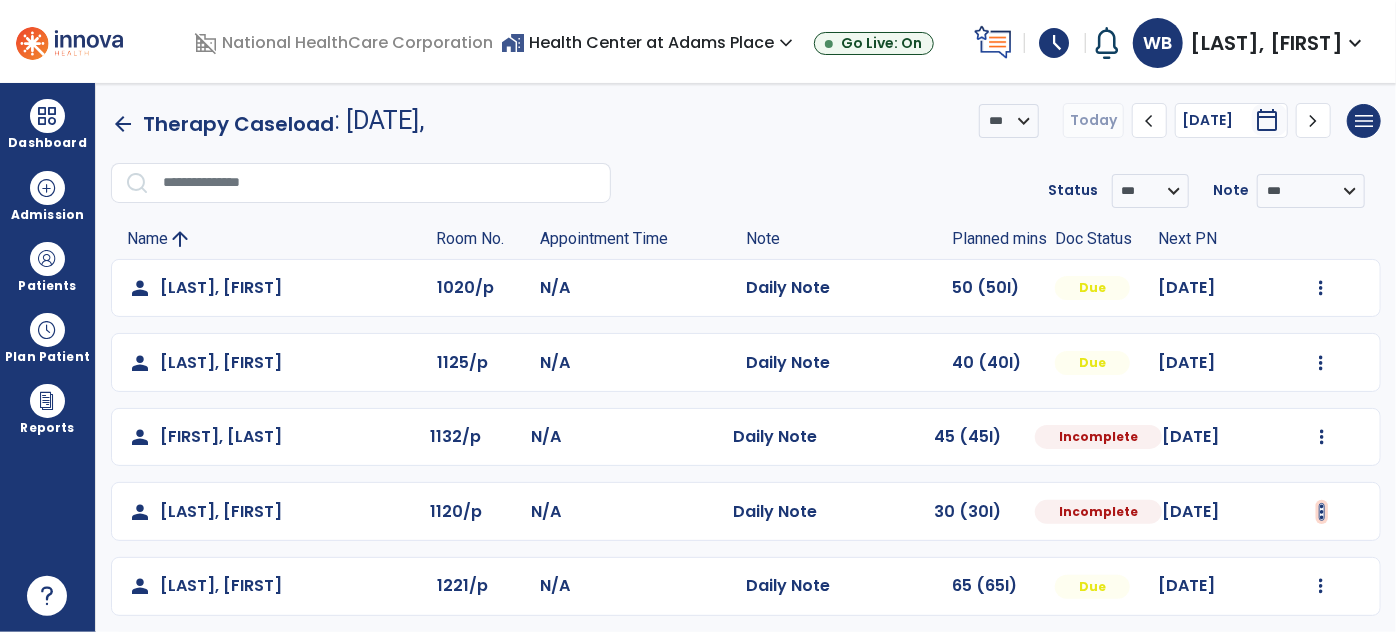 click at bounding box center (1321, 288) 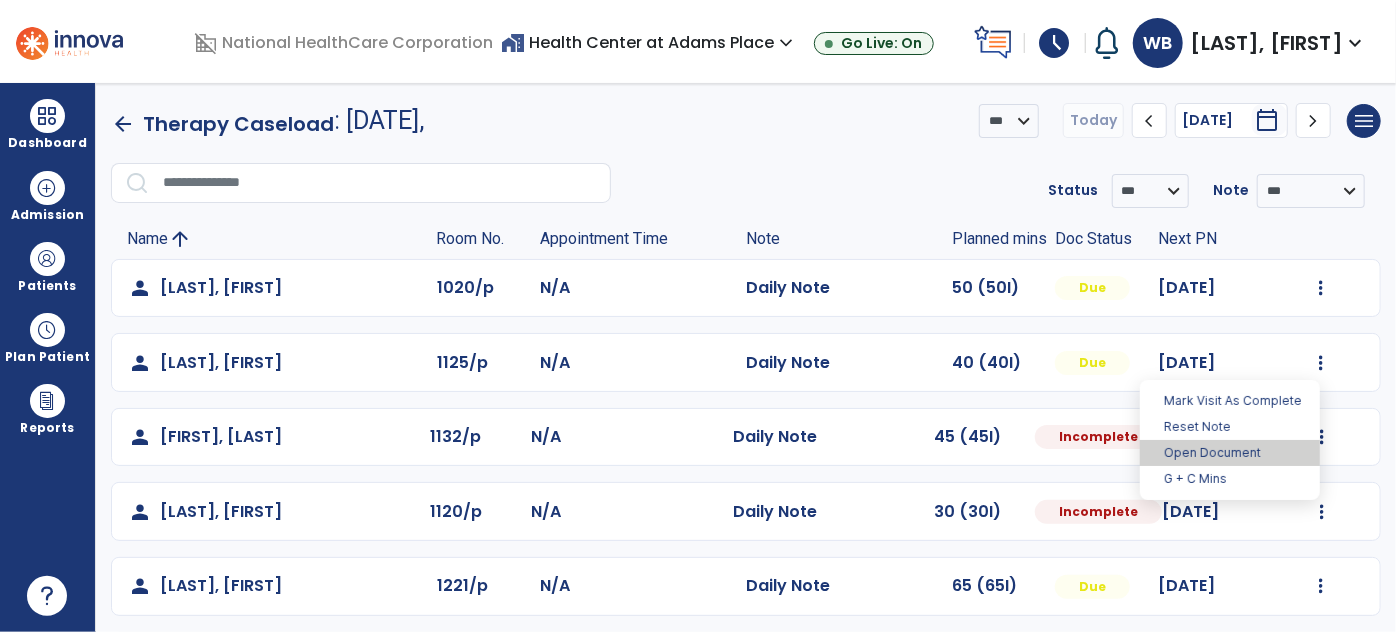 click on "Open Document" at bounding box center [1230, 453] 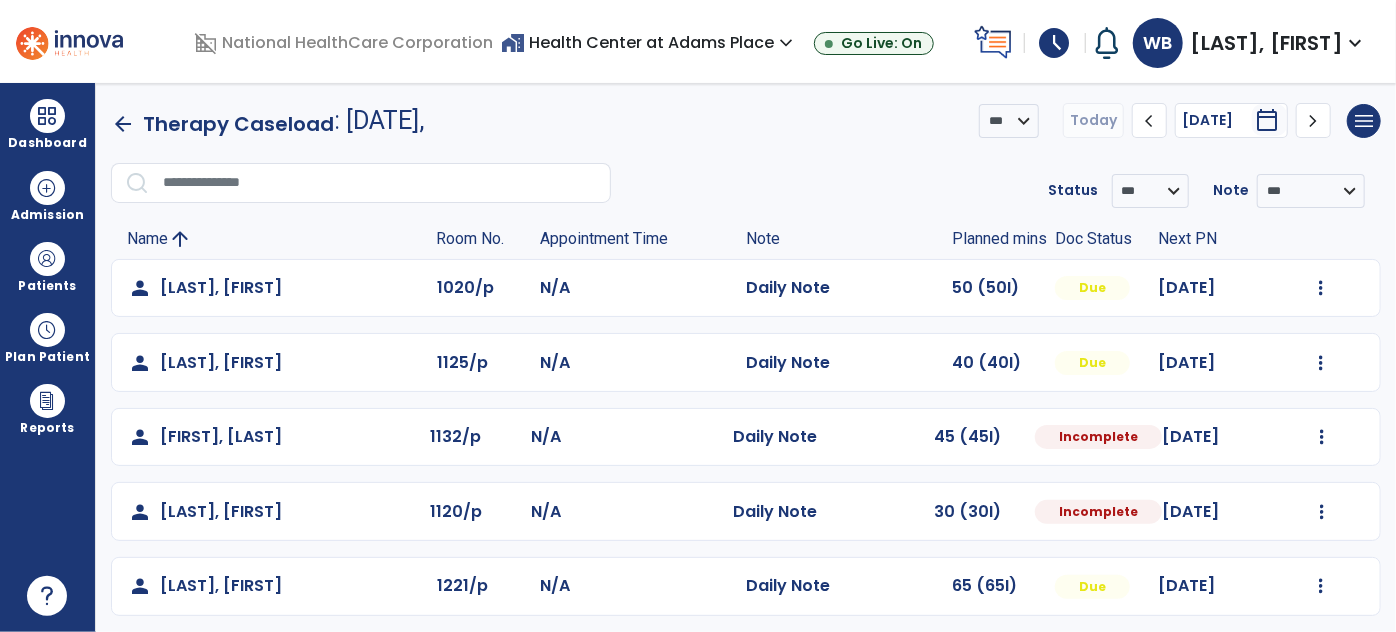 select on "*" 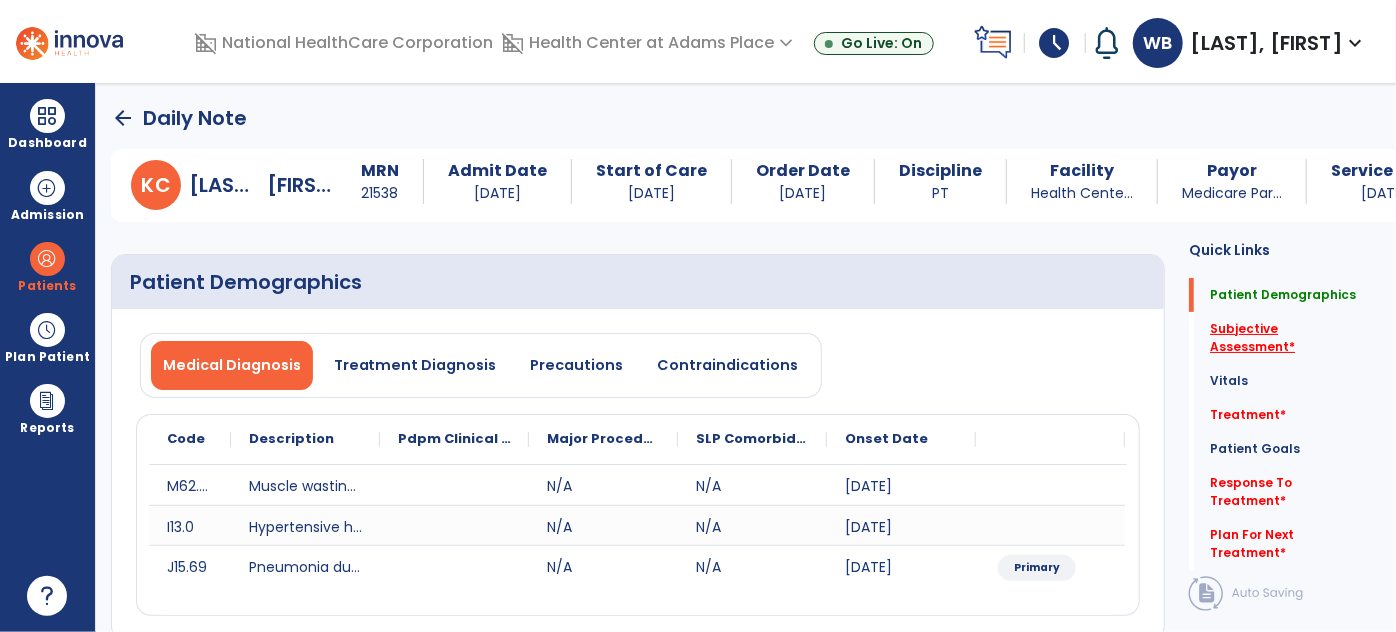 click on "Subjective Assessment   *" 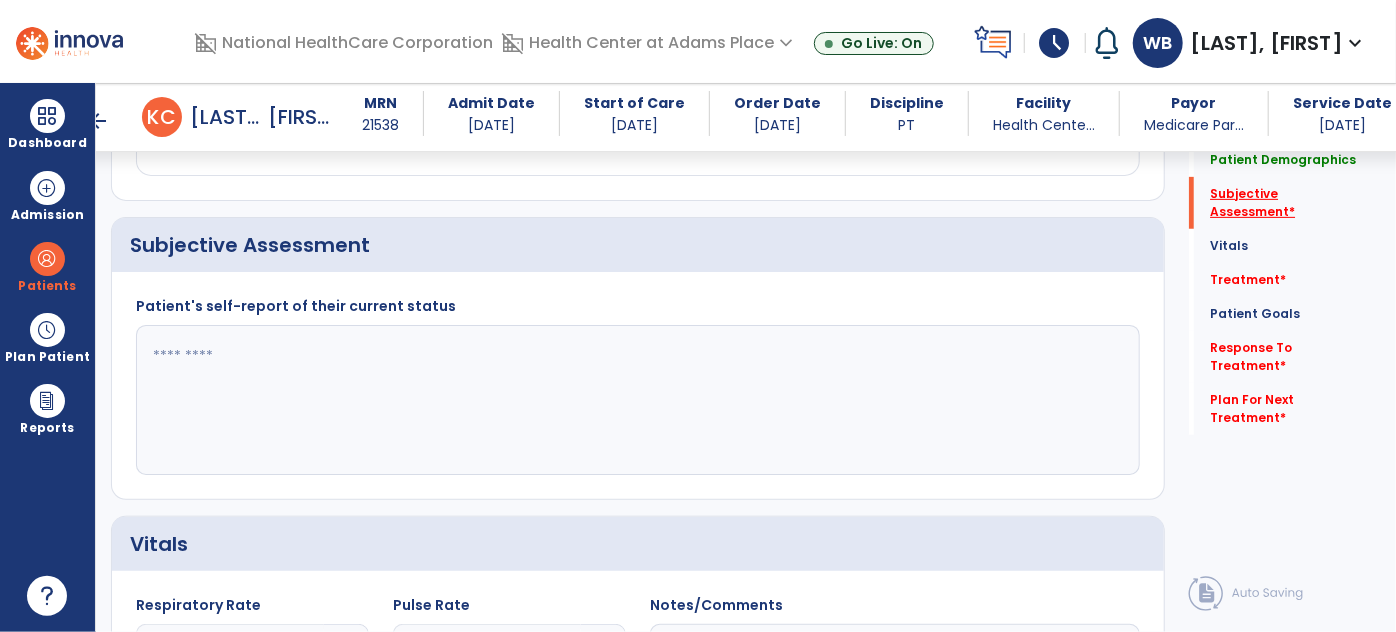 scroll, scrollTop: 439, scrollLeft: 0, axis: vertical 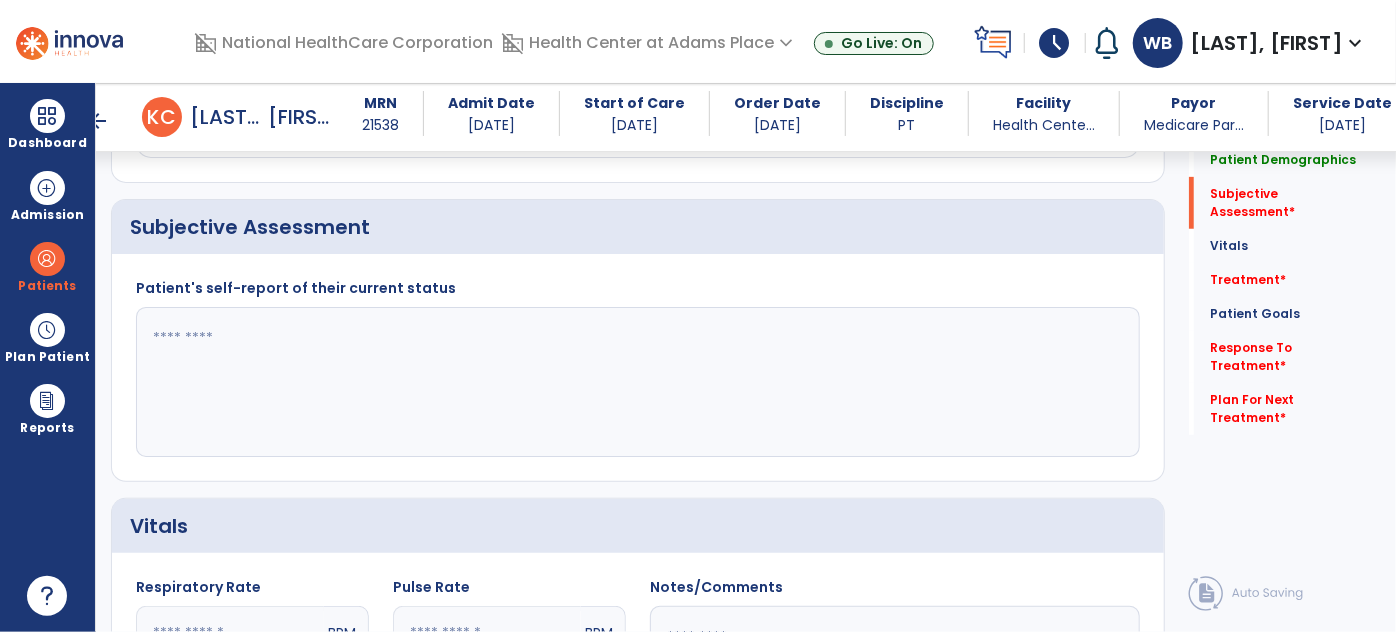 click 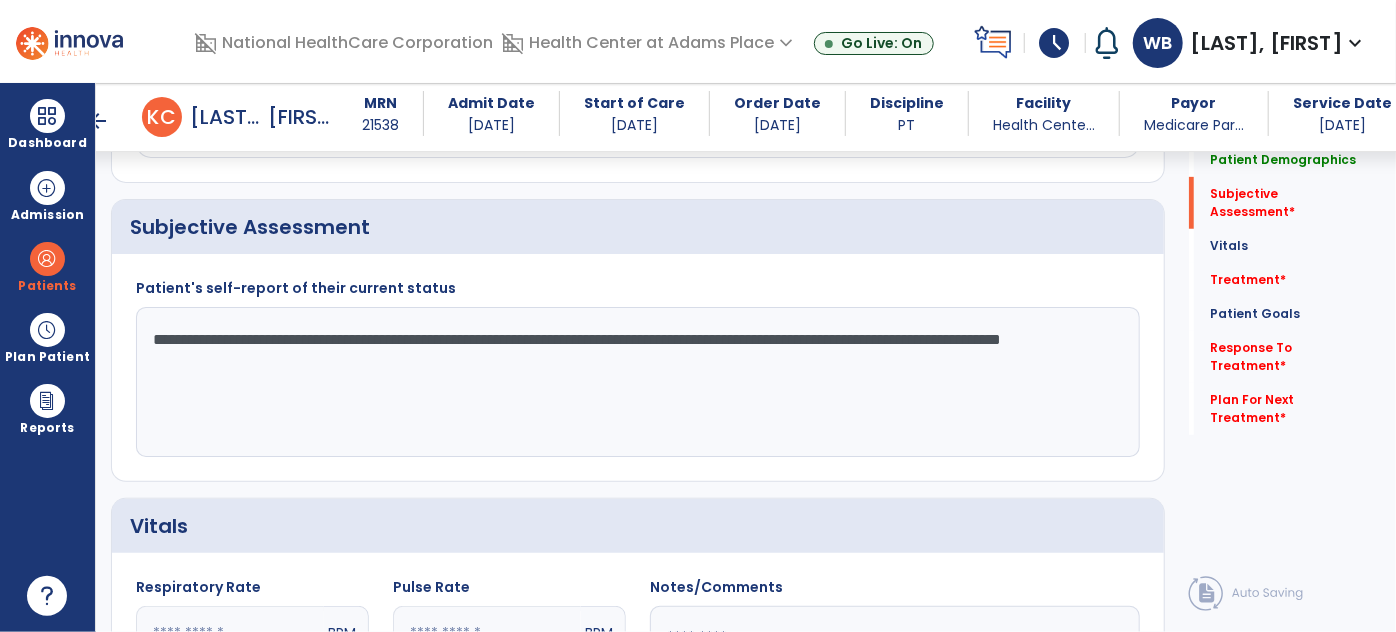 type on "**********" 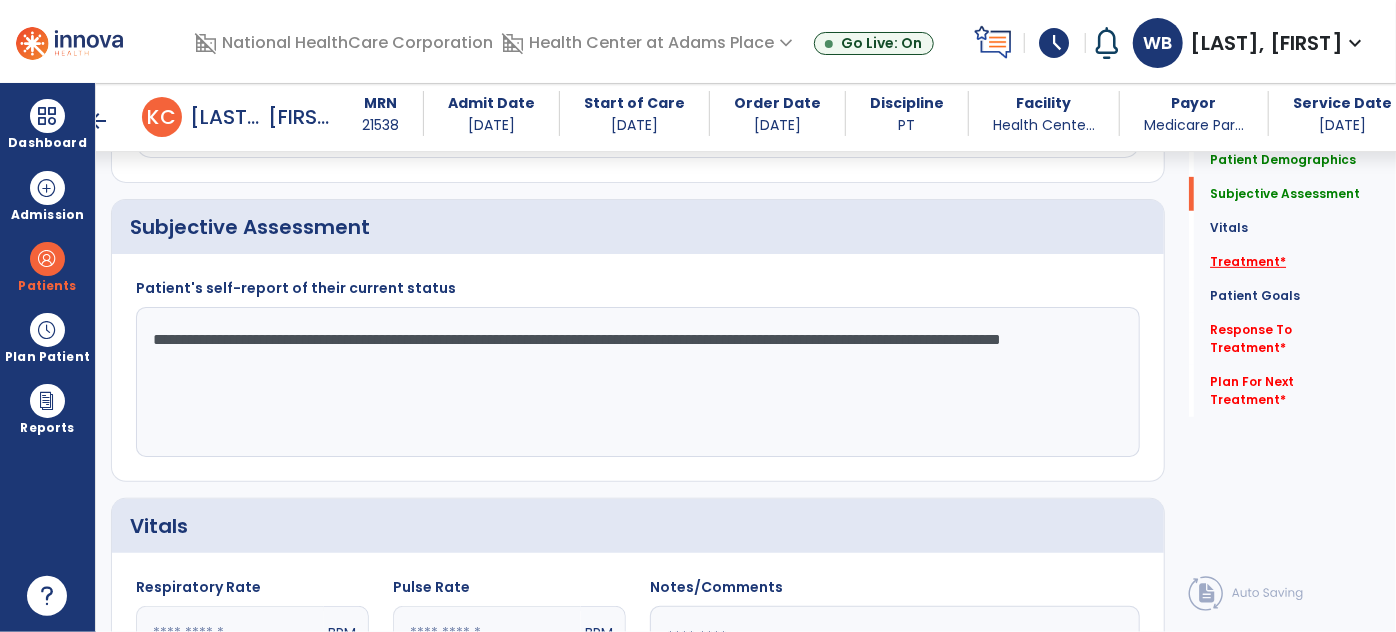 click on "Treatment   *" 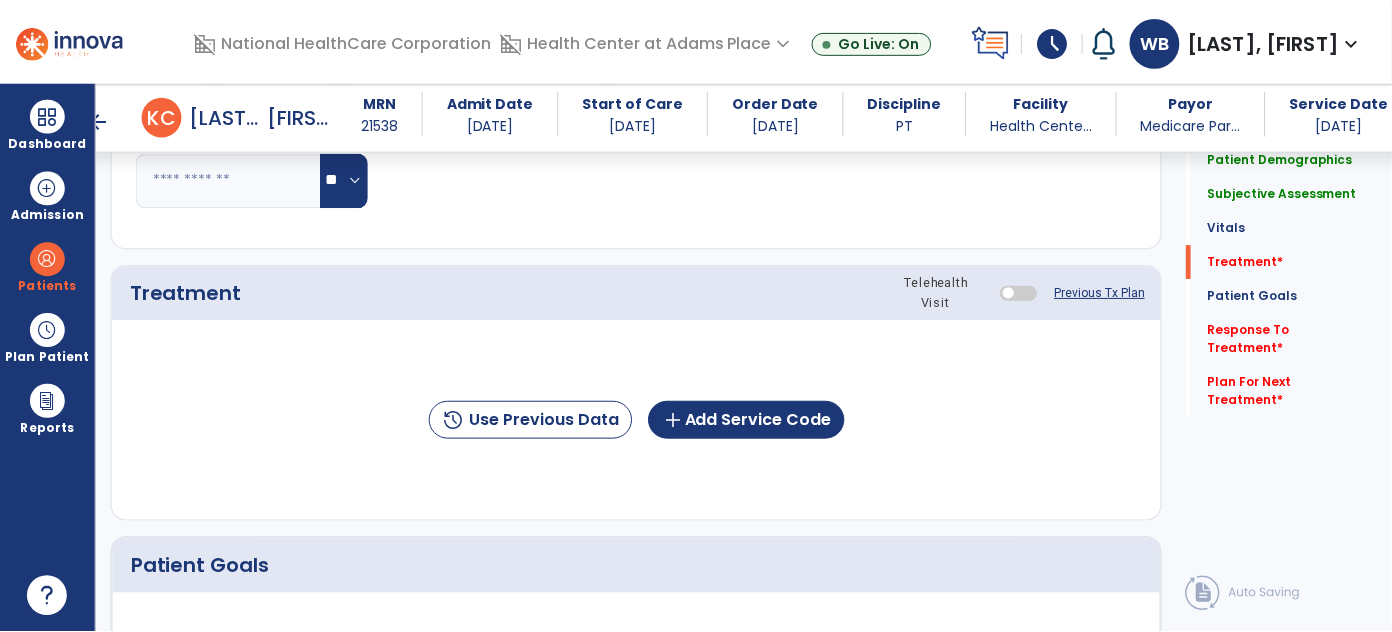 scroll, scrollTop: 1128, scrollLeft: 0, axis: vertical 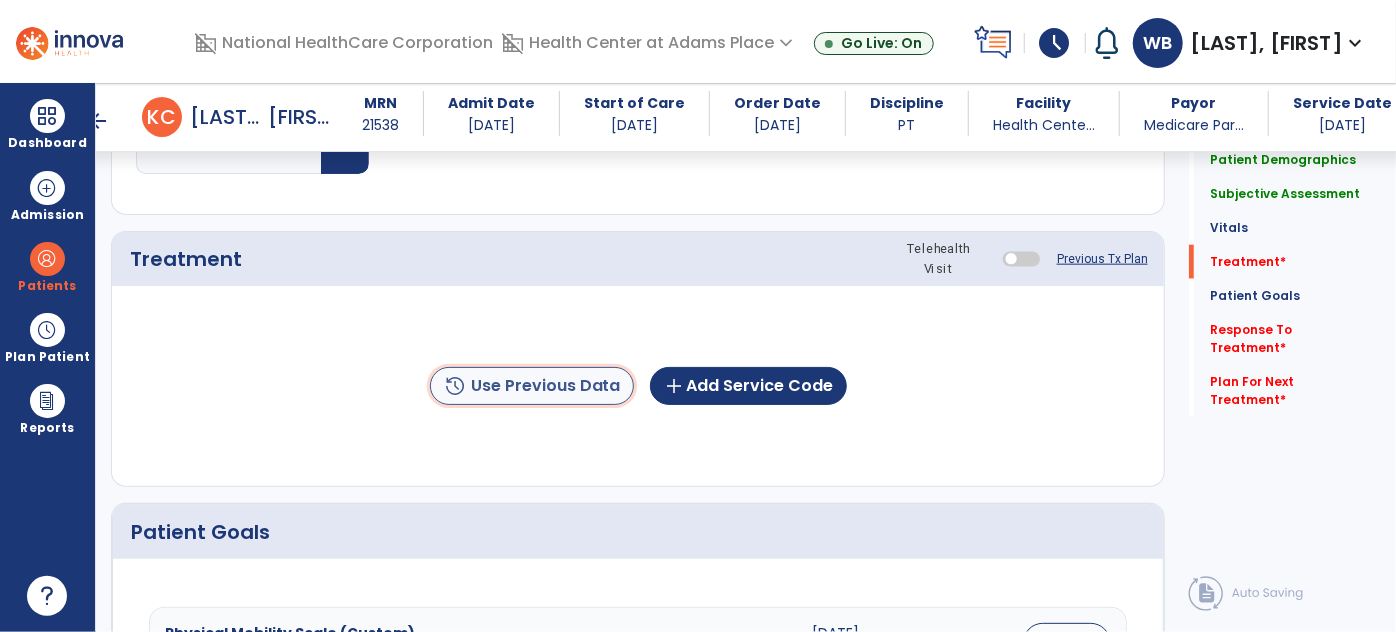 click on "history  Use Previous Data" 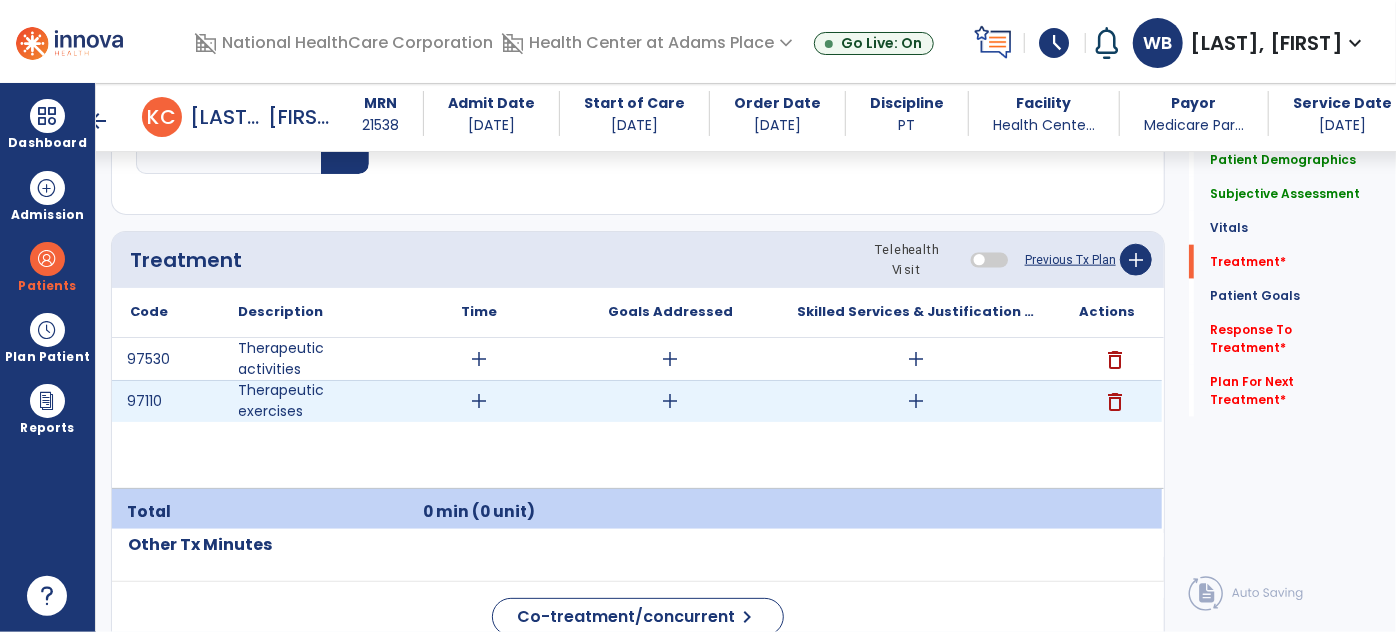 click on "add" at bounding box center [480, 401] 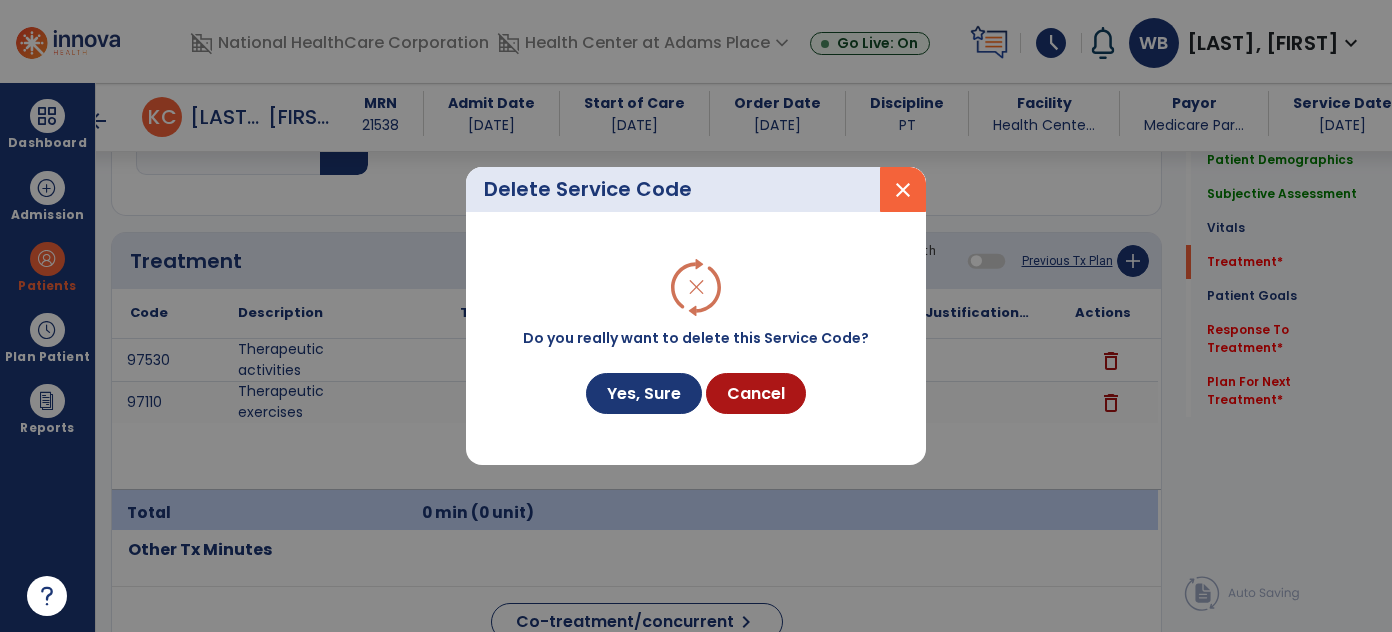 scroll, scrollTop: 1128, scrollLeft: 0, axis: vertical 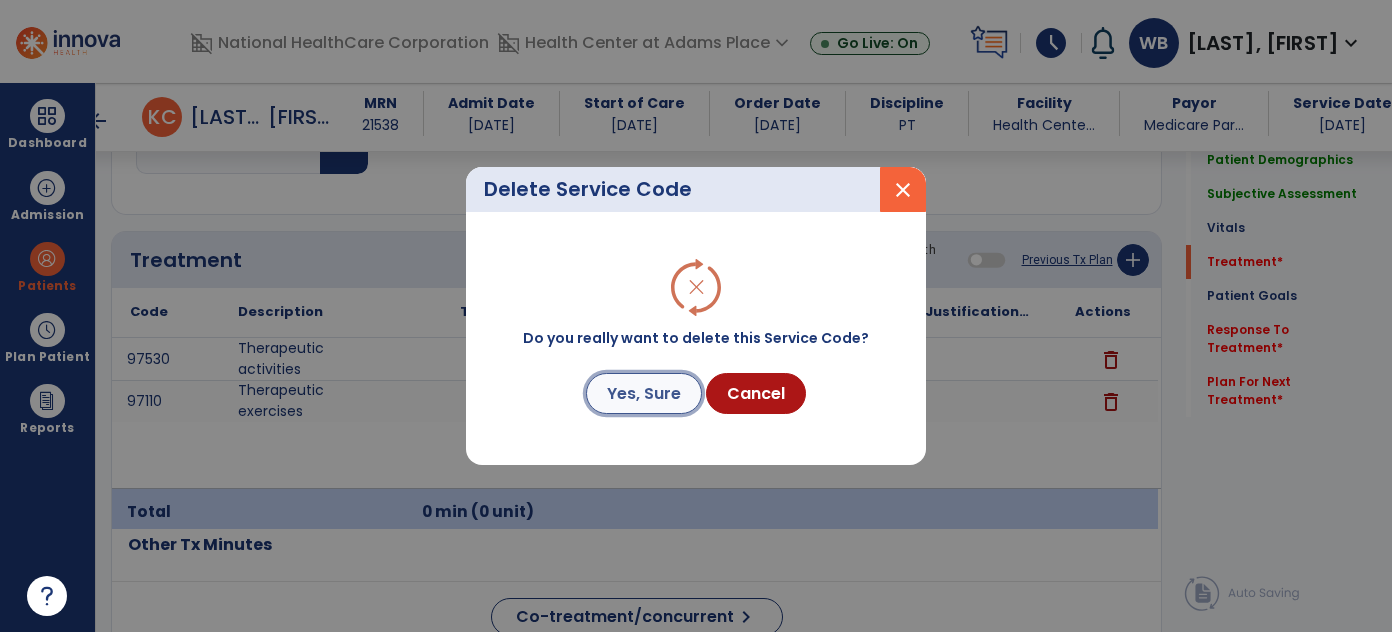 click on "Yes, Sure" at bounding box center [644, 393] 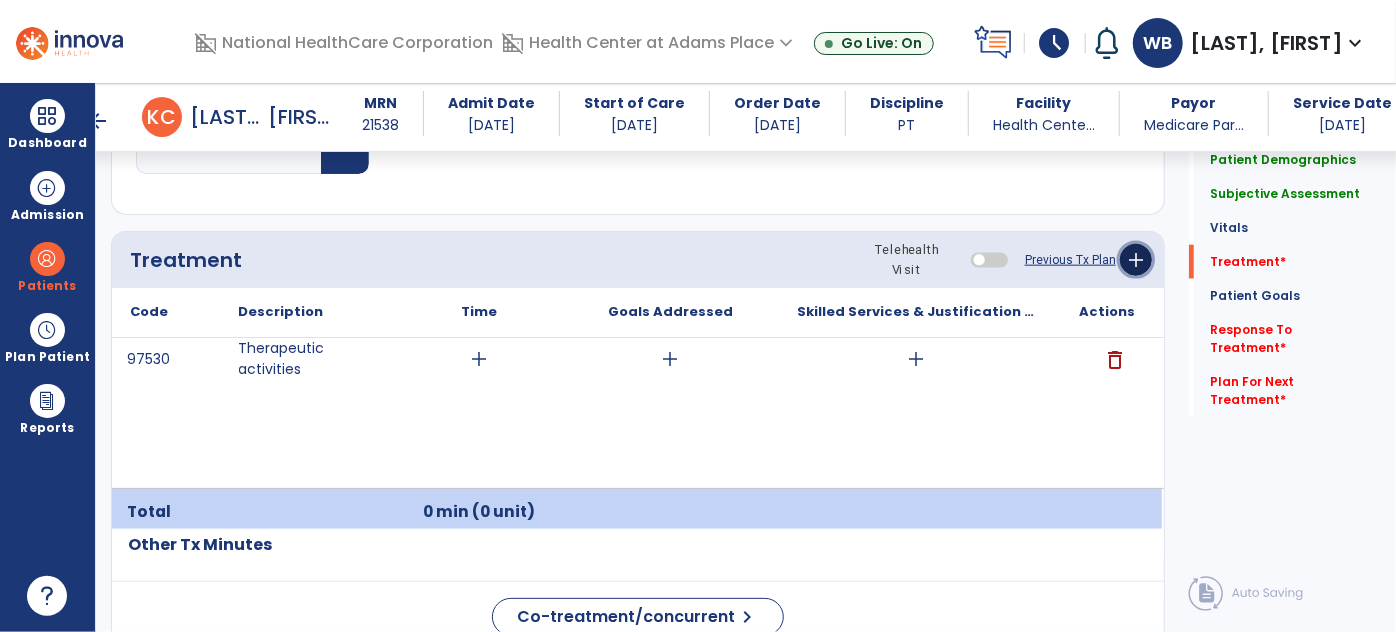 click on "add" 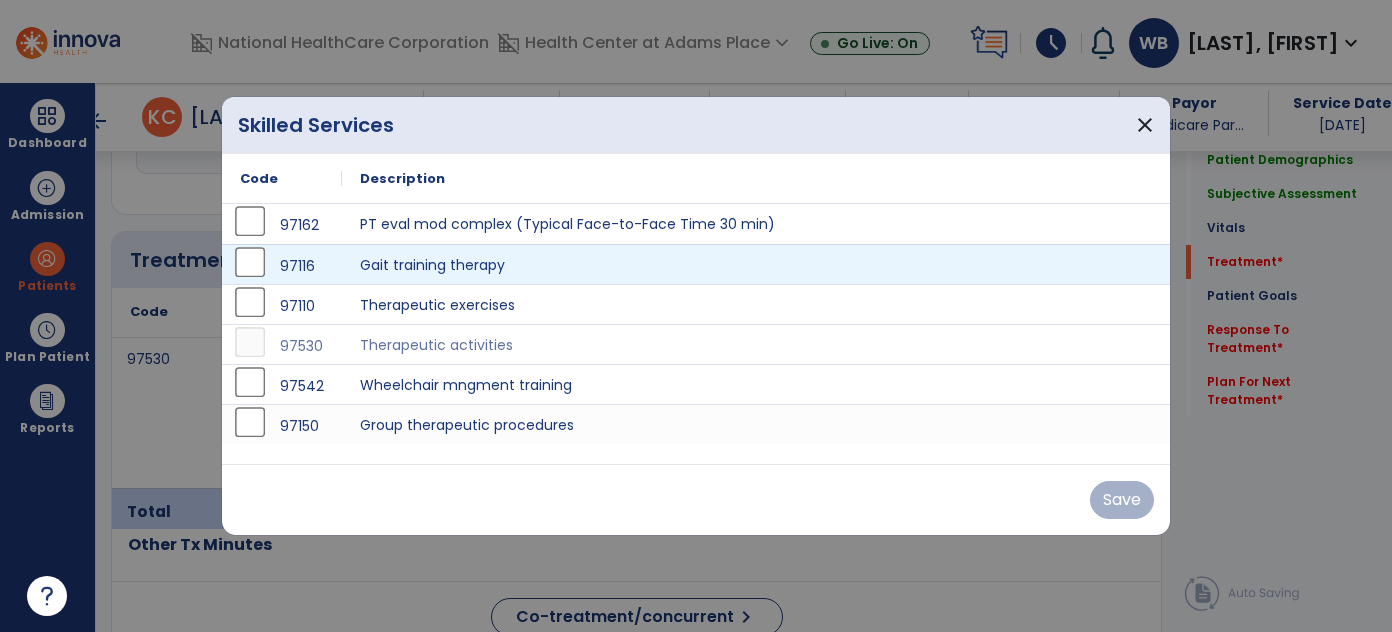 scroll, scrollTop: 1128, scrollLeft: 0, axis: vertical 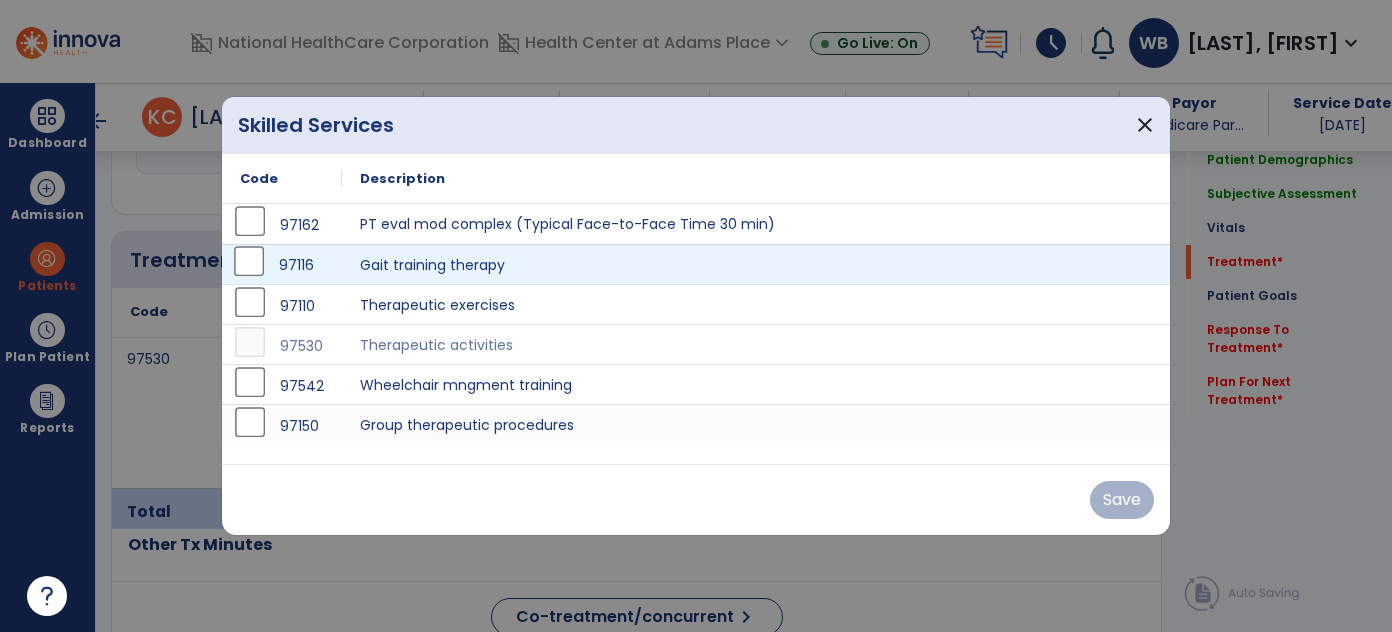 click on "97116" at bounding box center (282, 265) 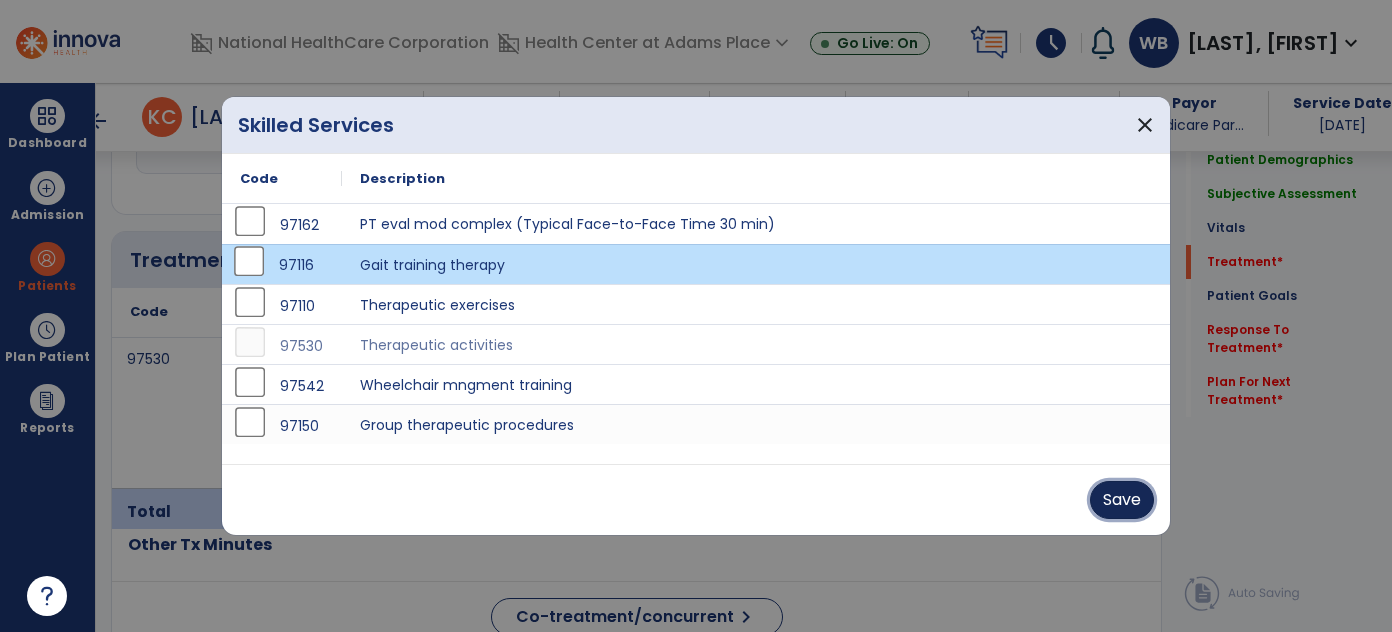 click on "Save" at bounding box center [1122, 500] 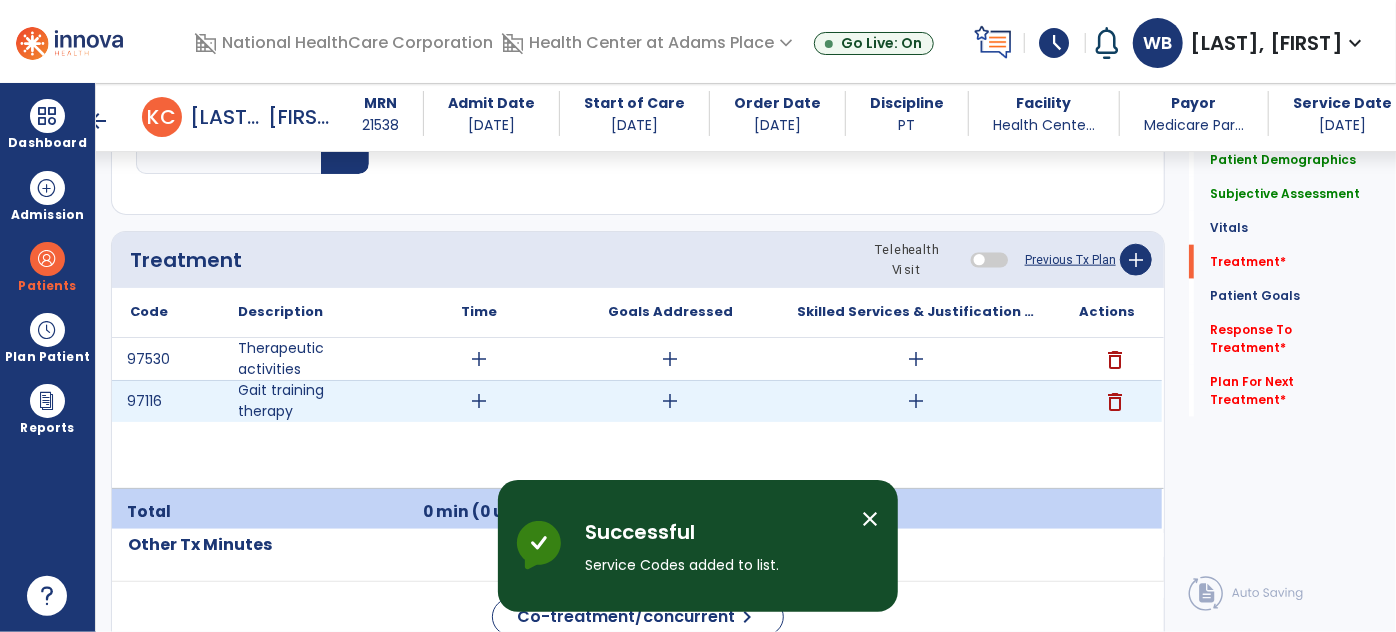 click on "add" at bounding box center (480, 401) 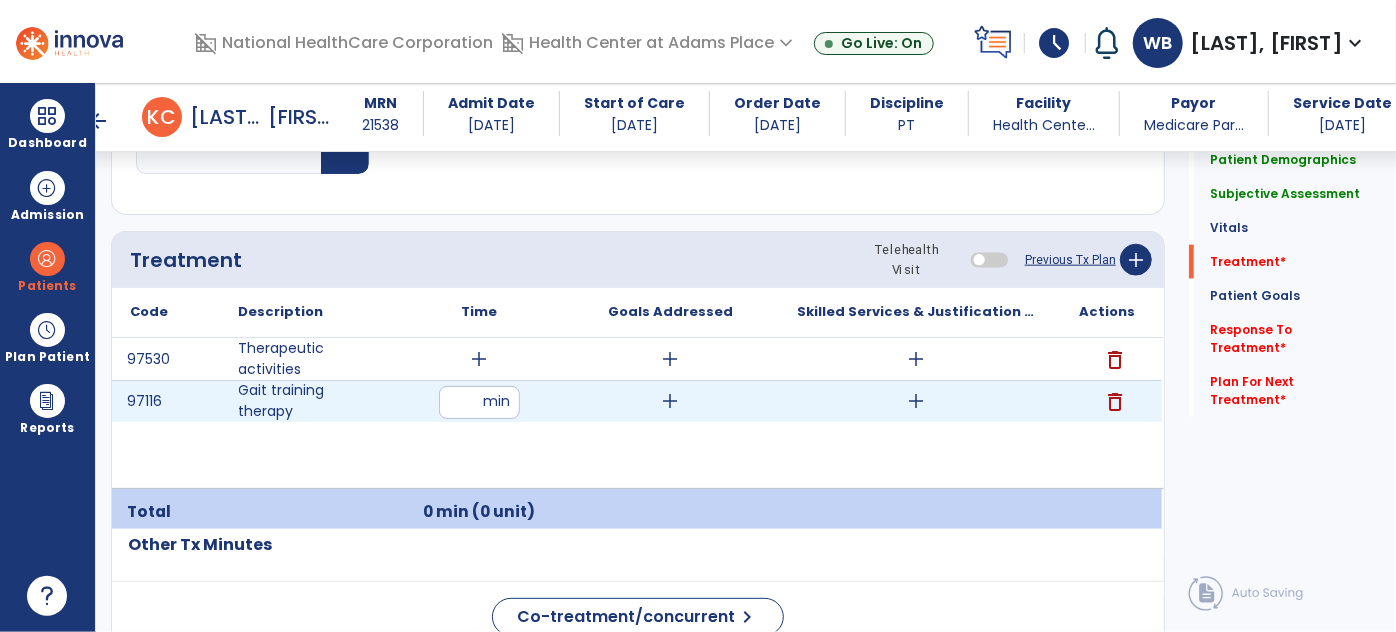 type on "**" 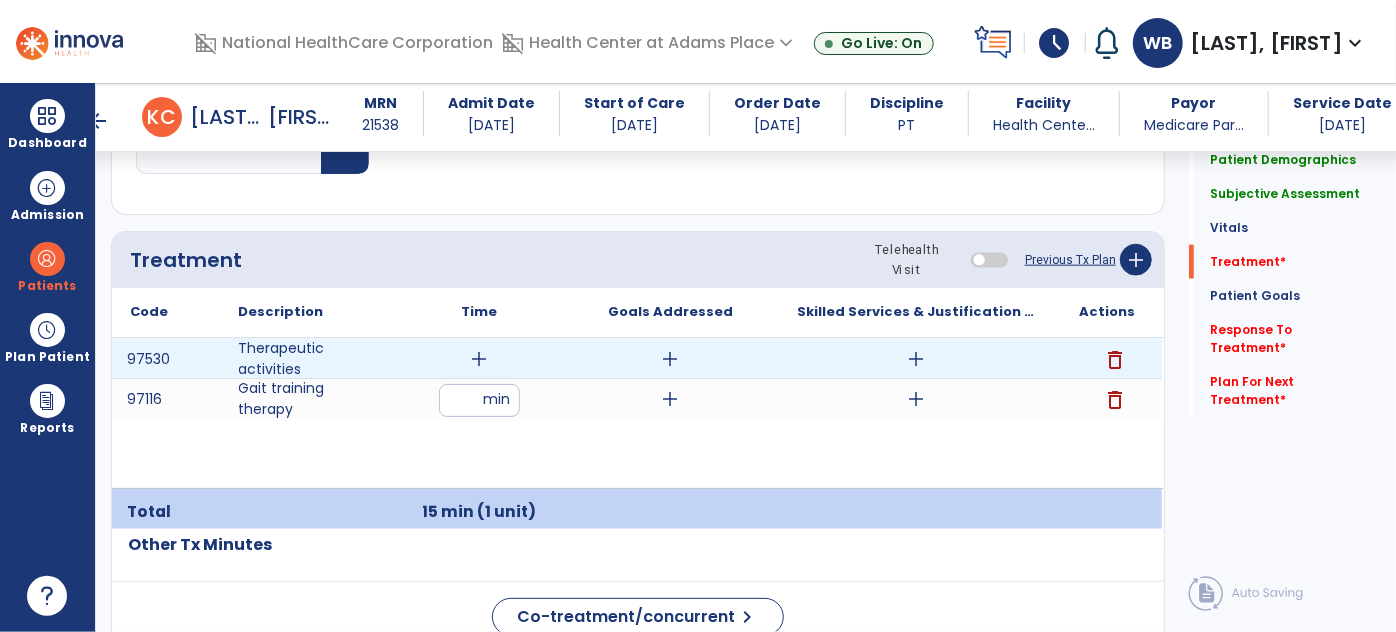 click on "add" at bounding box center (480, 359) 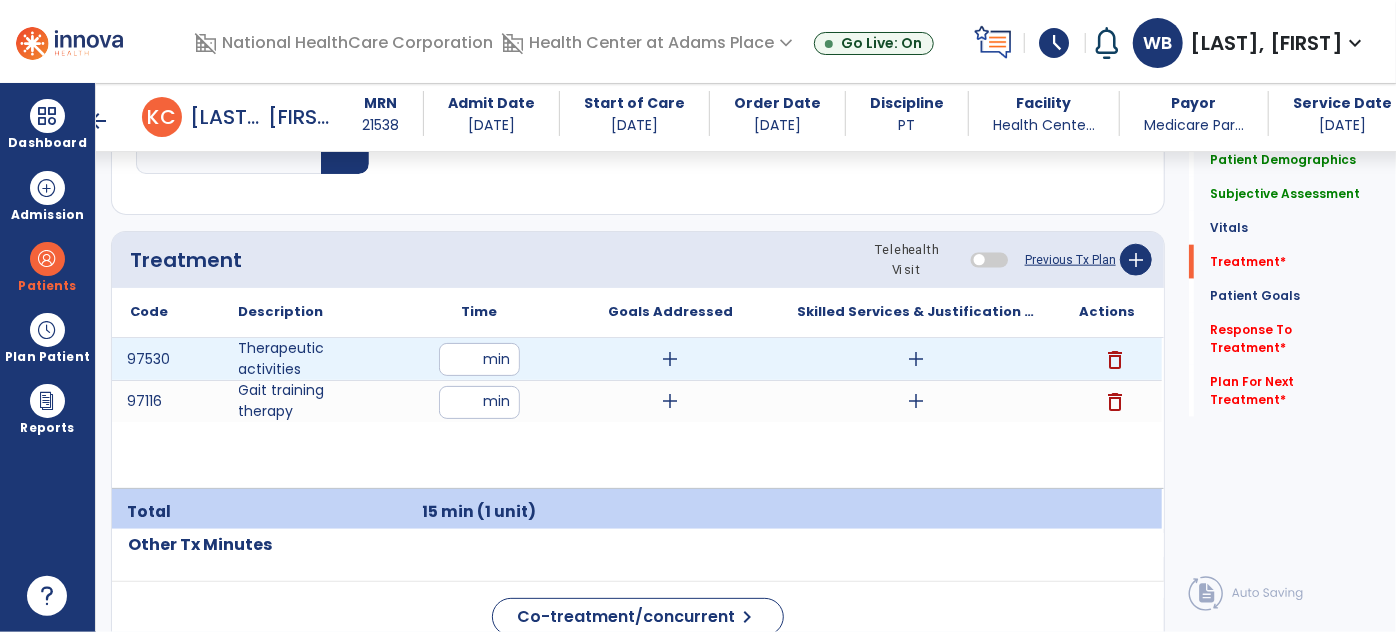 type on "**" 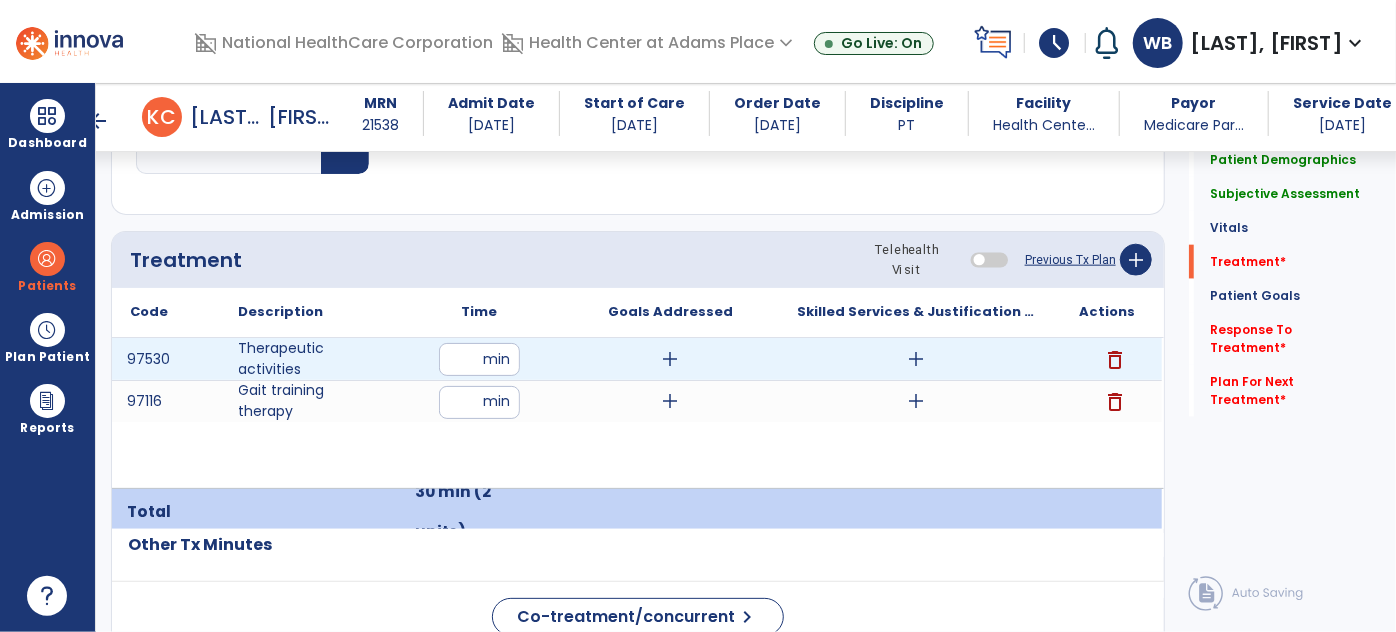 click on "add" at bounding box center [916, 359] 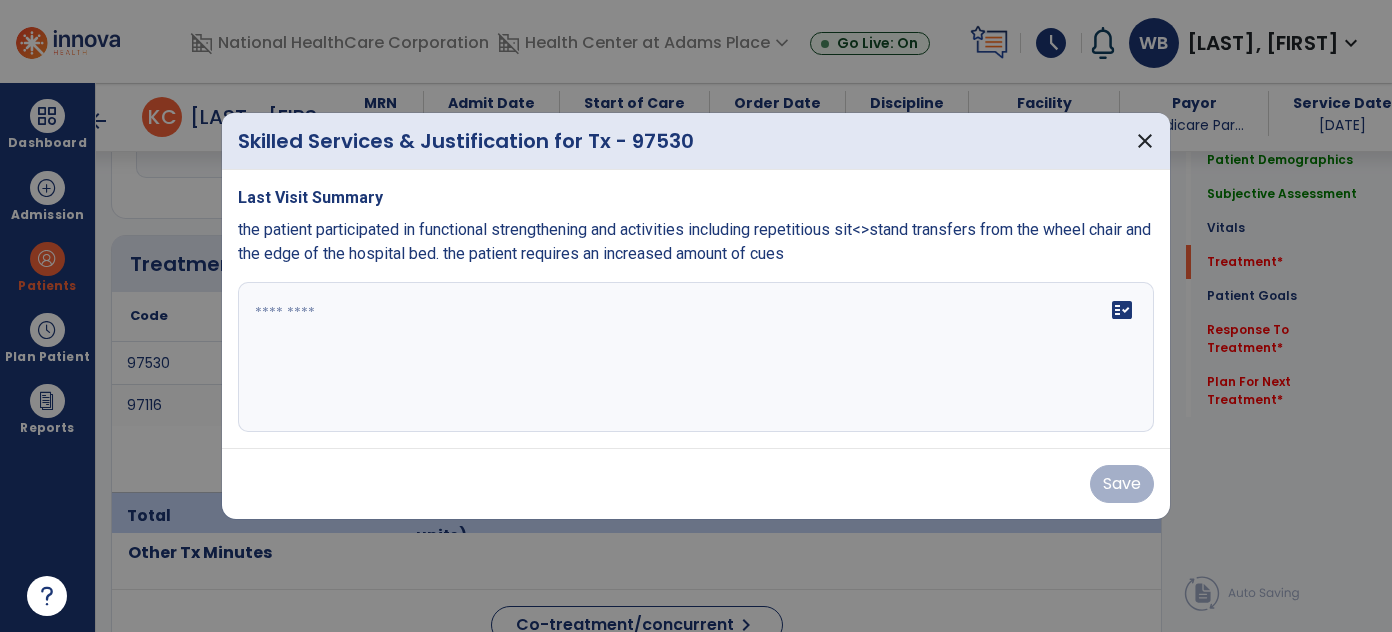 scroll, scrollTop: 1128, scrollLeft: 0, axis: vertical 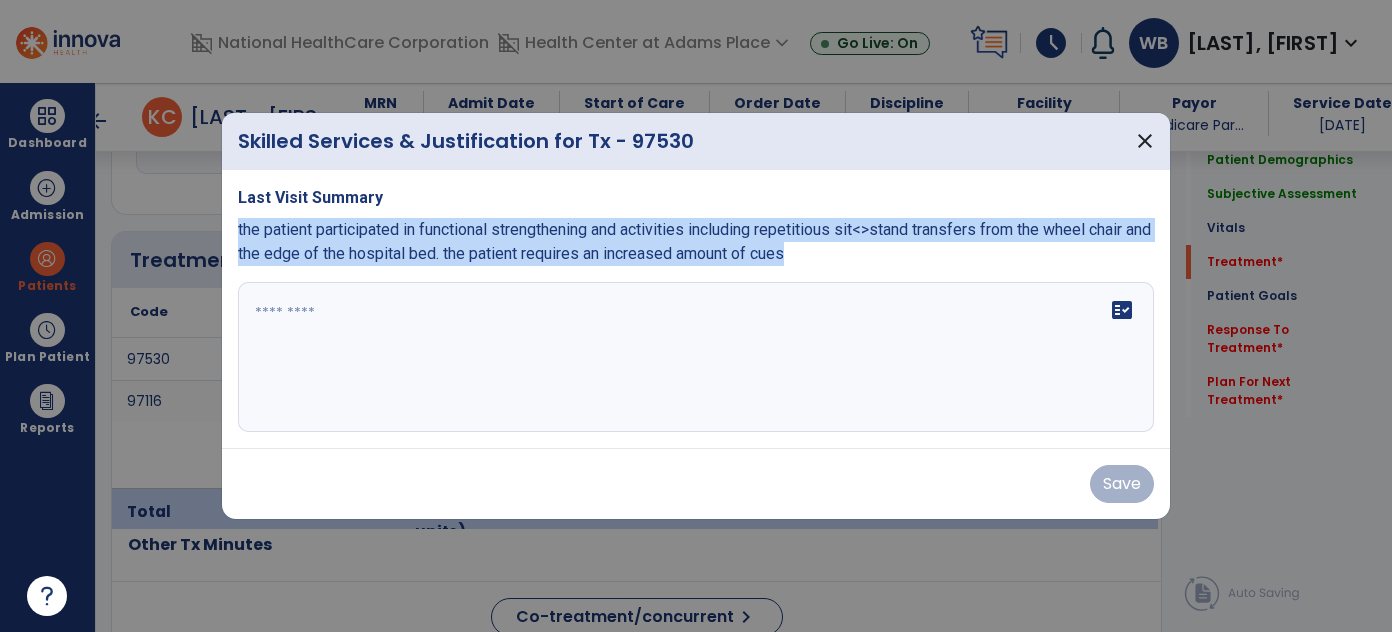 drag, startPoint x: 840, startPoint y: 253, endPoint x: 235, endPoint y: 231, distance: 605.39984 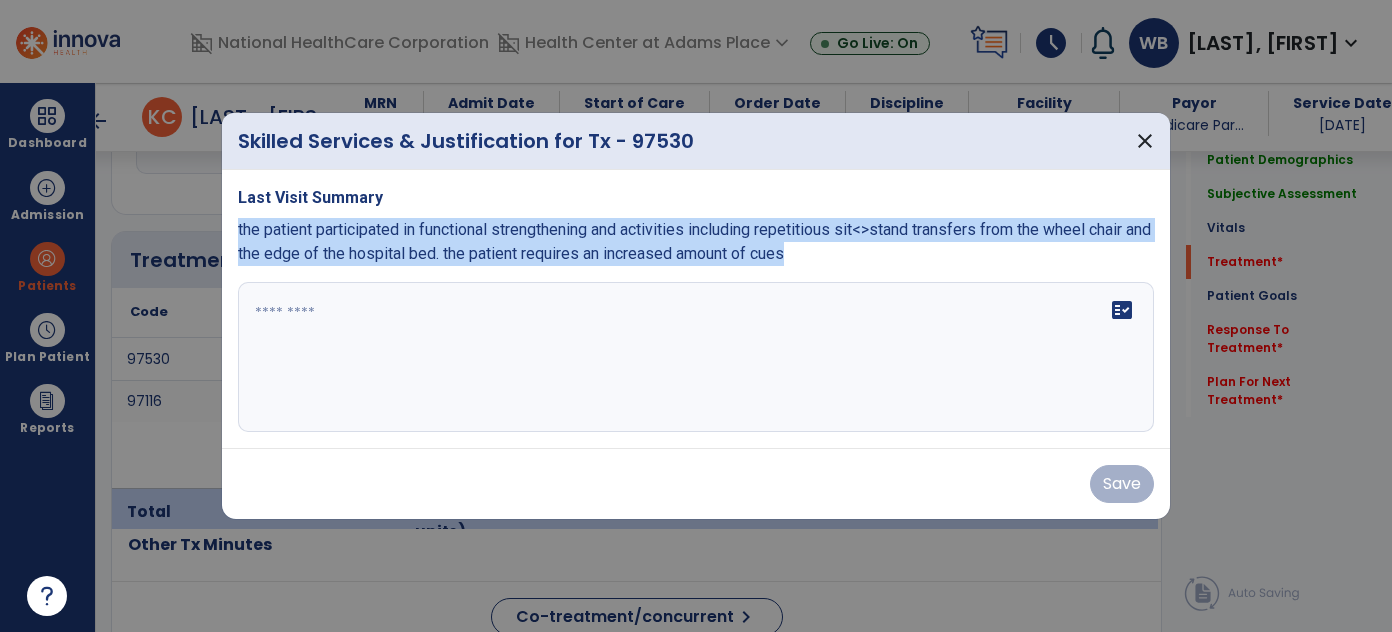 click on "Last Visit Summary the patient participated in functional strengthening and activities including repetitious sit<0xC2><0xAD>stand transfers from the wheel chair and the edge of the hospital bed. the patient requires an increased amount of cues fact_check" at bounding box center (696, 309) 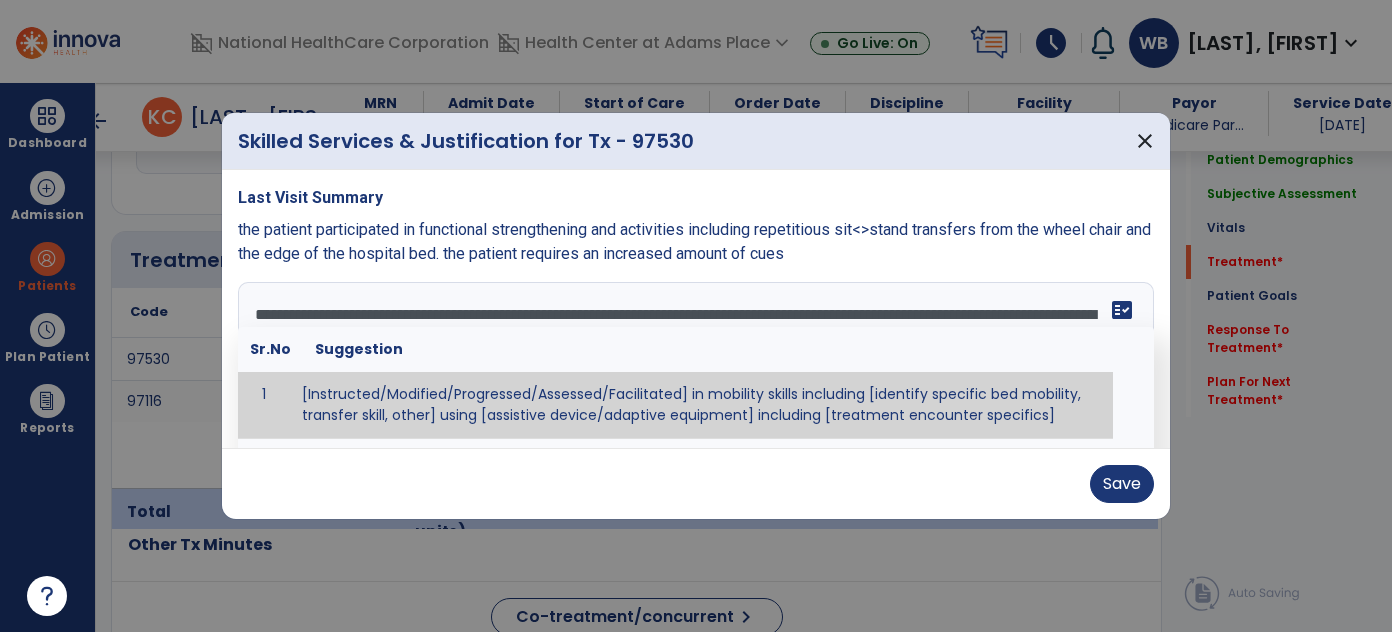 click on "**********" at bounding box center [694, 357] 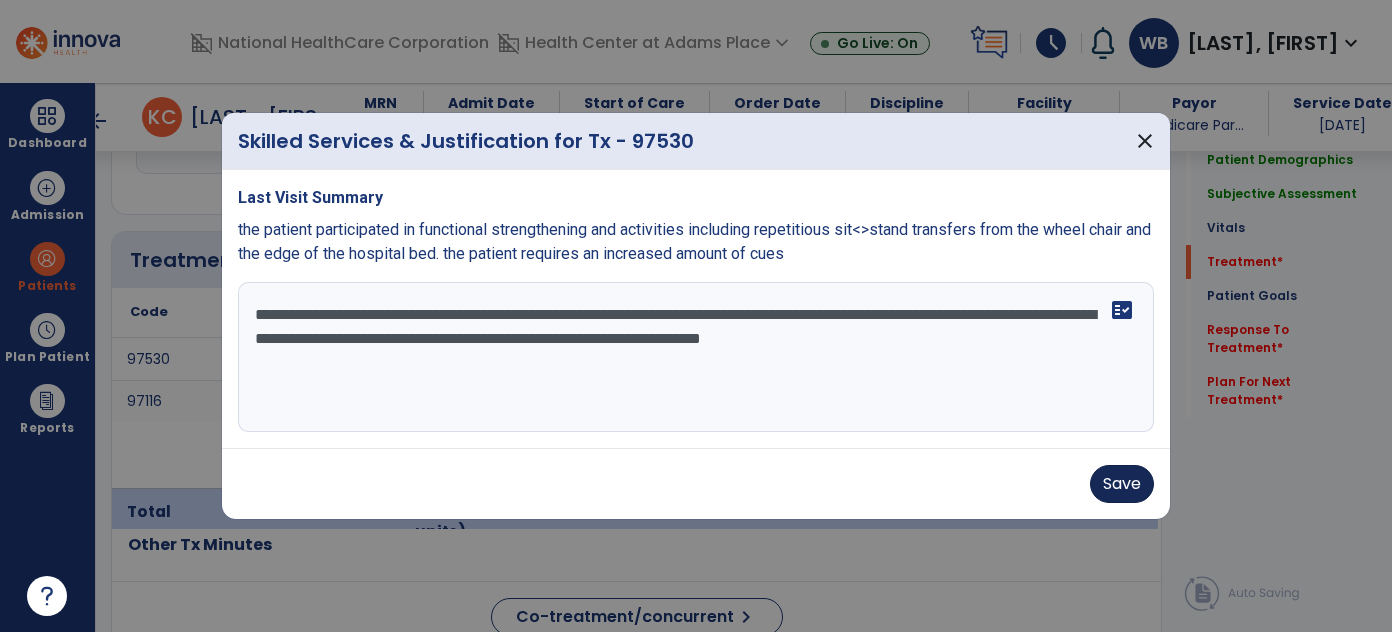 type on "**********" 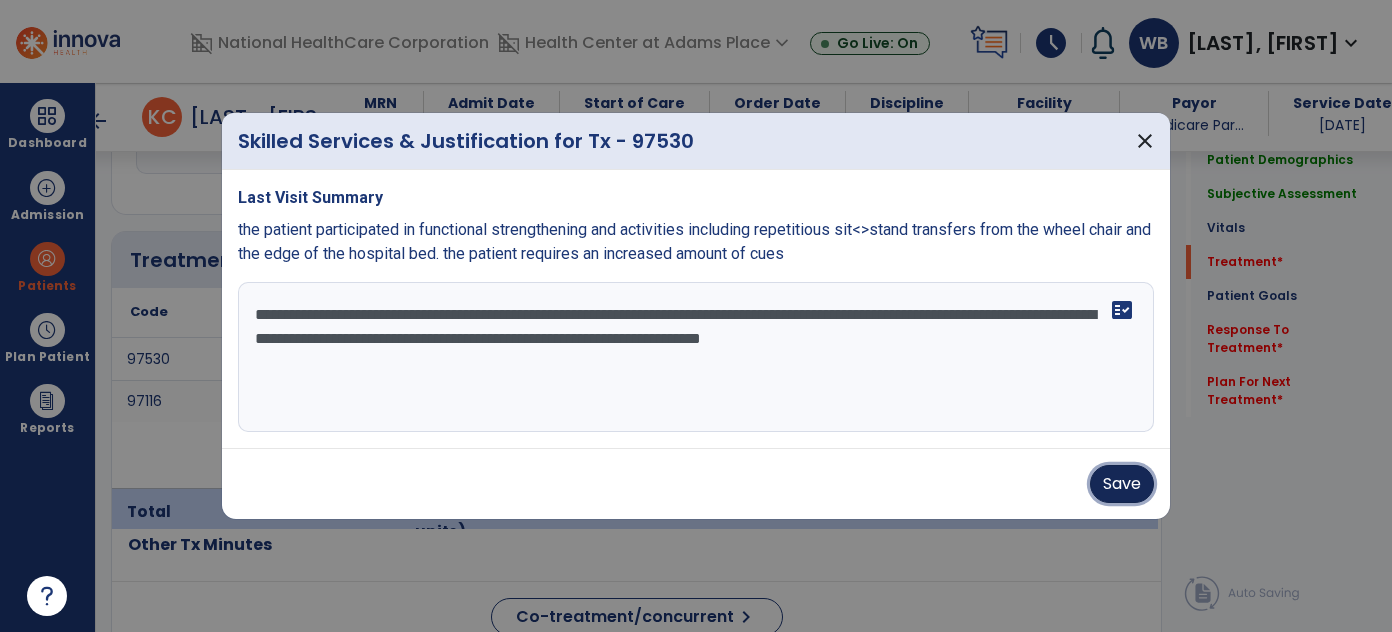 click on "Save" at bounding box center [1122, 484] 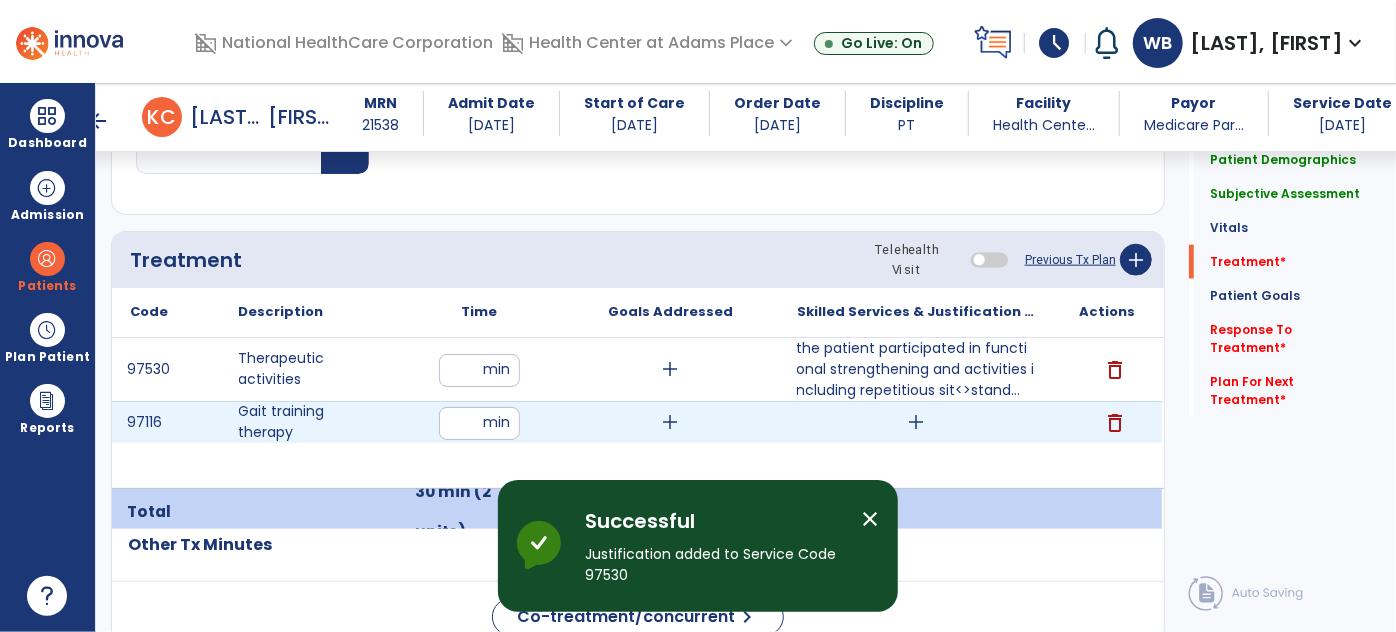 click on "add" at bounding box center [916, 422] 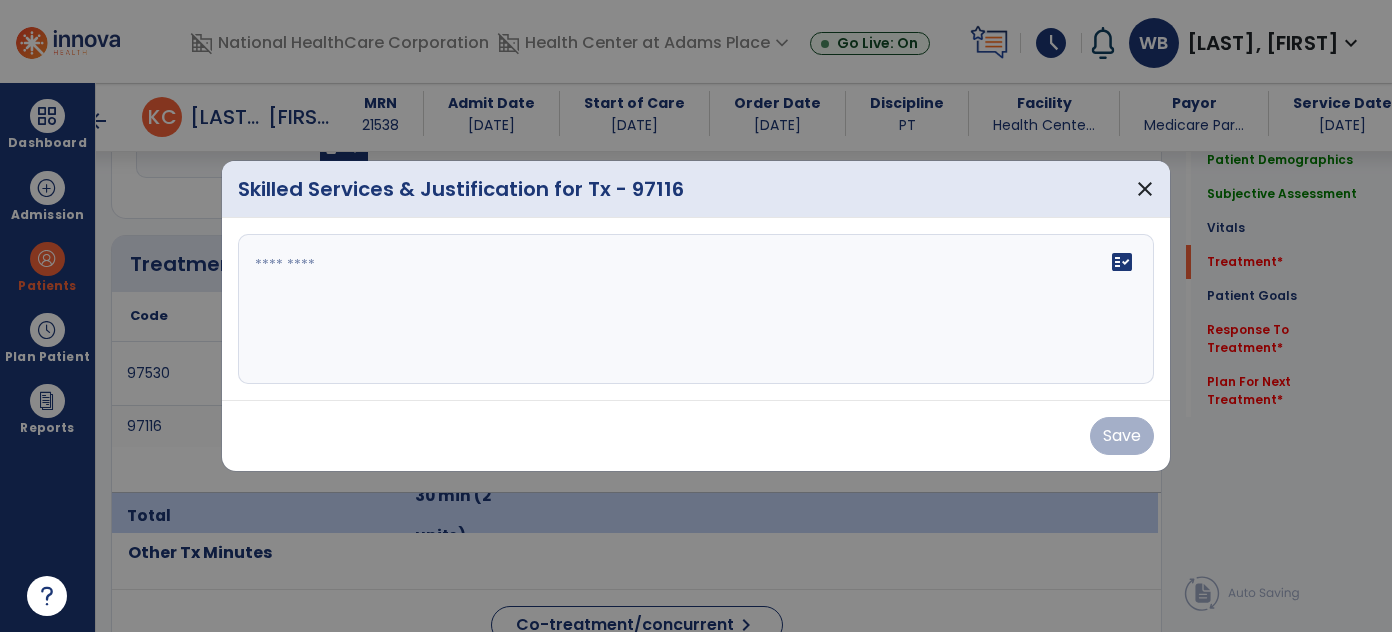 scroll, scrollTop: 1128, scrollLeft: 0, axis: vertical 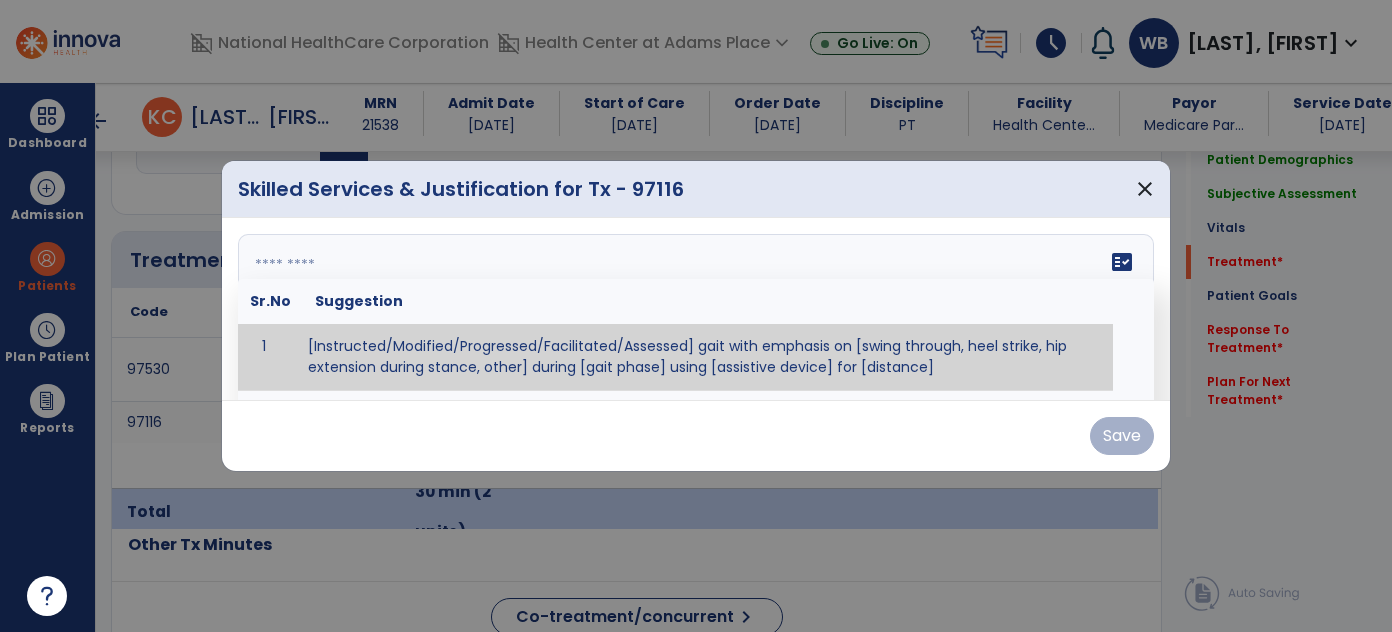 click on "fact_check  Sr.No Suggestion 1 [Instructed/Modified/Progressed/Facilitated/Assessed] gait with emphasis on [swing through, heel strike, hip extension during stance, other] during [gait phase] using [assistive device] for [distance] 2 [Instructed/Modified/Progressed/Facilitated/Assessed] use of [assistive device] and [NWB, PWB, step-to gait pattern, step through gait pattern] 3 [Instructed/Modified/Progressed/Facilitated/Assessed] patient's ability to [ascend/descend # of steps, perform directional changes, walk on even/uneven surfaces, pick-up objects off floor, velocity changes, other] using [assistive device]. 4 [Instructed/Modified/Progressed/Facilitated/Assessed] pre-gait activities including [identify exercise] in order to prepare for gait training. 5" at bounding box center (696, 309) 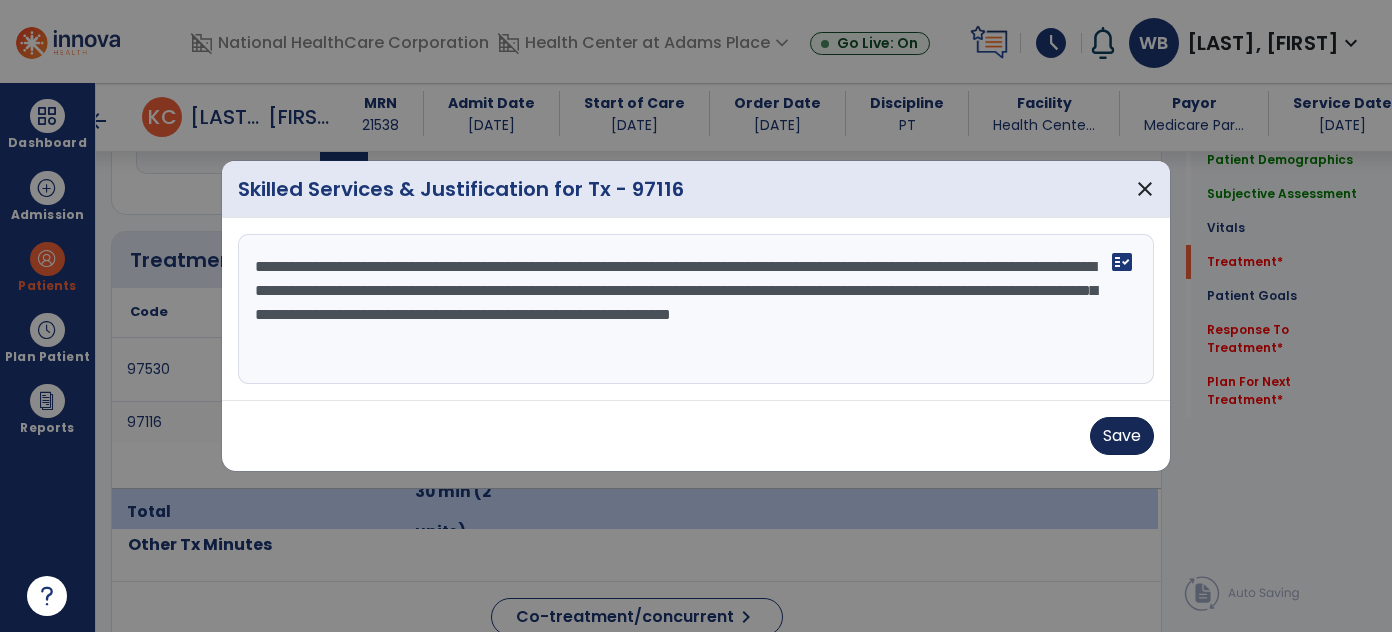 type on "**********" 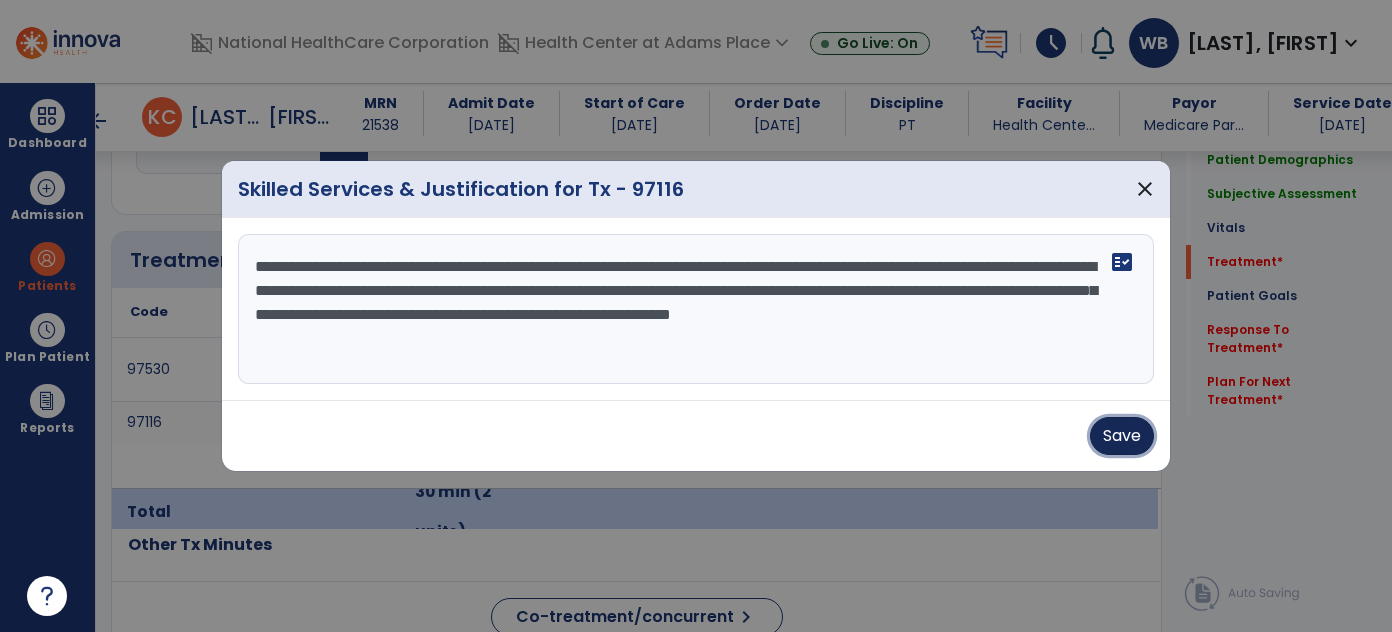 click on "Save" at bounding box center [1122, 436] 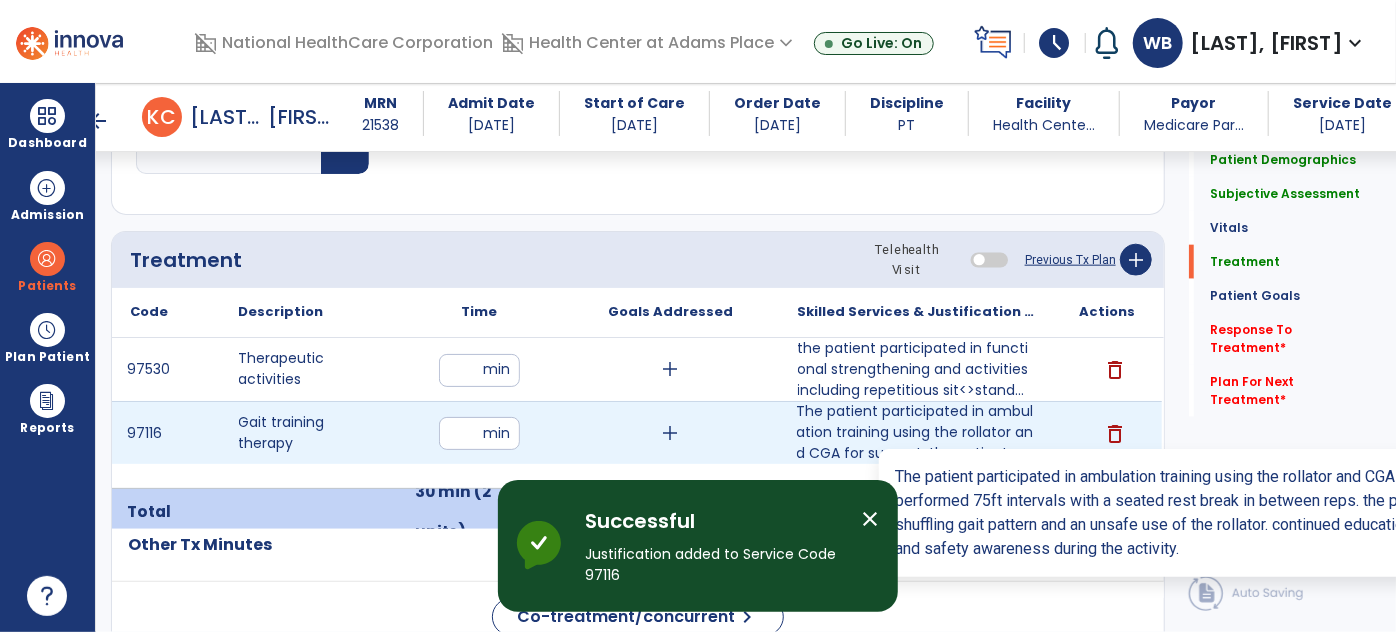 click on "The patient participated in ambulation training using the rollator and CGA for support. the patient ..." at bounding box center (916, 432) 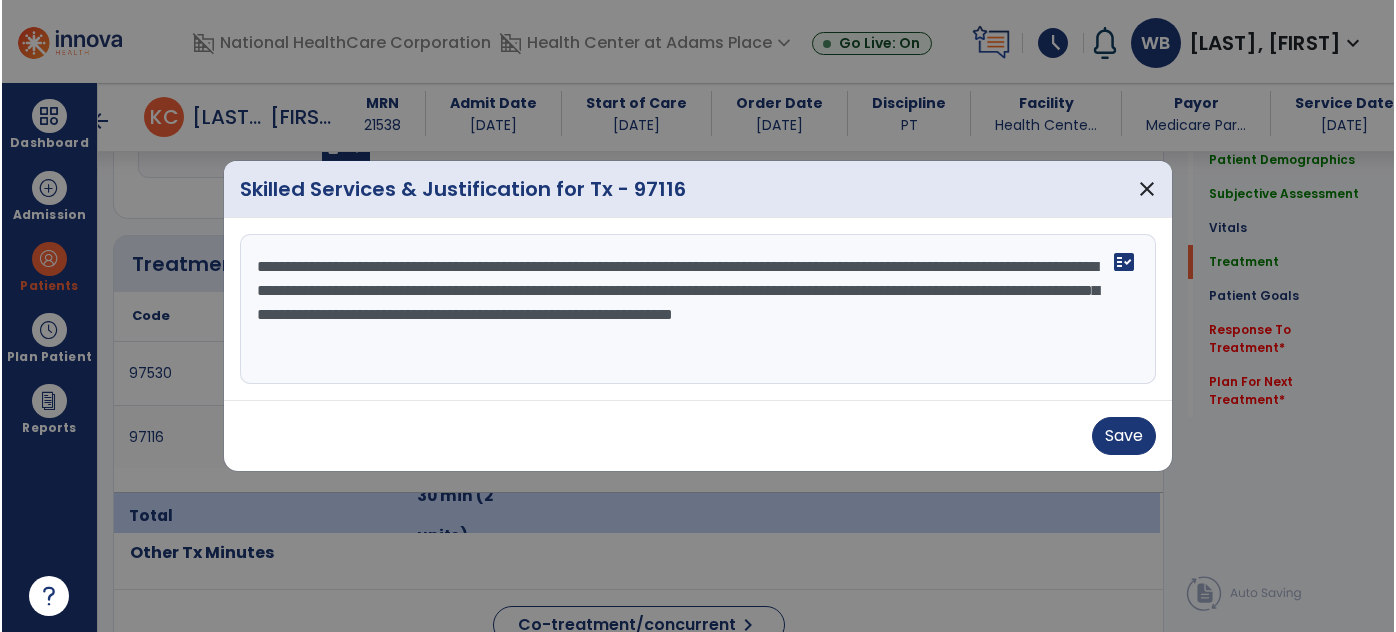 scroll, scrollTop: 1128, scrollLeft: 0, axis: vertical 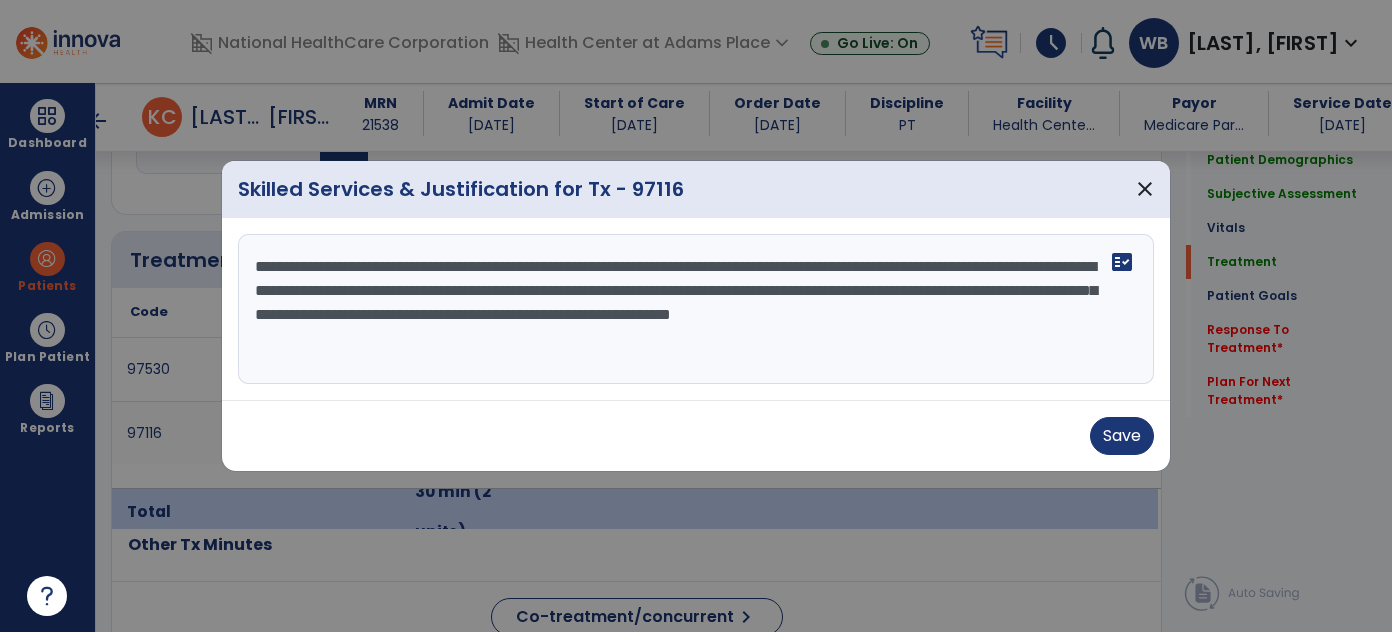 click on "**********" at bounding box center (696, 309) 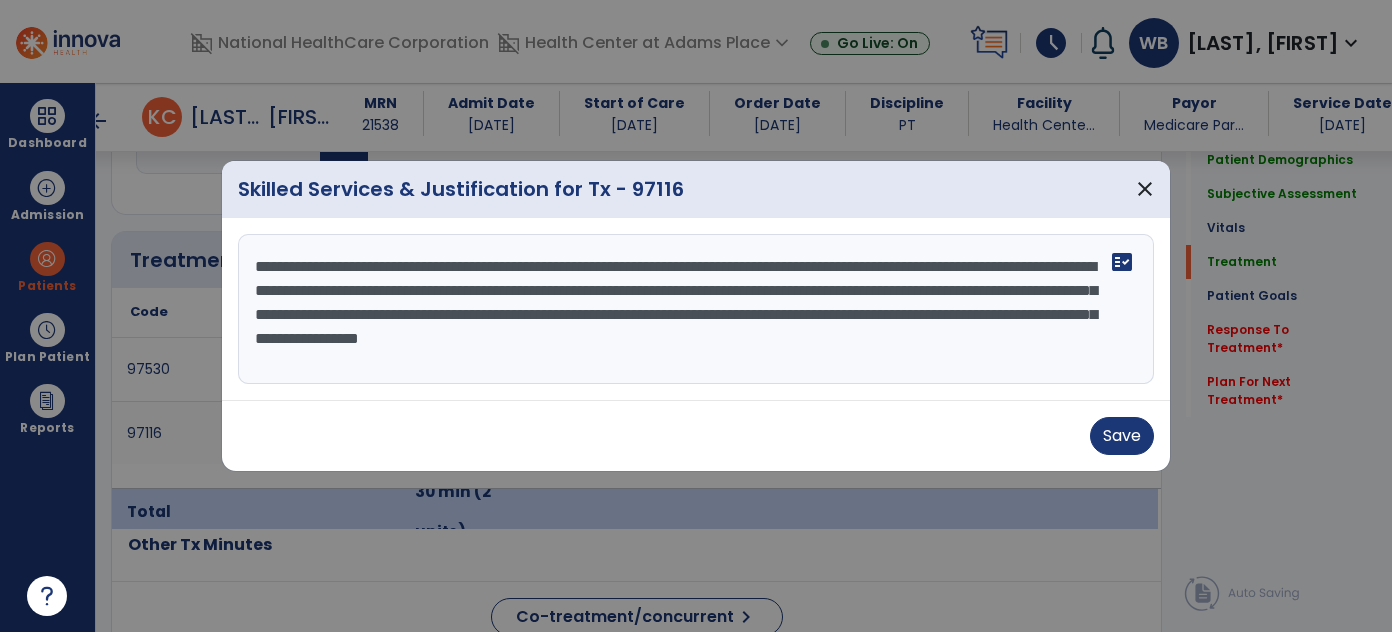 type on "**********" 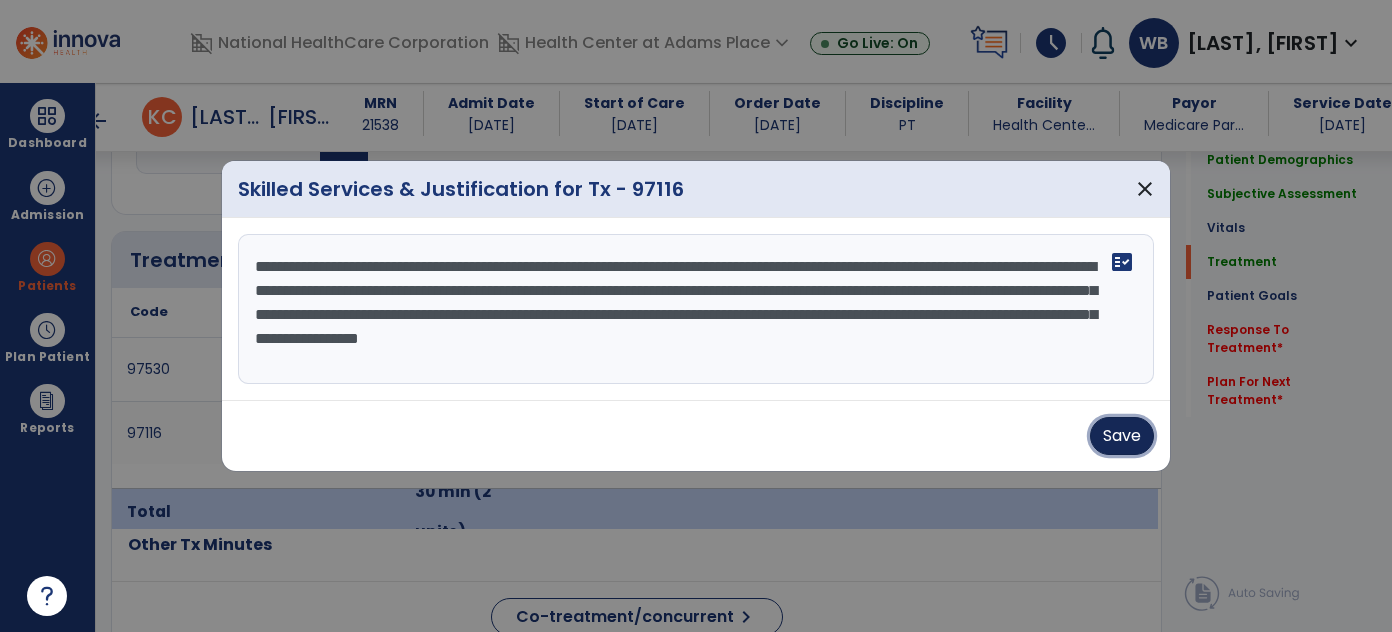click on "Save" at bounding box center [1122, 436] 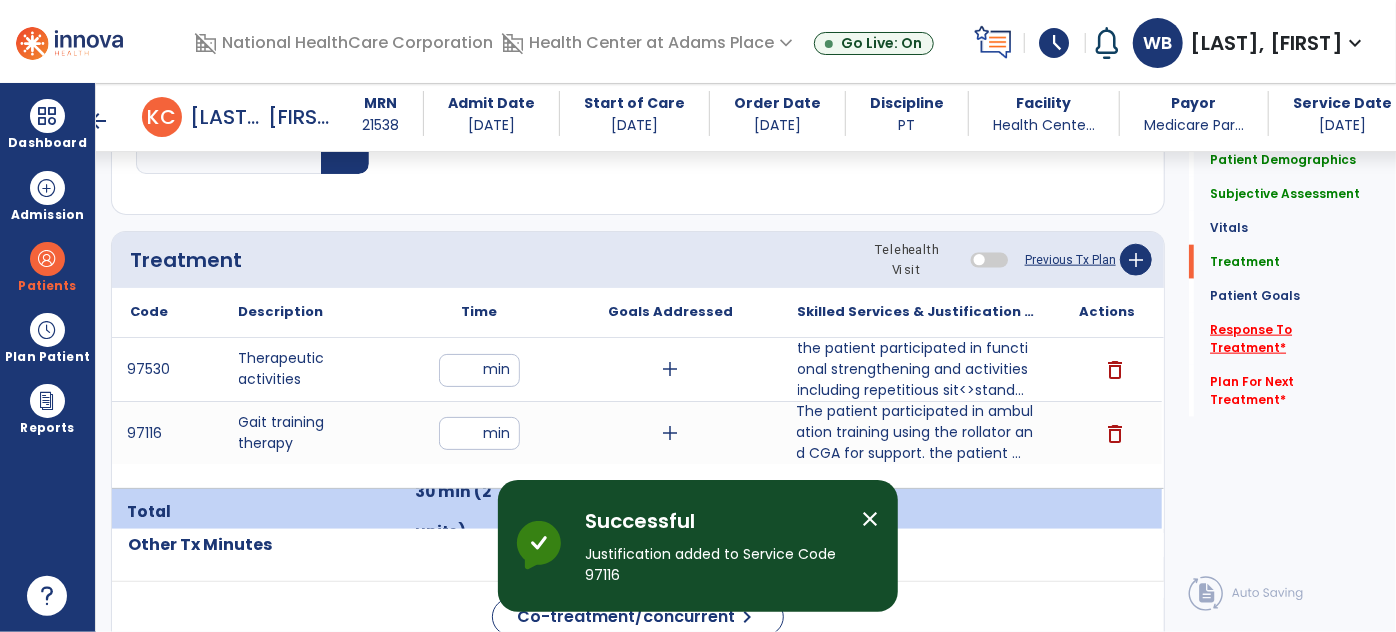 click on "Response To Treatment   *" 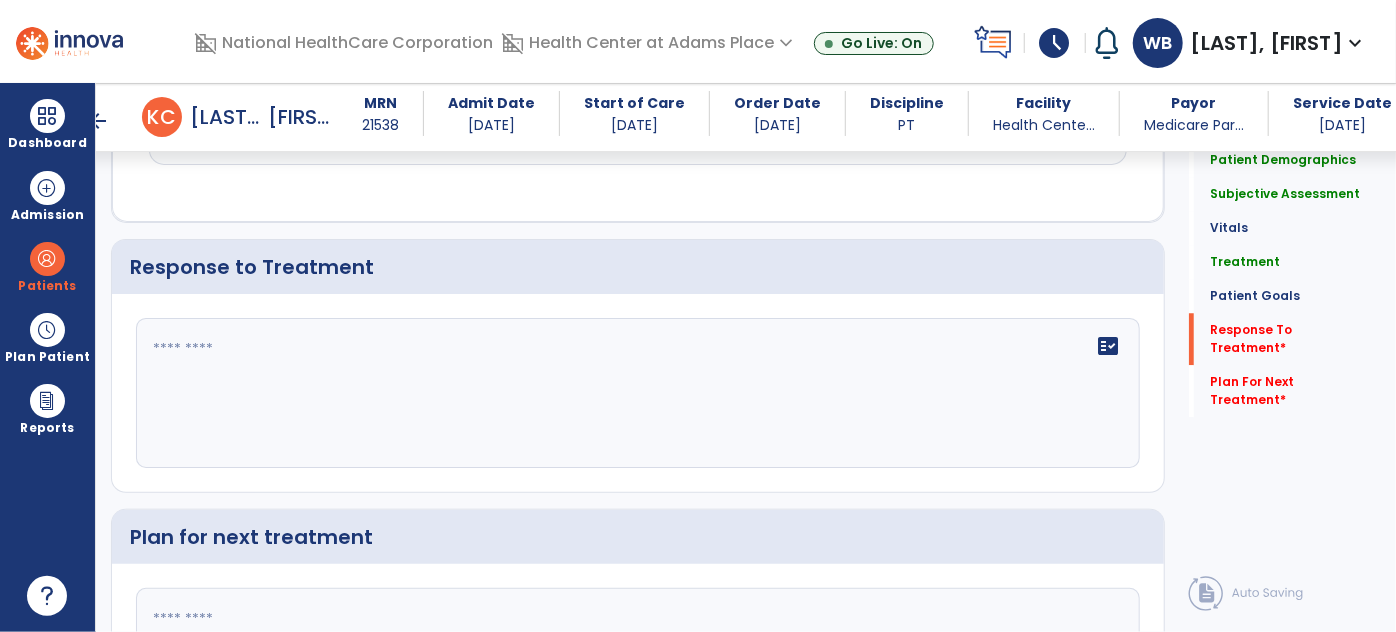 scroll, scrollTop: 2642, scrollLeft: 0, axis: vertical 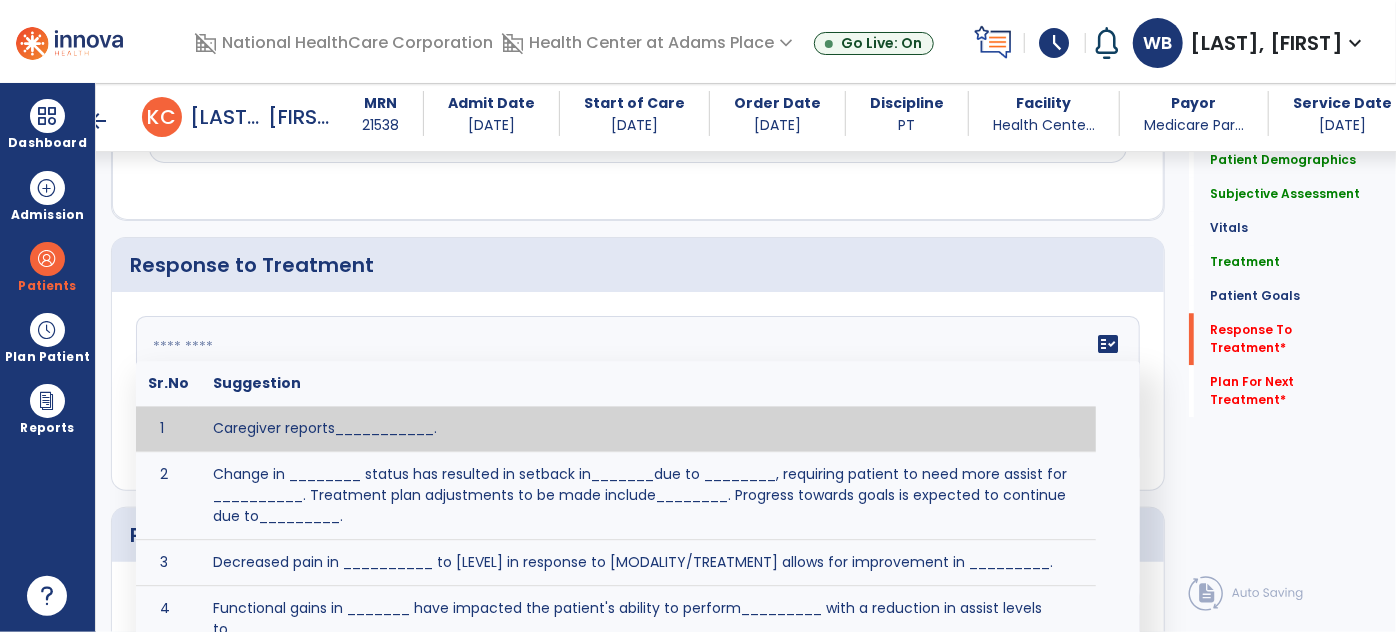 click 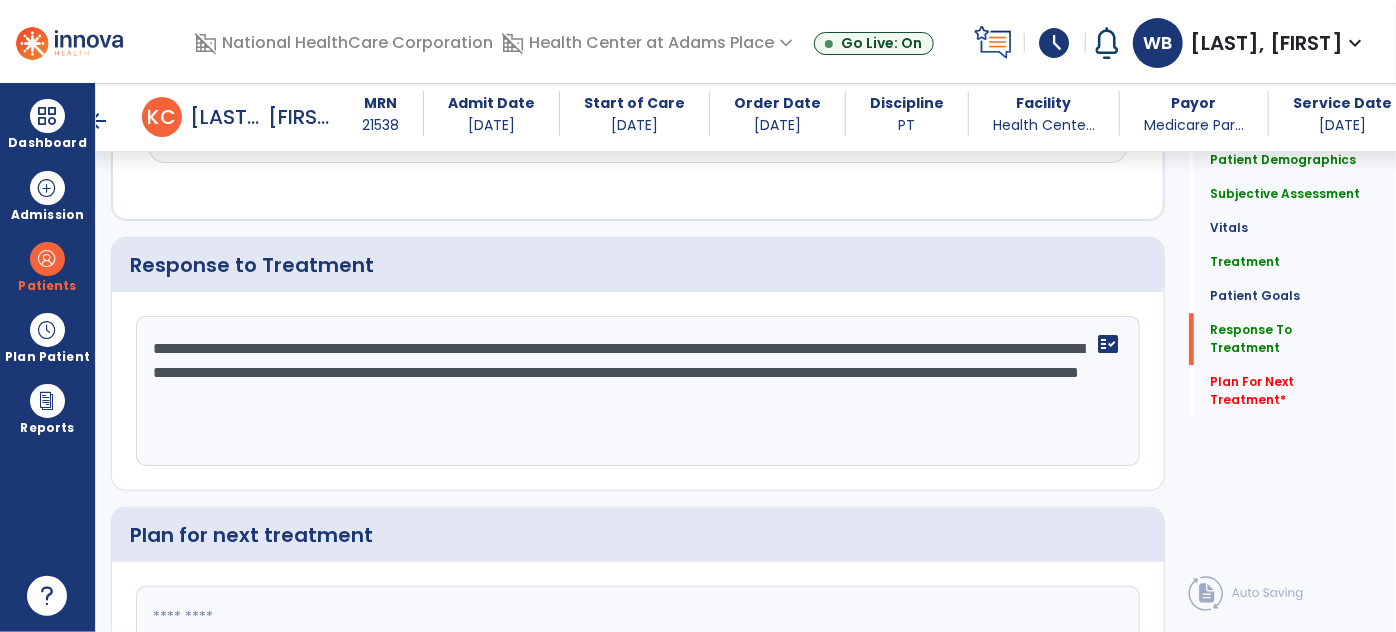 type on "**********" 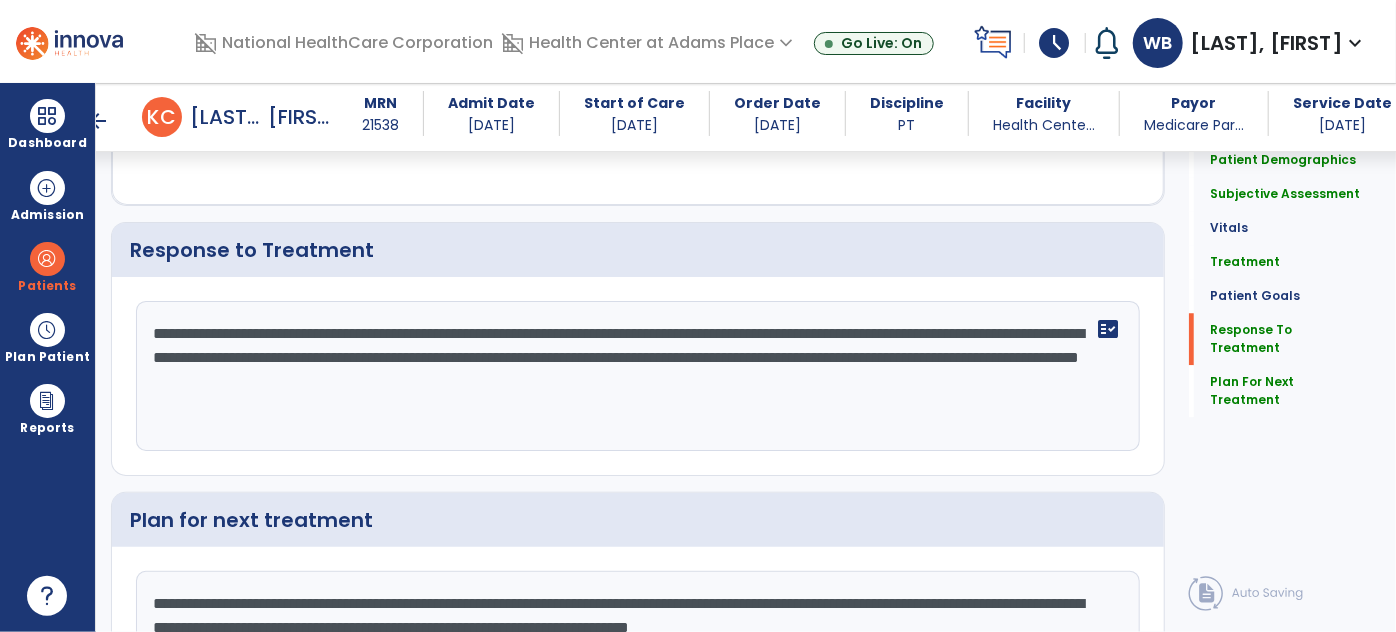 scroll, scrollTop: 2681, scrollLeft: 0, axis: vertical 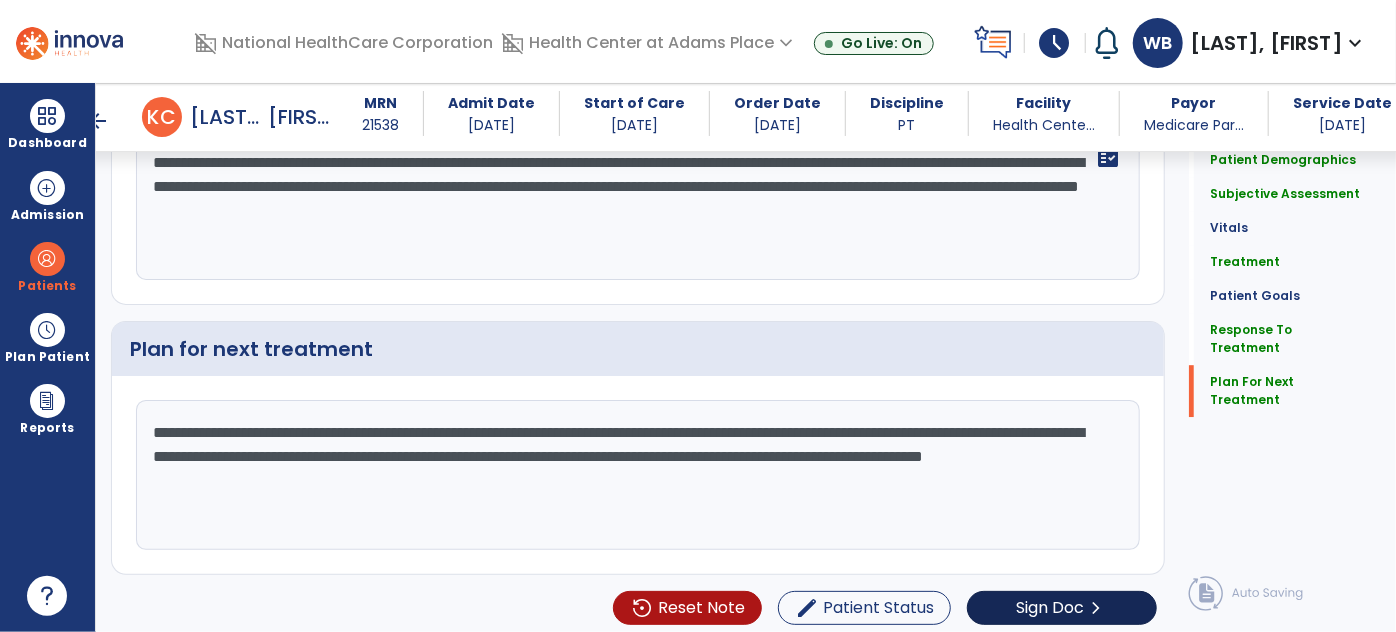 type on "**********" 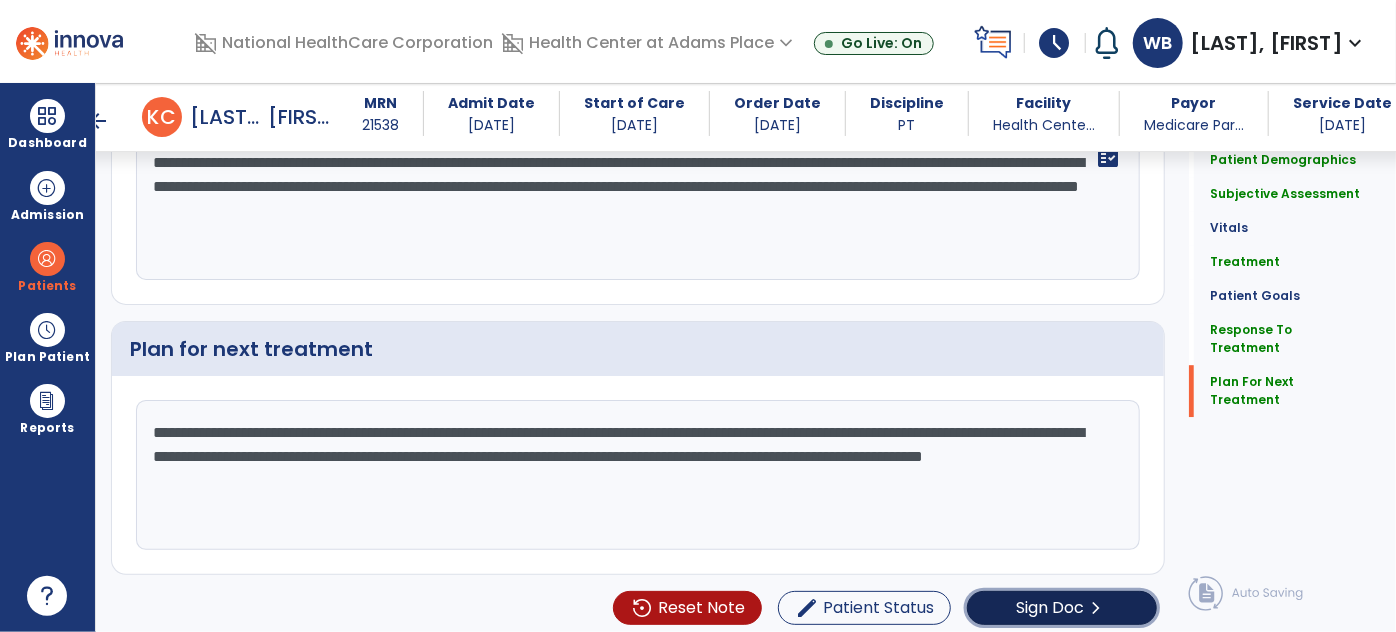 click on "chevron_right" 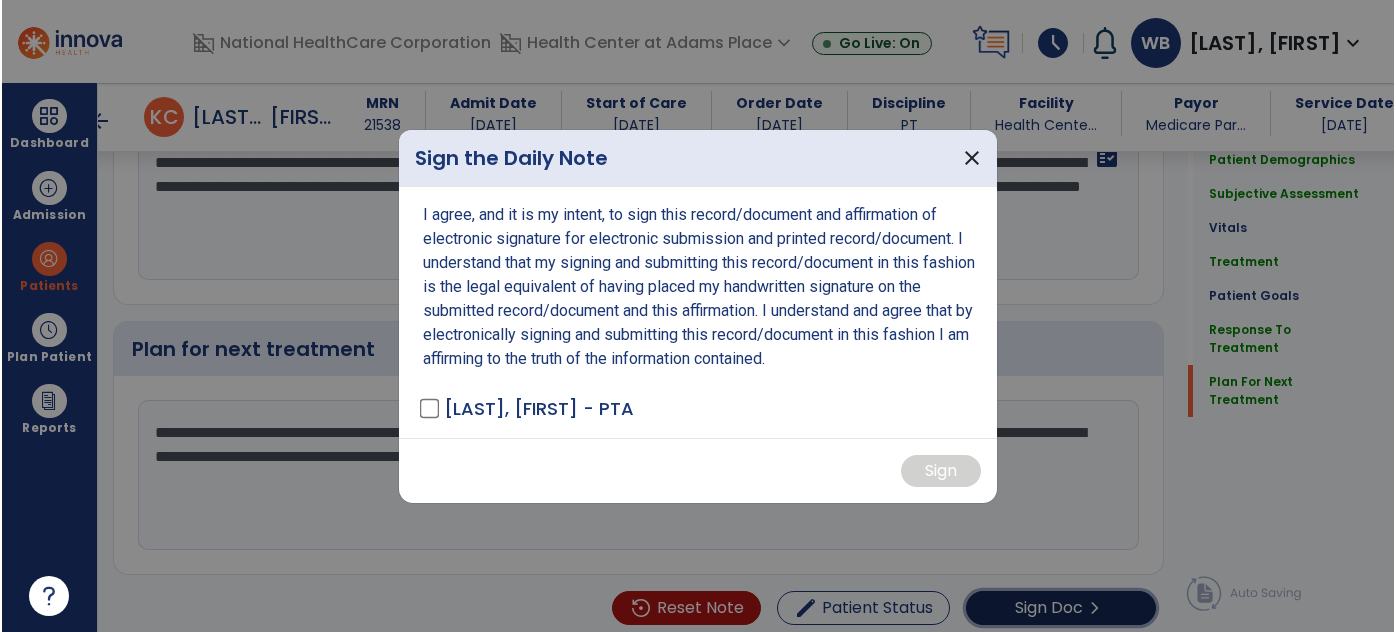 scroll, scrollTop: 2828, scrollLeft: 0, axis: vertical 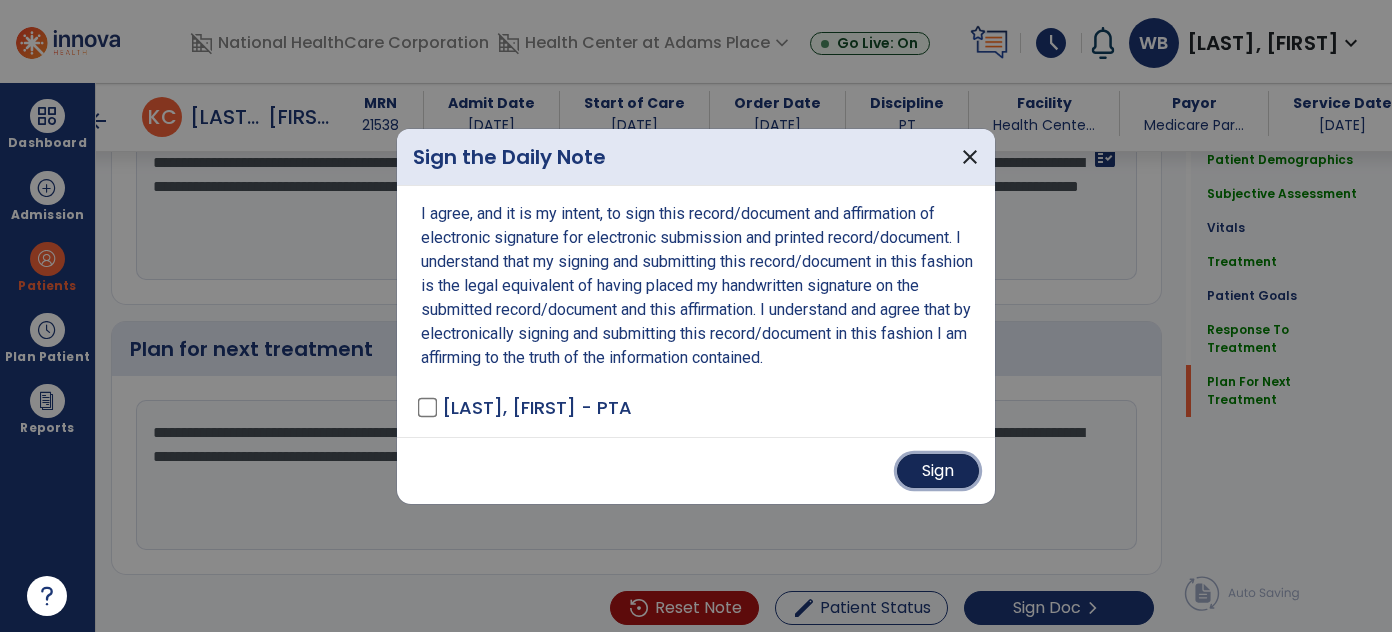 click on "Sign" at bounding box center [938, 471] 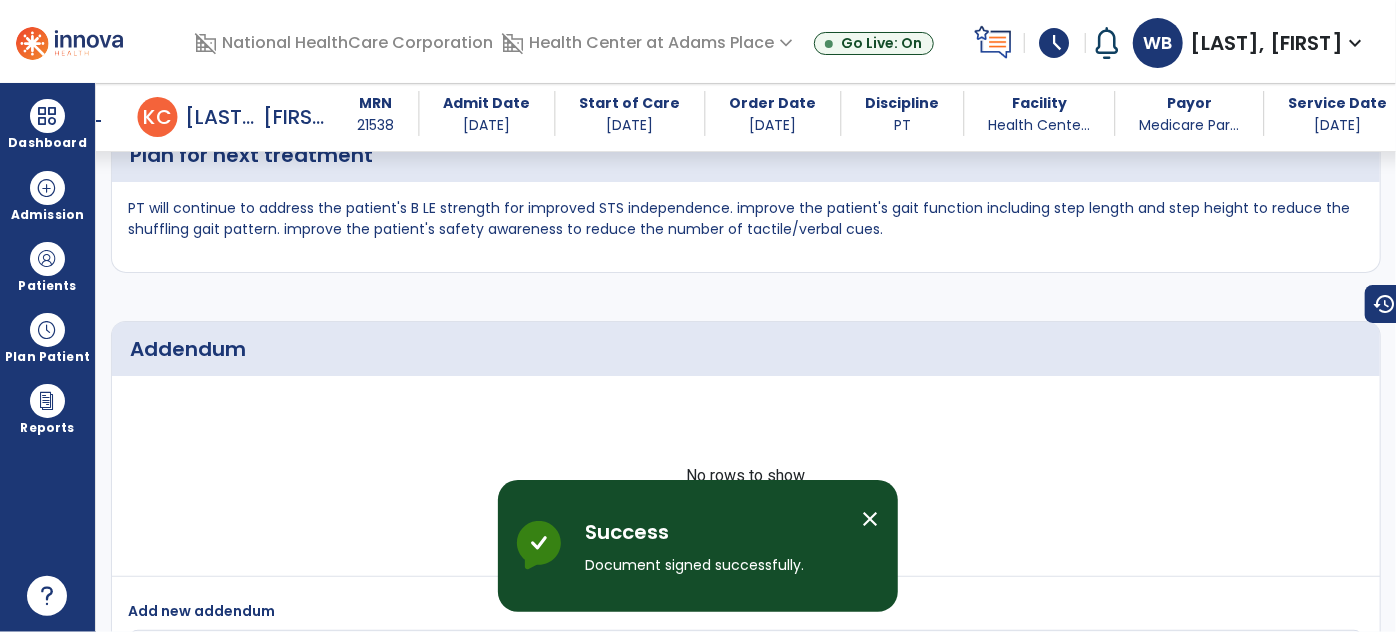 scroll, scrollTop: 4469, scrollLeft: 0, axis: vertical 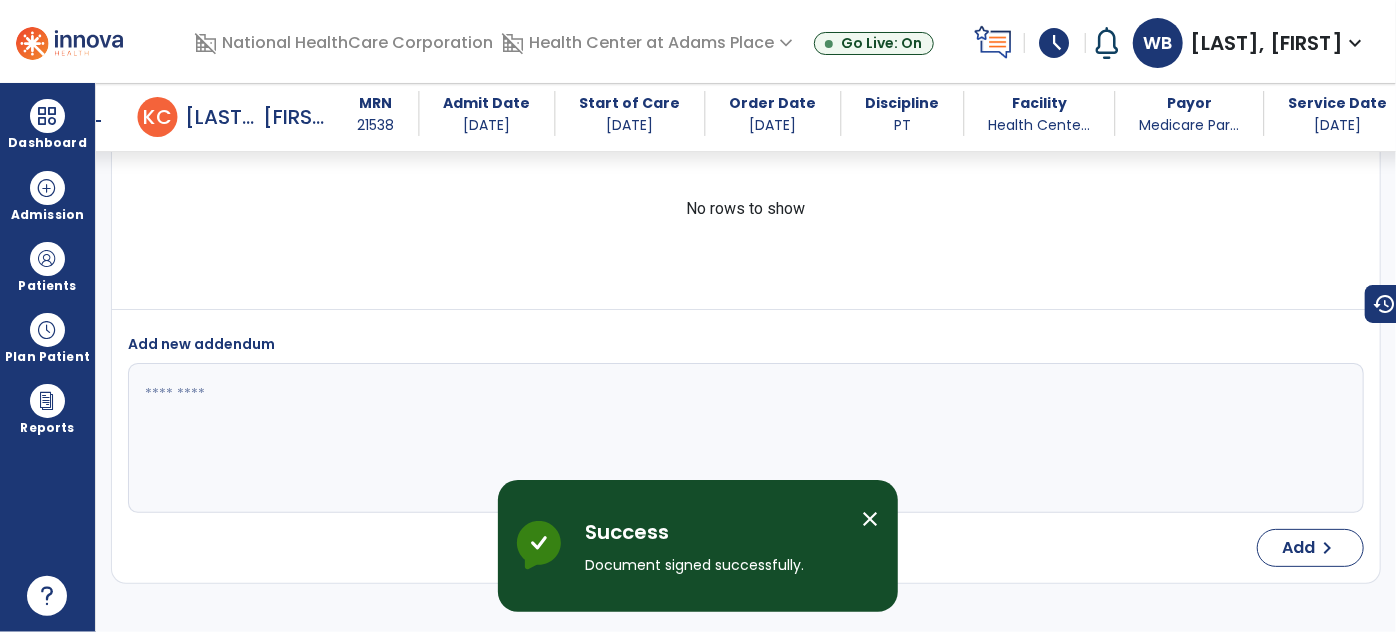 click on "close" at bounding box center (870, 519) 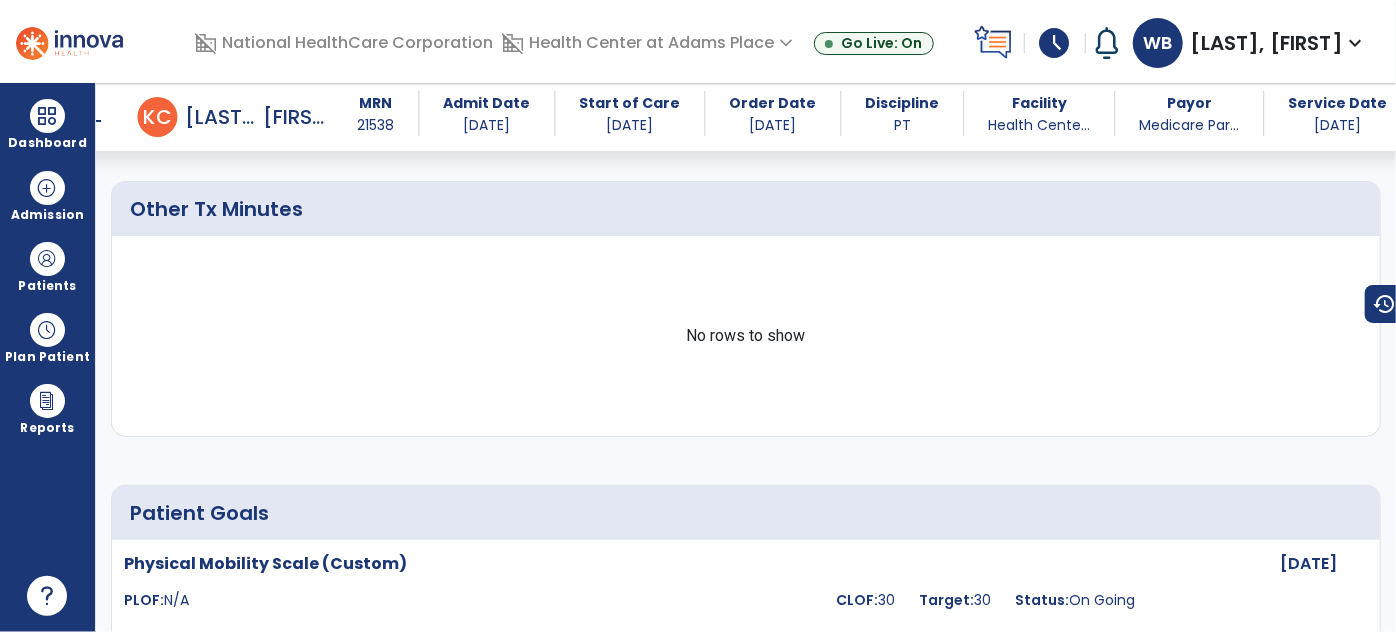 scroll, scrollTop: 0, scrollLeft: 0, axis: both 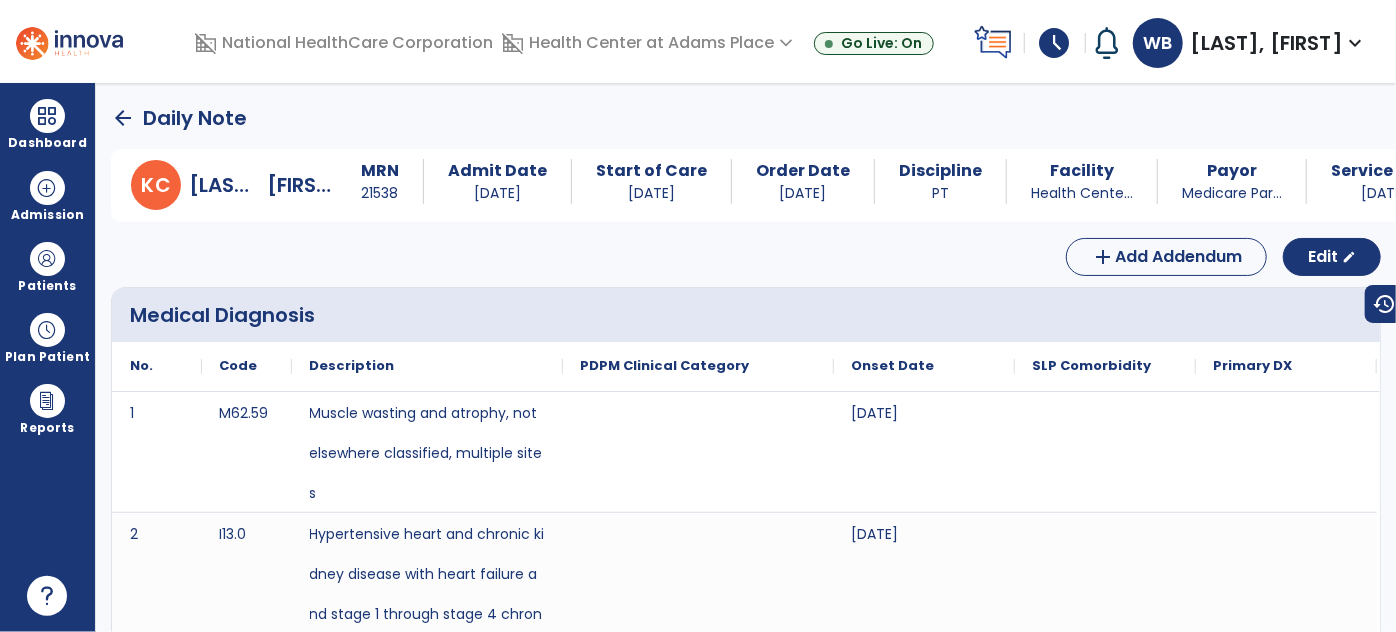 click on "arrow_back" 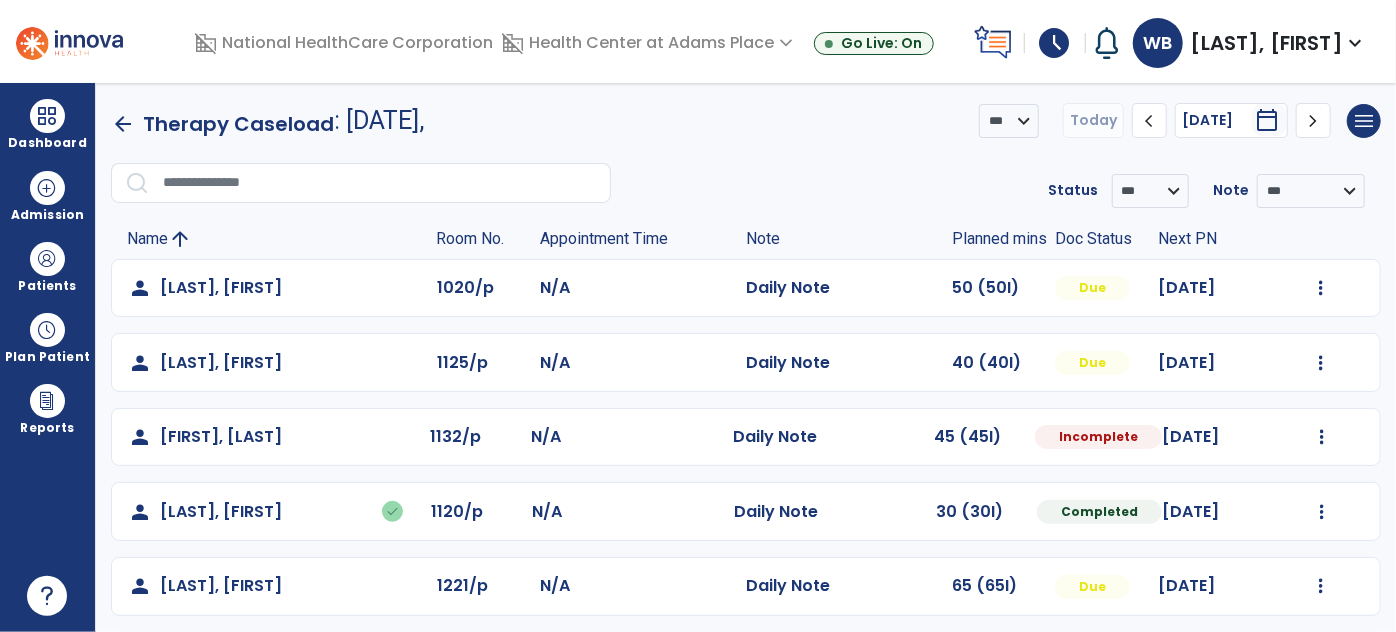 scroll, scrollTop: 528, scrollLeft: 0, axis: vertical 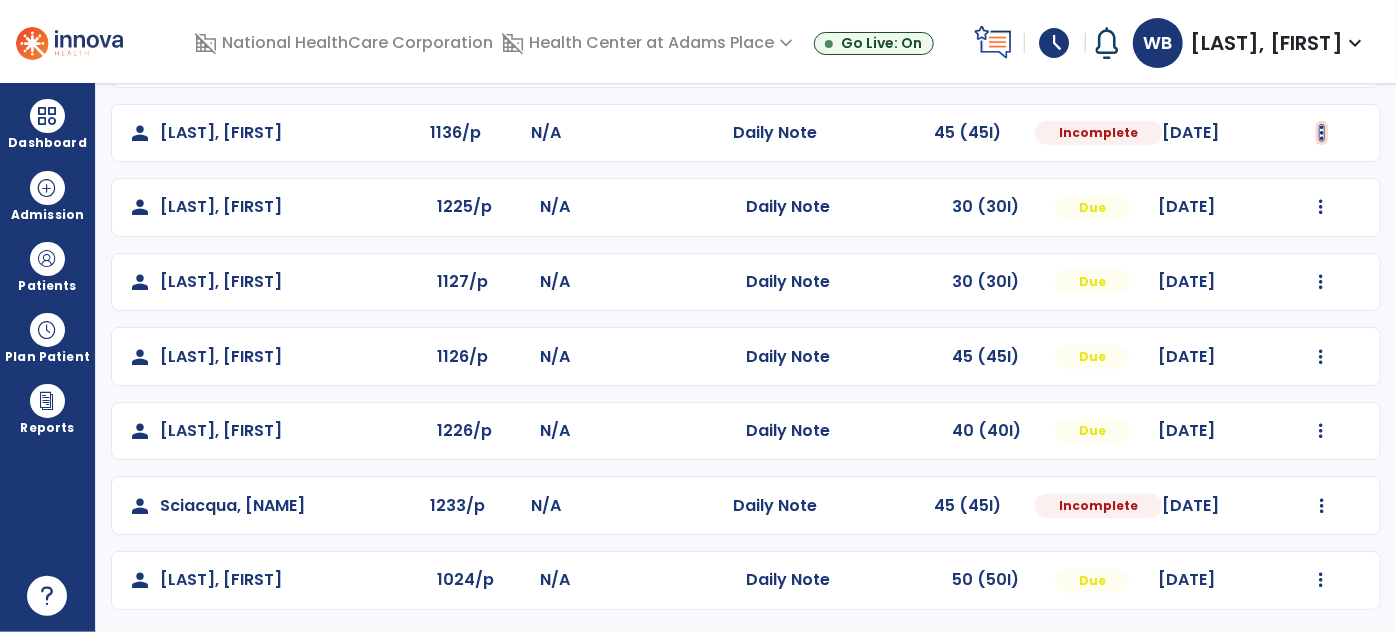 click at bounding box center (1321, -240) 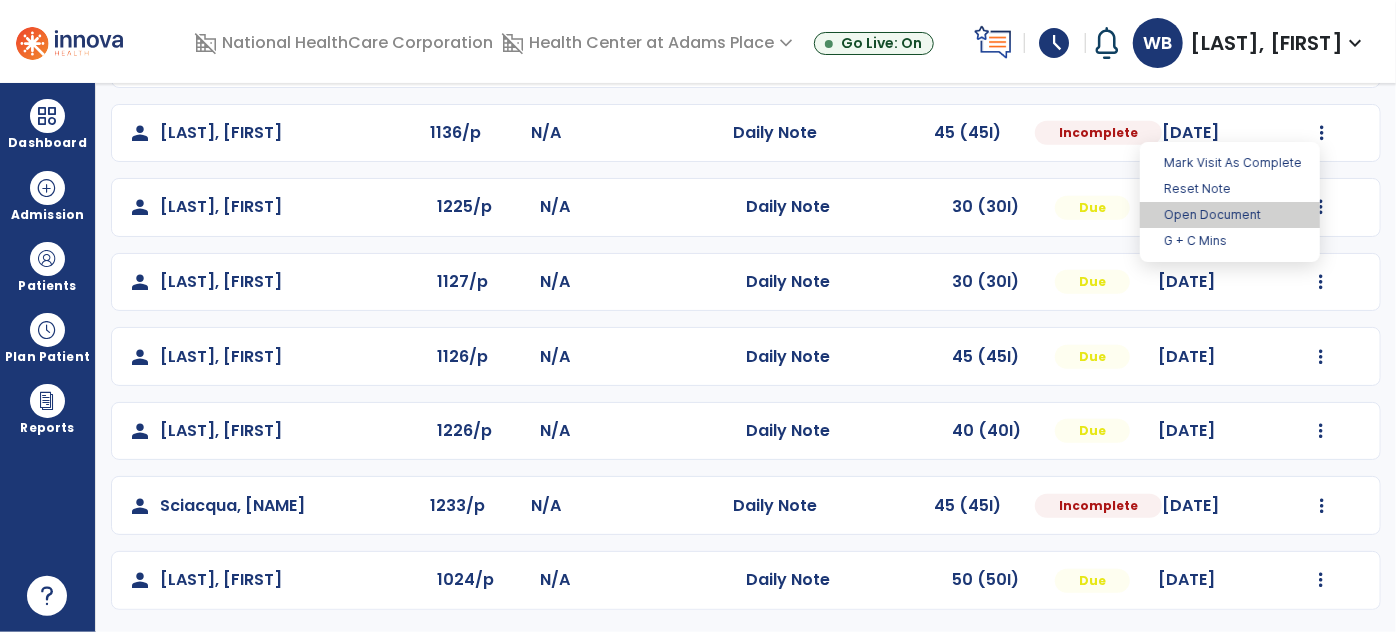 click on "Open Document" at bounding box center [1230, 215] 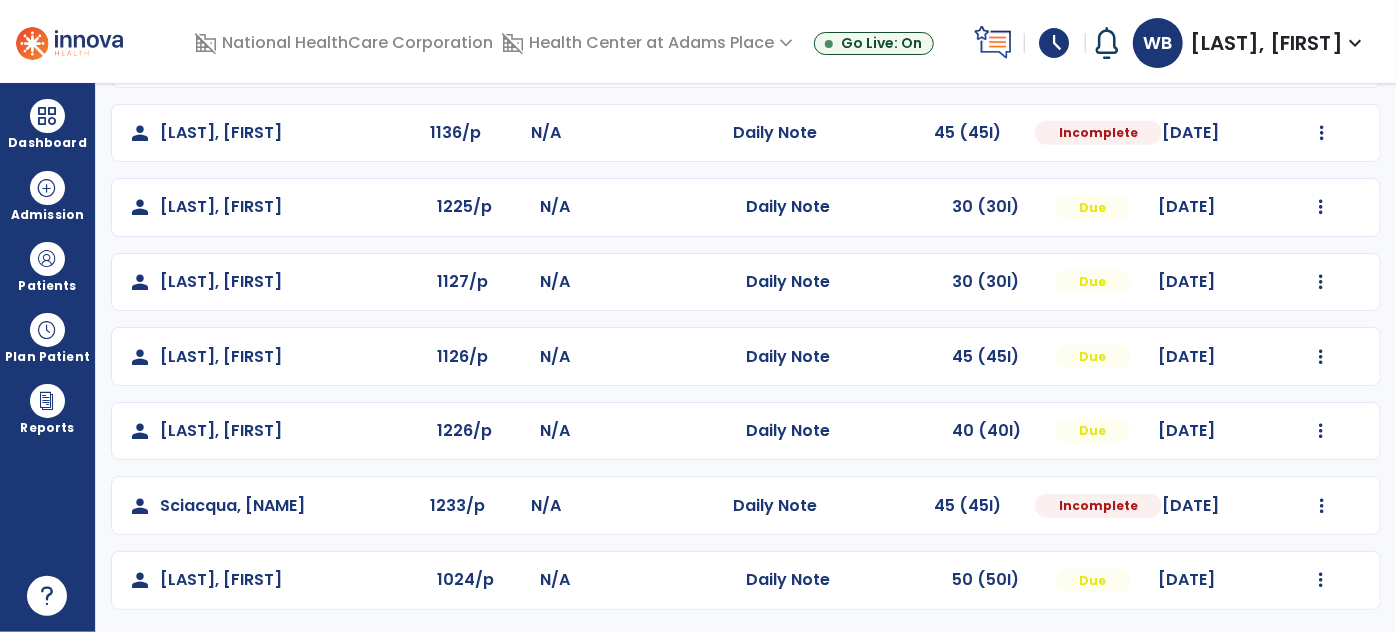 select on "*" 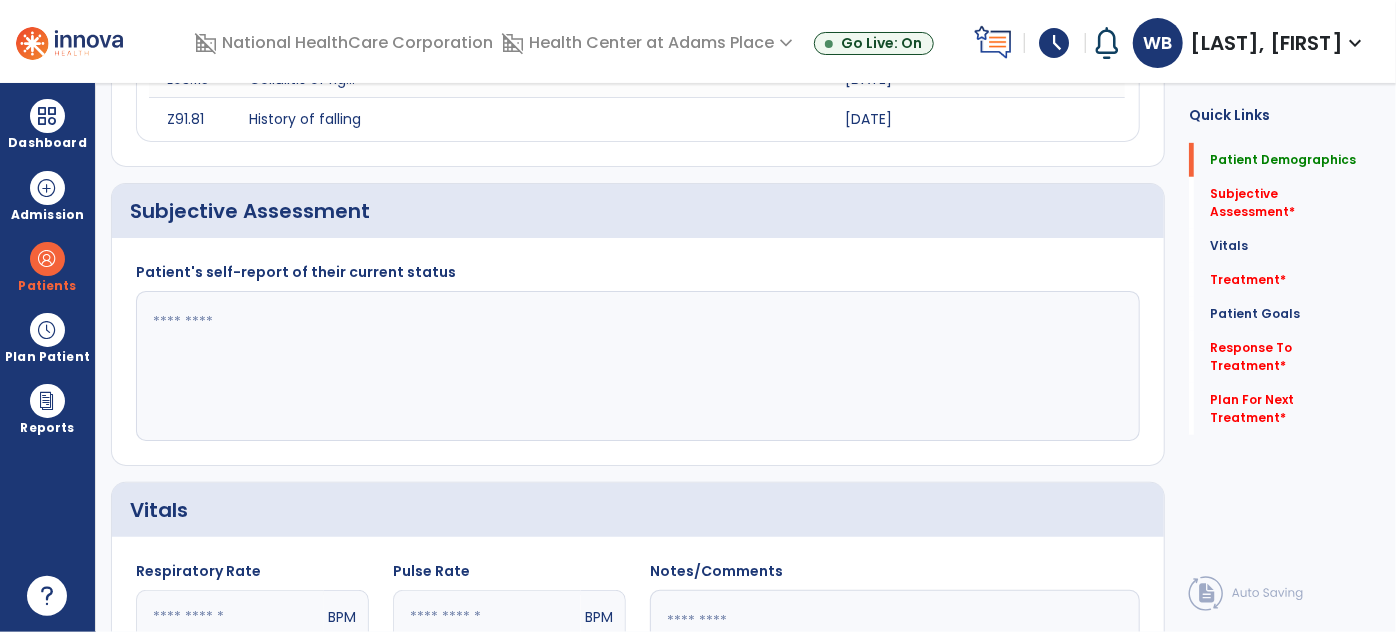 scroll, scrollTop: 0, scrollLeft: 0, axis: both 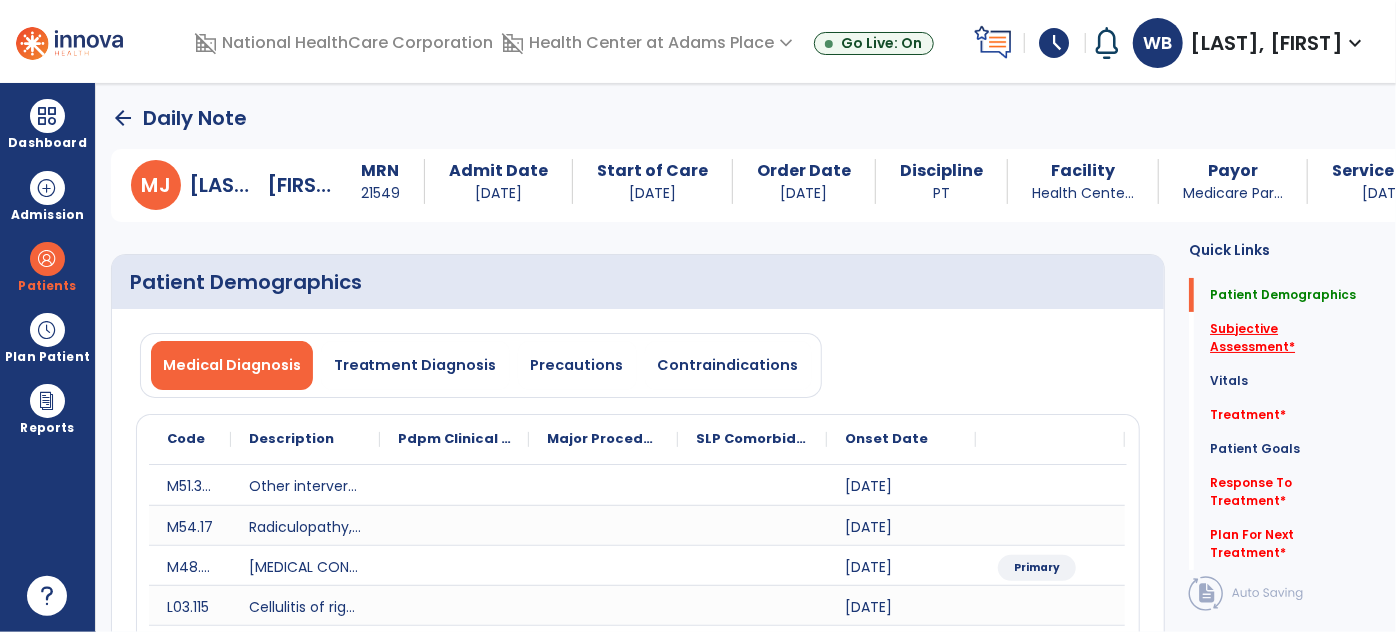 click on "Subjective Assessment   *" 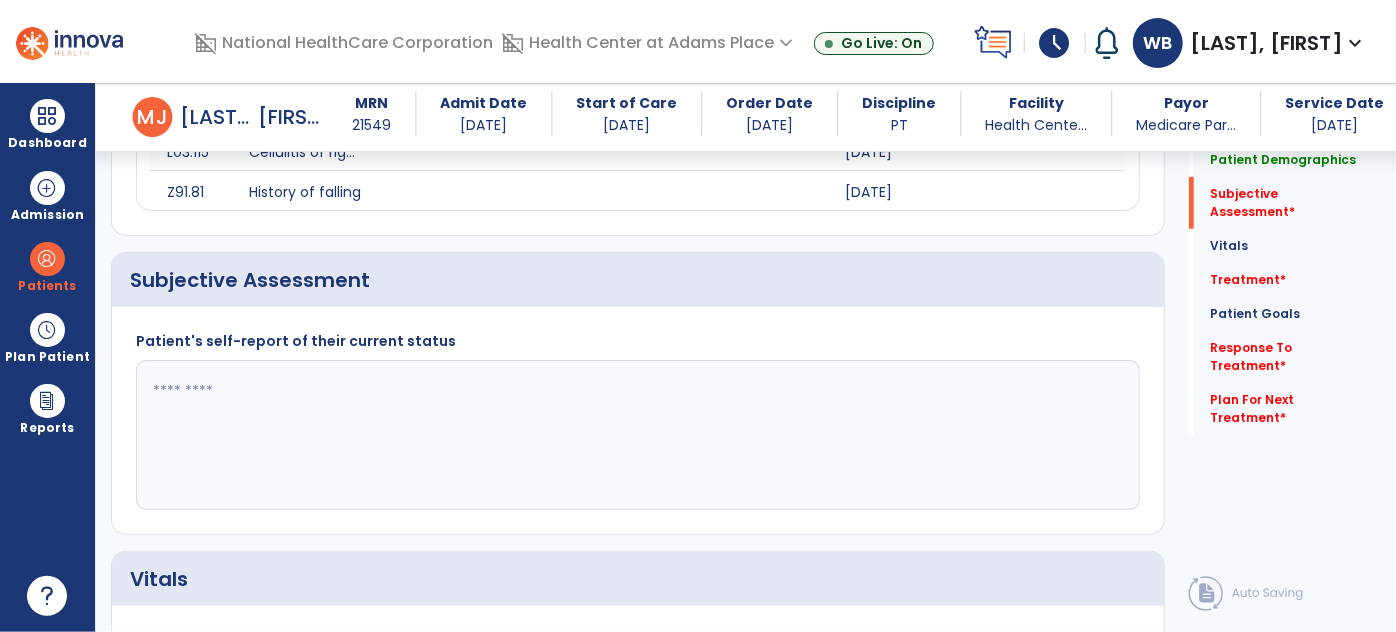 scroll, scrollTop: 489, scrollLeft: 0, axis: vertical 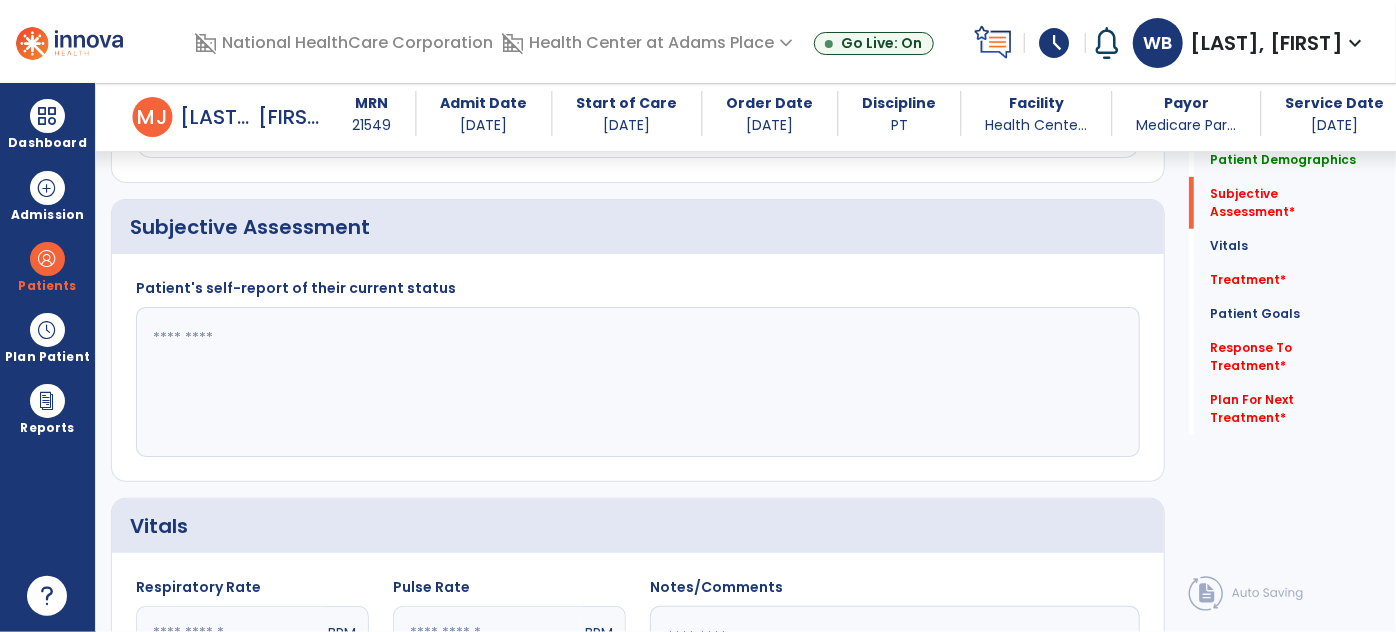 click 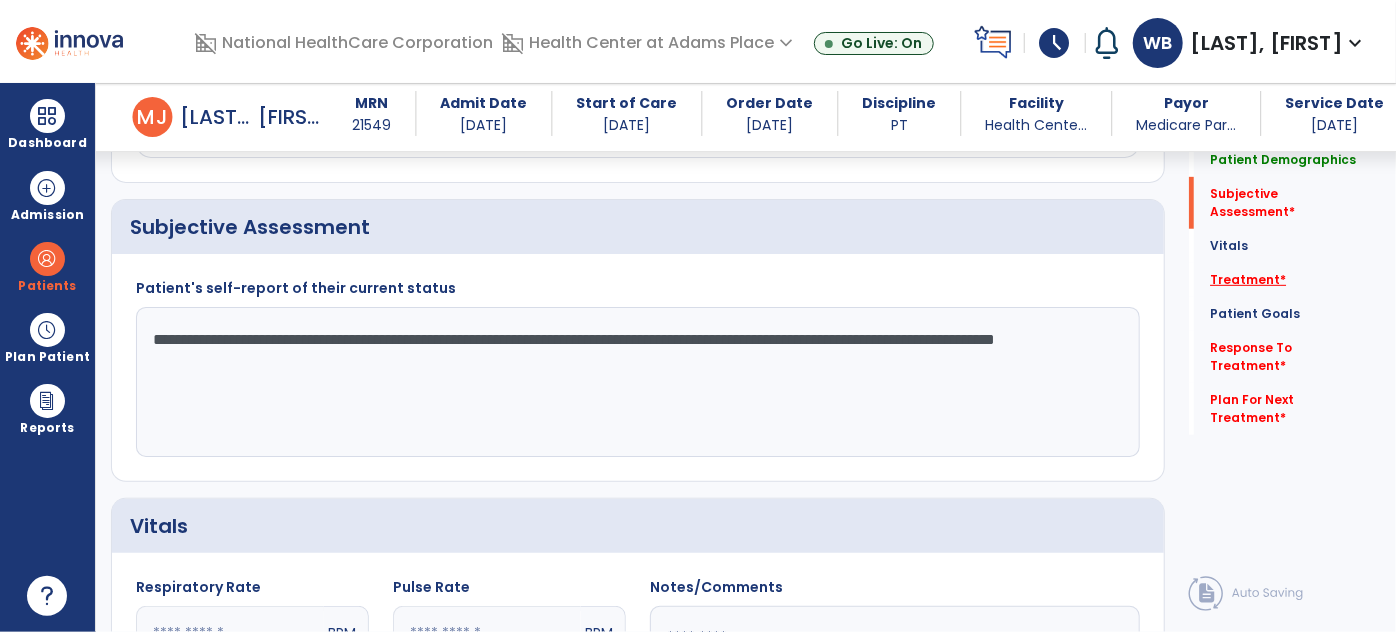 type on "**********" 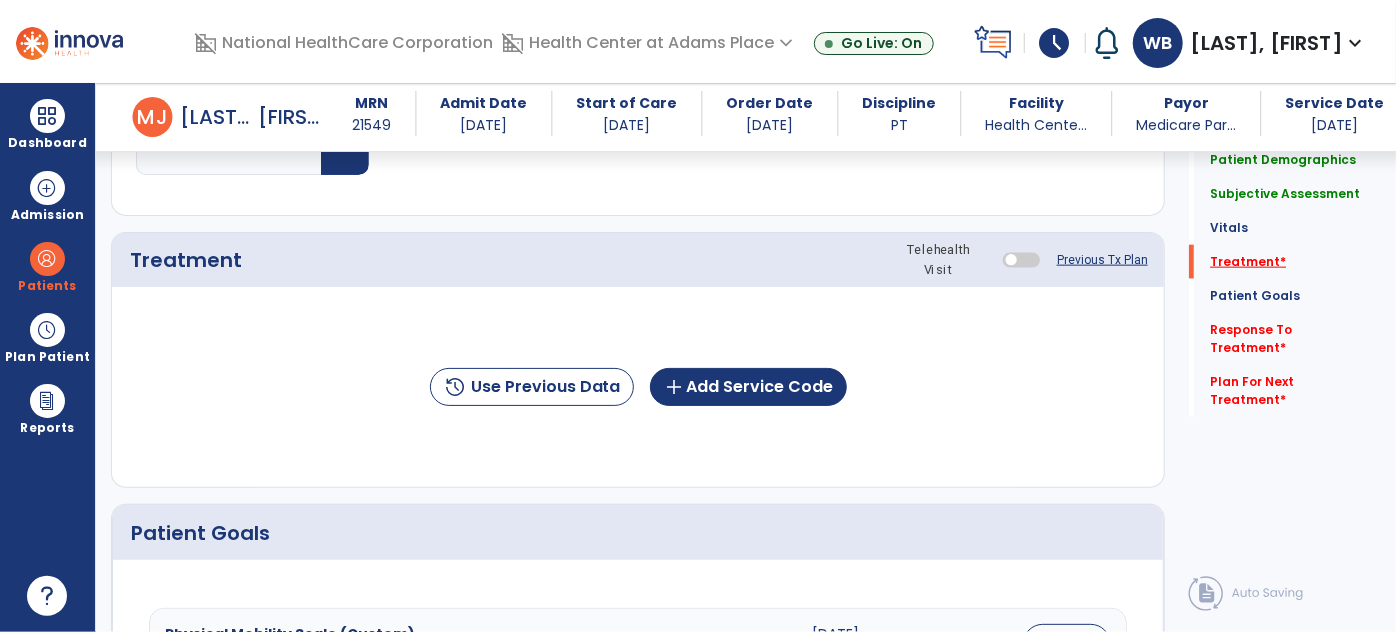 scroll, scrollTop: 1178, scrollLeft: 0, axis: vertical 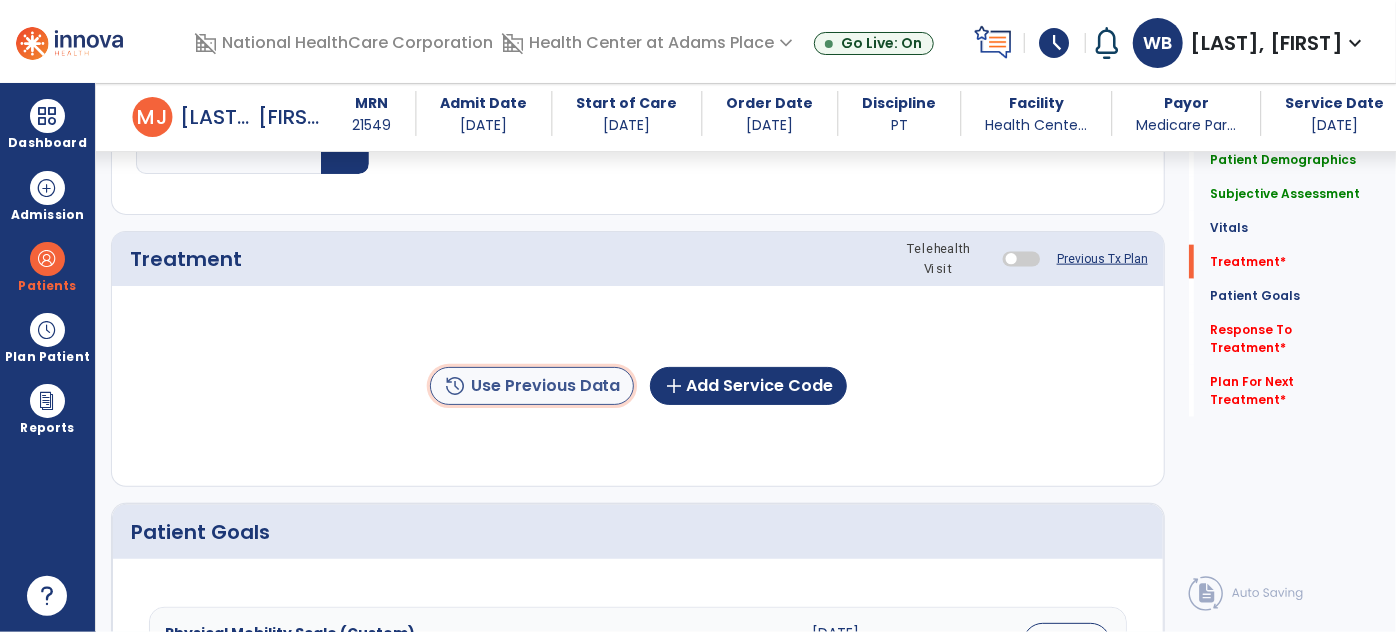 click on "history  Use Previous Data" 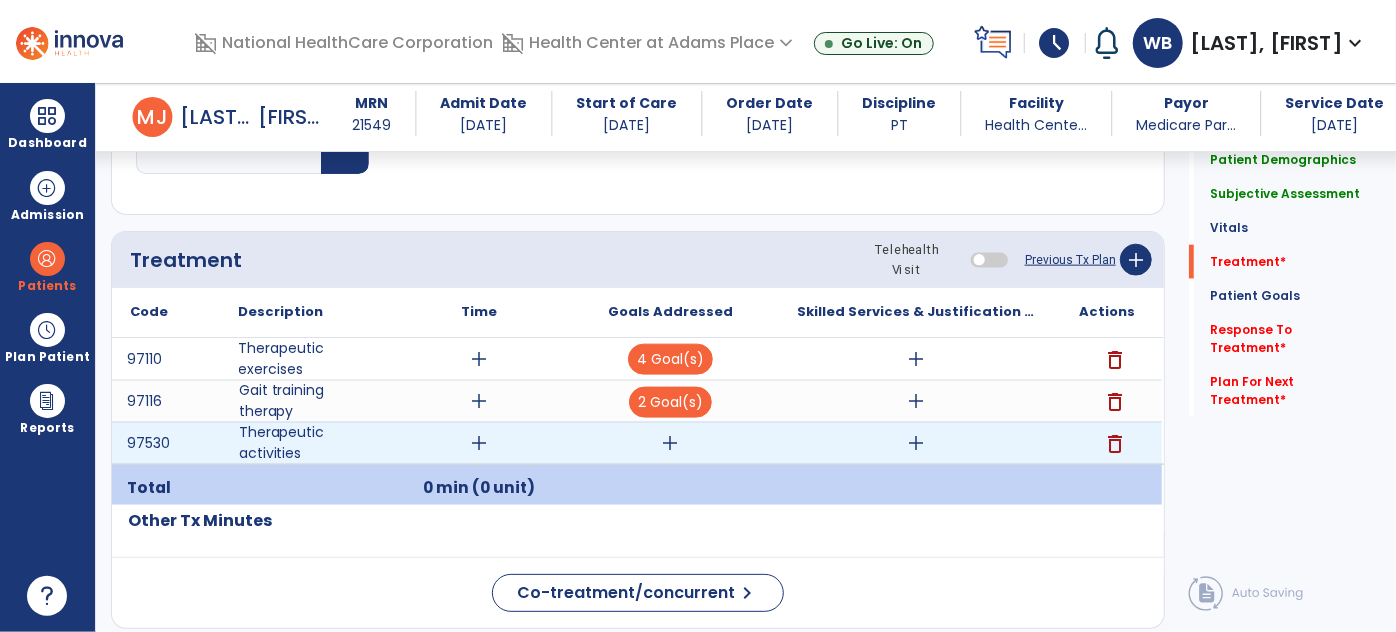 click on "delete" at bounding box center (1115, 444) 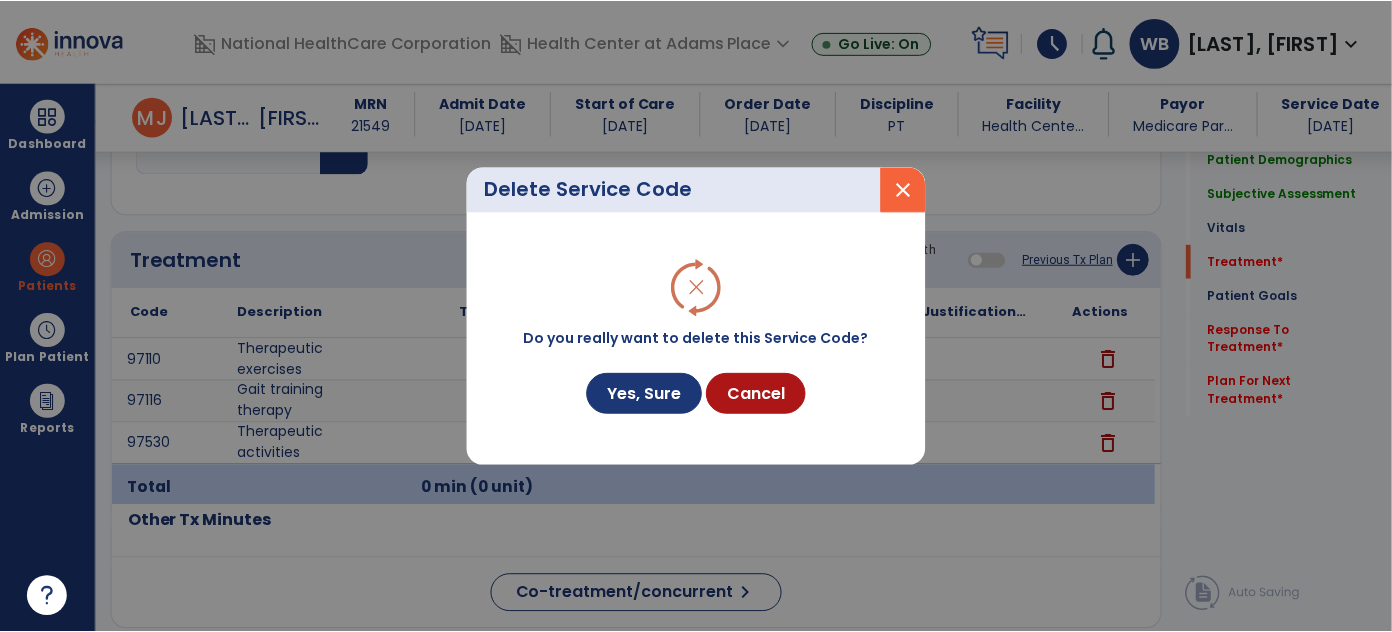 scroll, scrollTop: 1178, scrollLeft: 0, axis: vertical 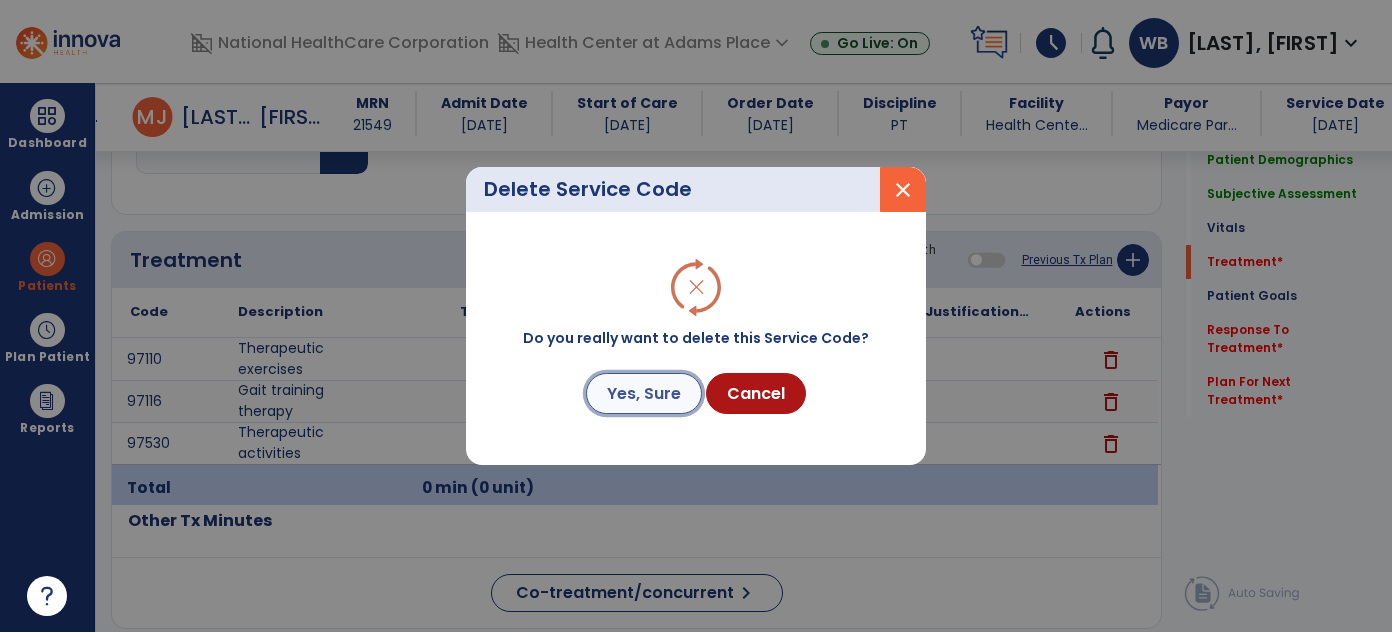 click on "Yes, Sure" at bounding box center (644, 393) 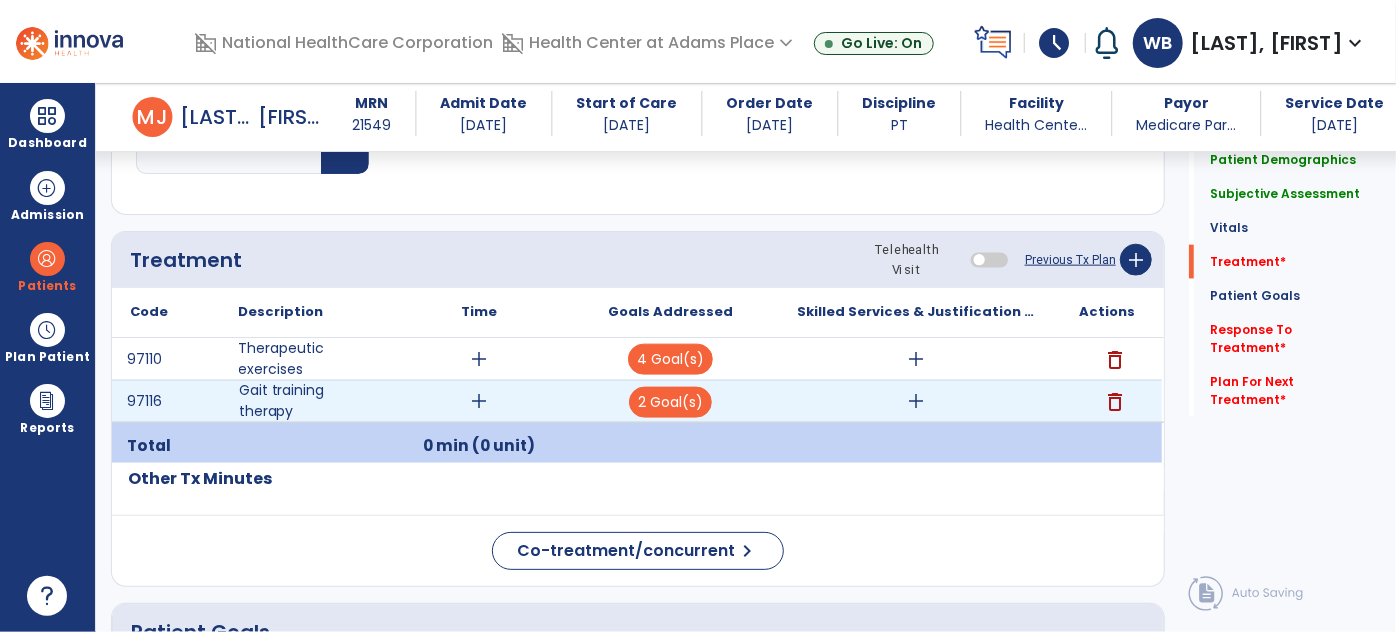 click on "add" at bounding box center (480, 401) 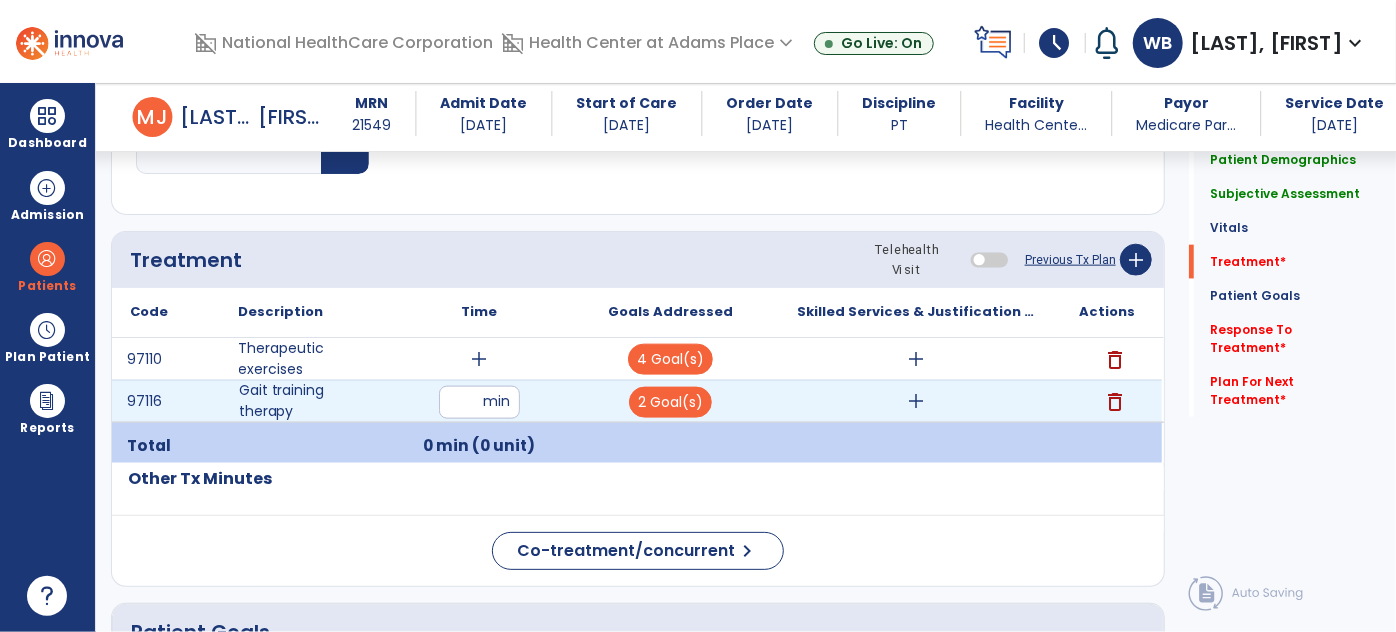 type on "**" 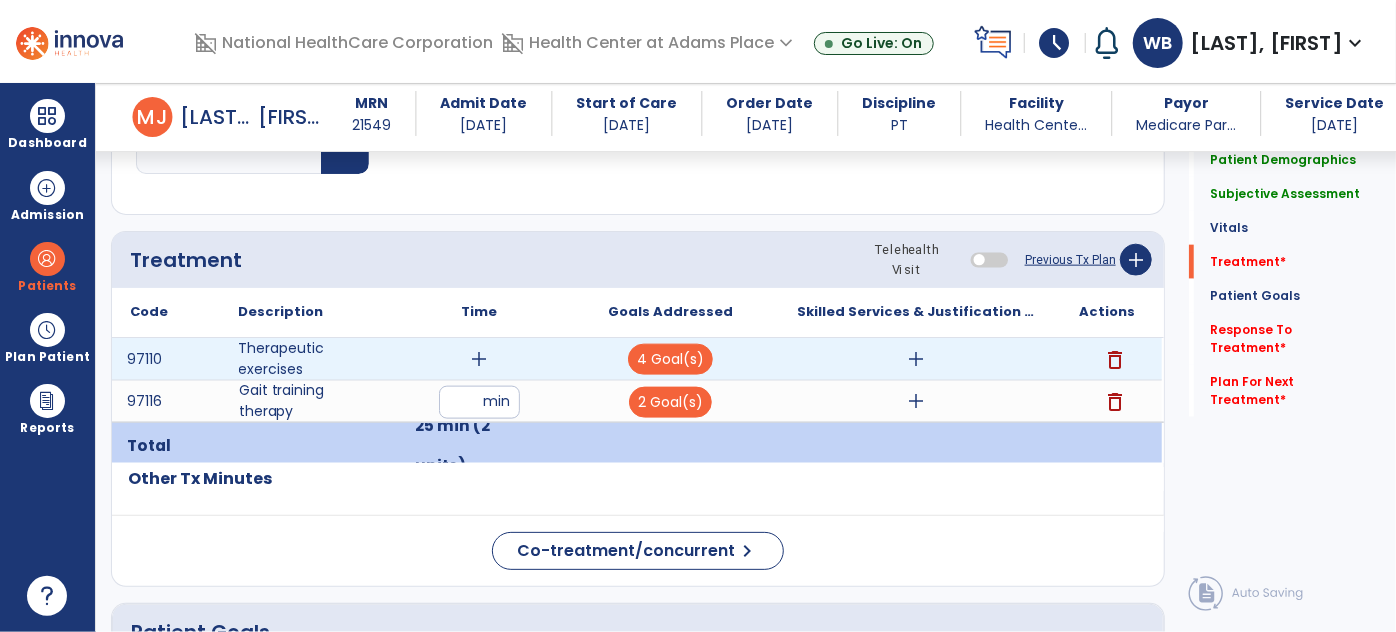 click on "add" at bounding box center (480, 359) 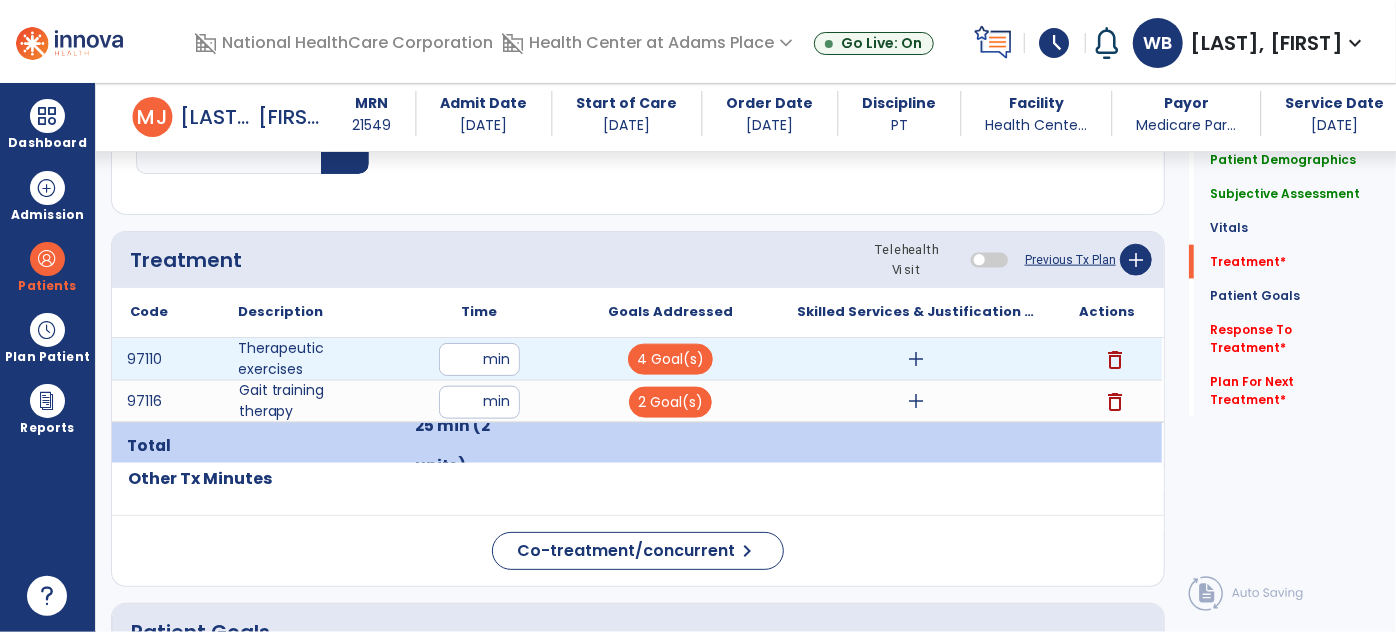 type on "**" 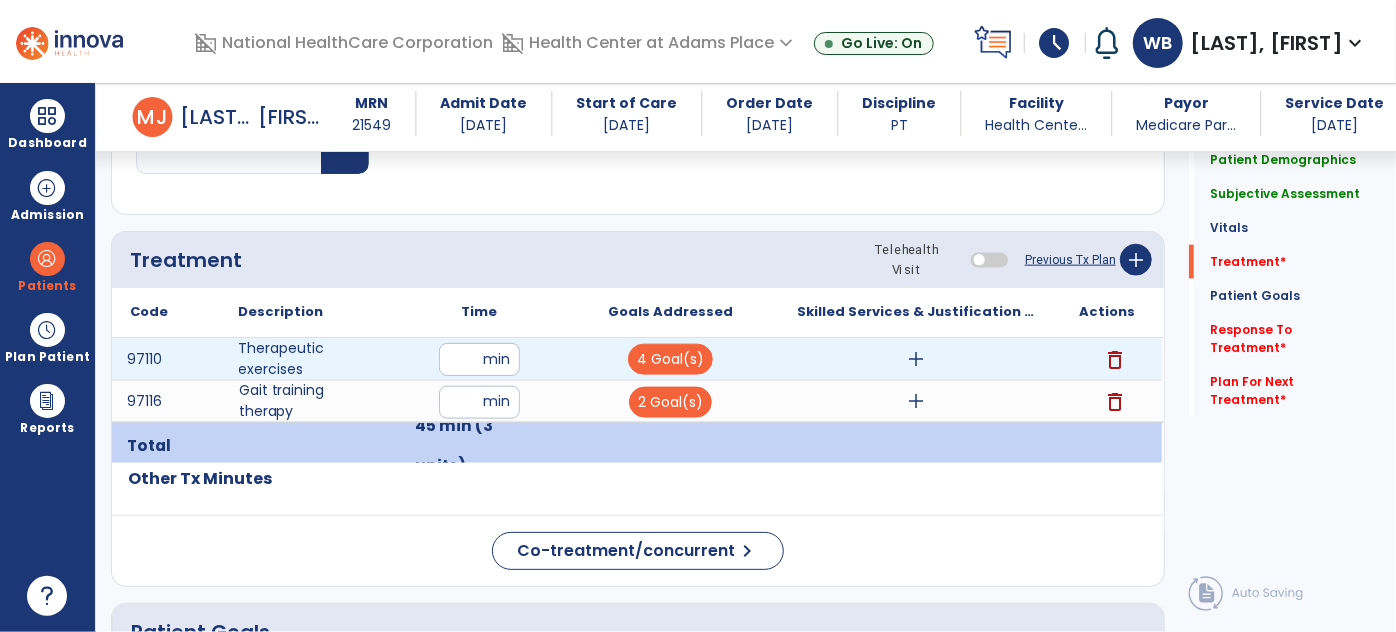 click on "add" at bounding box center [916, 359] 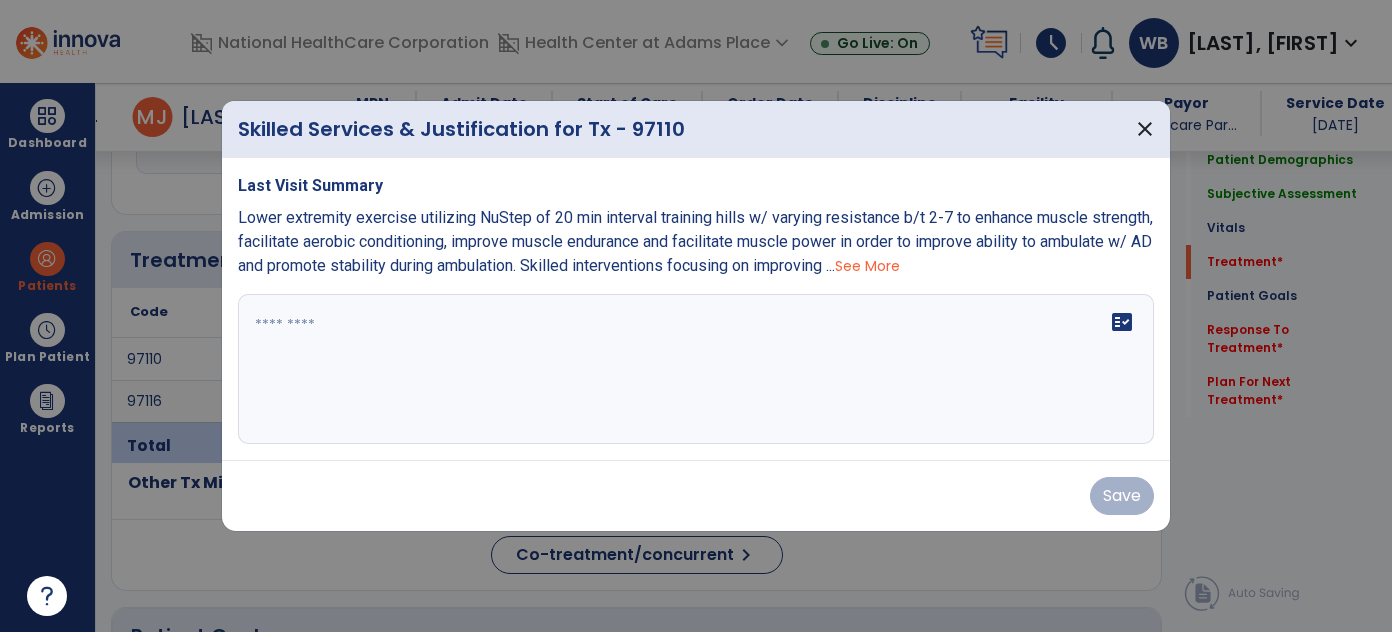 scroll, scrollTop: 1178, scrollLeft: 0, axis: vertical 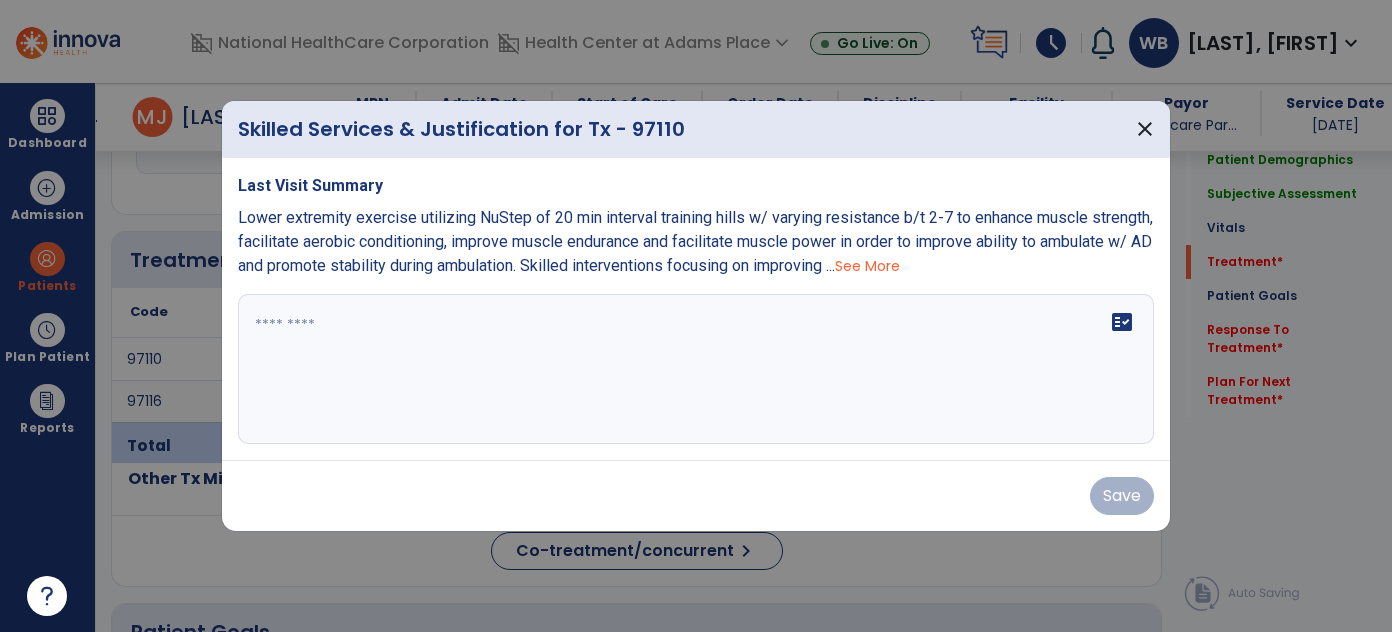 click on "See More" at bounding box center [867, 266] 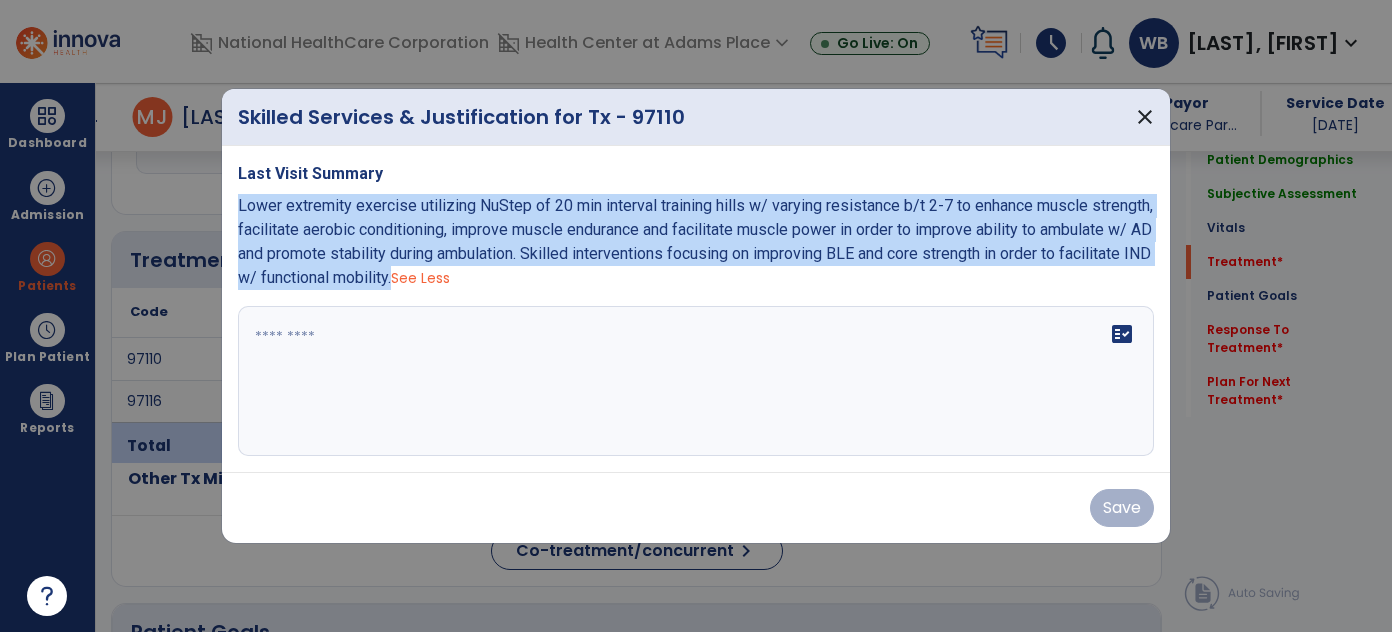 drag, startPoint x: 552, startPoint y: 270, endPoint x: 236, endPoint y: 190, distance: 325.96933 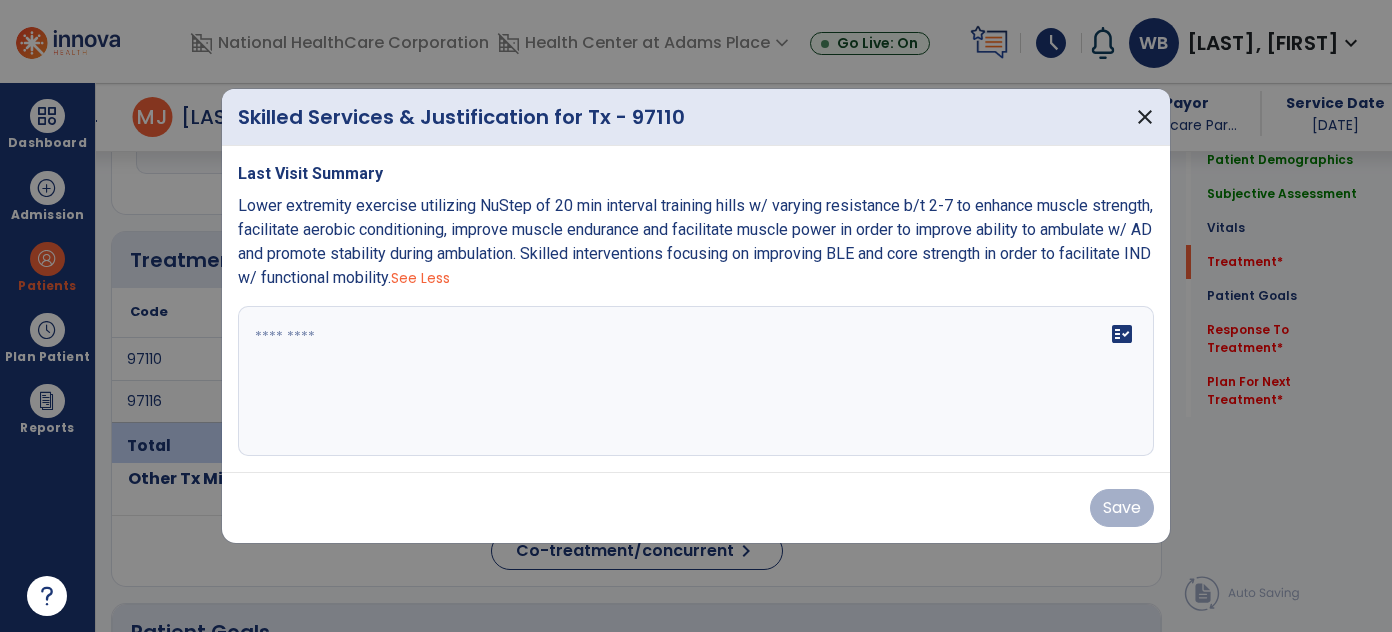 paste on "**********" 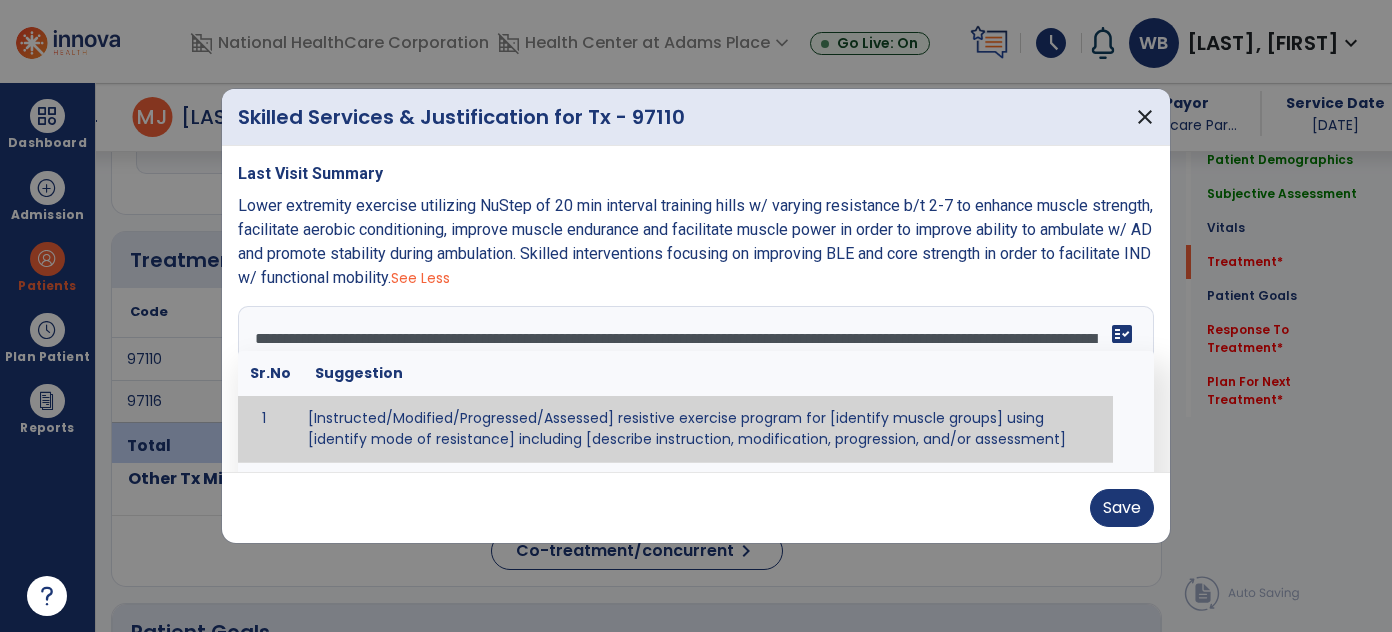 click on "**********" at bounding box center (696, 381) 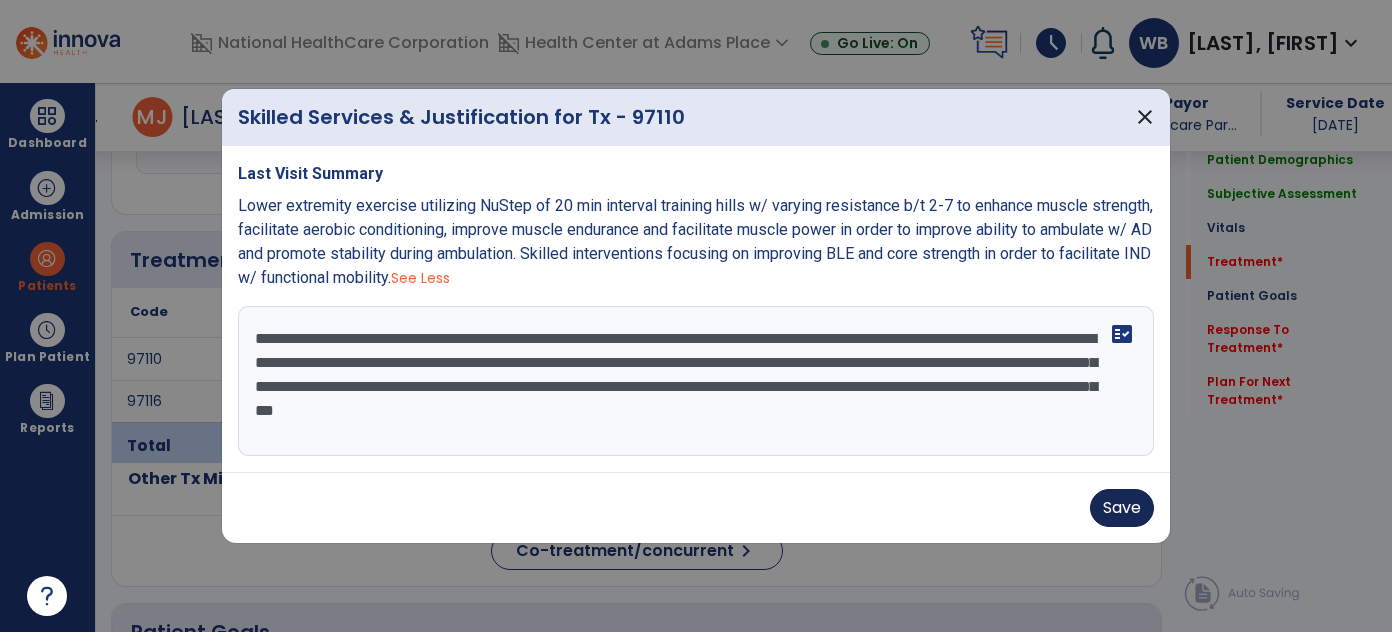 type on "**********" 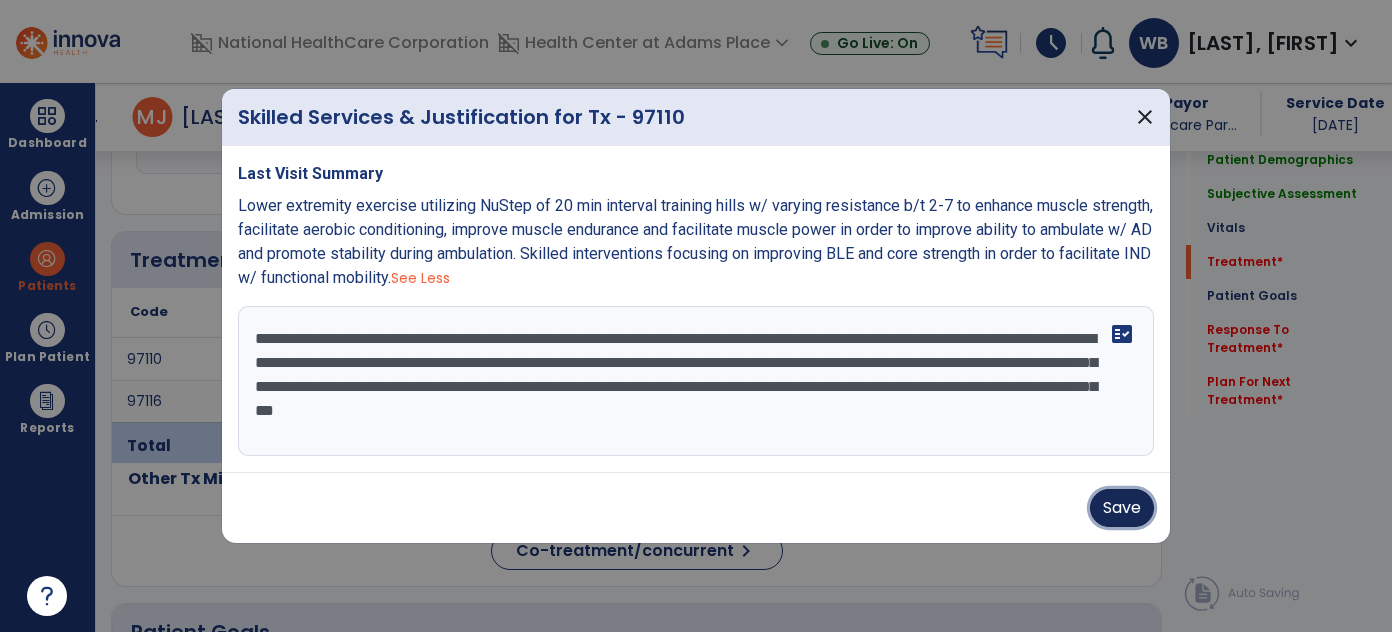 click on "Save" at bounding box center [1122, 508] 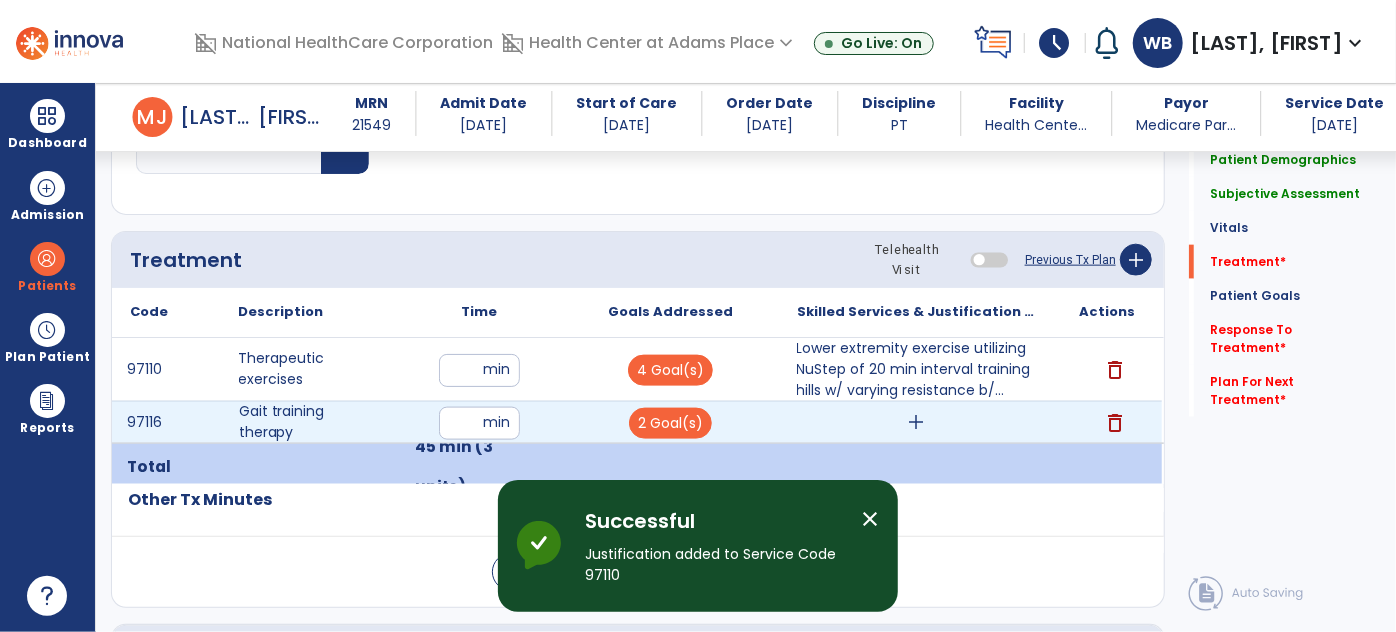 click on "add" at bounding box center (916, 422) 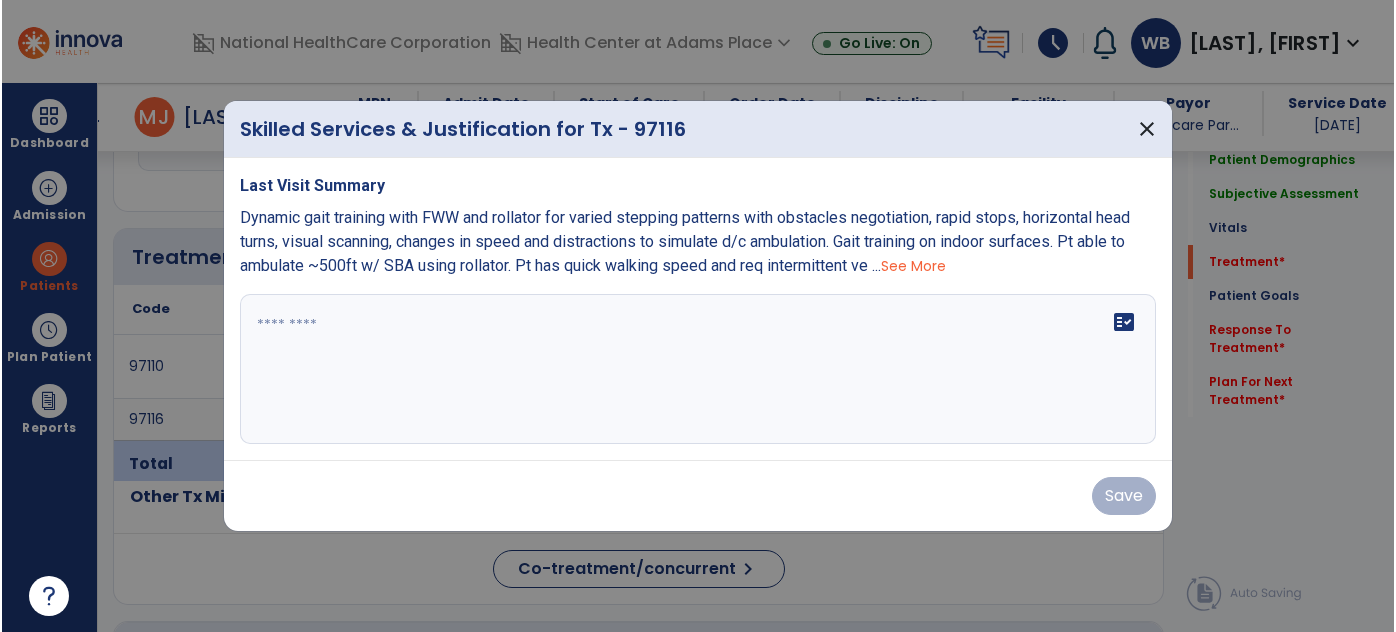 scroll, scrollTop: 1178, scrollLeft: 0, axis: vertical 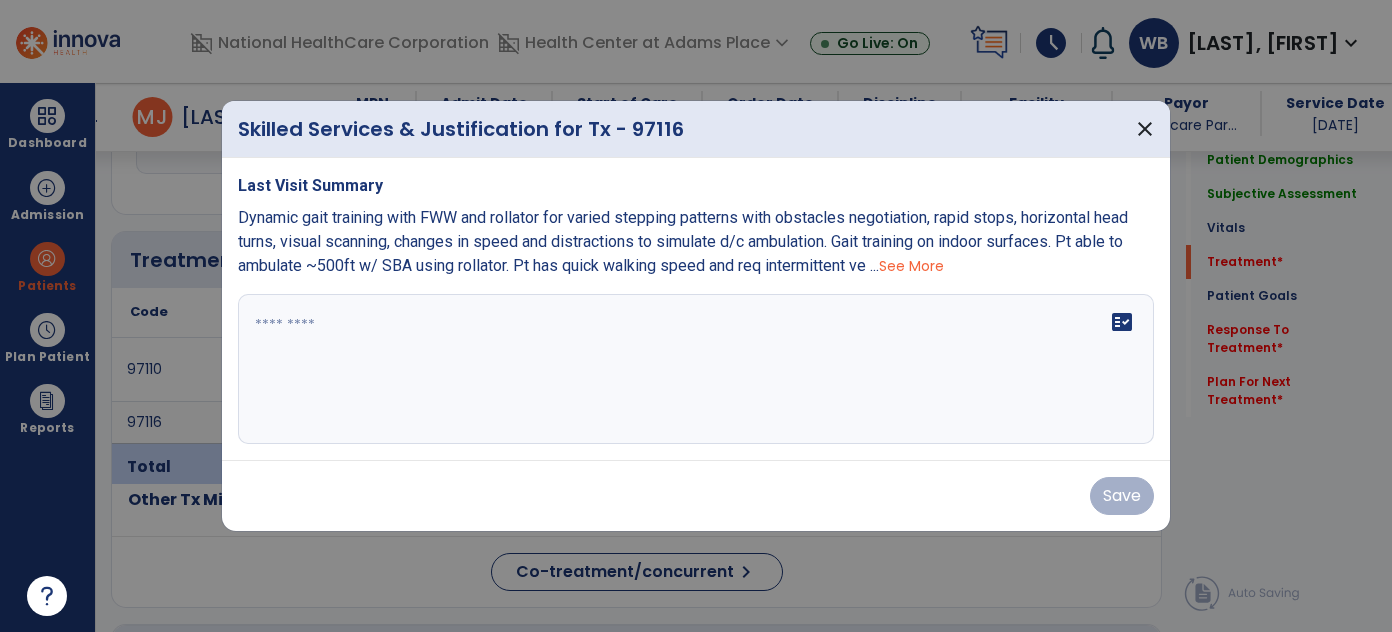 click on "See More" at bounding box center (911, 266) 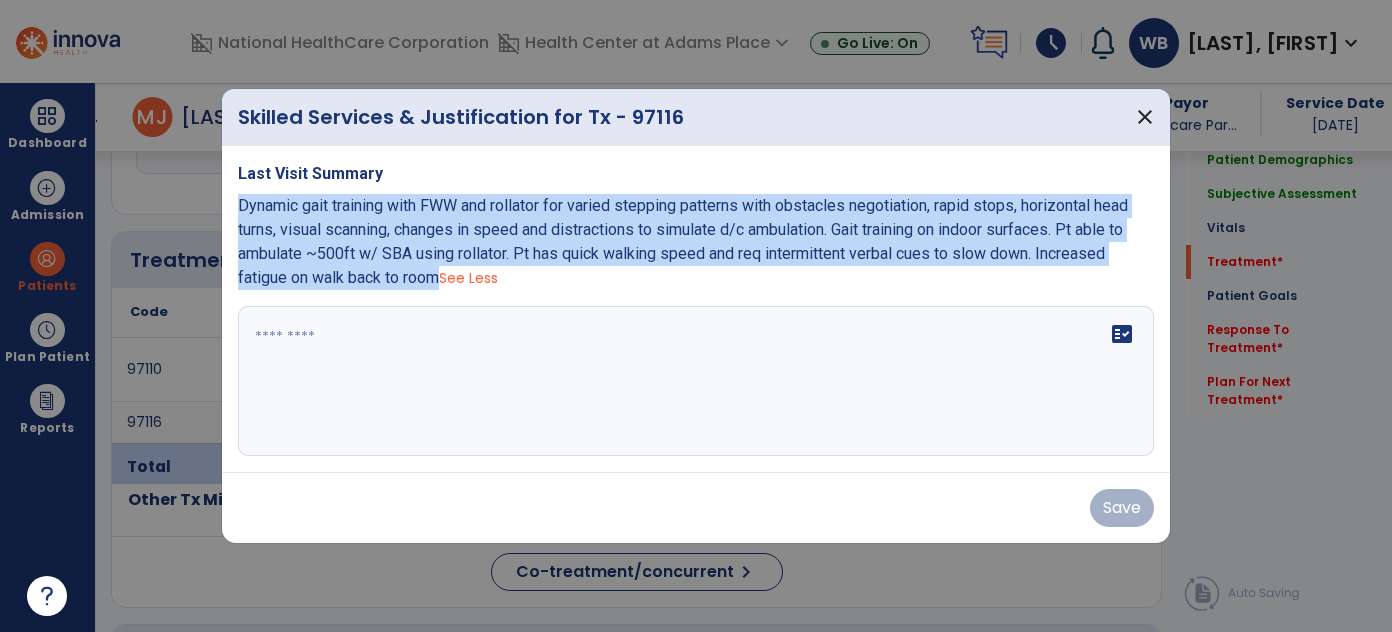 drag, startPoint x: 444, startPoint y: 278, endPoint x: 240, endPoint y: 202, distance: 217.69704 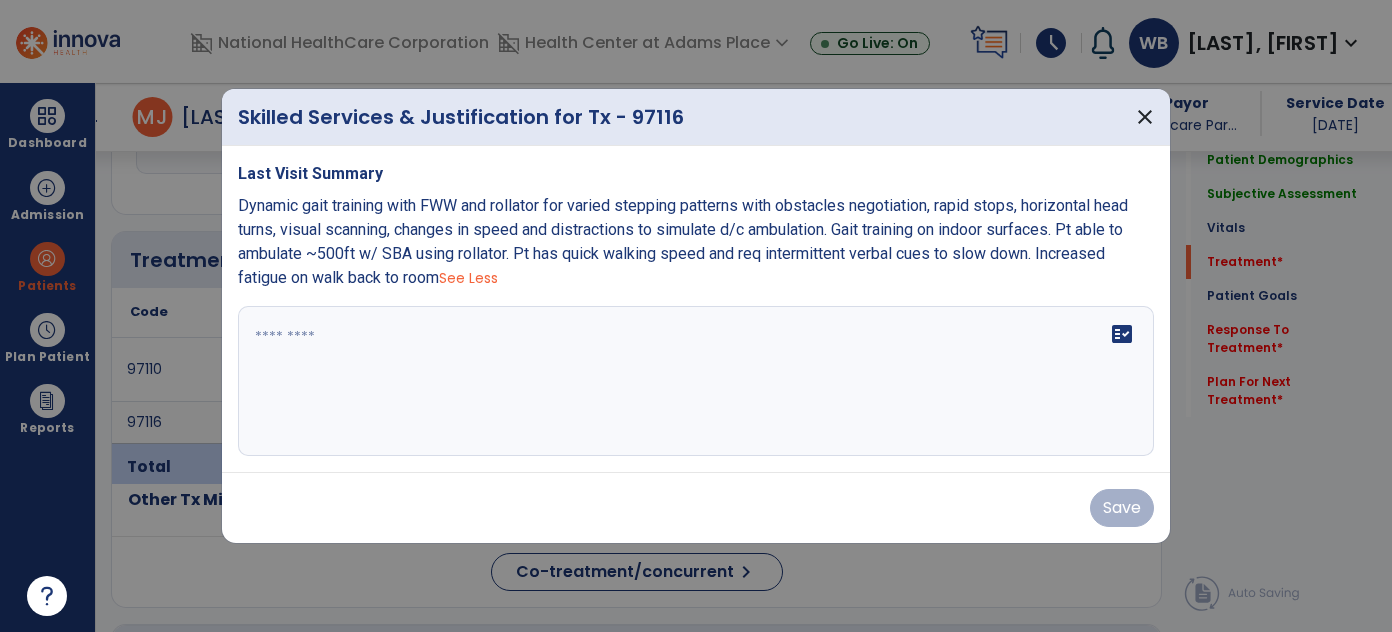 paste on "**********" 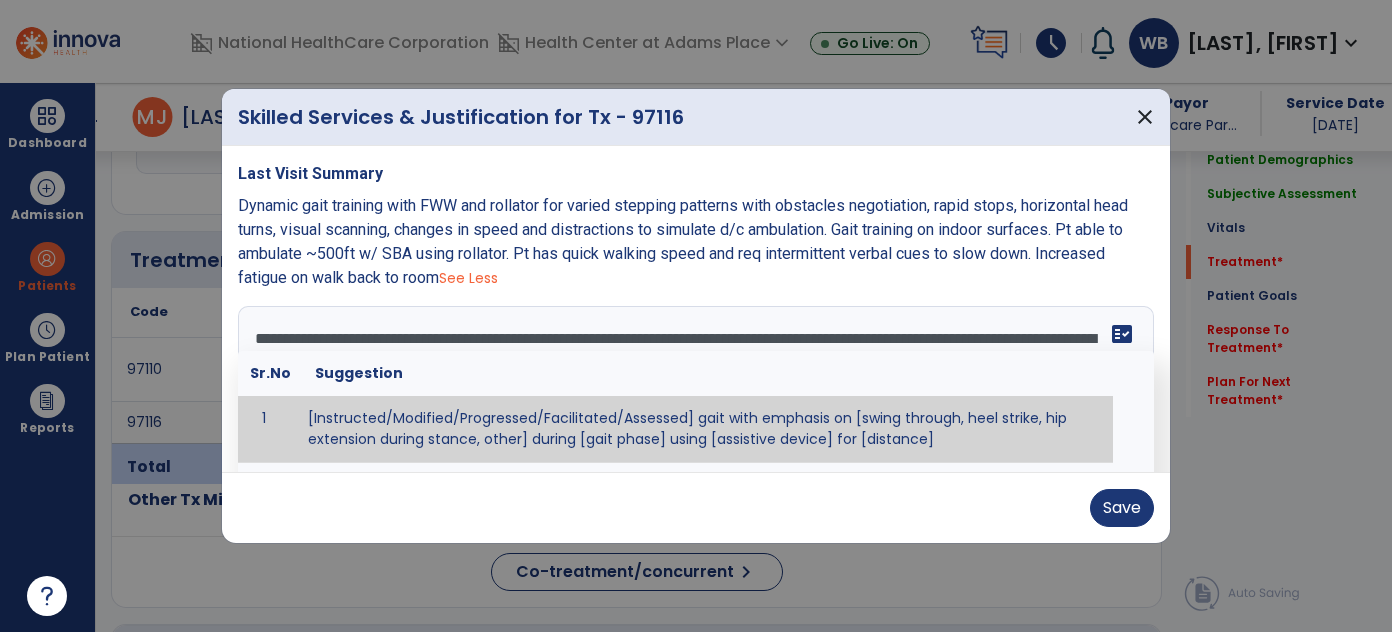 click on "**********" at bounding box center [696, 381] 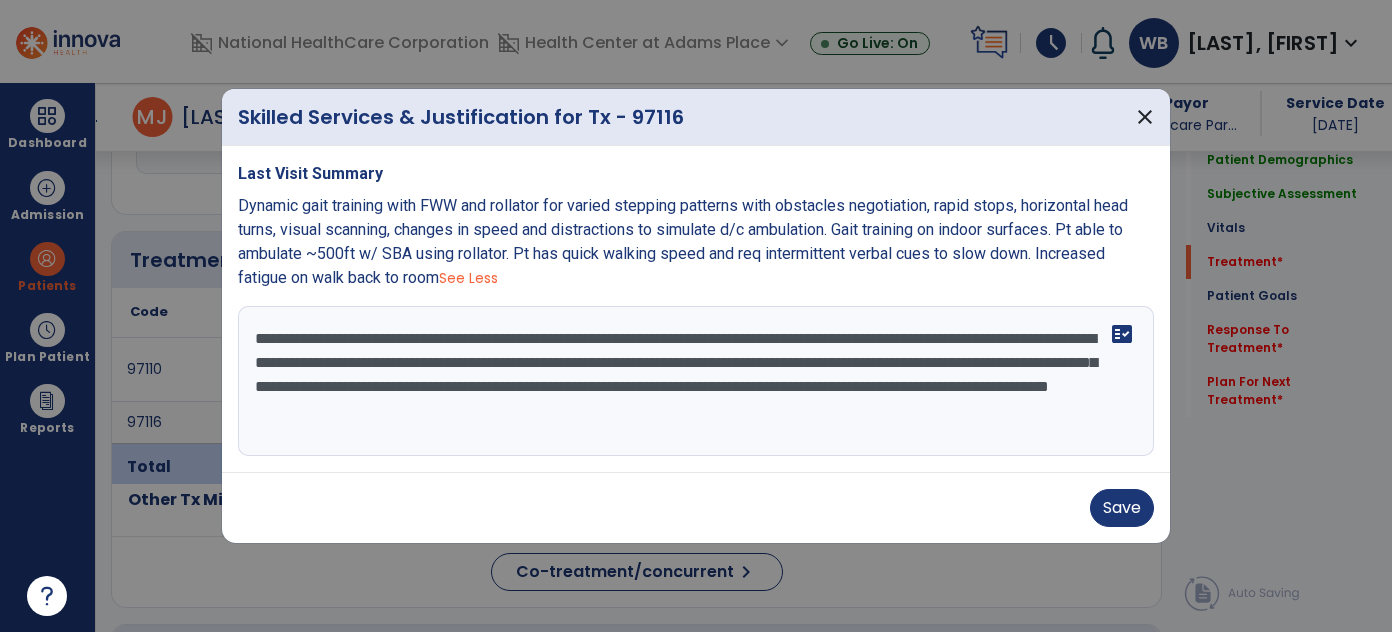 click on "**********" at bounding box center [696, 381] 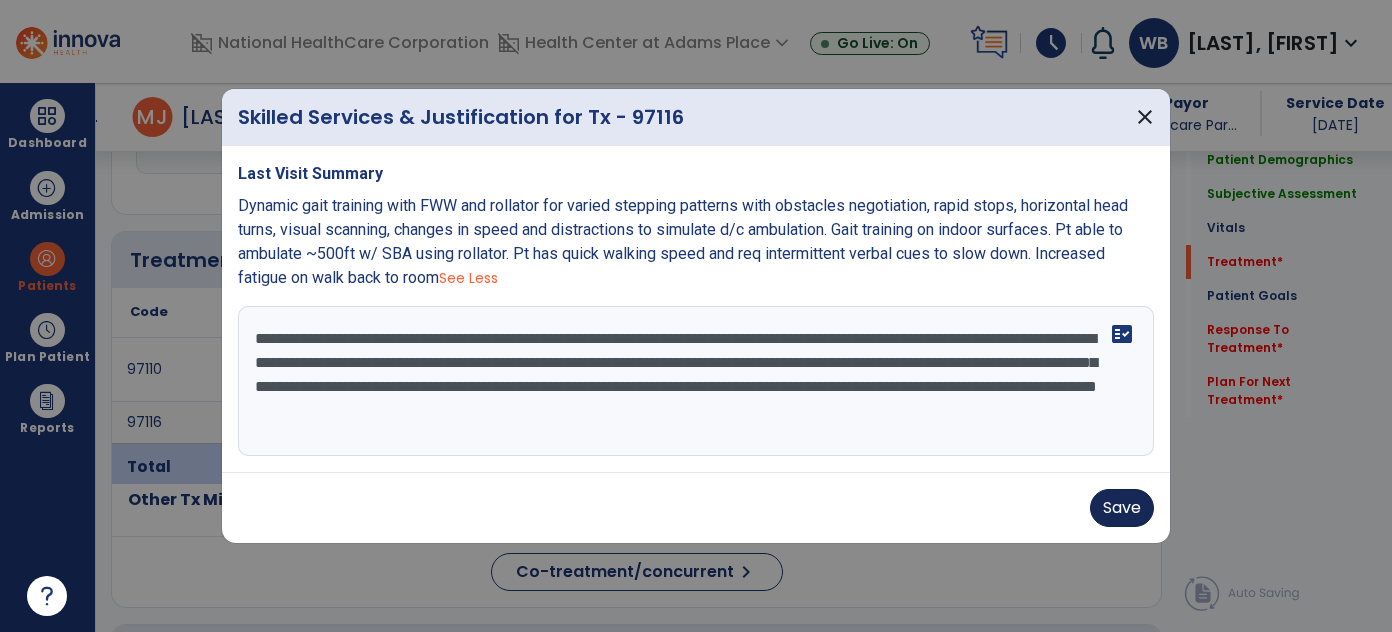 type on "**********" 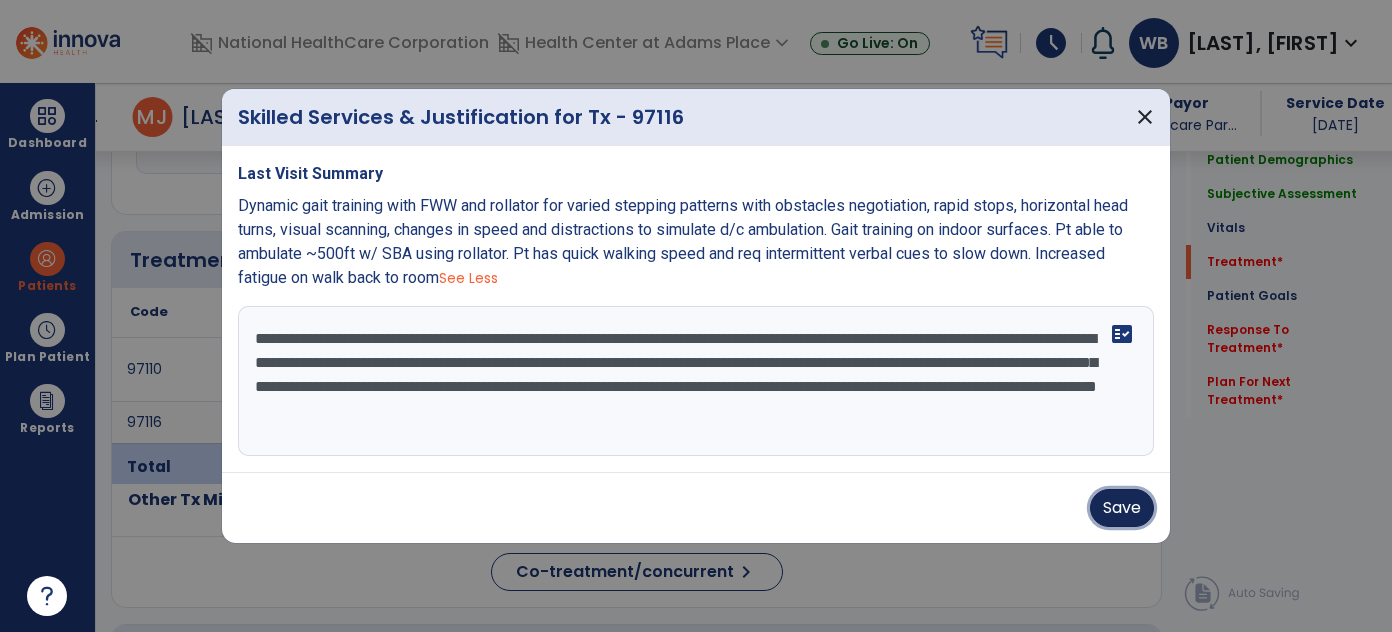 click on "Save" at bounding box center (1122, 508) 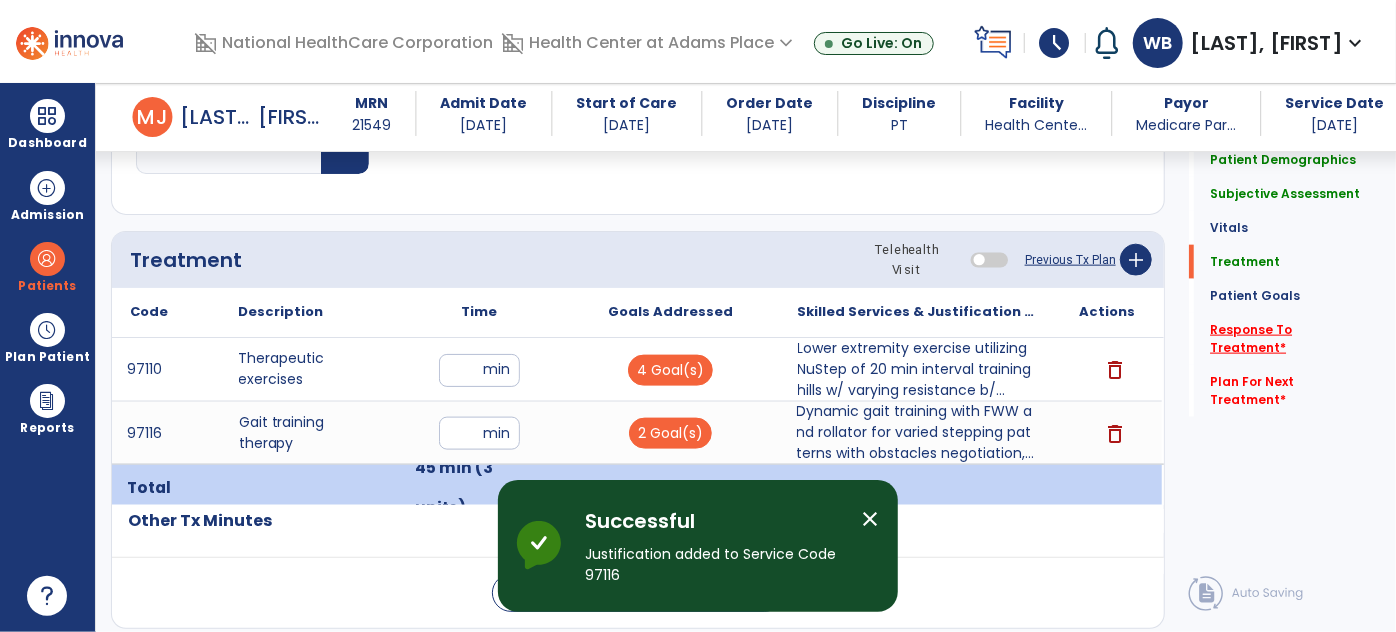 click on "Response To Treatment   *" 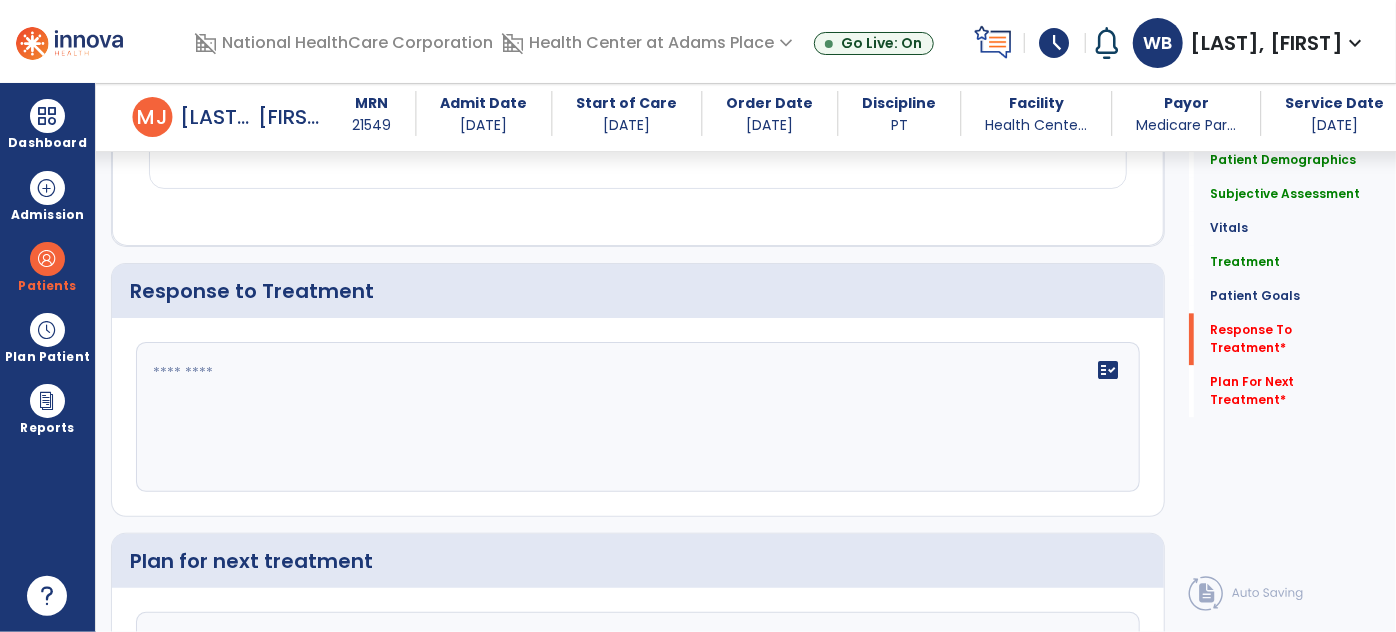 scroll, scrollTop: 2301, scrollLeft: 0, axis: vertical 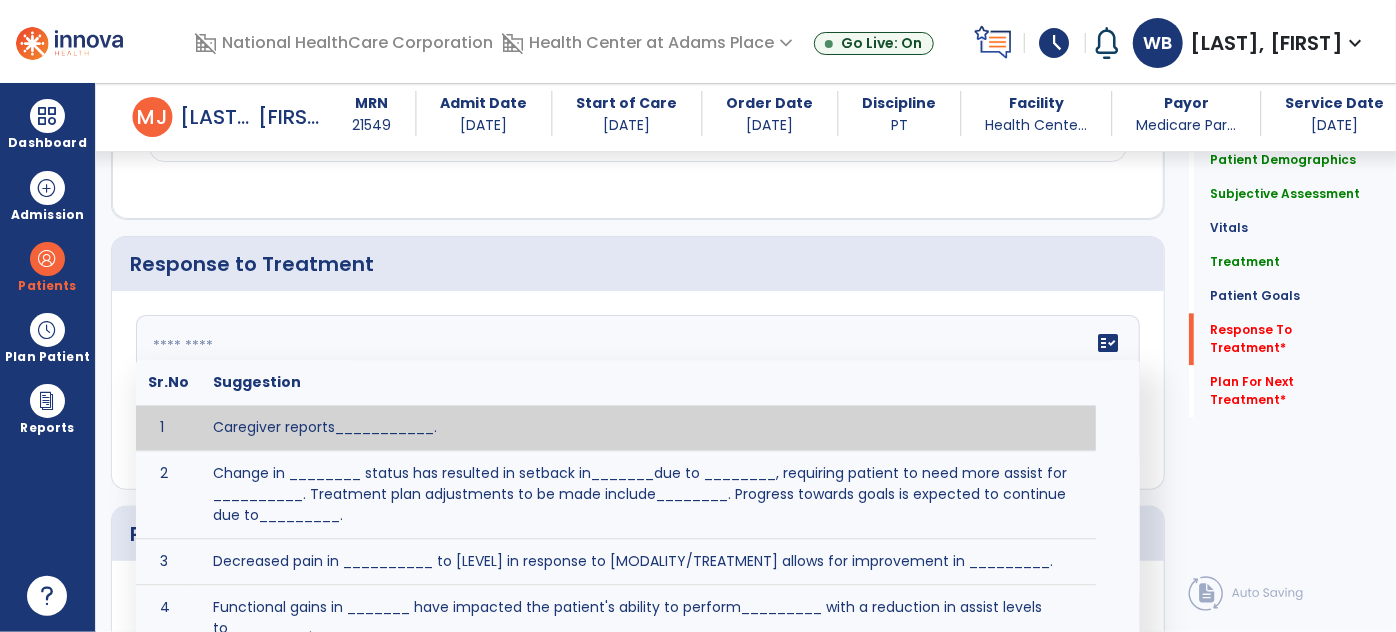 click on "fact_check Sr.No Suggestion 1 Caregiver reports___________. 2 Change in ________ status has resulted in setback in_______due to ________, requiring patient to need more assist for __________. Treatment plan adjustments to be made include________. Progress towards goals is expected to continue due to_________. 3 Decreased pain in __________ to [LEVEL] in response to [MODALITY/TREATMENT] allows for improvement in _________. 4 Functional gains in _______ have impacted the patient's ability to perform_________ with a reduction in assist levels to_________. 5 Functional progress this week has been significant due to__________. 6 Gains in ________ have improved the patient's ability to perform ______with decreased levels of assist to___________. 7 Improvement in ________allows patient to tolerate higher levels of challenges in_________. 8 Pain in [AREA] has decreased to [LEVEL] in response to [TREATMENT/MODALITY], allowing fore ease in completing__________. 9 10 11 12 13 14 15 16 17 18 19 20 21" 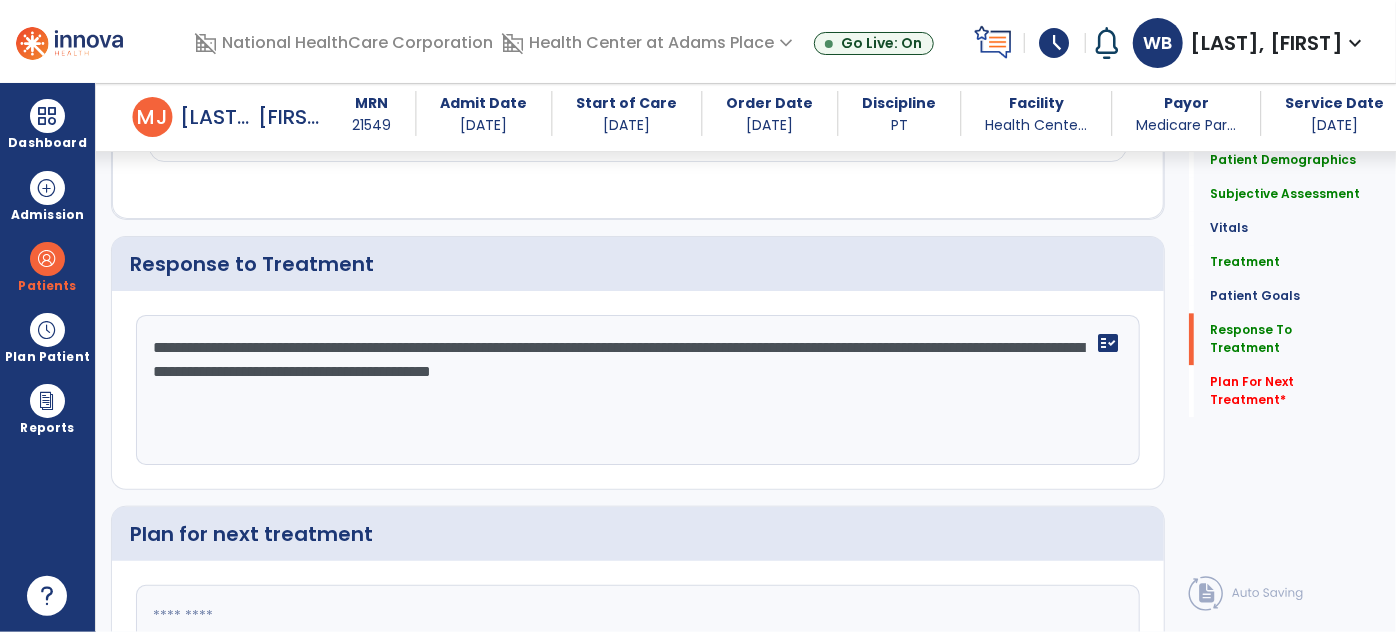 scroll, scrollTop: 2301, scrollLeft: 0, axis: vertical 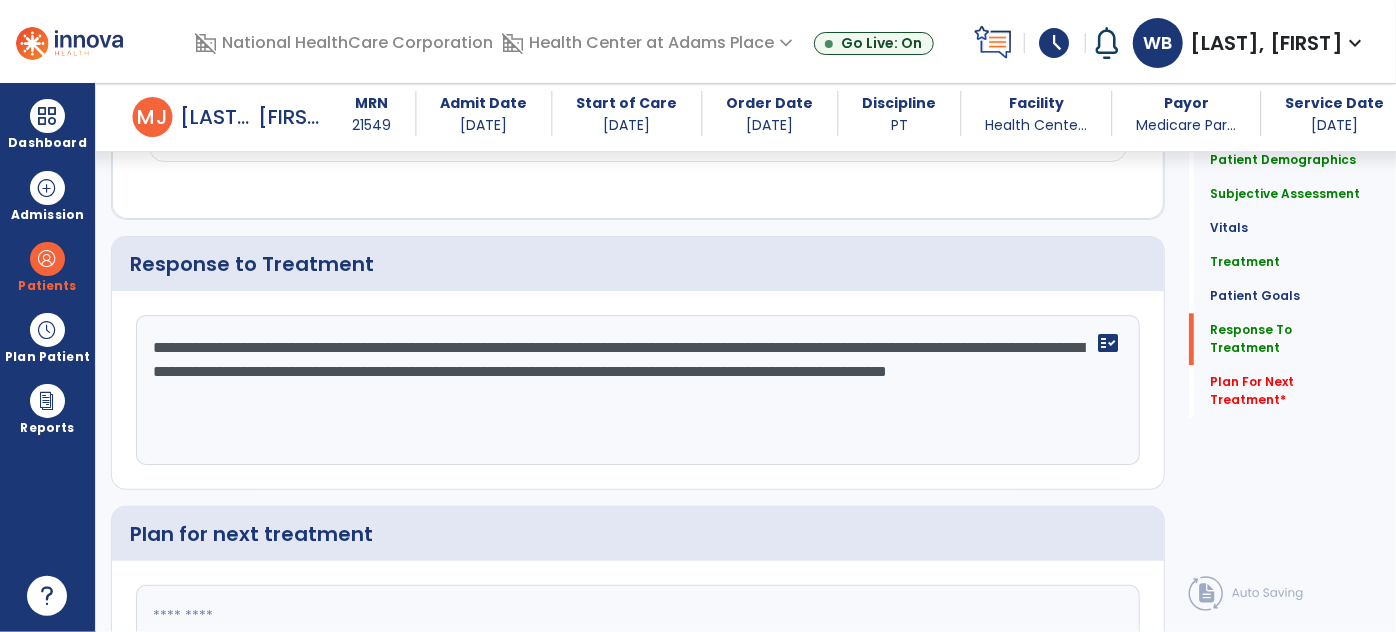 type on "**********" 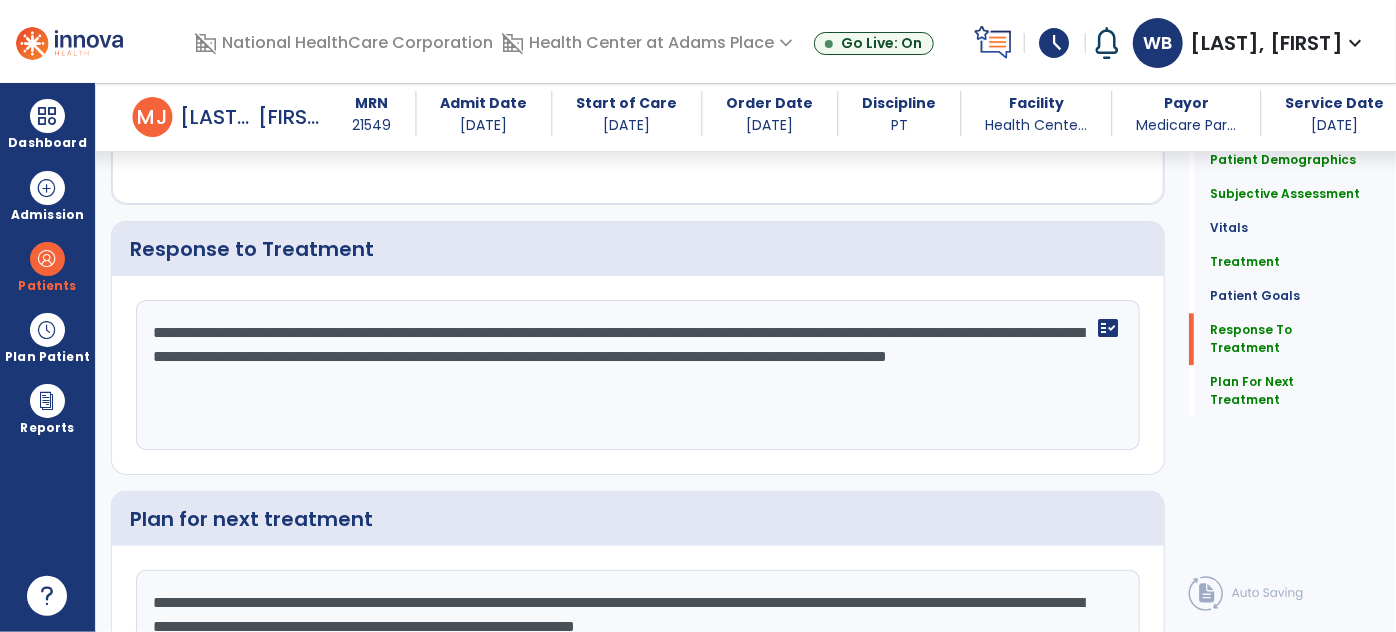 scroll, scrollTop: 2340, scrollLeft: 0, axis: vertical 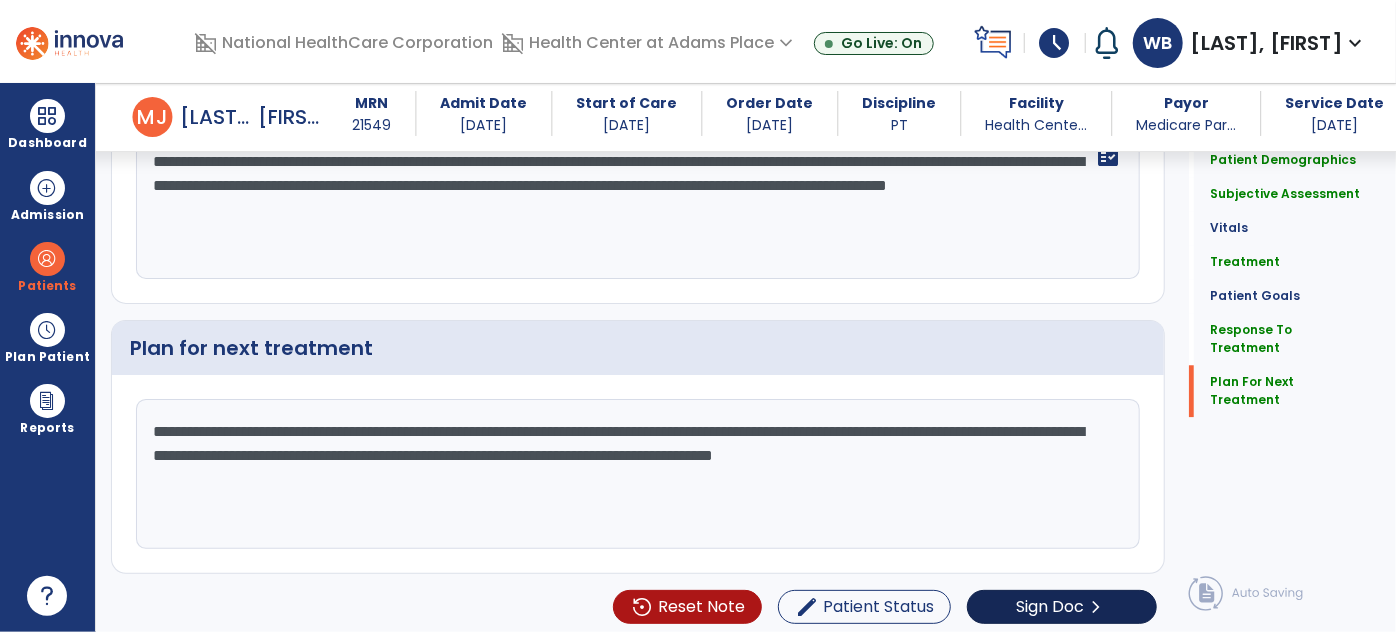 type on "**********" 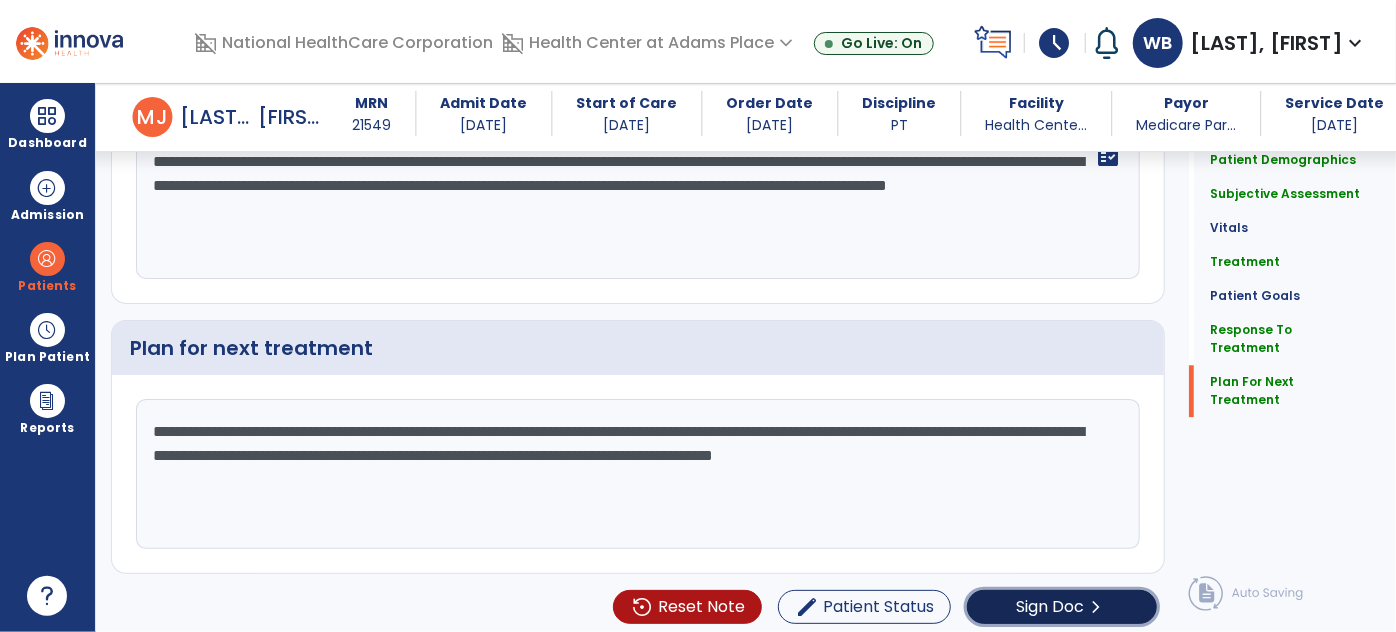 click on "Sign Doc" 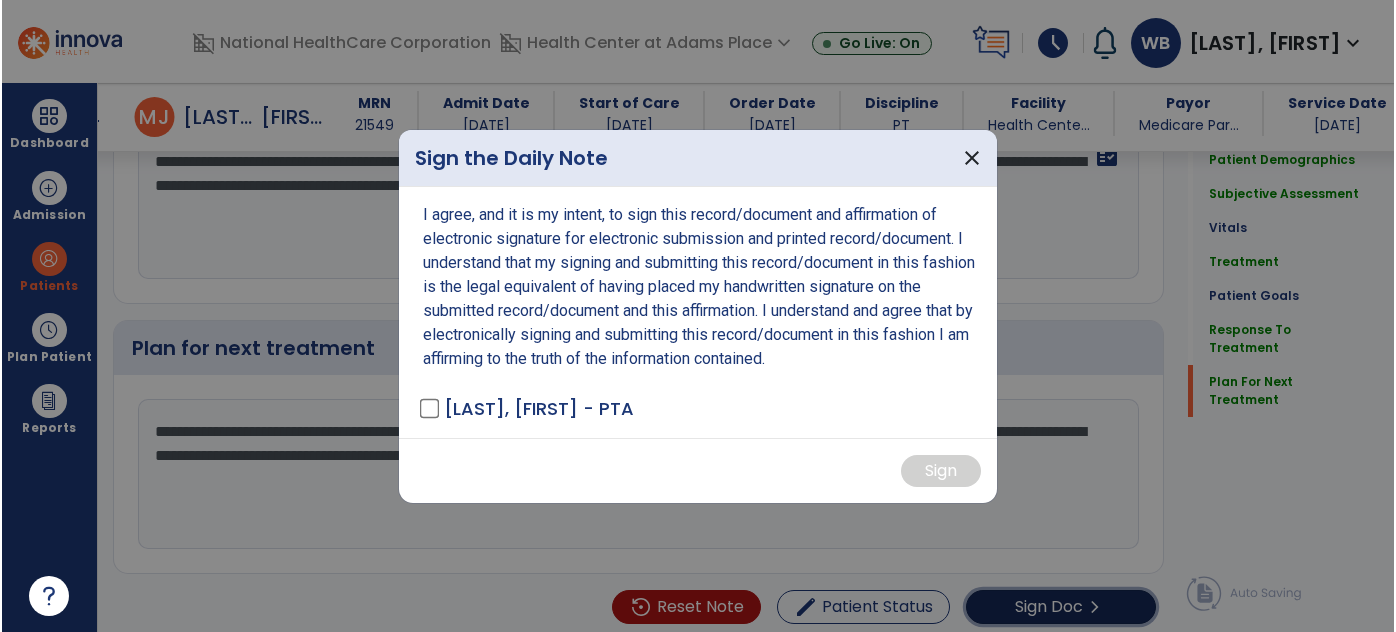 scroll, scrollTop: 2487, scrollLeft: 0, axis: vertical 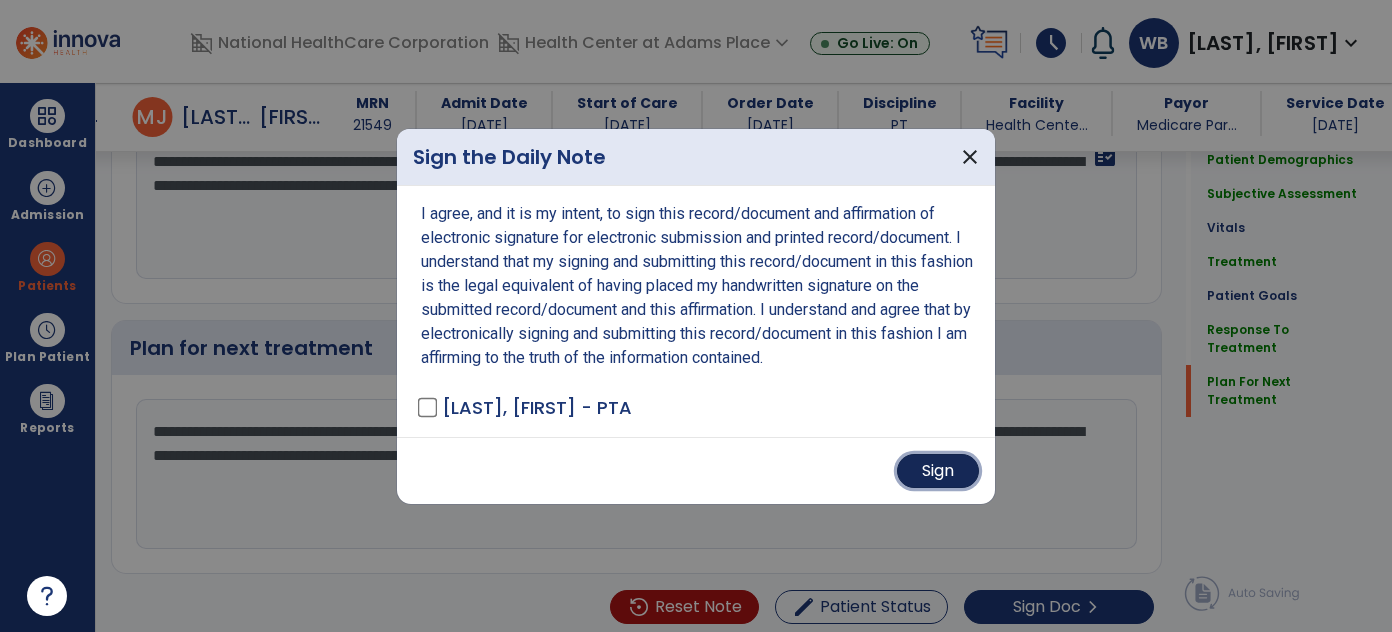 click on "Sign" at bounding box center (938, 471) 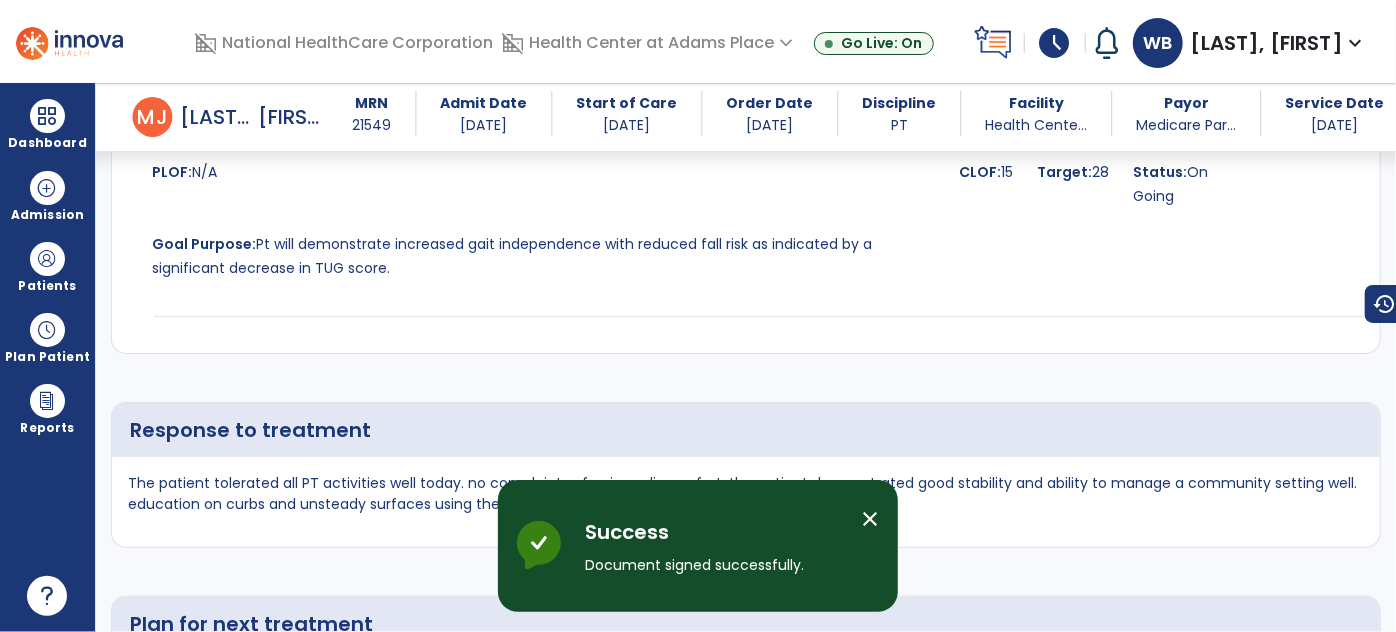 scroll, scrollTop: 4164, scrollLeft: 0, axis: vertical 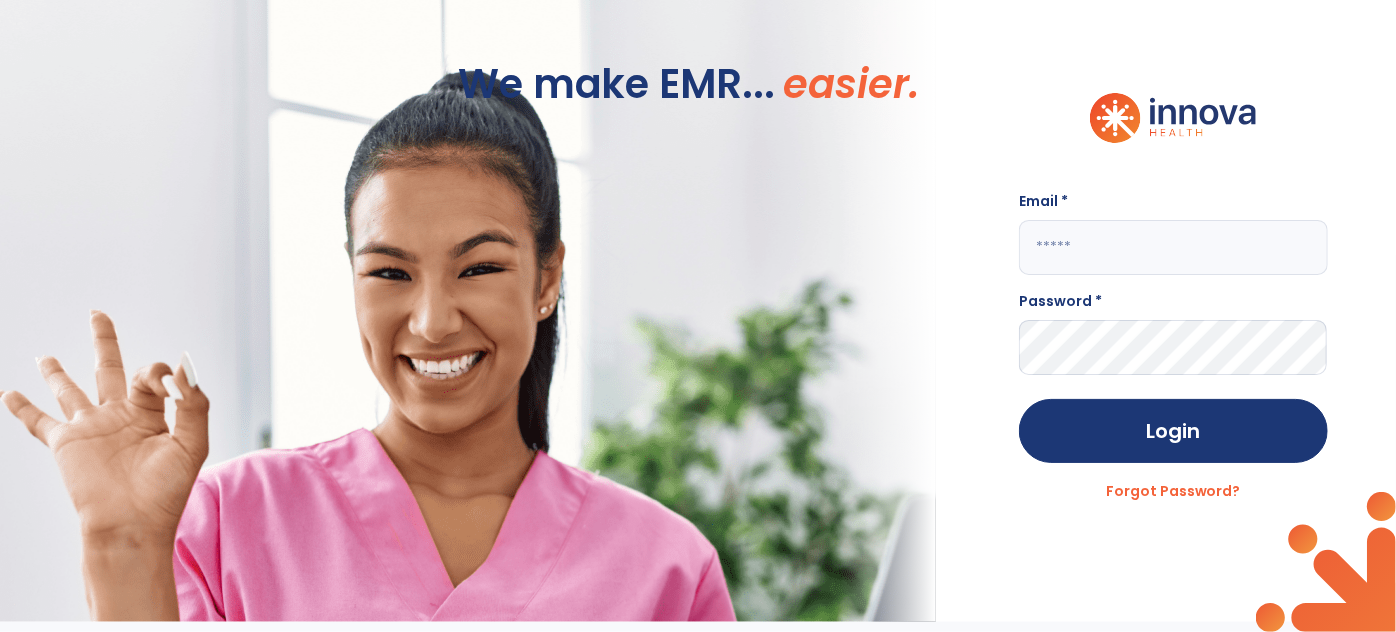 type on "**********" 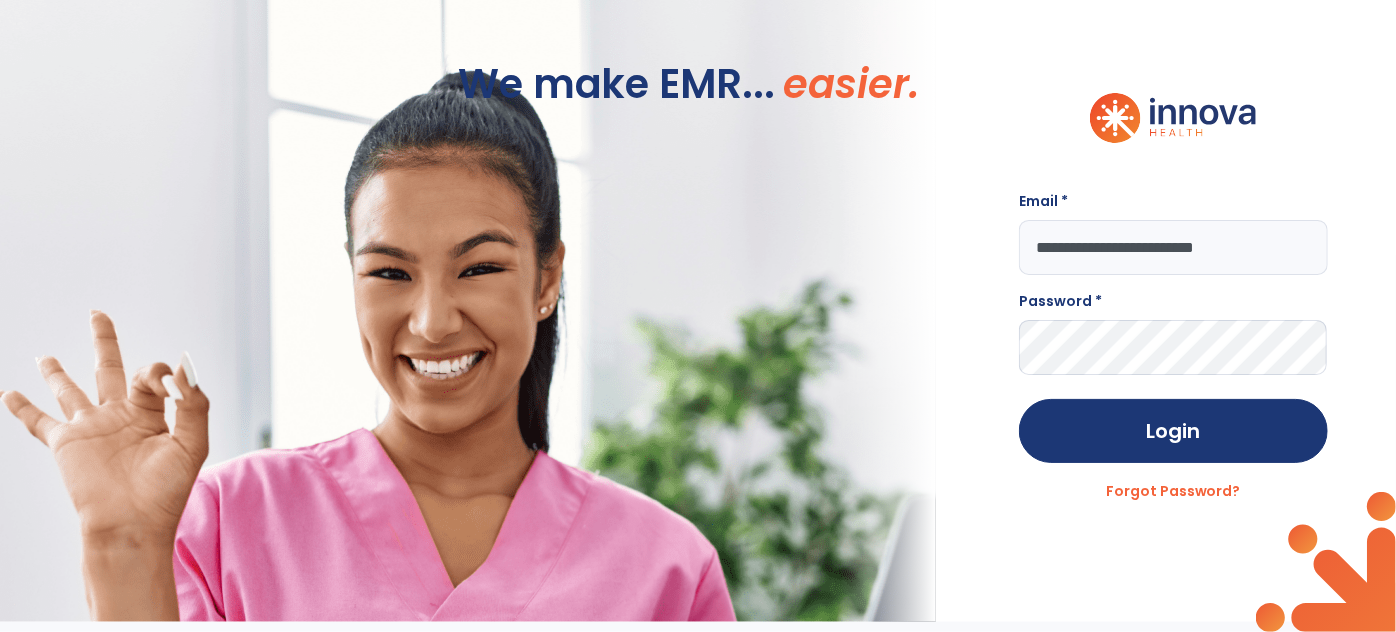 scroll, scrollTop: 0, scrollLeft: 0, axis: both 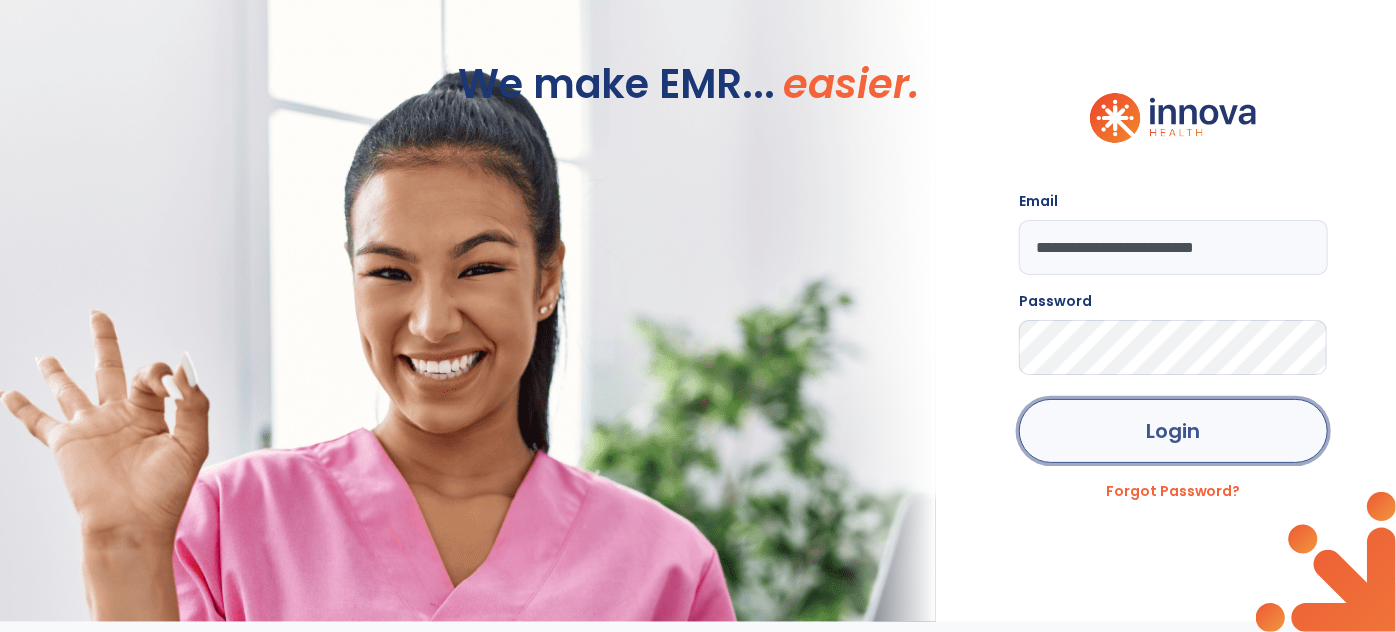 click on "Login" 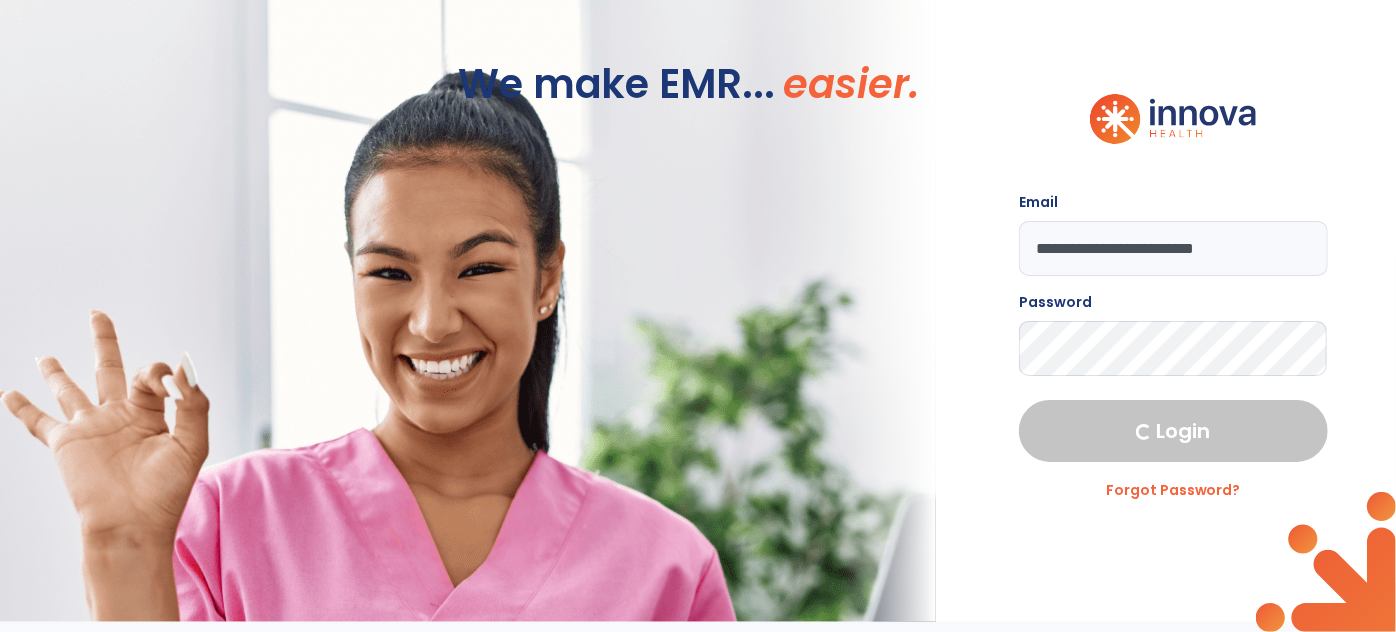 select on "****" 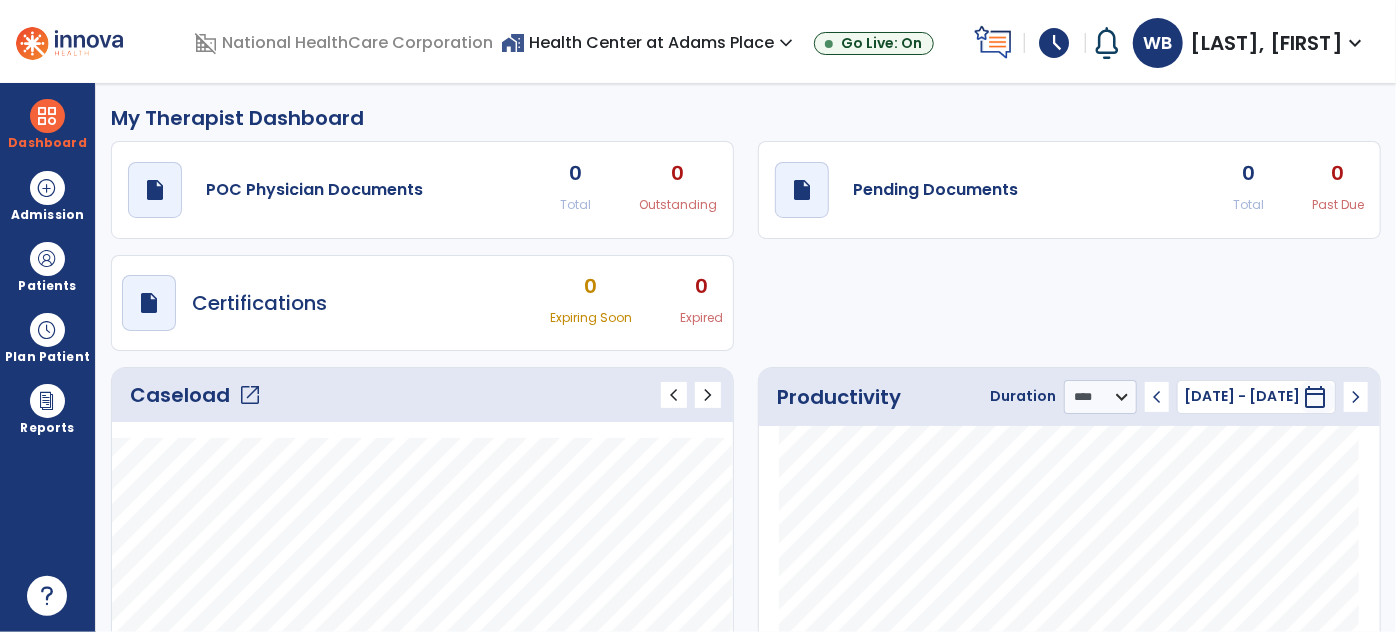 click on "open_in_new" 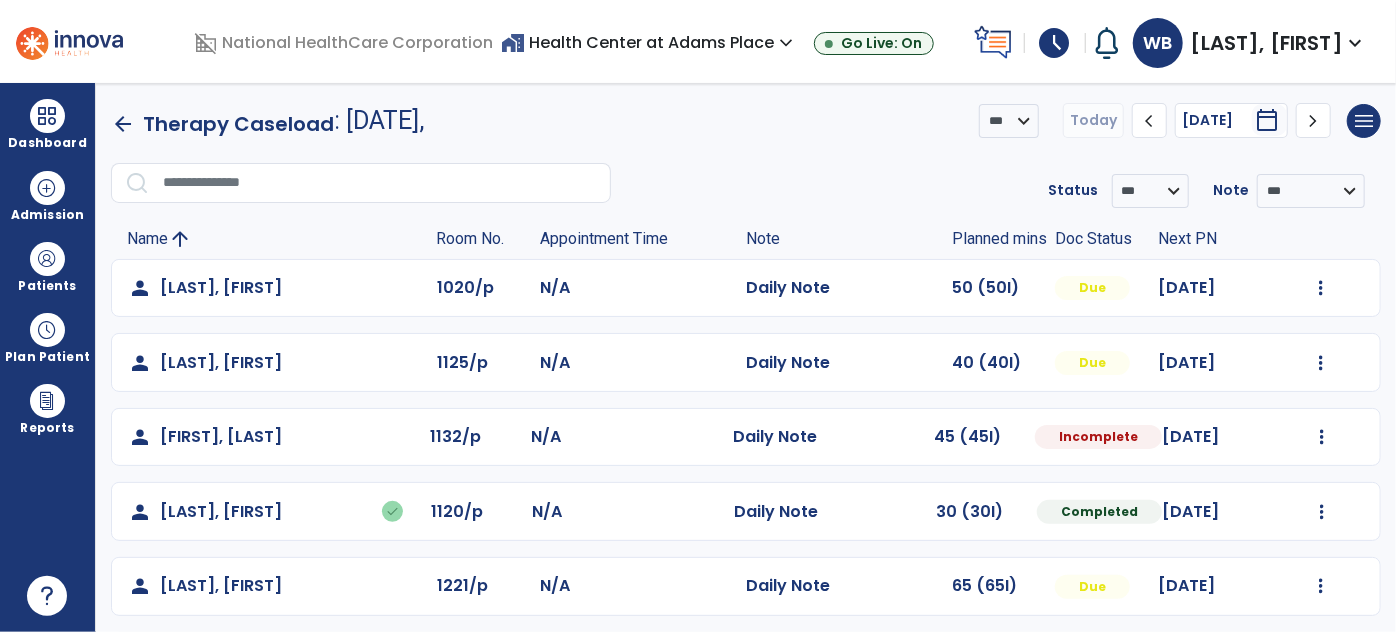 scroll, scrollTop: 213, scrollLeft: 0, axis: vertical 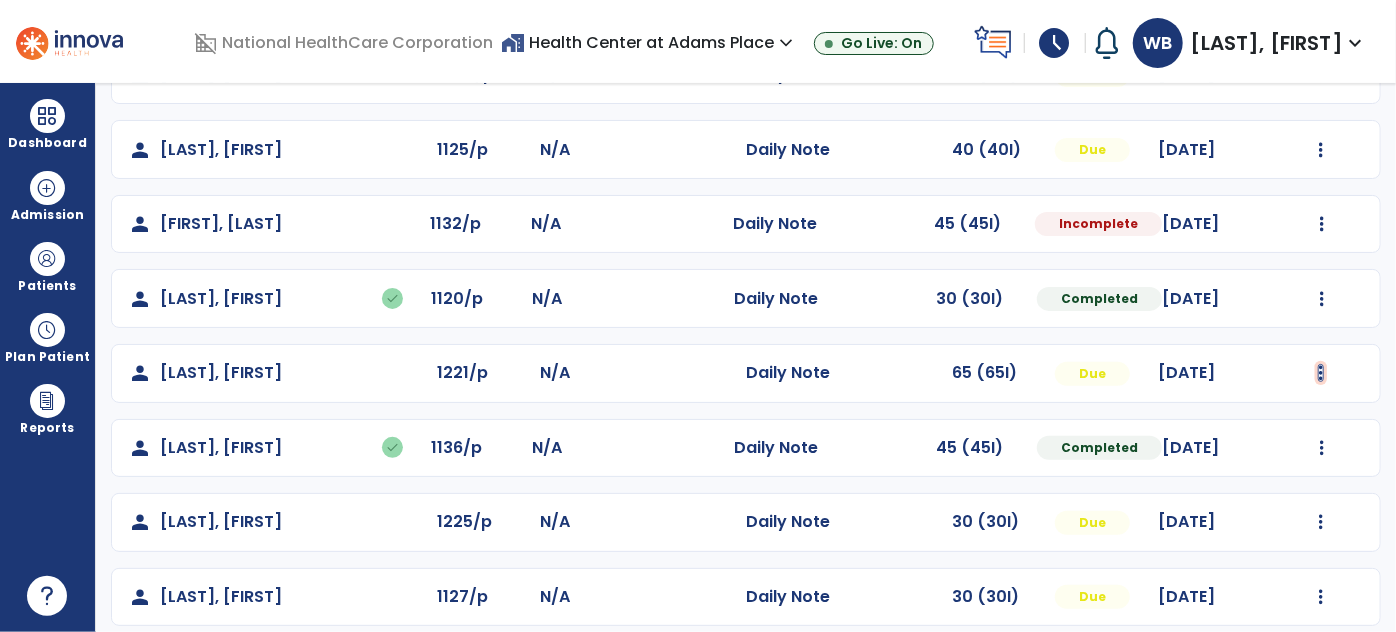 click at bounding box center (1321, 75) 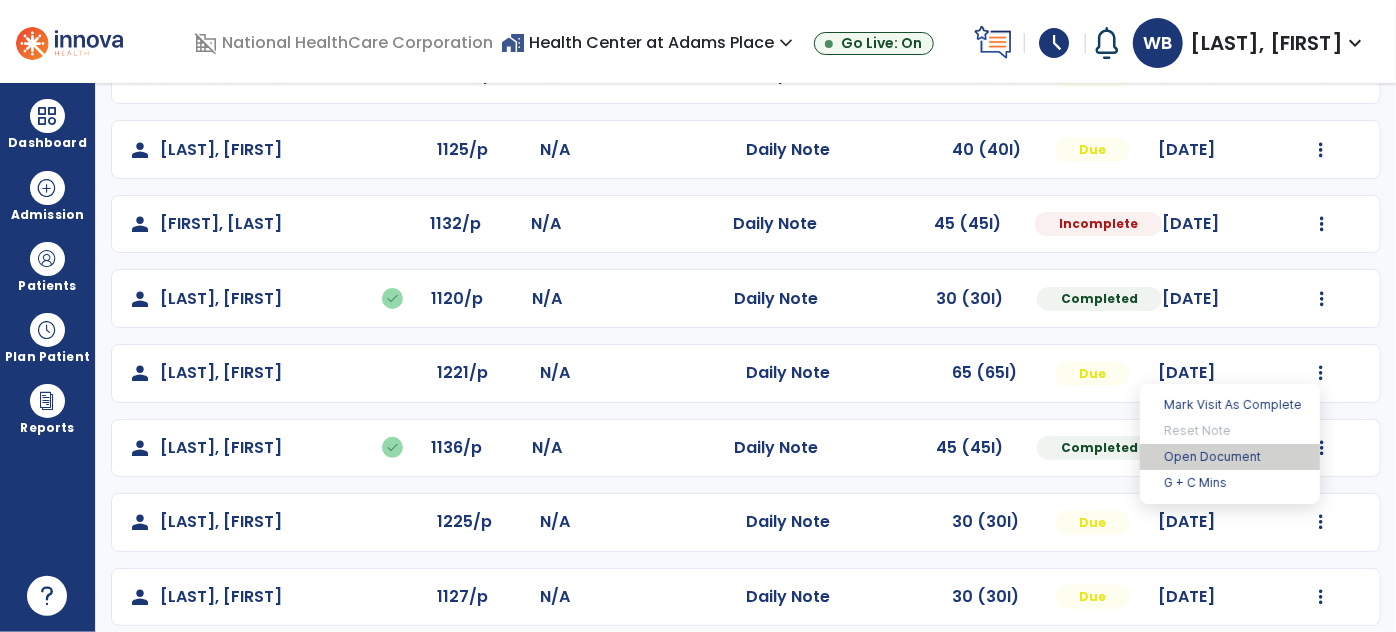 click on "Open Document" at bounding box center [1230, 457] 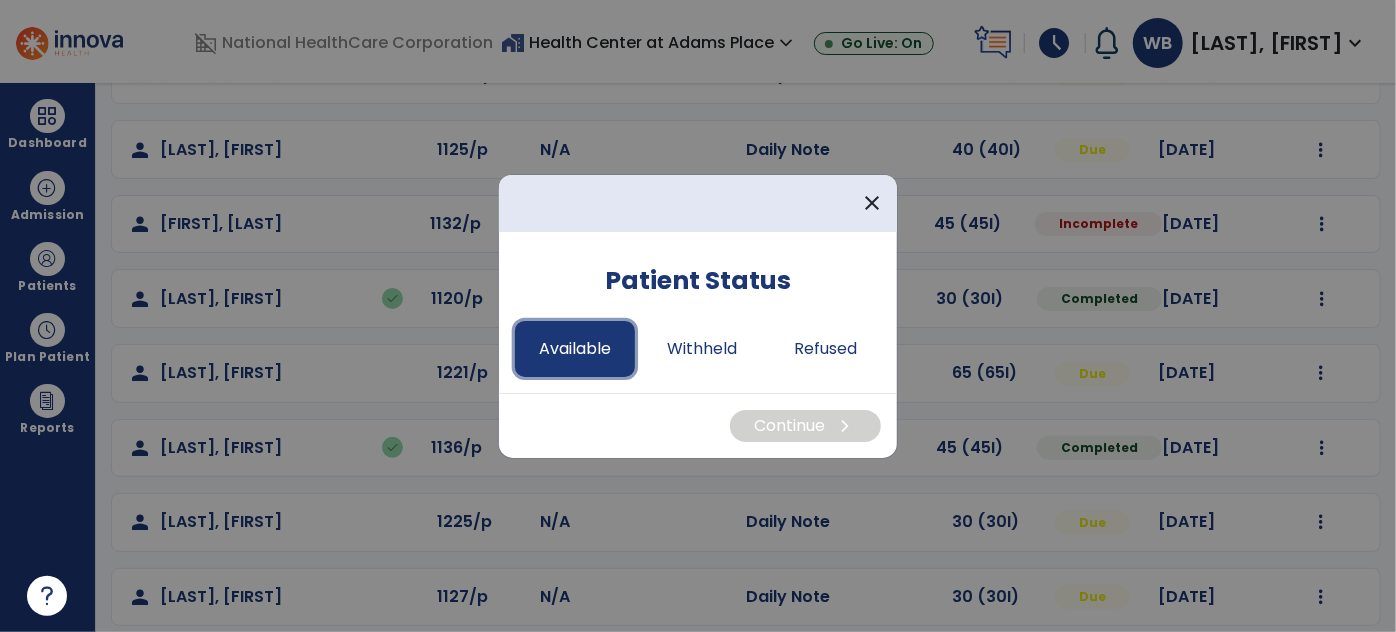 click on "Available" at bounding box center [575, 349] 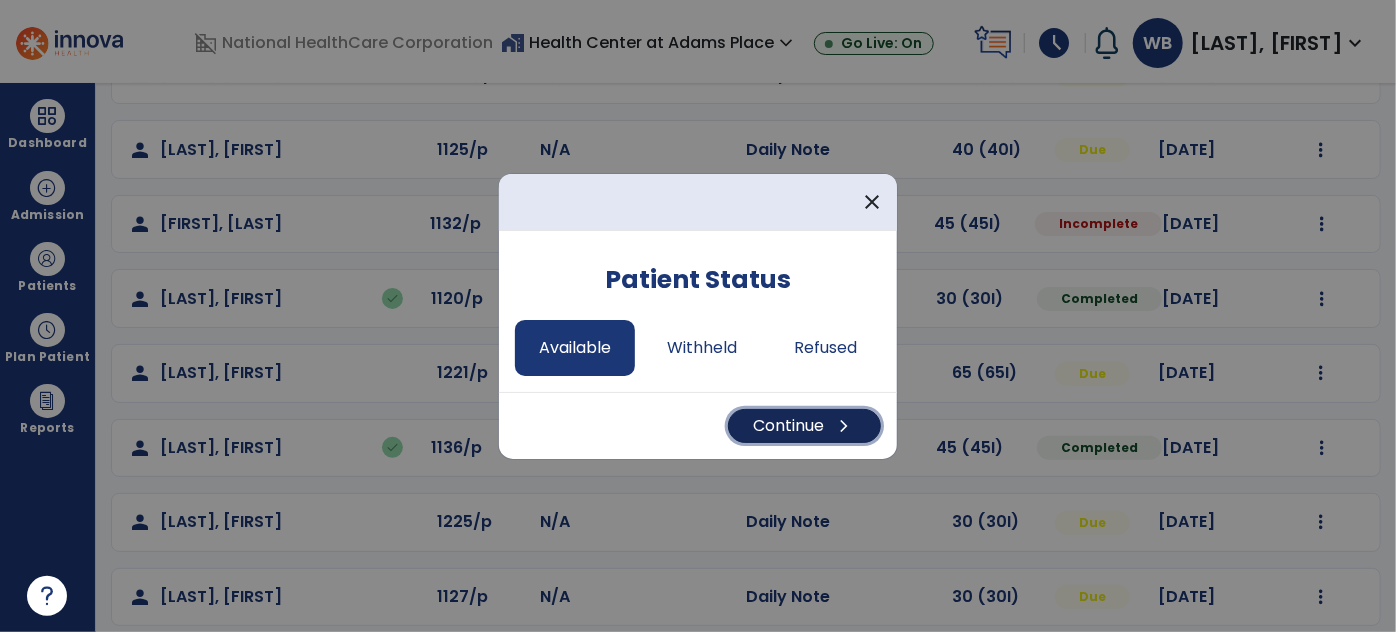 click on "Continue   chevron_right" at bounding box center (804, 426) 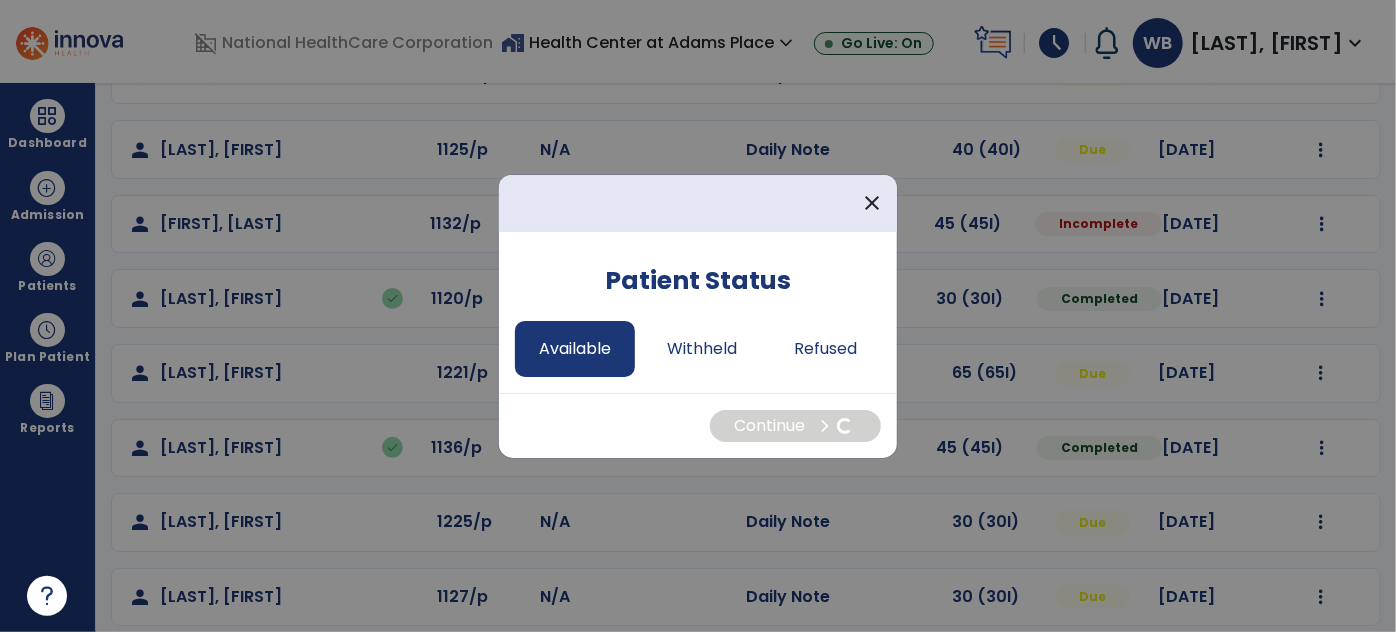 select on "*" 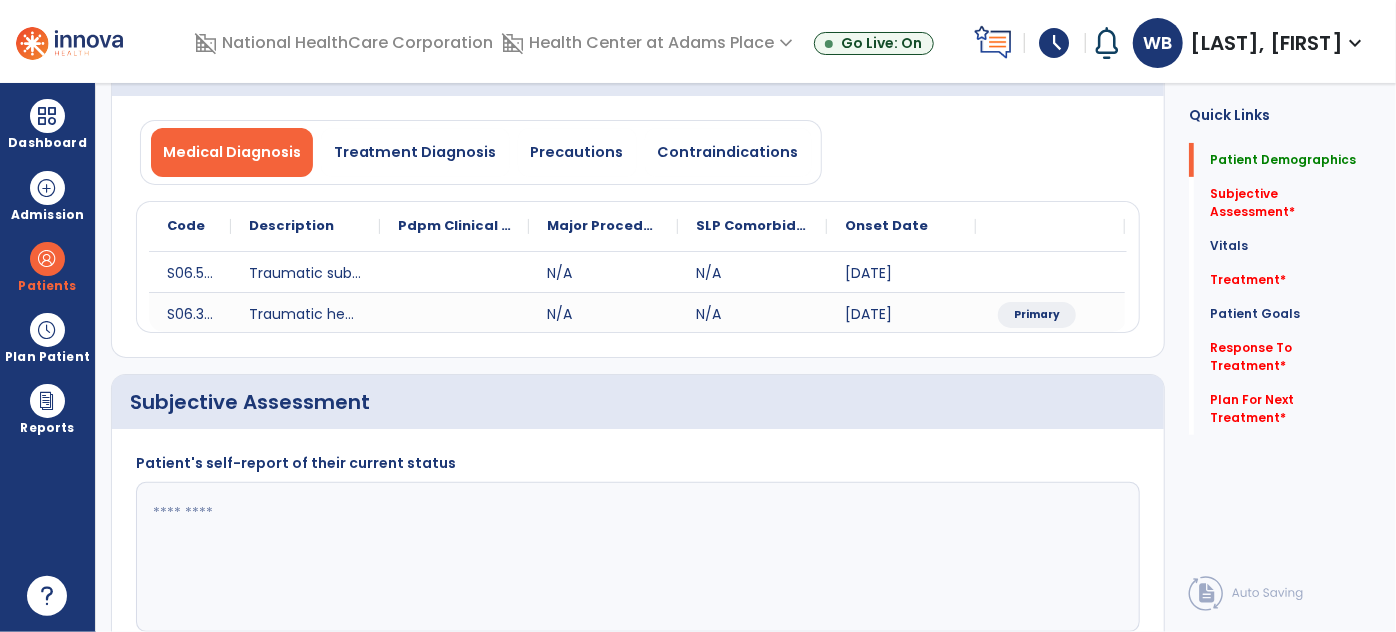 click 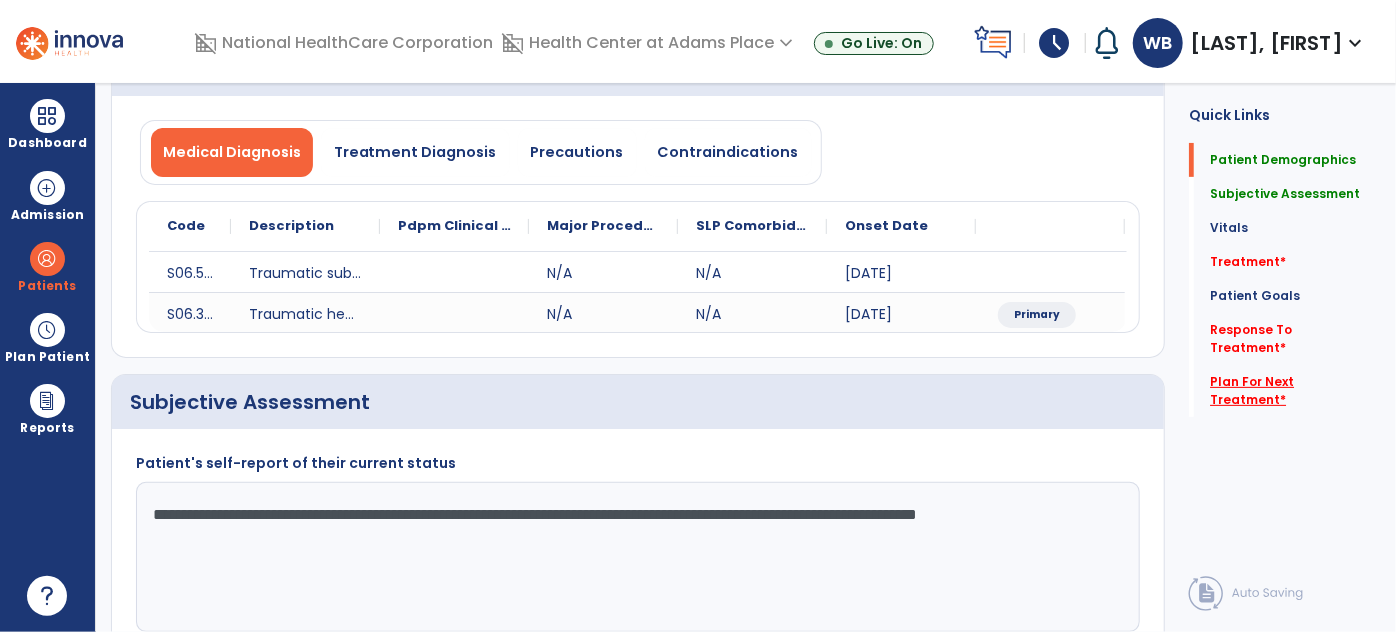 type on "**********" 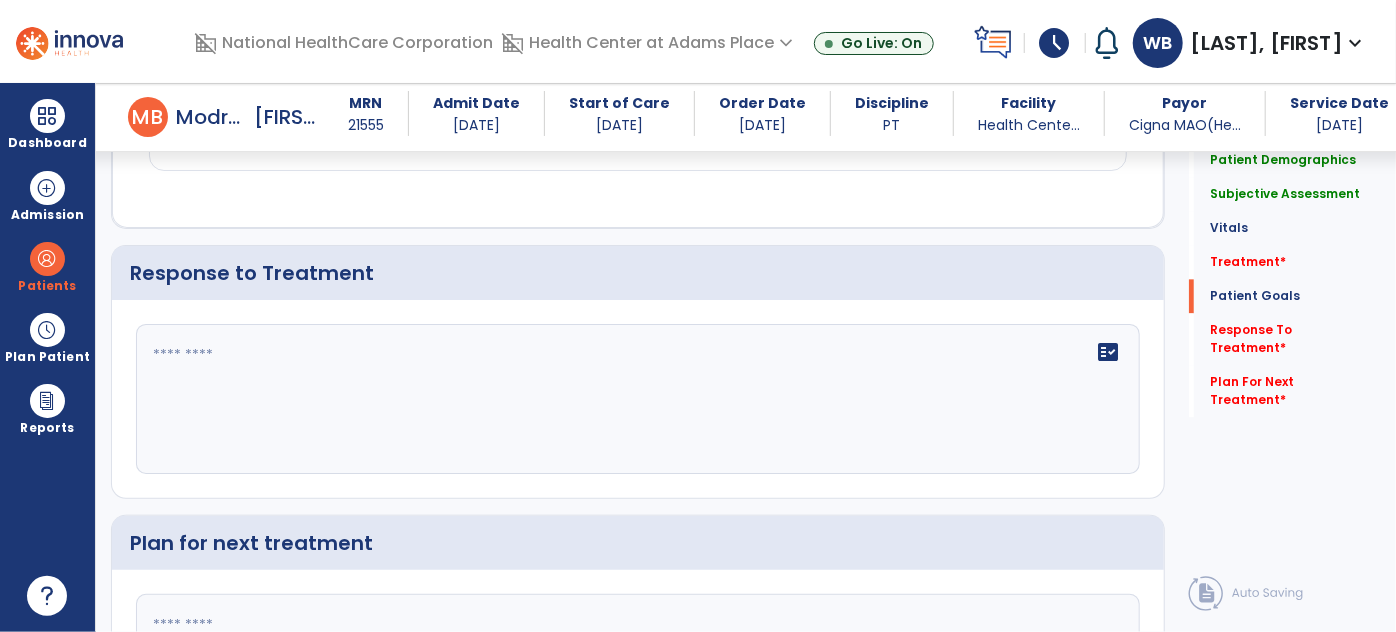 scroll, scrollTop: 2476, scrollLeft: 0, axis: vertical 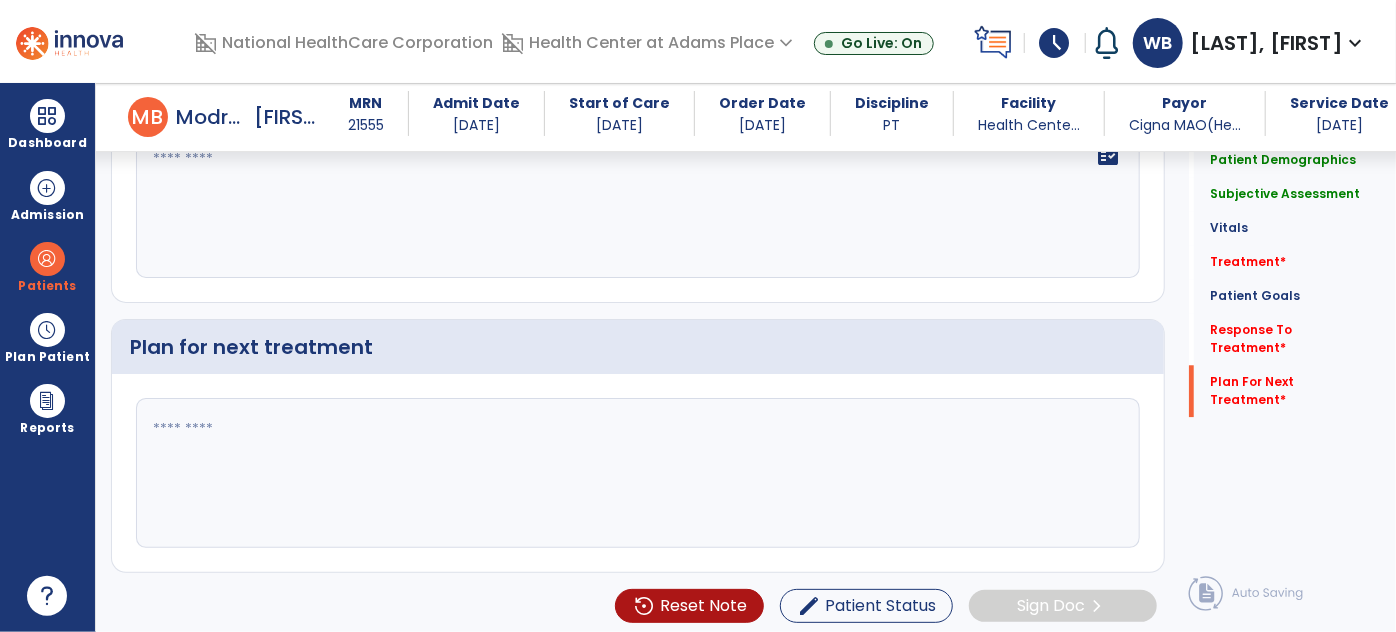 click 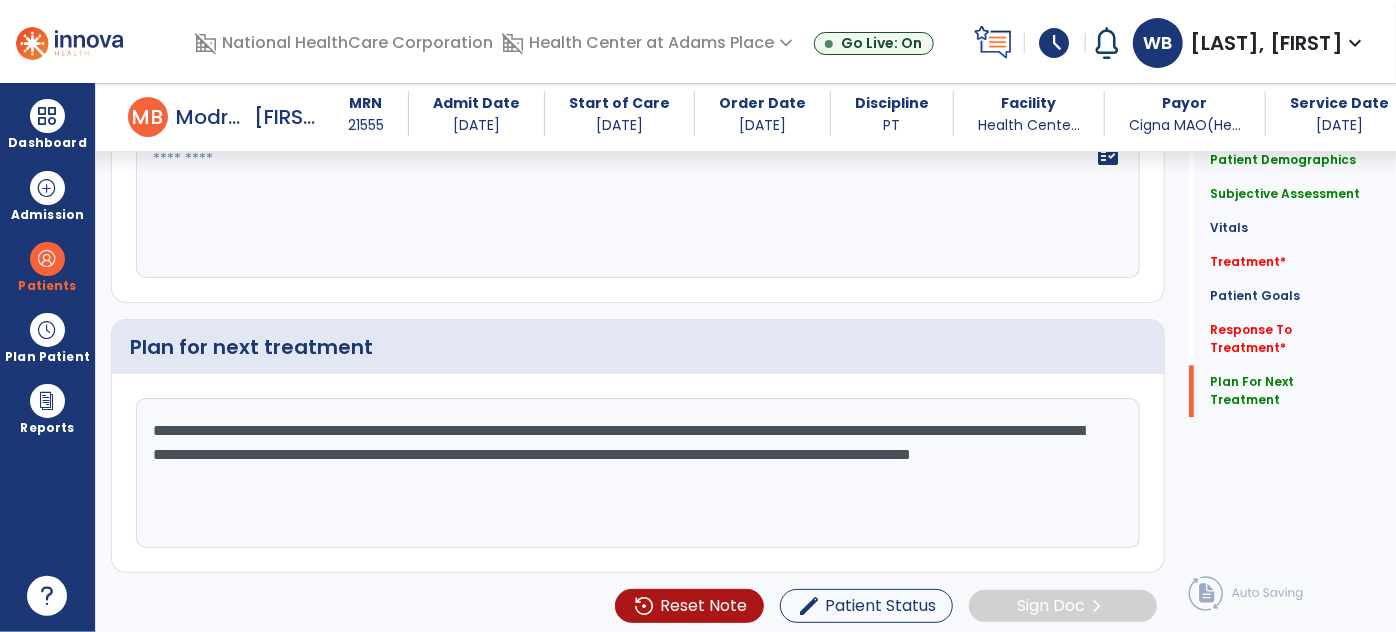 type on "**********" 